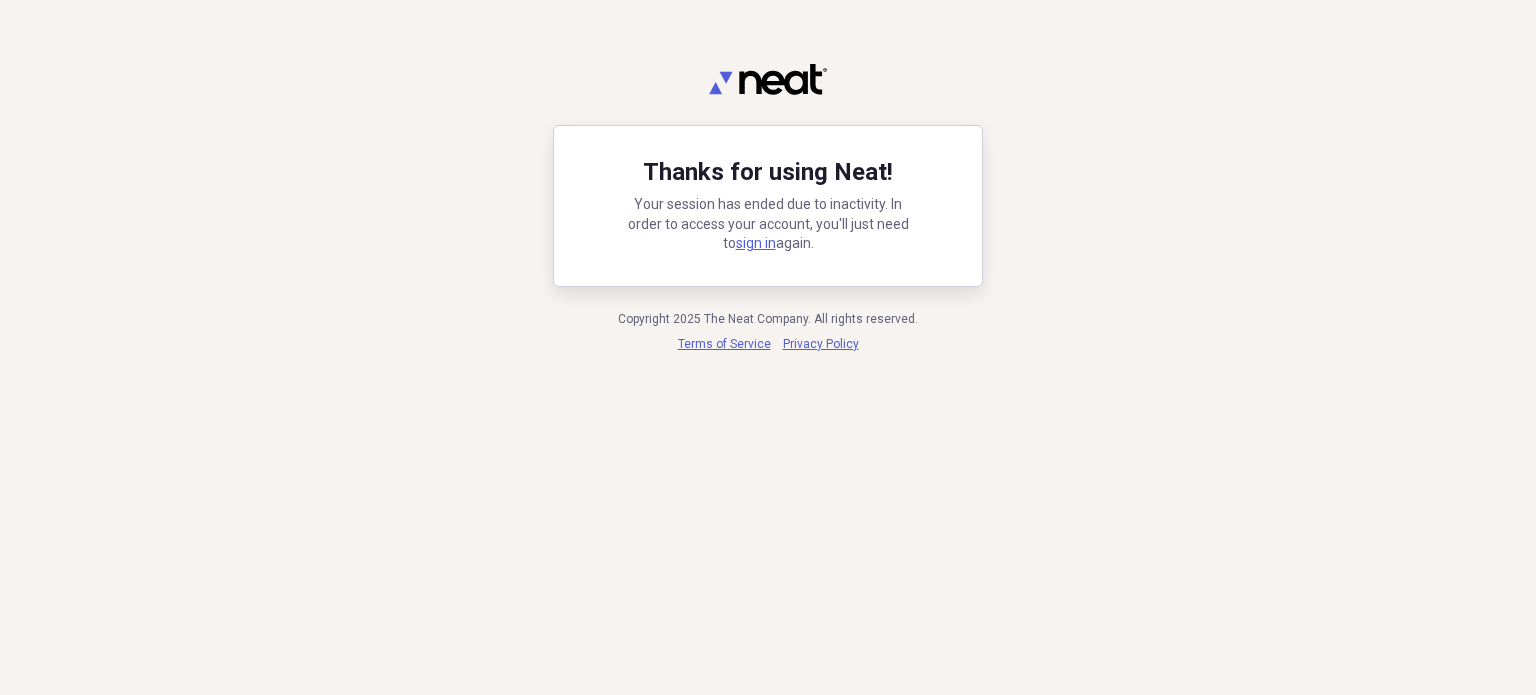 scroll, scrollTop: 0, scrollLeft: 0, axis: both 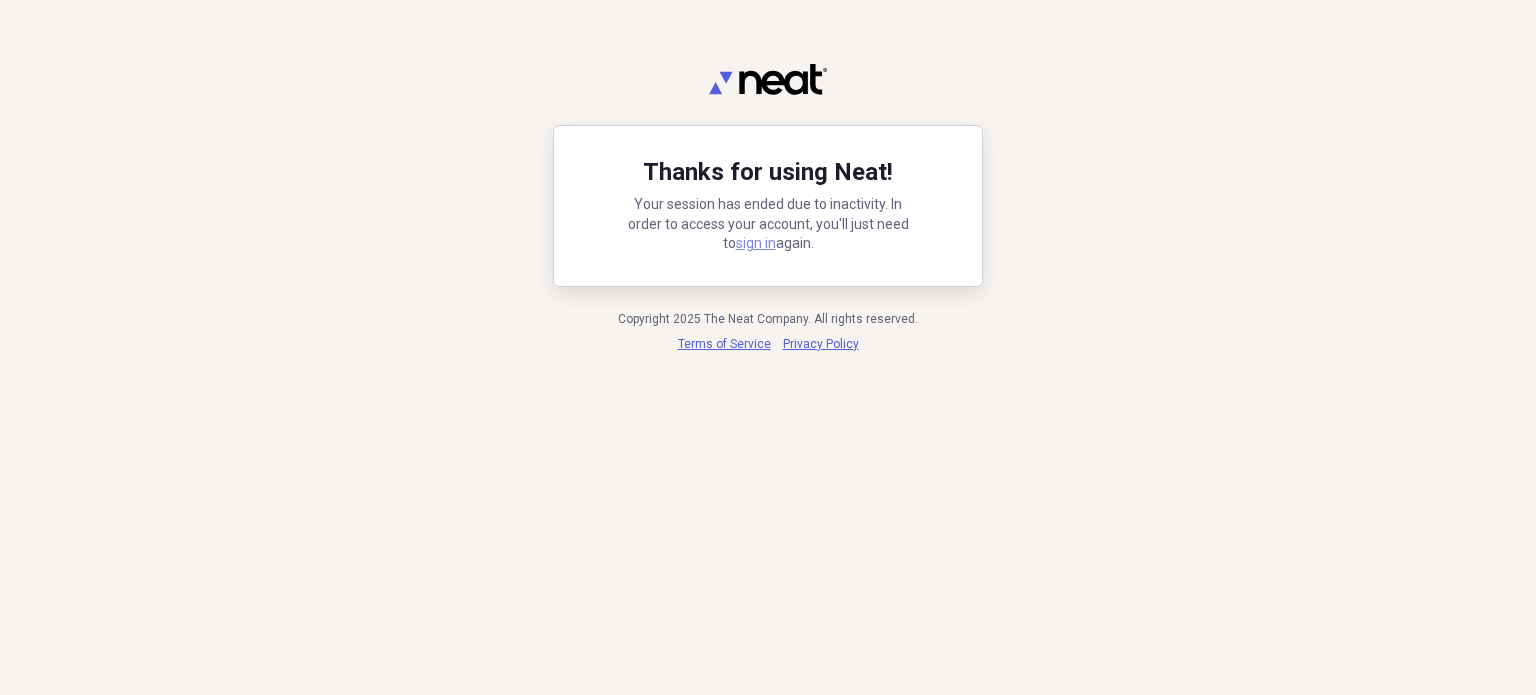 click on "sign in" at bounding box center [756, 243] 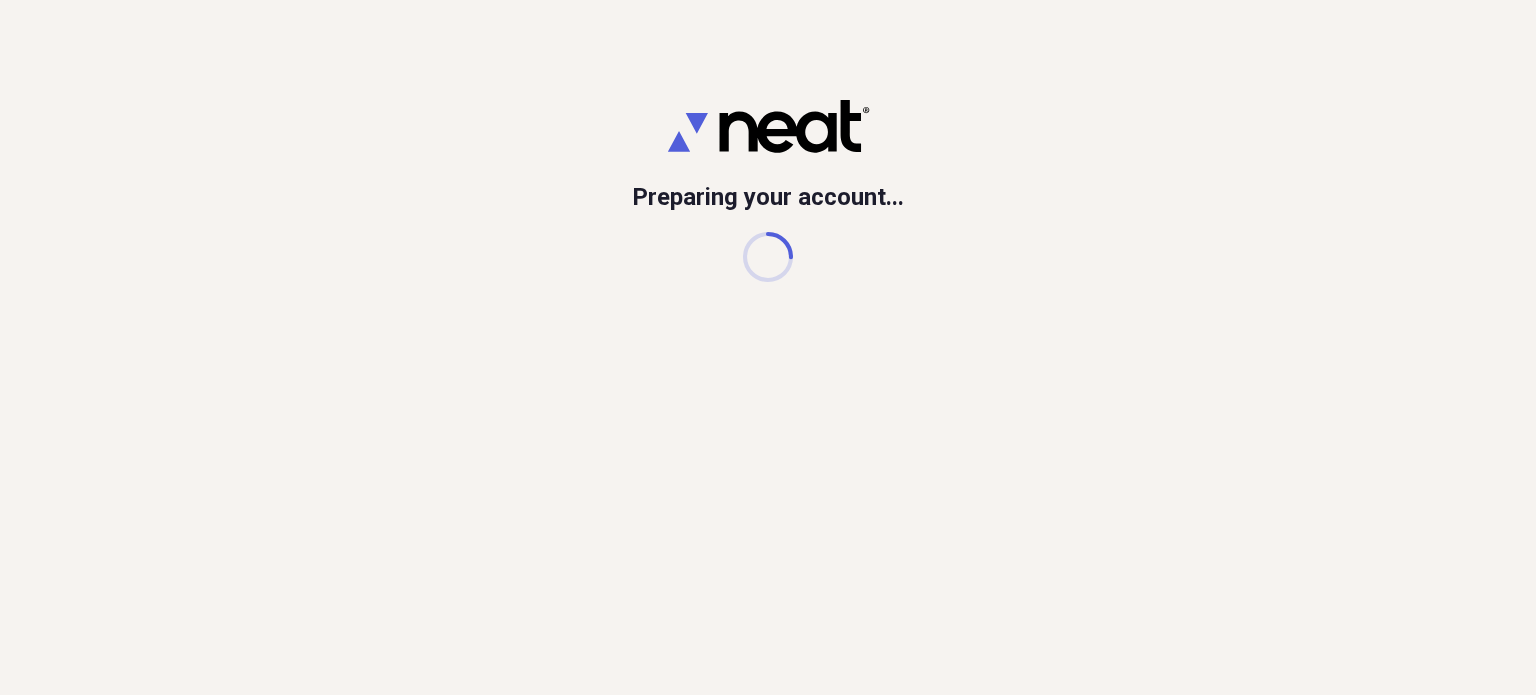 scroll, scrollTop: 0, scrollLeft: 0, axis: both 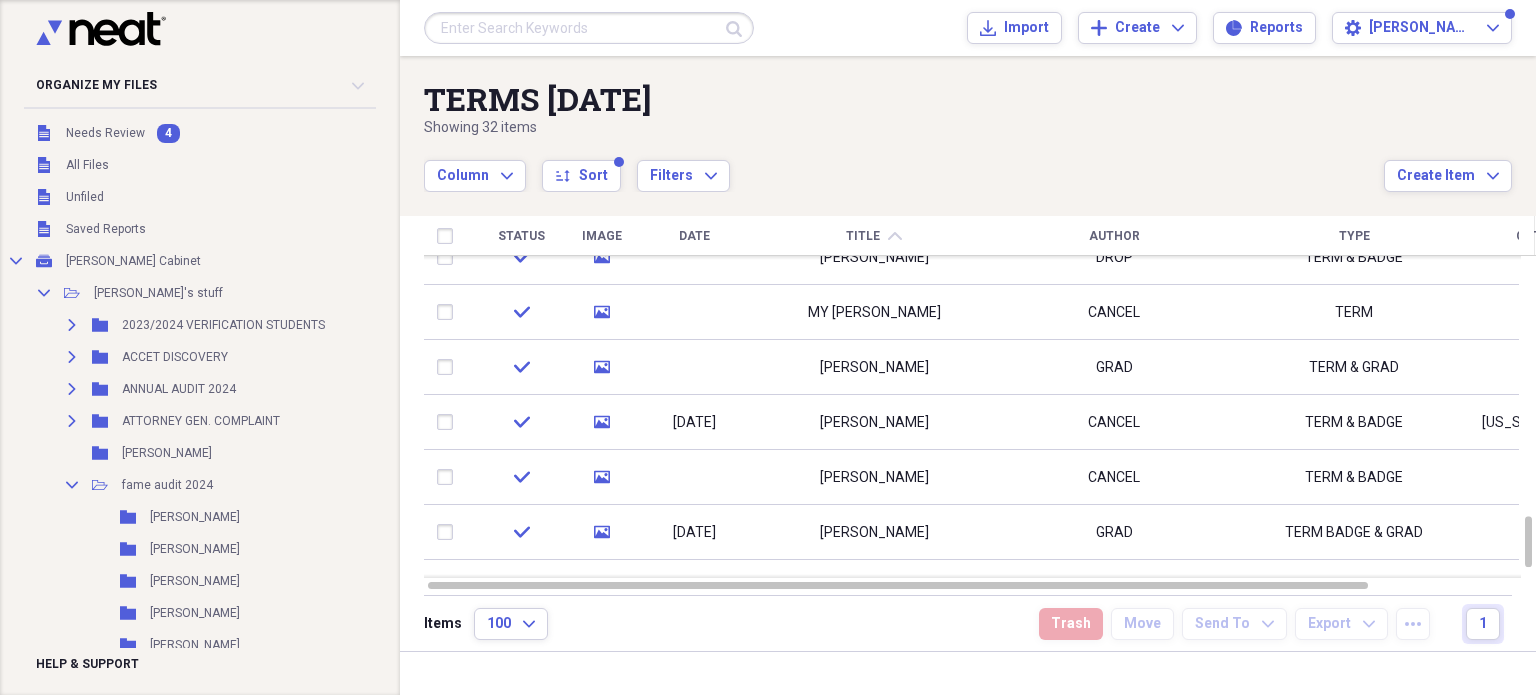 click on "[PERSON_NAME]" at bounding box center [874, 422] 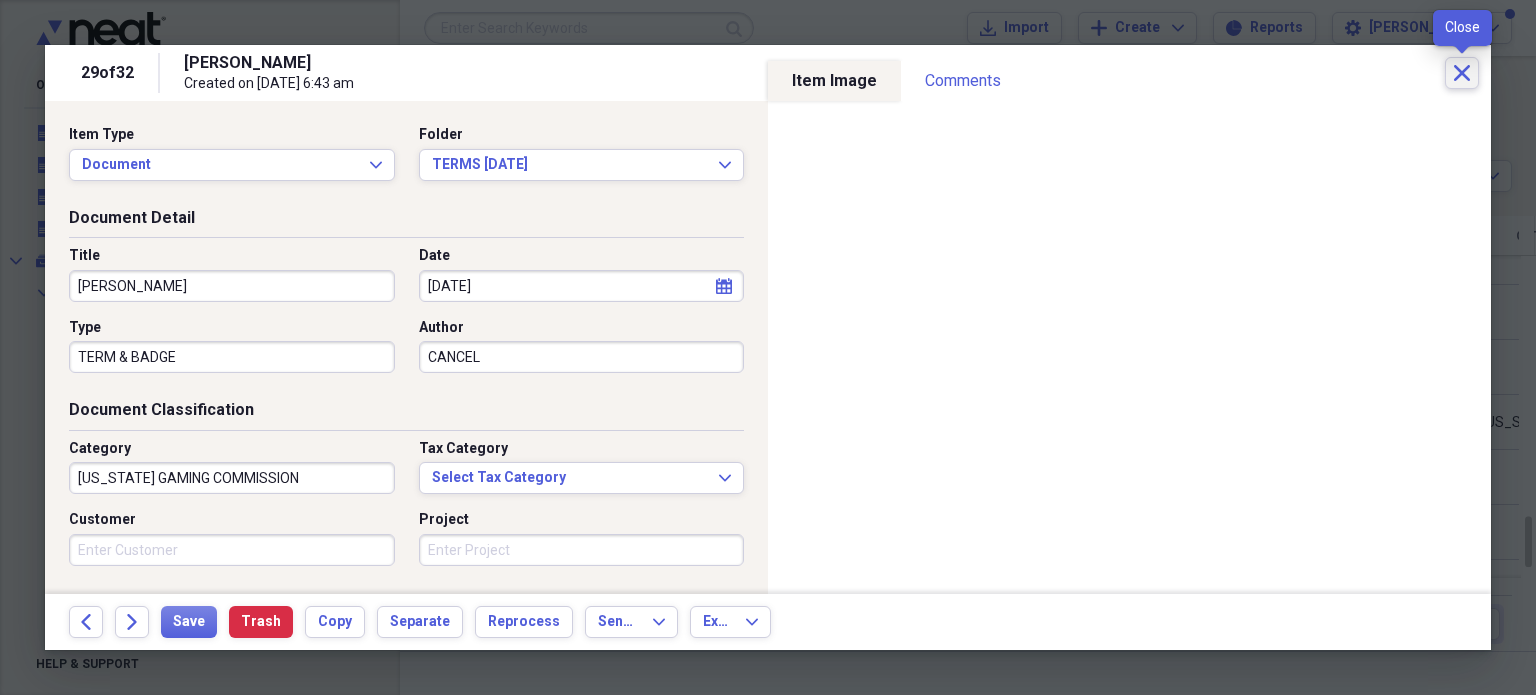 click on "Close" at bounding box center (1462, 73) 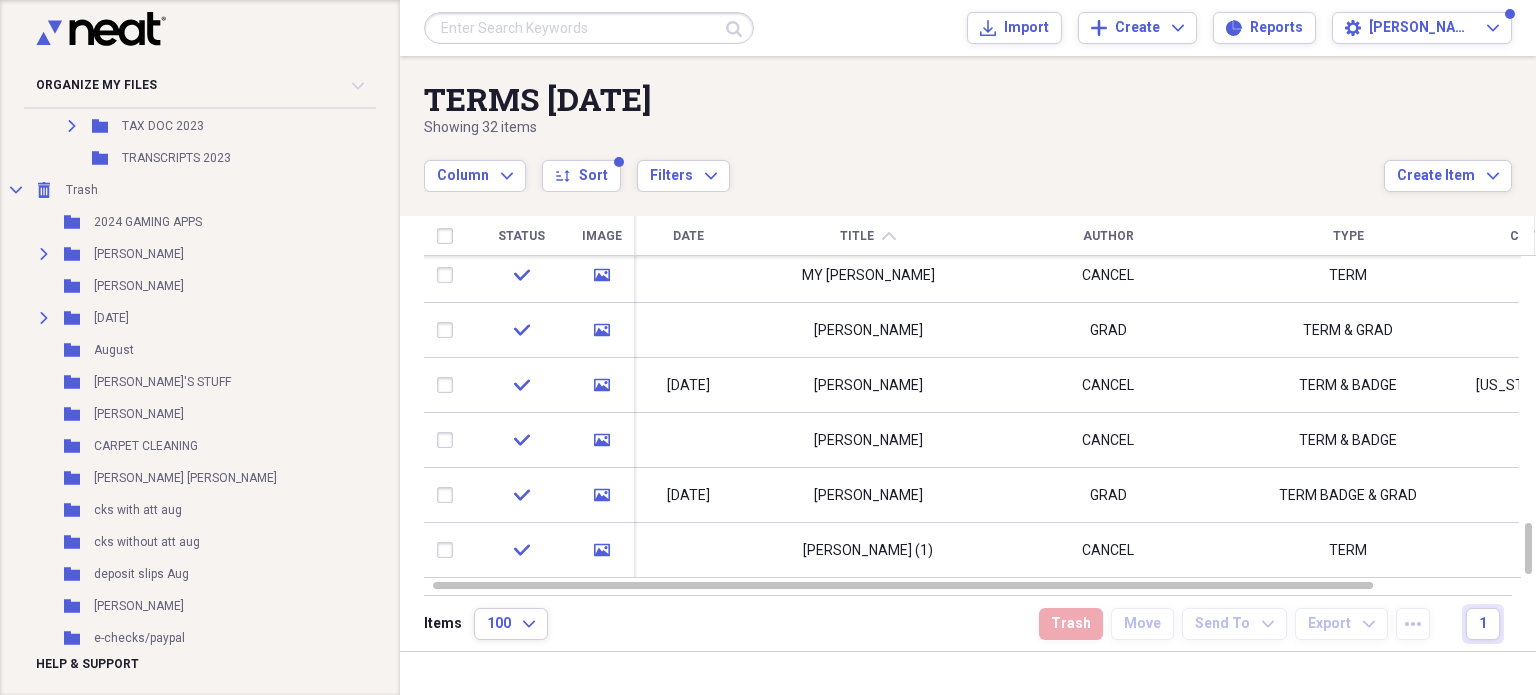 scroll, scrollTop: 3442, scrollLeft: 0, axis: vertical 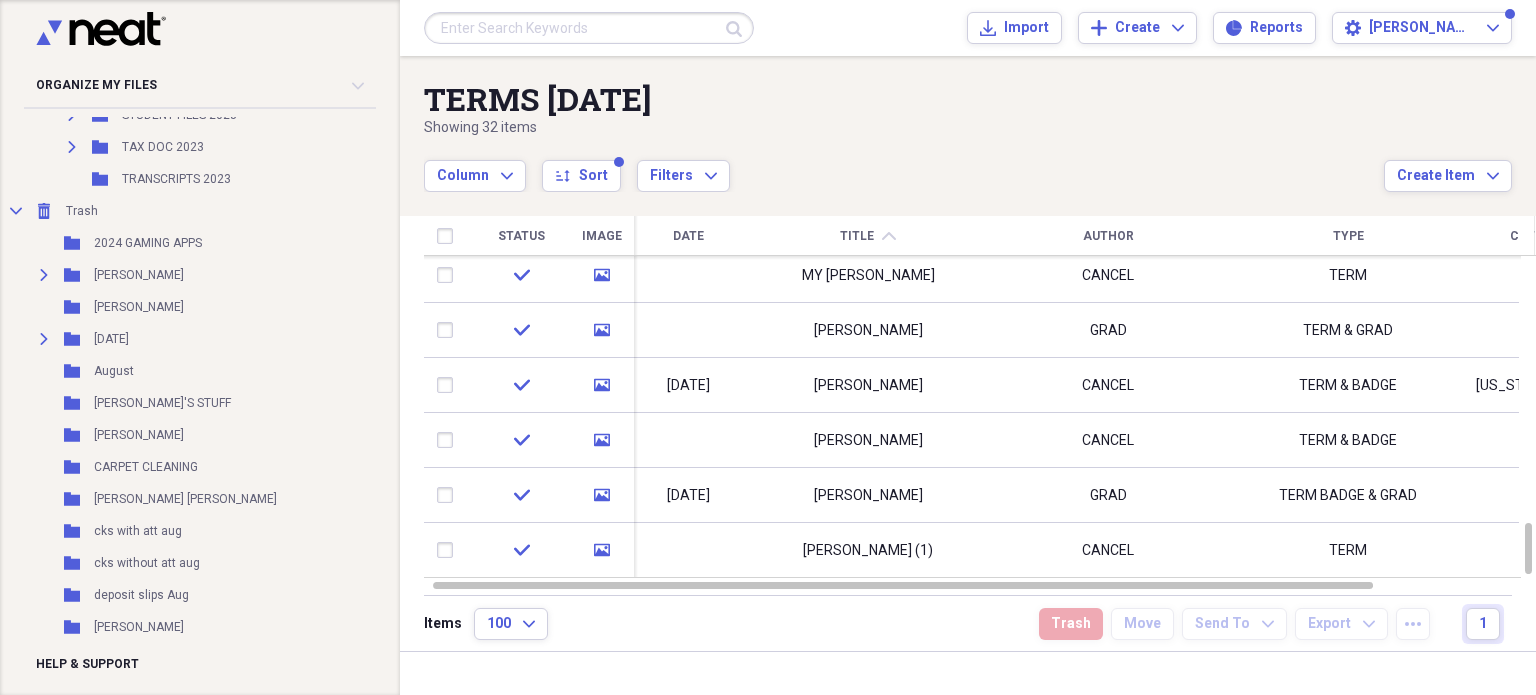 click on "Folder 2024 GAMING APPS" at bounding box center [280, 243] 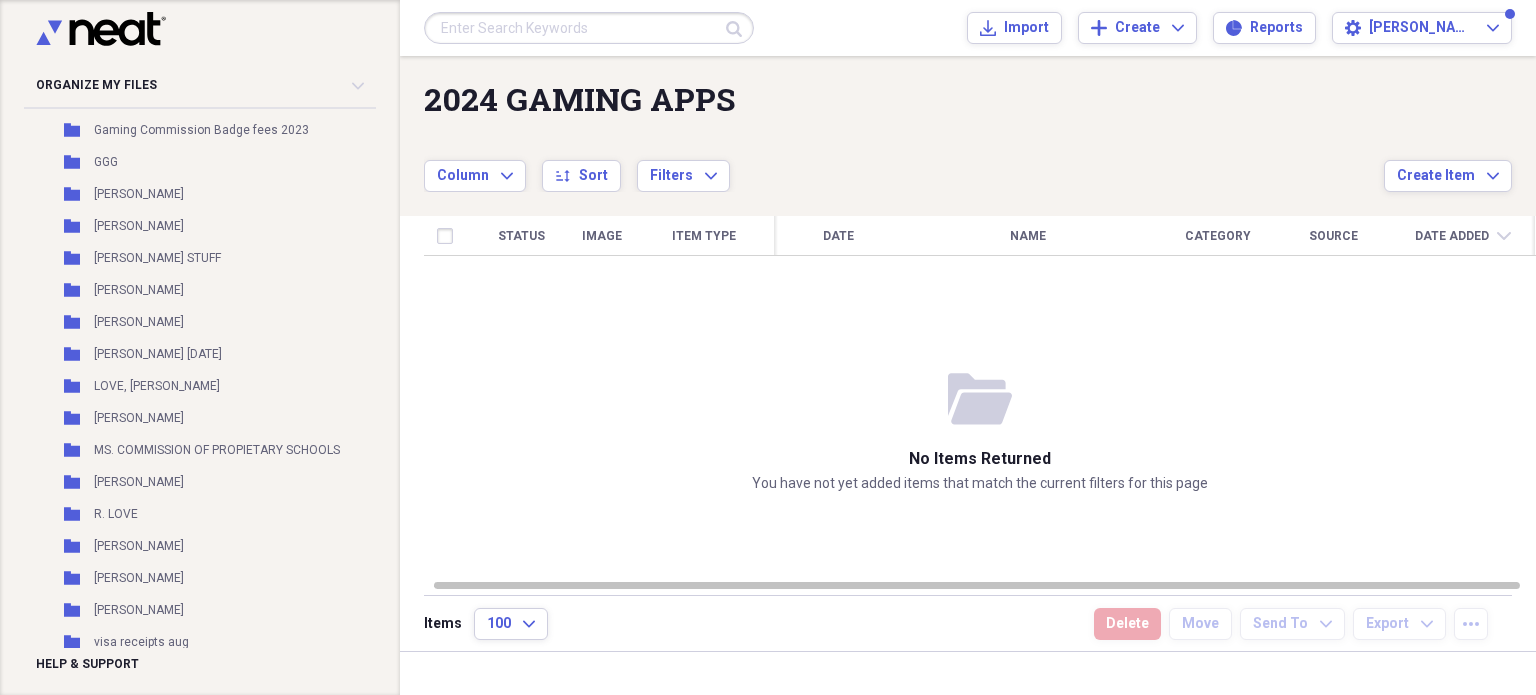 scroll, scrollTop: 4218, scrollLeft: 0, axis: vertical 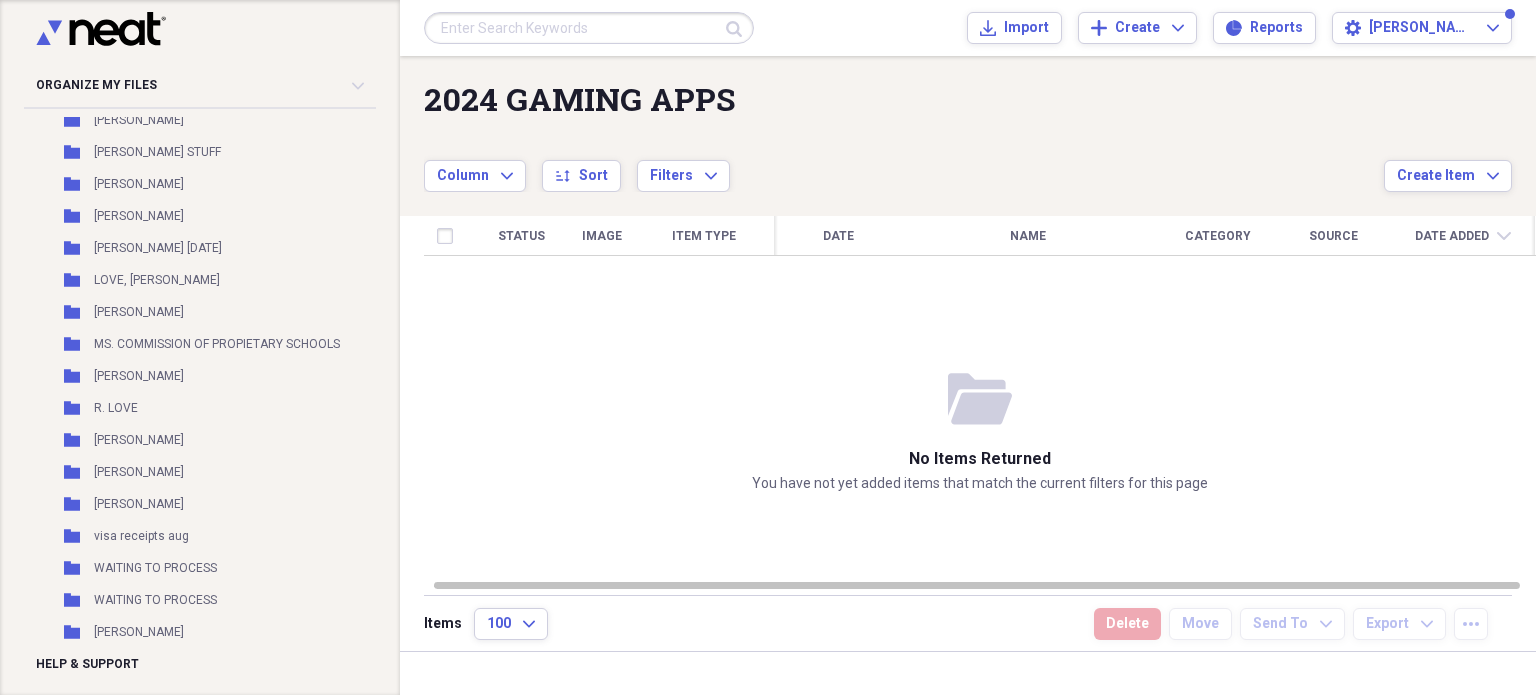 click on "[PERSON_NAME]" at bounding box center [139, 440] 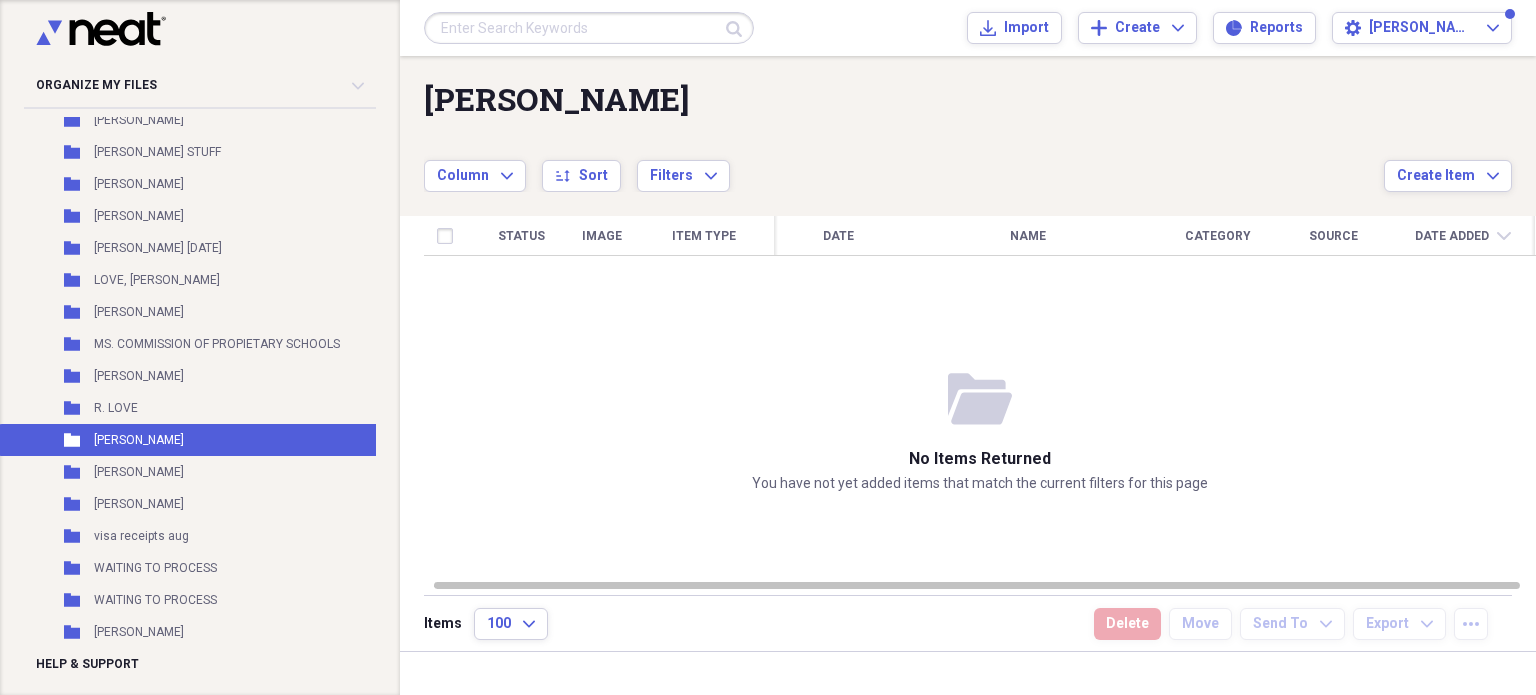 click on "[PERSON_NAME]" at bounding box center (139, 440) 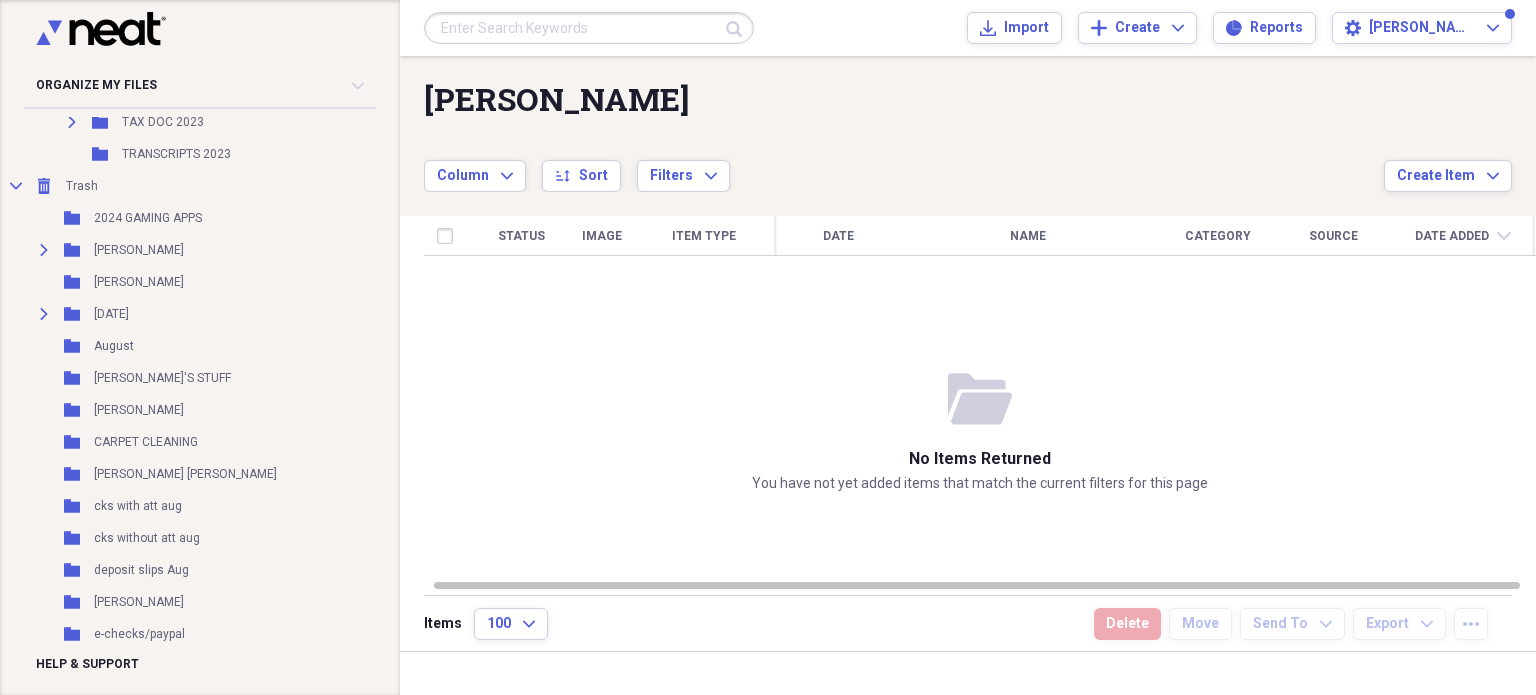 scroll, scrollTop: 3466, scrollLeft: 0, axis: vertical 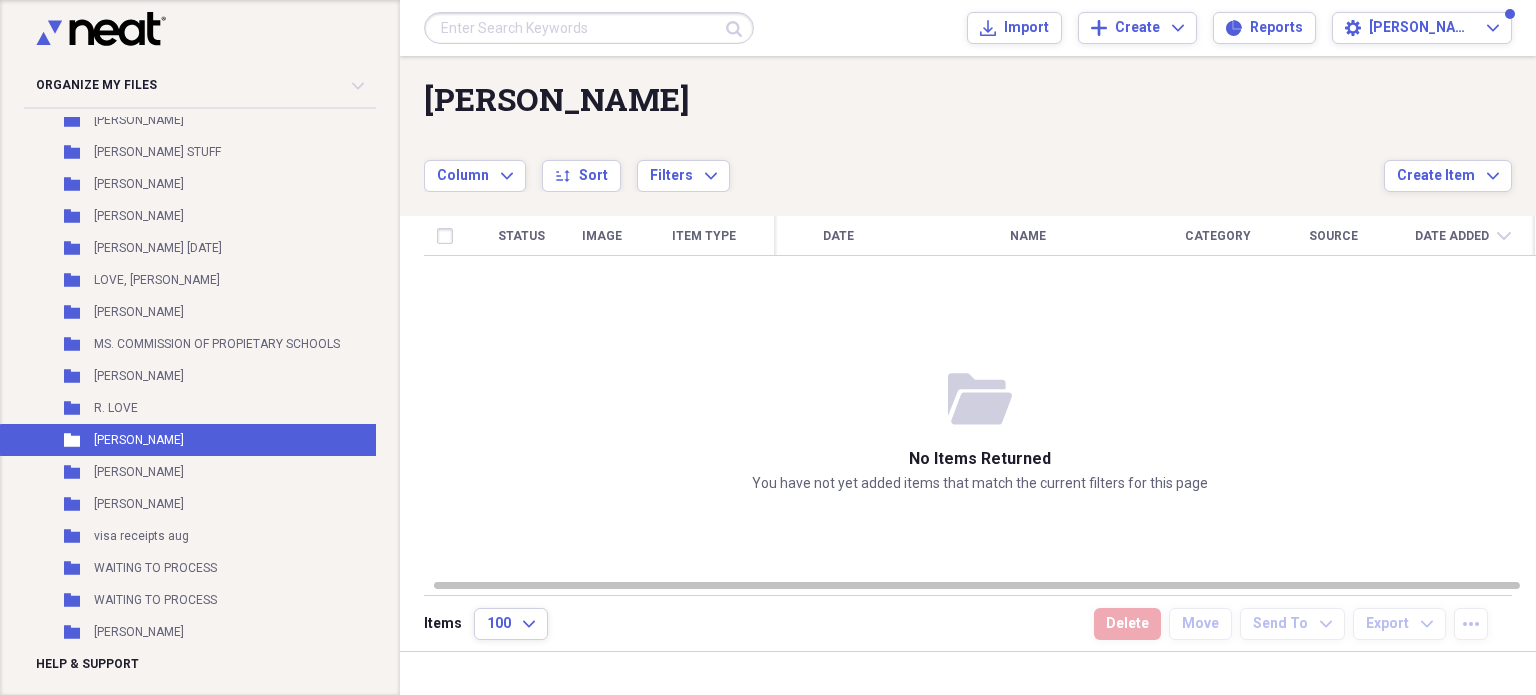 click on "Folder visa receipts aug" at bounding box center (280, 536) 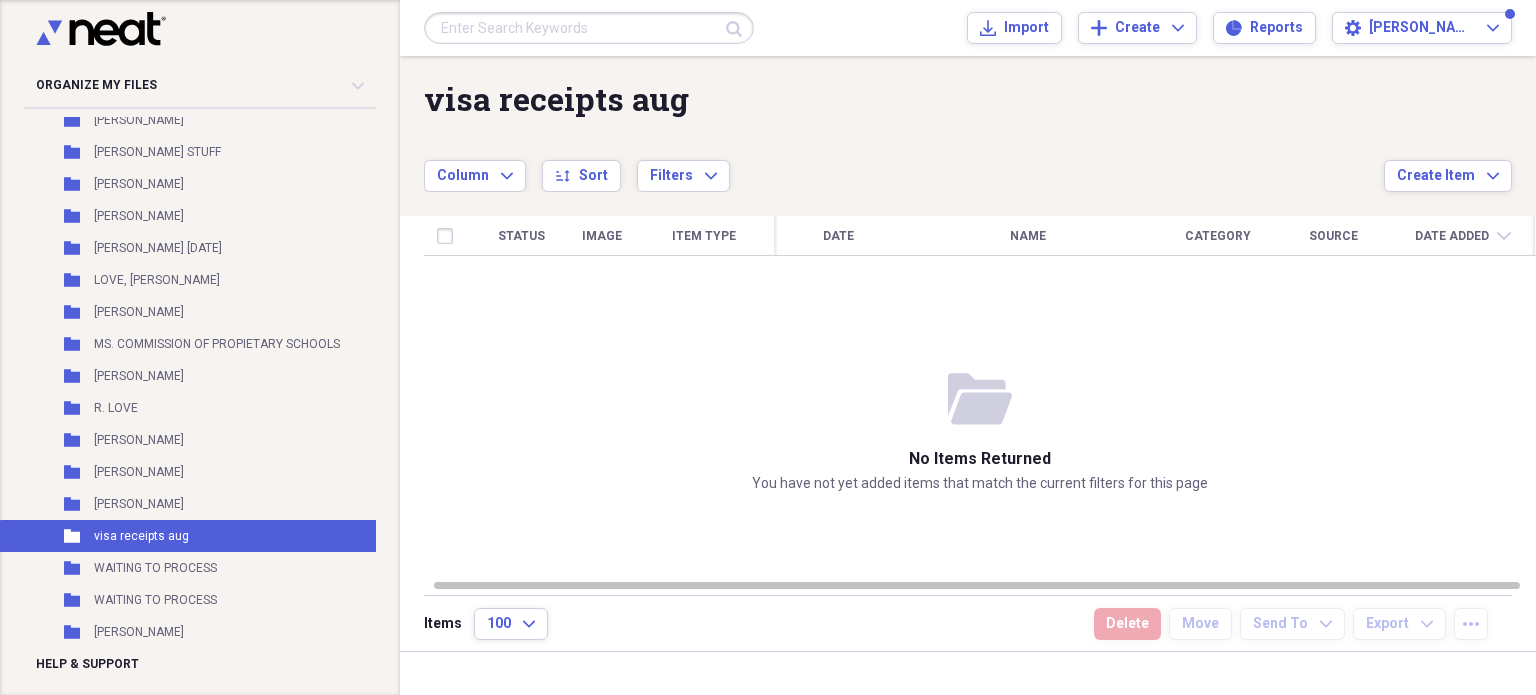 click on "[PERSON_NAME]" at bounding box center (280, 632) 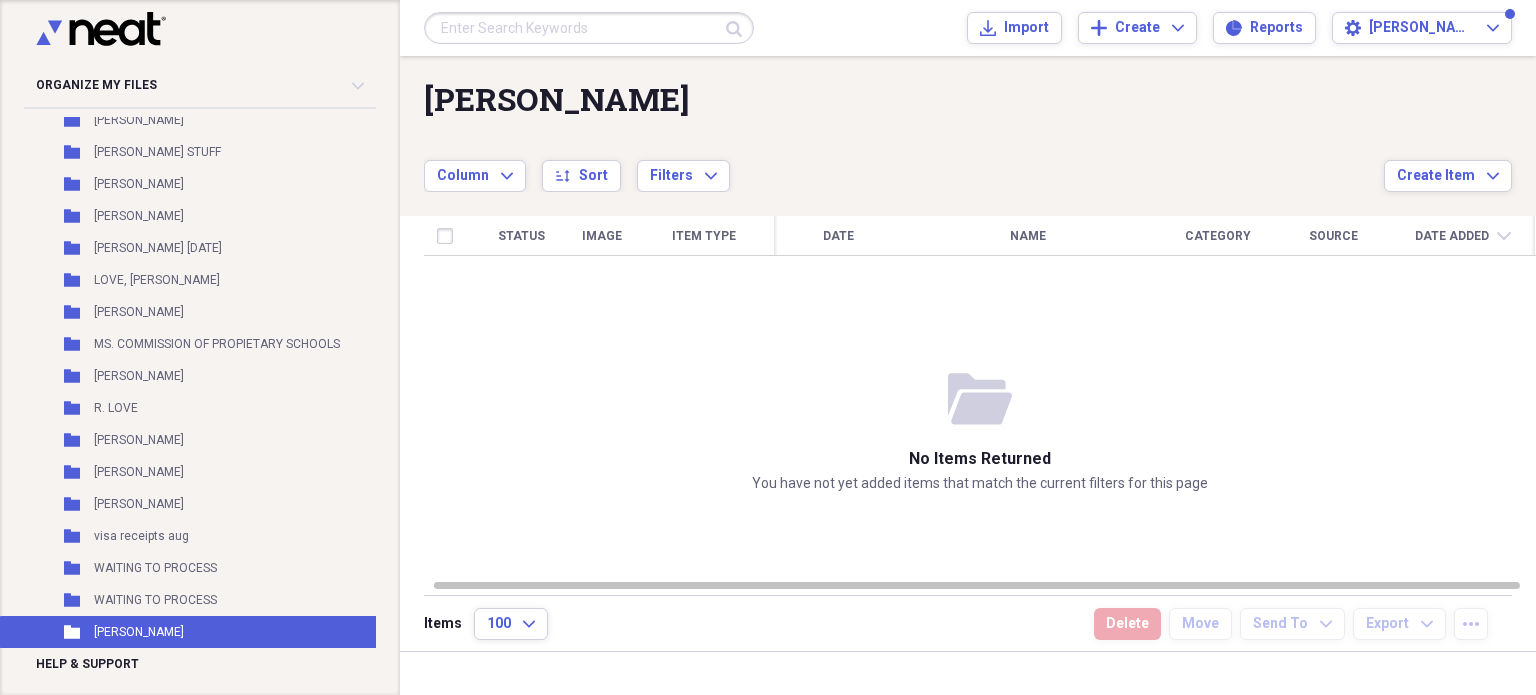click on "WAITING TO PROCESS" at bounding box center (155, 600) 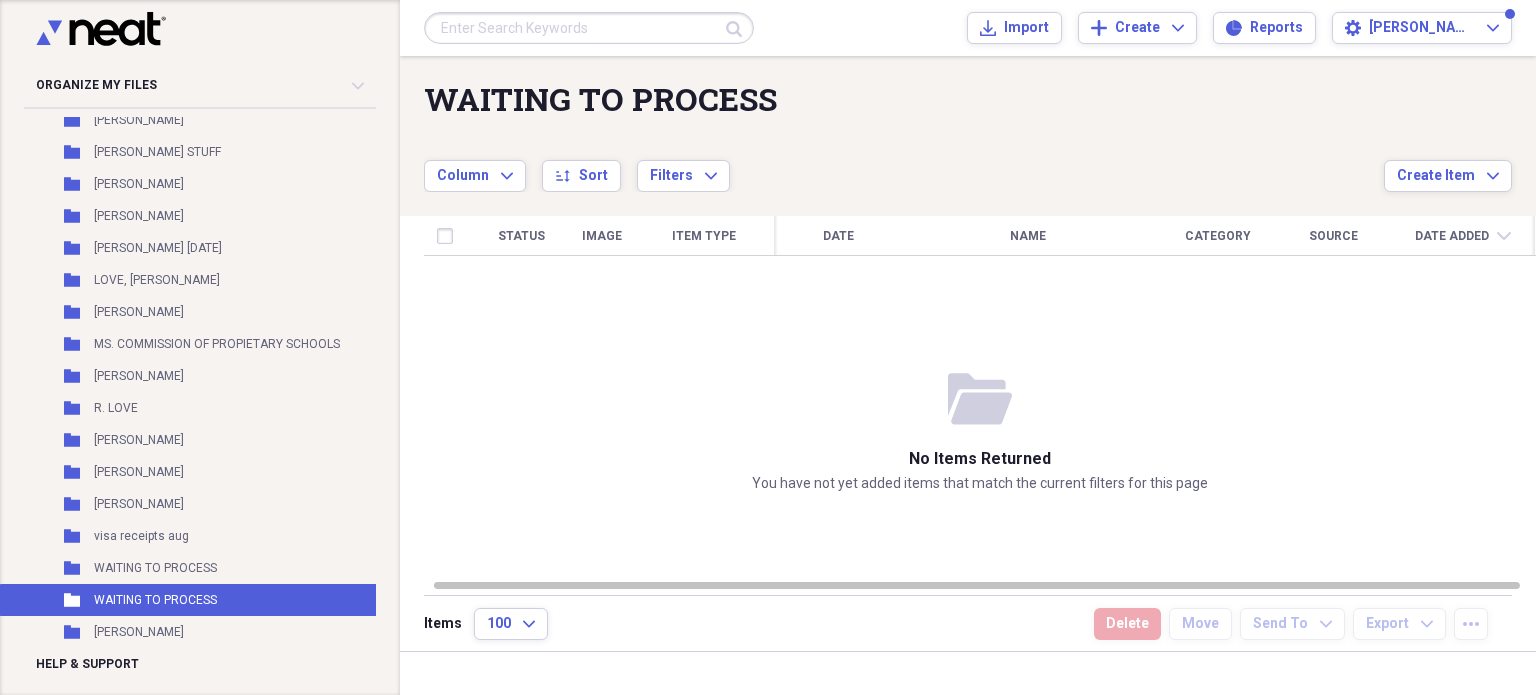 click on "Folder WAITING TO PROCESS" at bounding box center (280, 568) 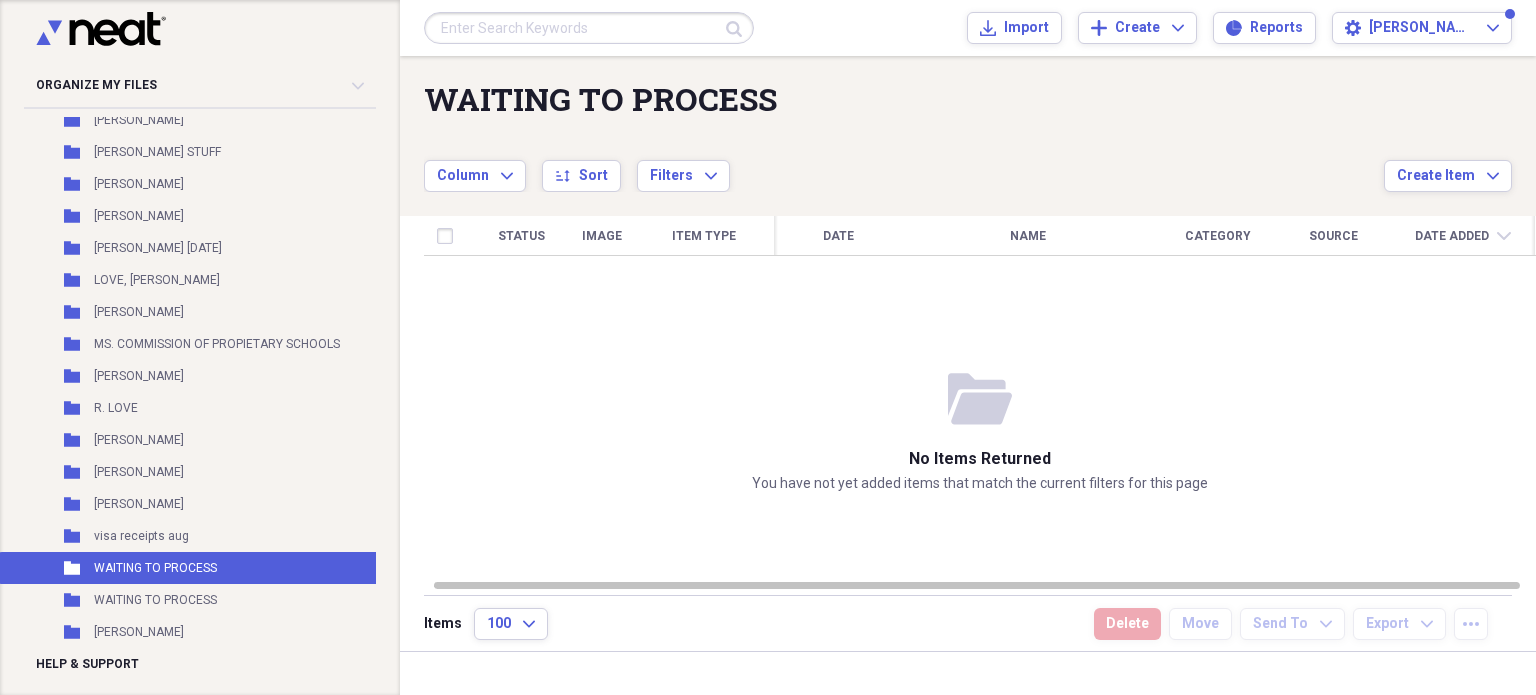 click on "[PERSON_NAME]" at bounding box center [139, 440] 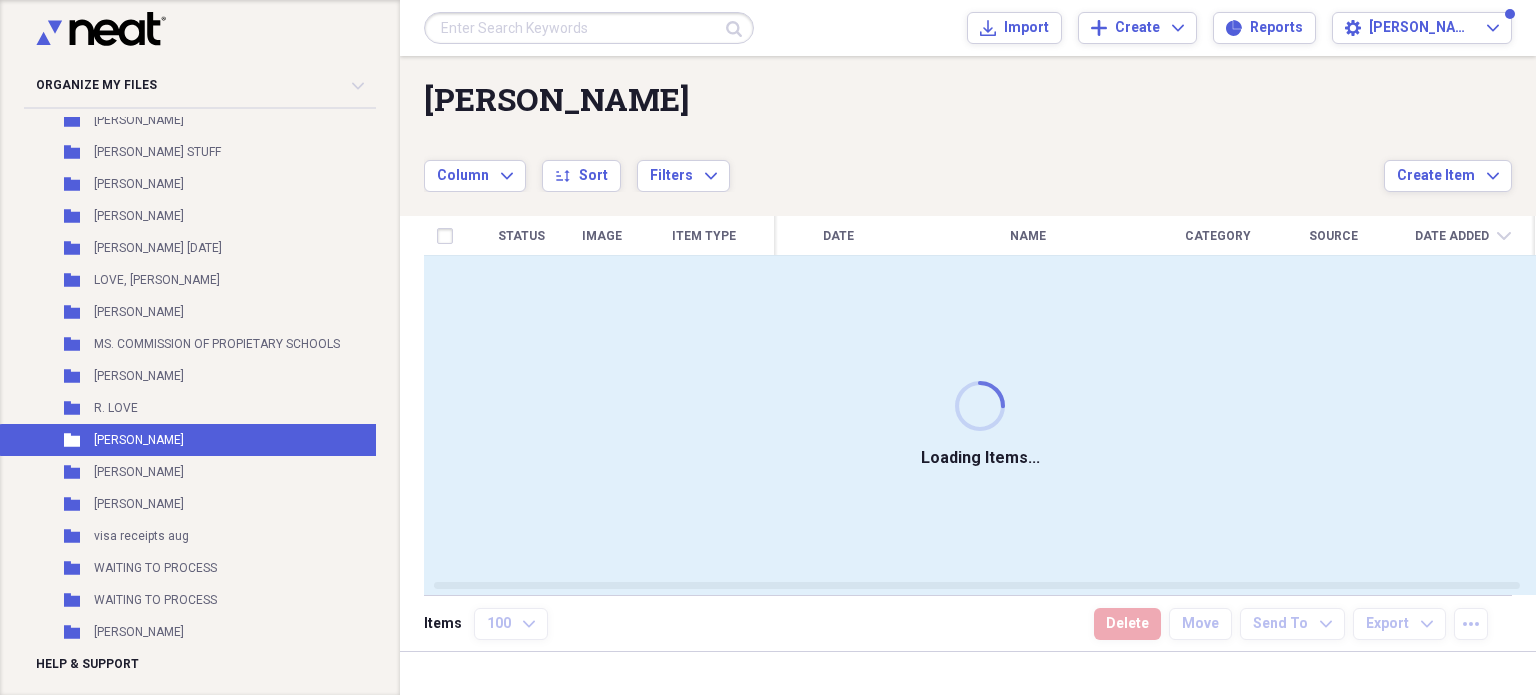 click on "[PERSON_NAME]" at bounding box center [139, 440] 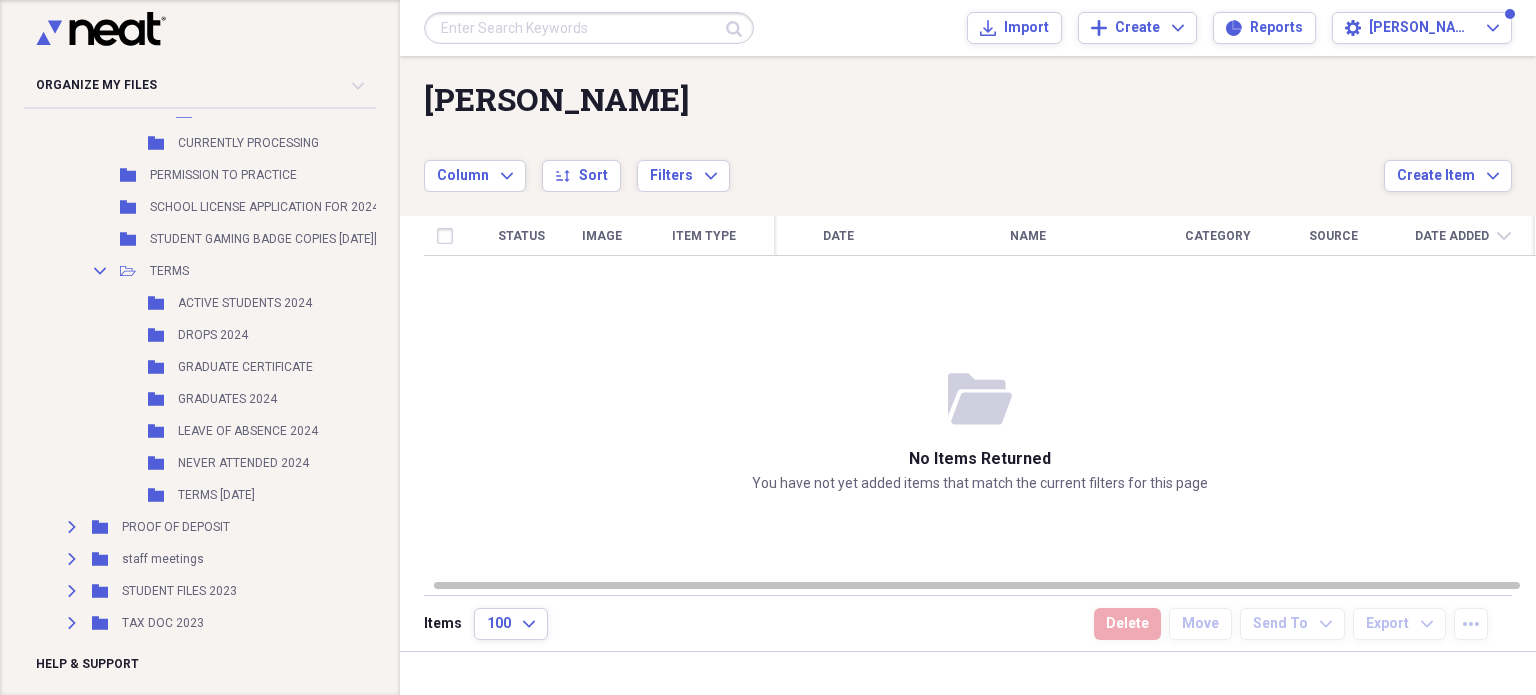 scroll, scrollTop: 2955, scrollLeft: 0, axis: vertical 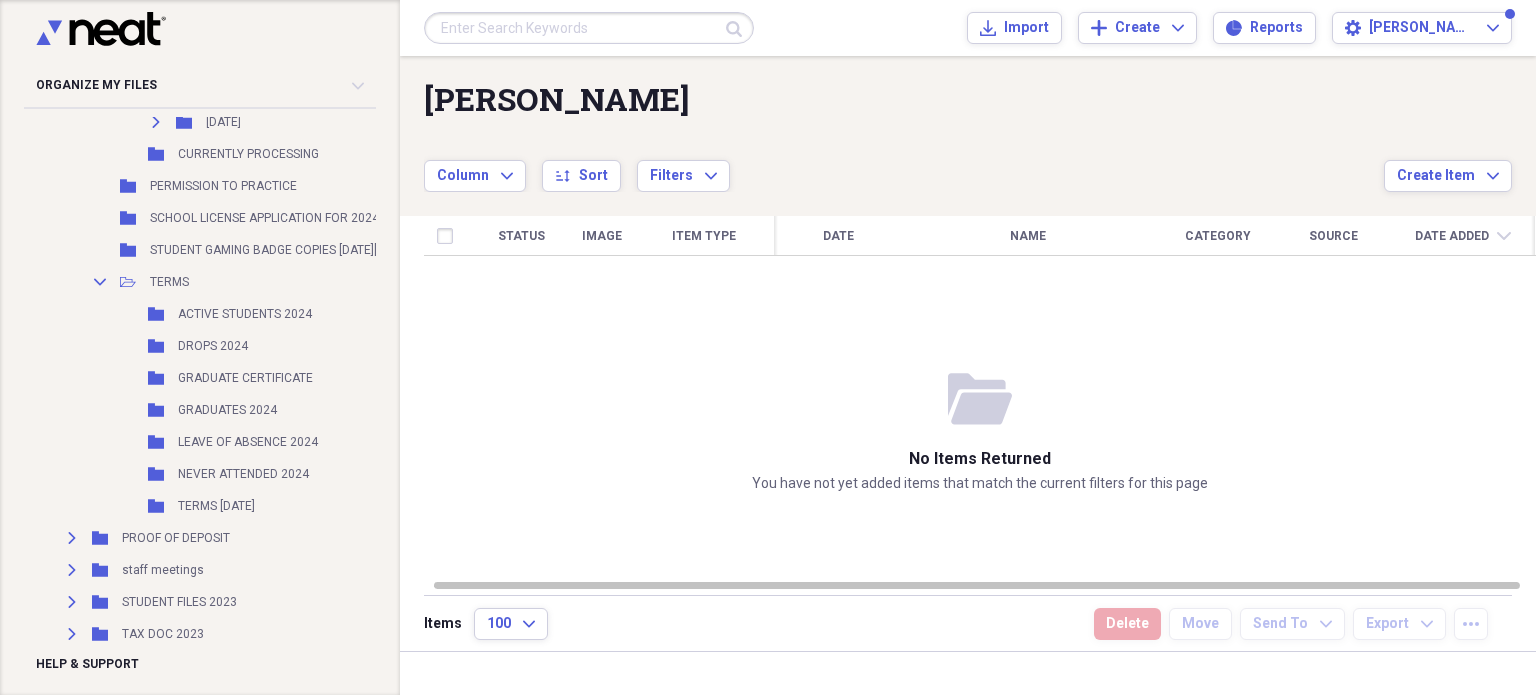 click on "TERMS [DATE]" at bounding box center [216, 506] 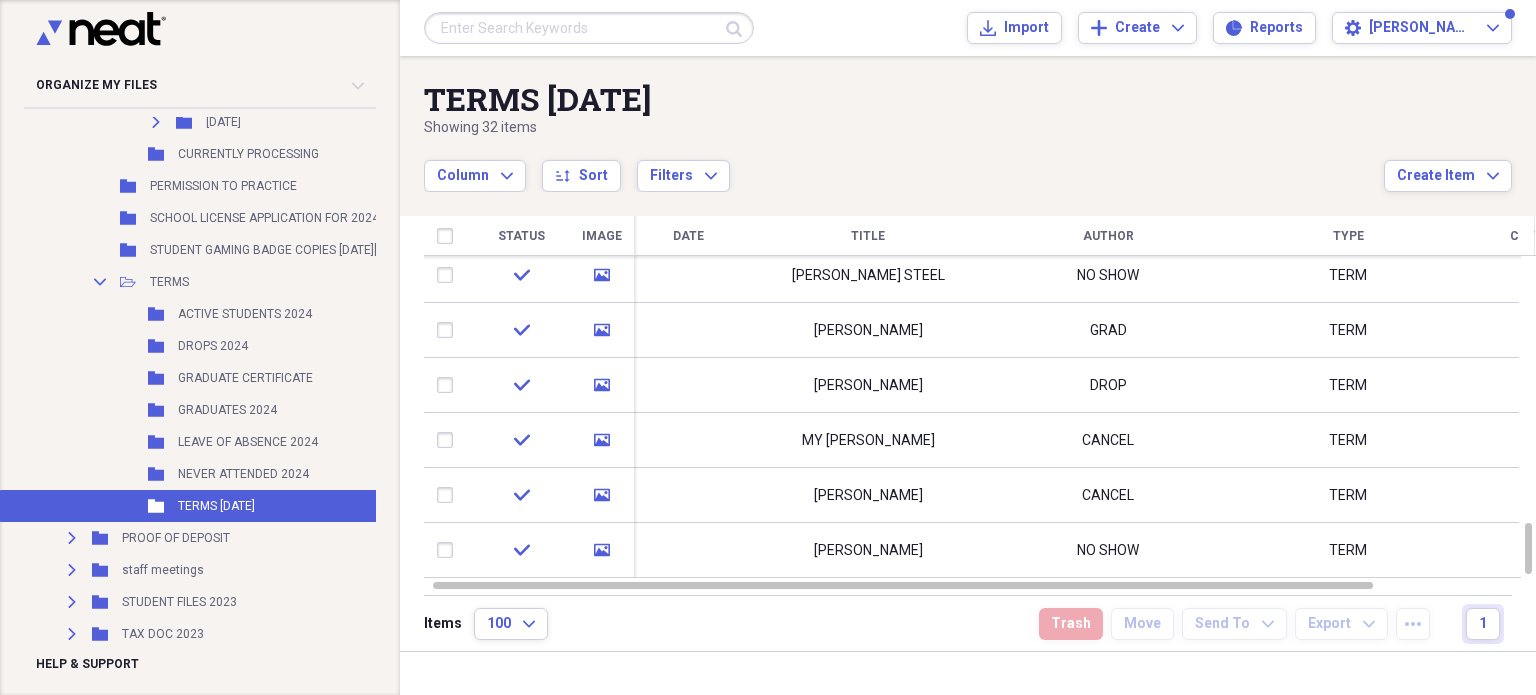 click on "GRADUATE CERTIFICATE" at bounding box center (245, 378) 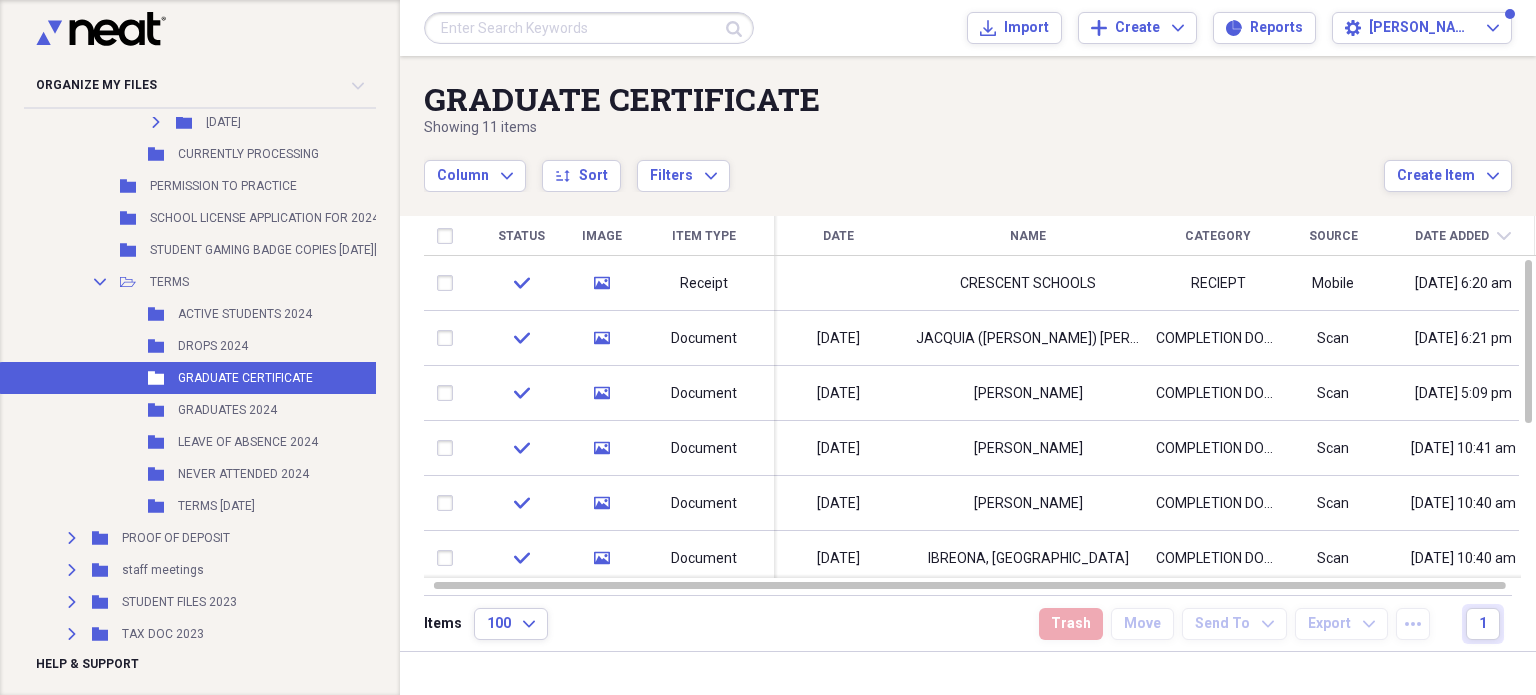 click on "TERMS [DATE]" at bounding box center [216, 506] 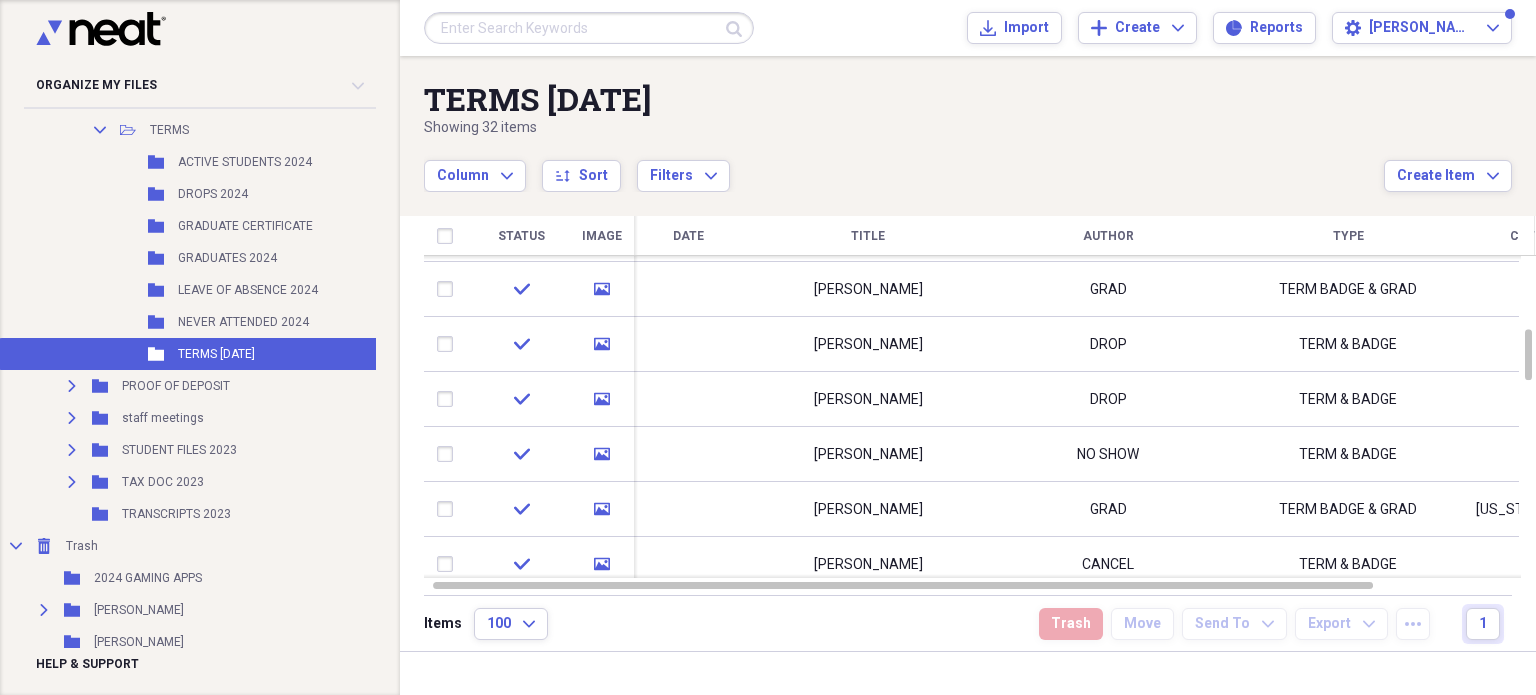 scroll, scrollTop: 3046, scrollLeft: 0, axis: vertical 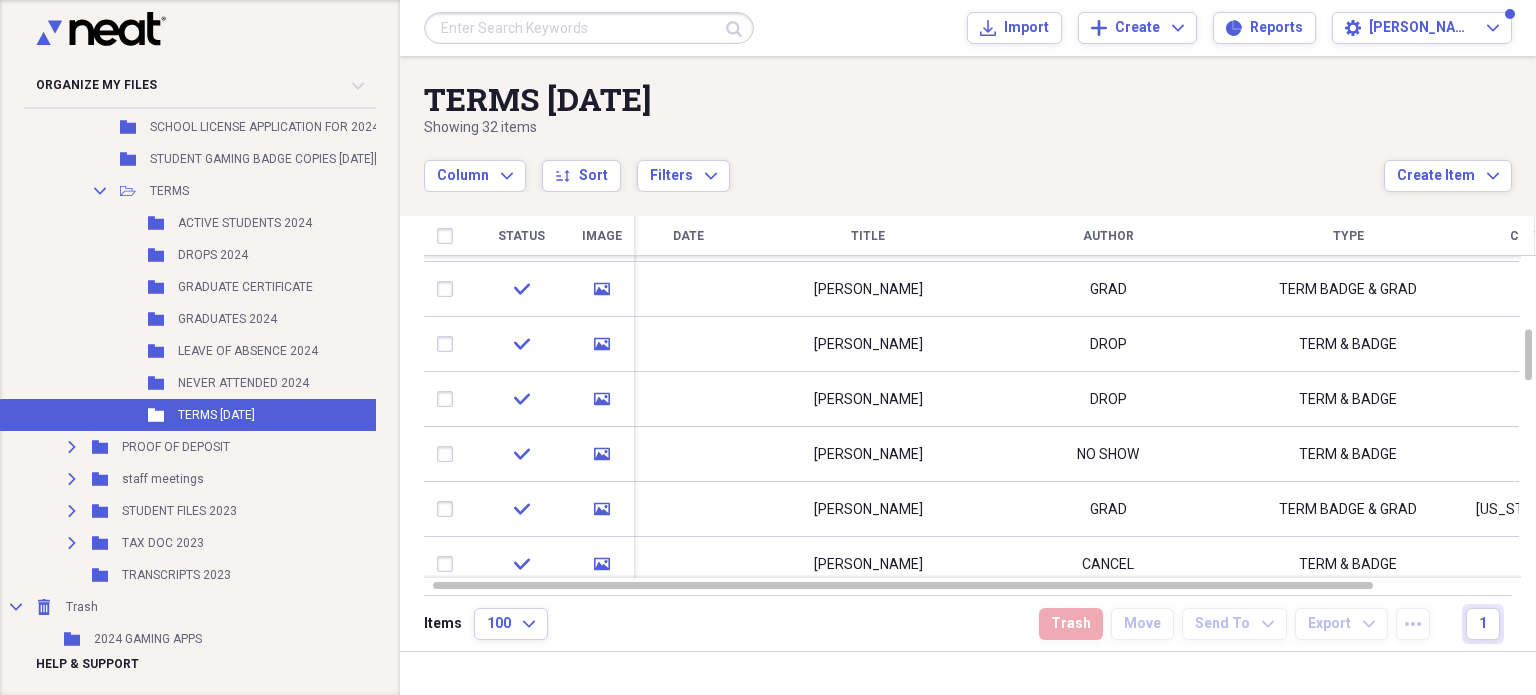 click on "GRADUATES 2024" at bounding box center [227, 319] 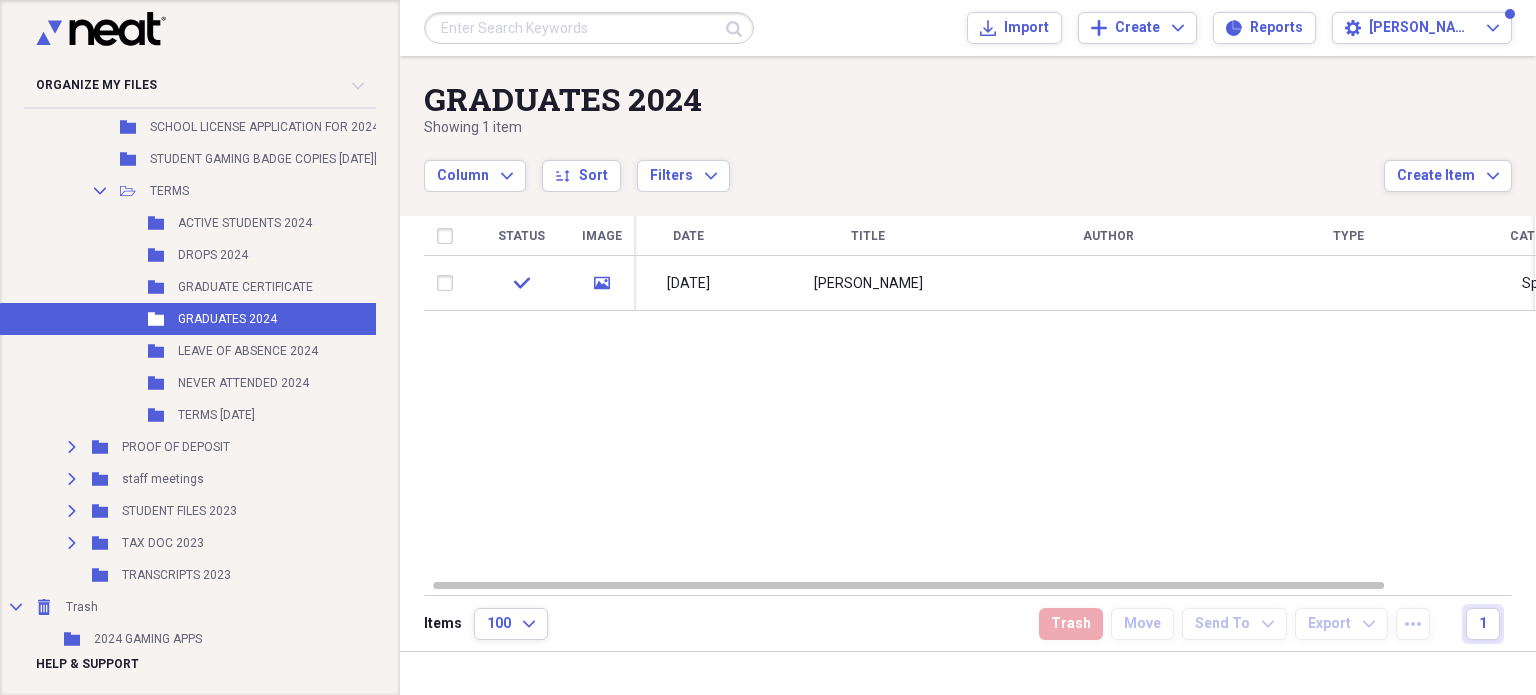 click on "GRADUATE CERTIFICATE" at bounding box center (245, 287) 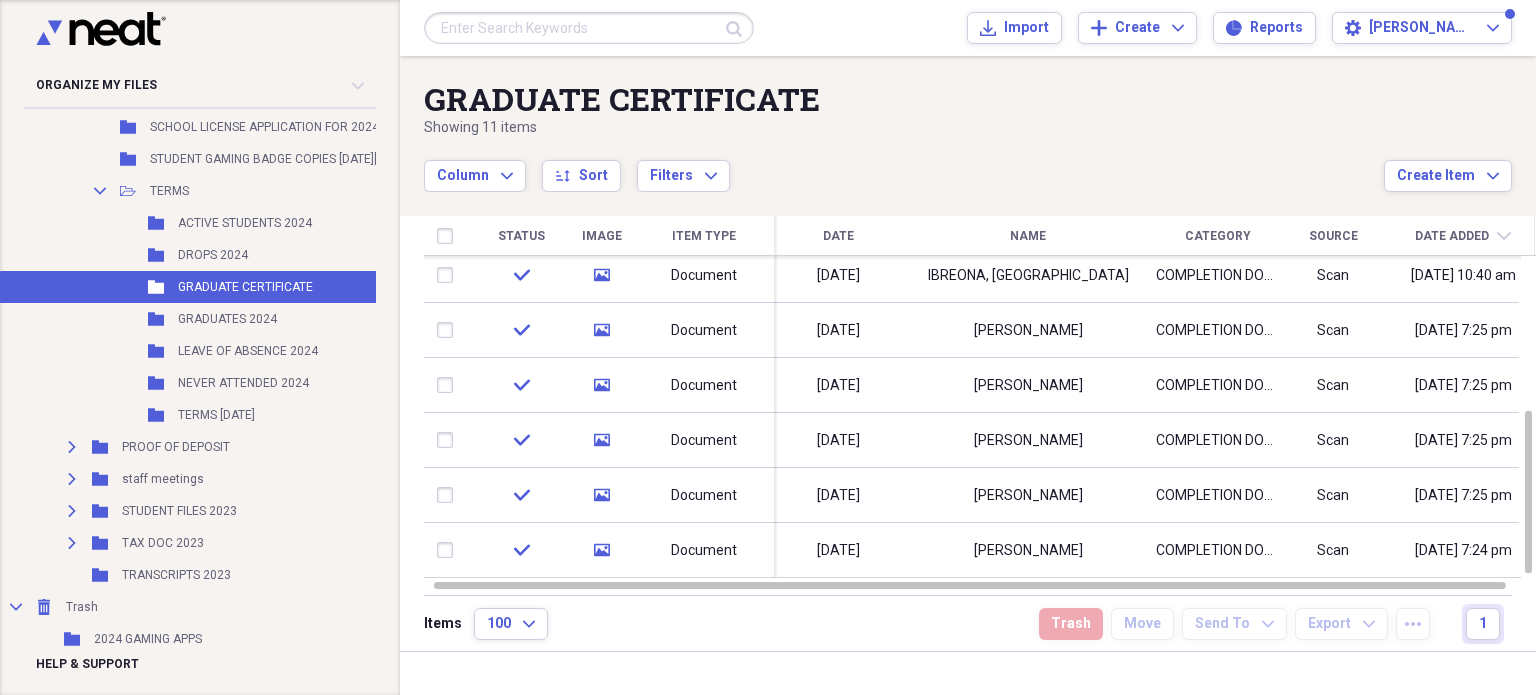 click on "ACTIVE STUDENTS 2024" at bounding box center (245, 223) 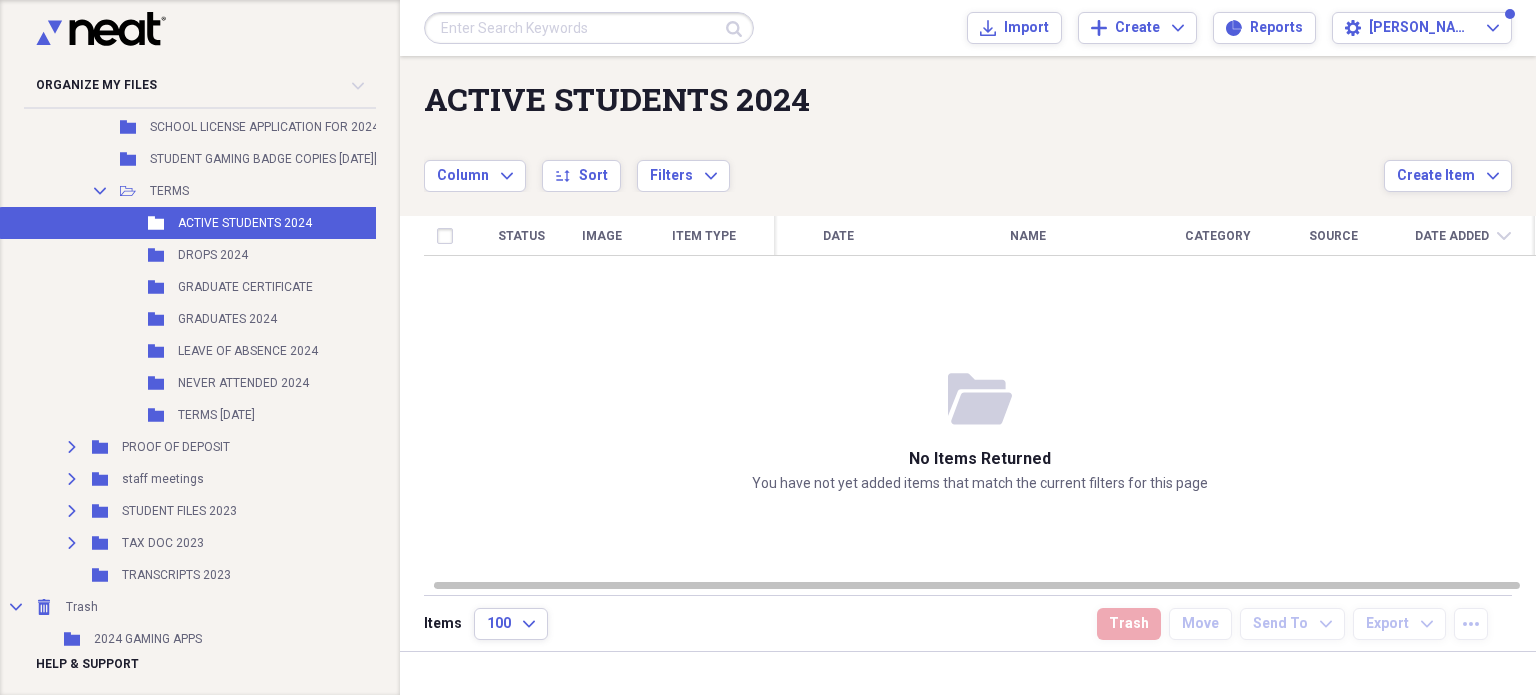 click on "Folder DROPS 2024 Add Folder" at bounding box center (280, 255) 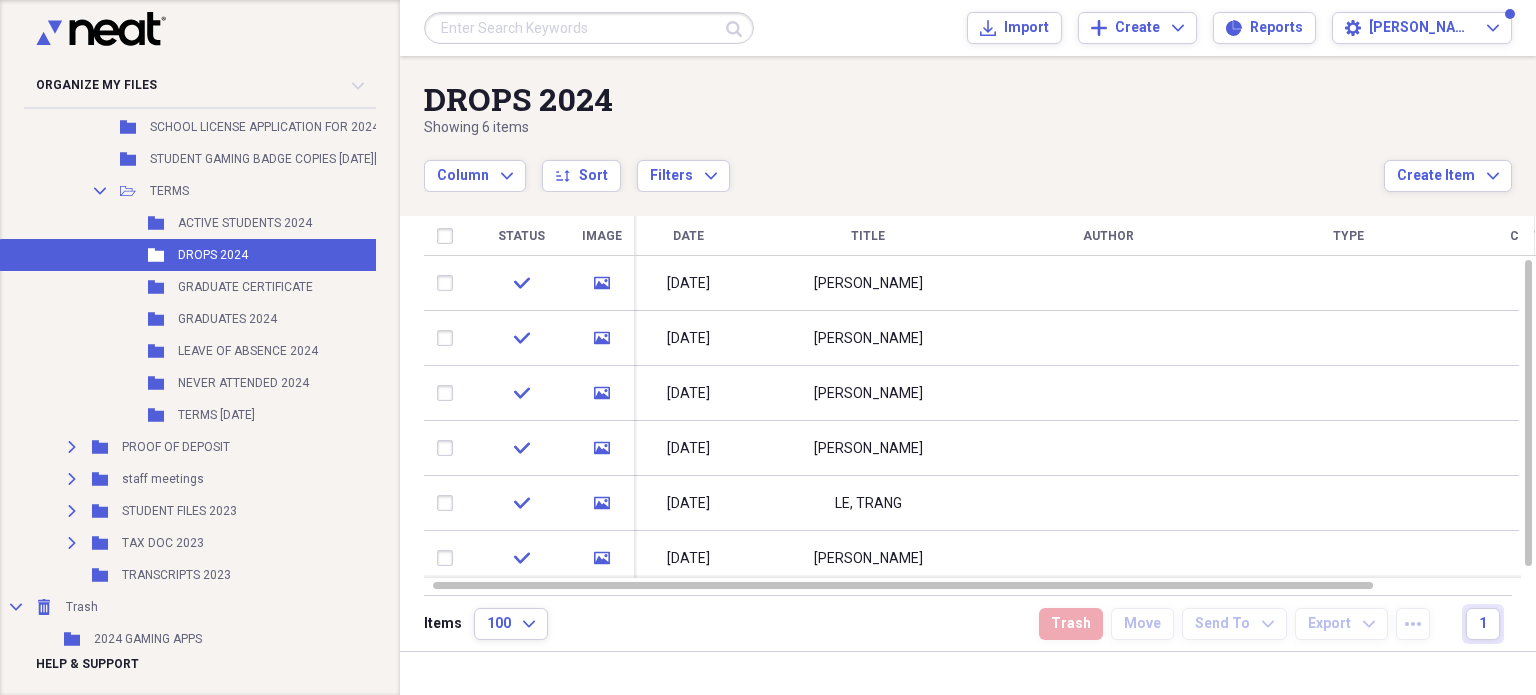 click on "Collapse Open Folder TERMS Add Folder" at bounding box center (280, 191) 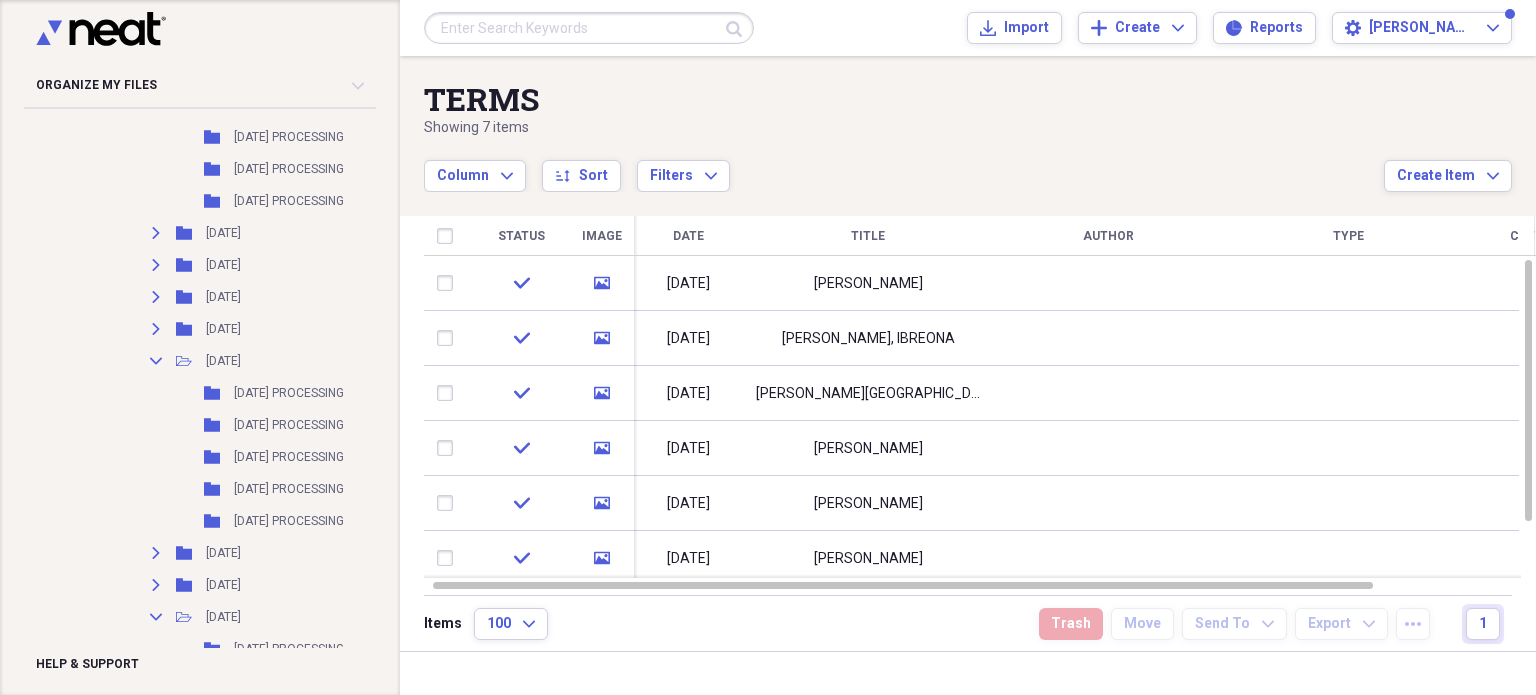 scroll, scrollTop: 2221, scrollLeft: 0, axis: vertical 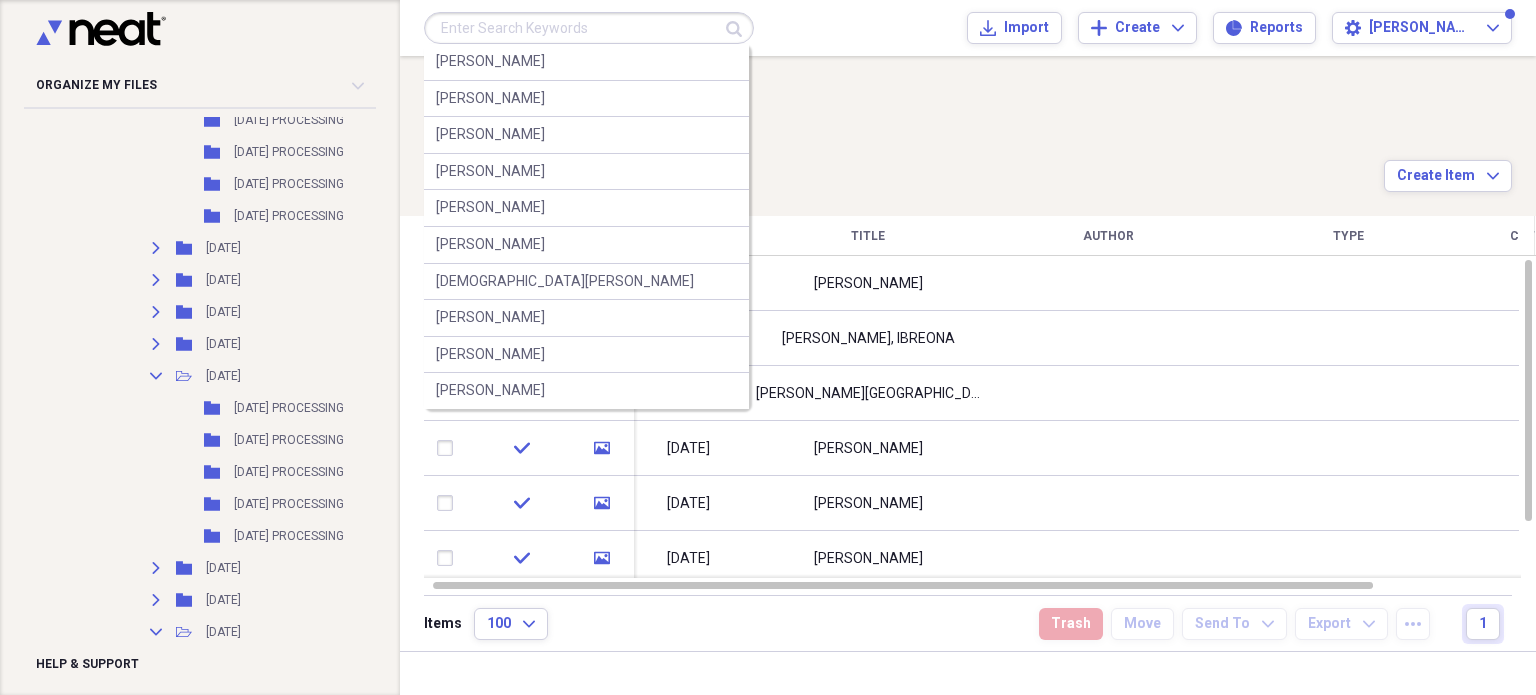 click at bounding box center [589, 28] 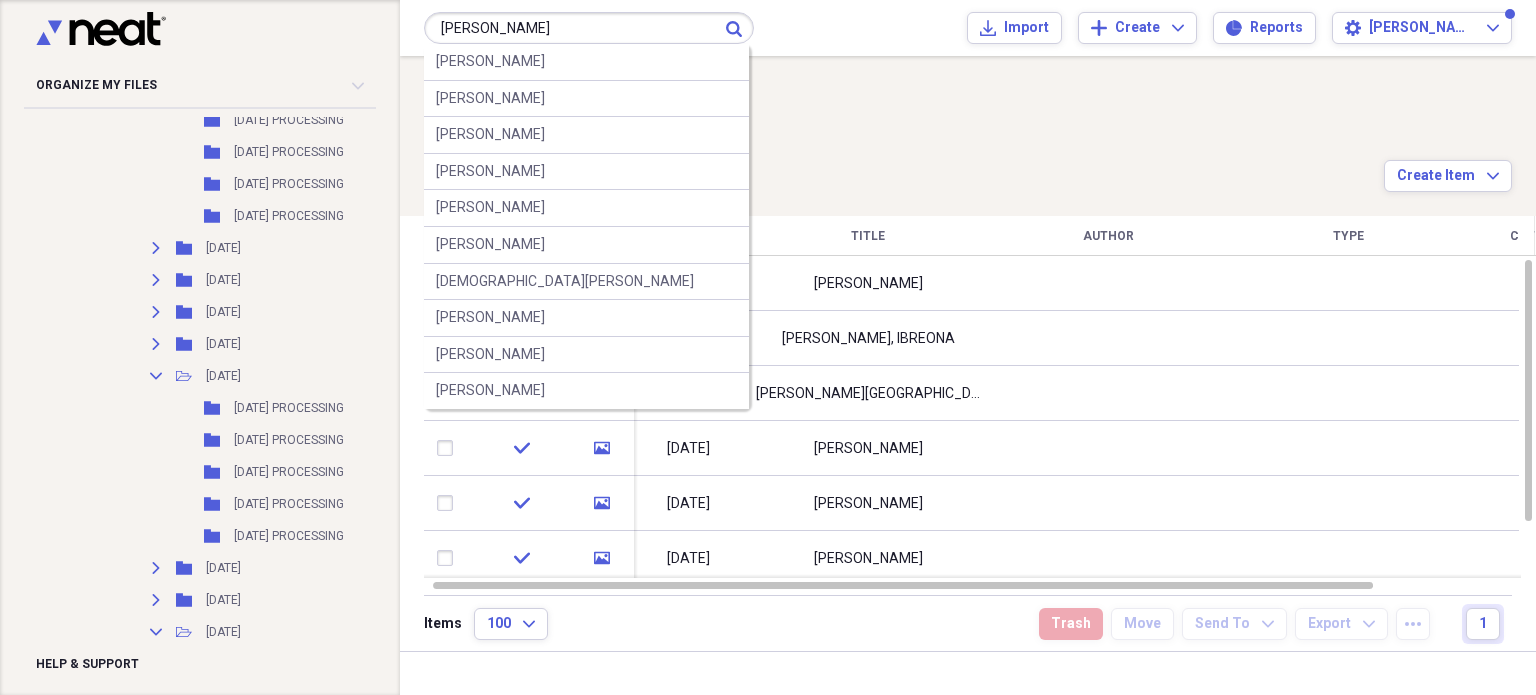 type on "[PERSON_NAME]" 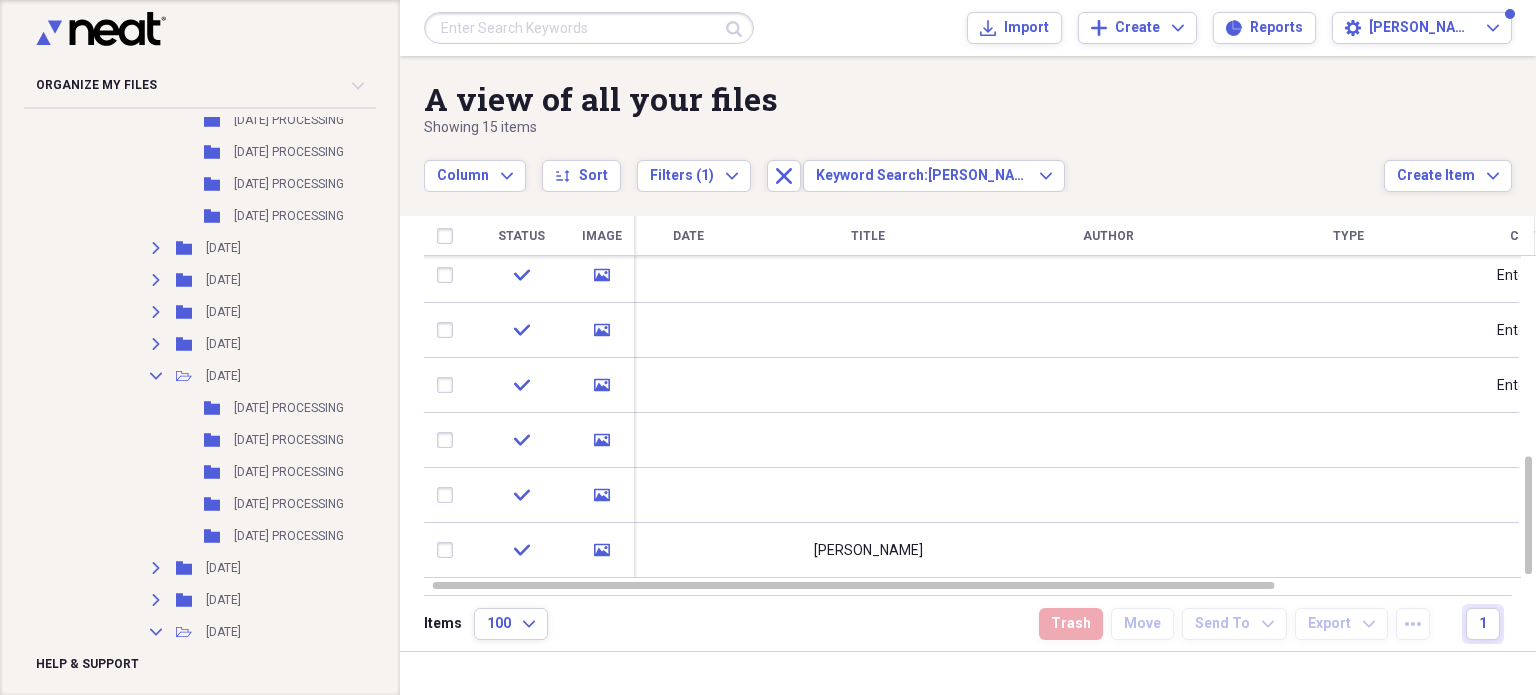 click at bounding box center [1108, 550] 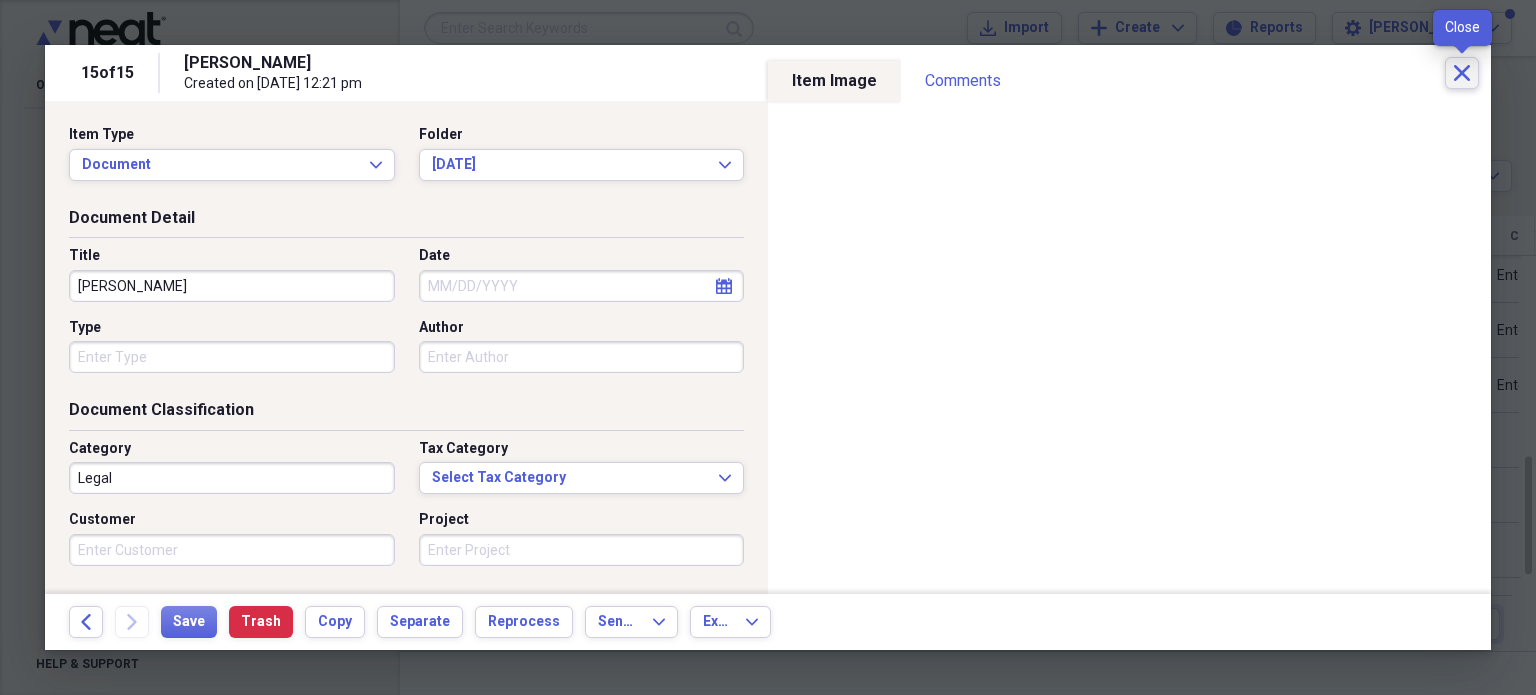 click on "Close" at bounding box center [1462, 73] 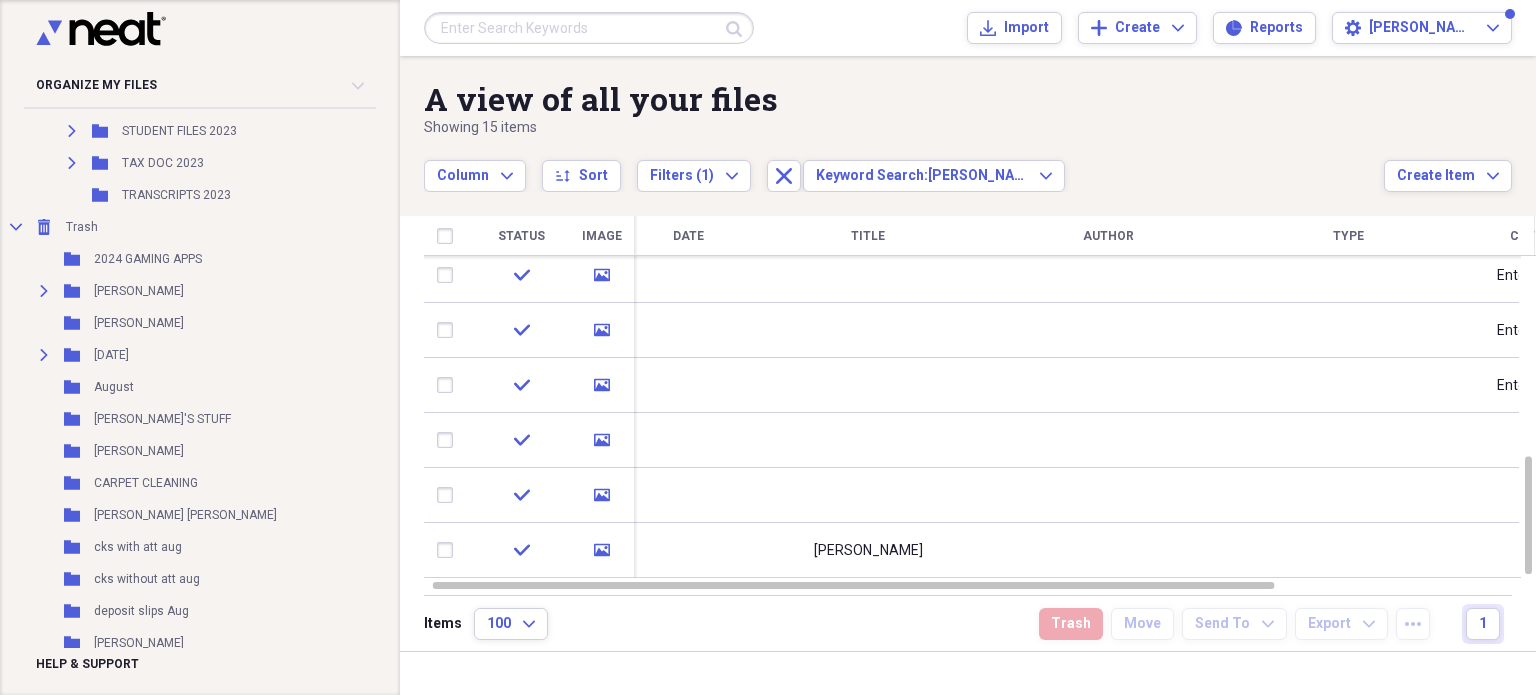 scroll, scrollTop: 3425, scrollLeft: 0, axis: vertical 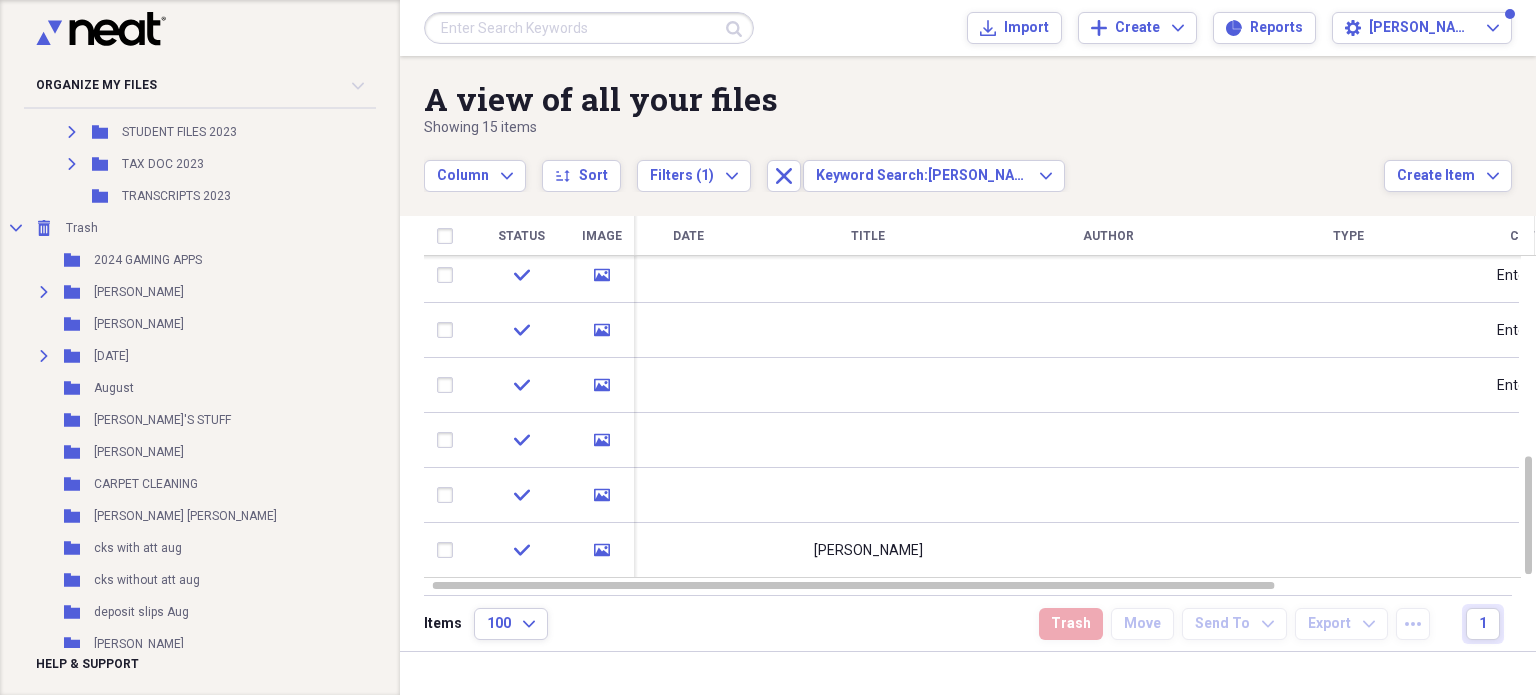 click 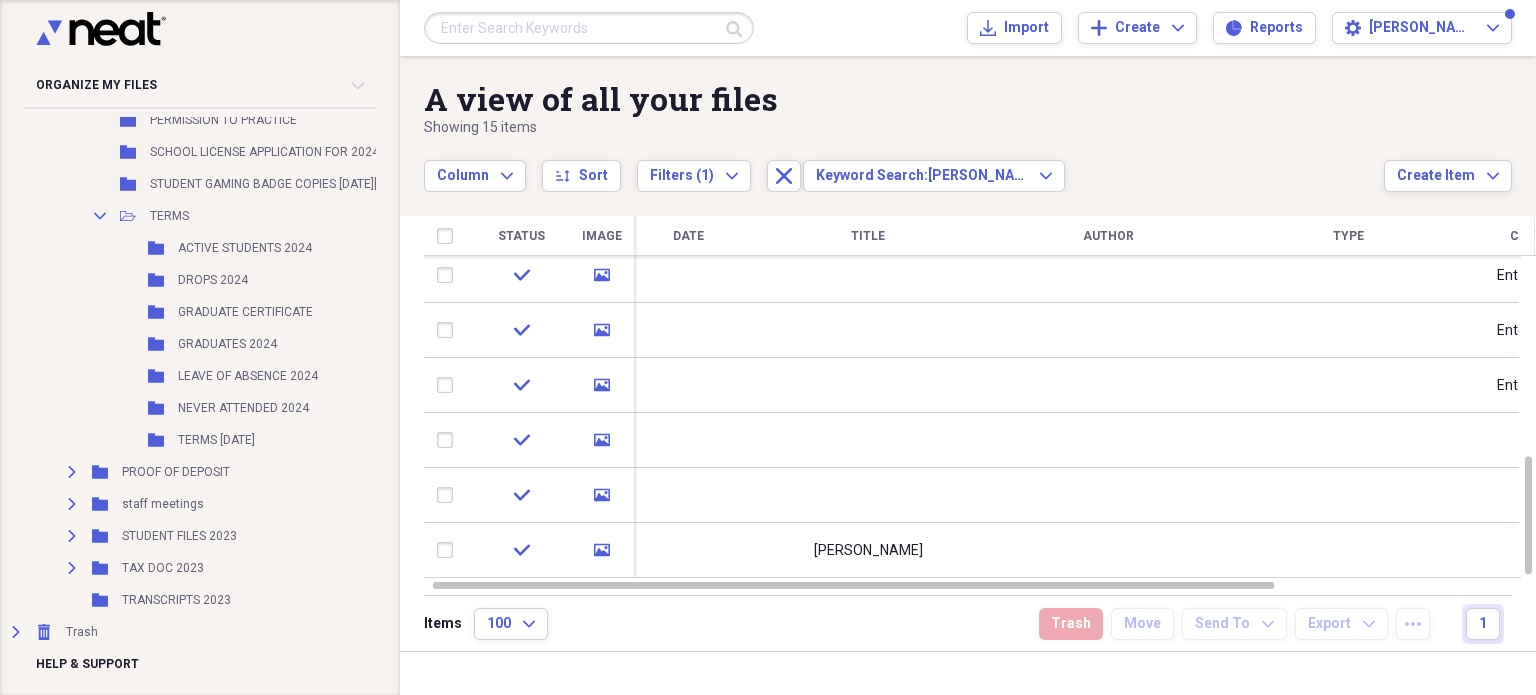 scroll, scrollTop: 3034, scrollLeft: 0, axis: vertical 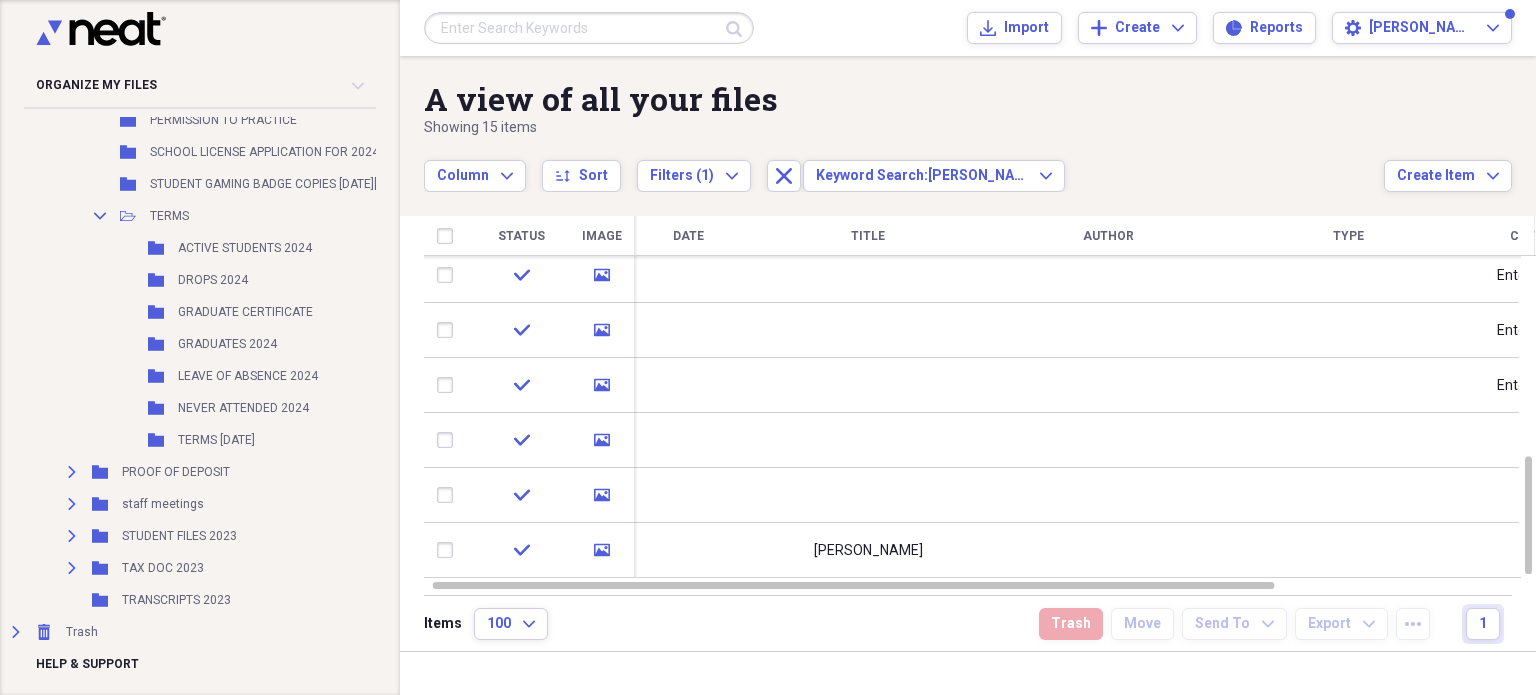 click on "Expand" 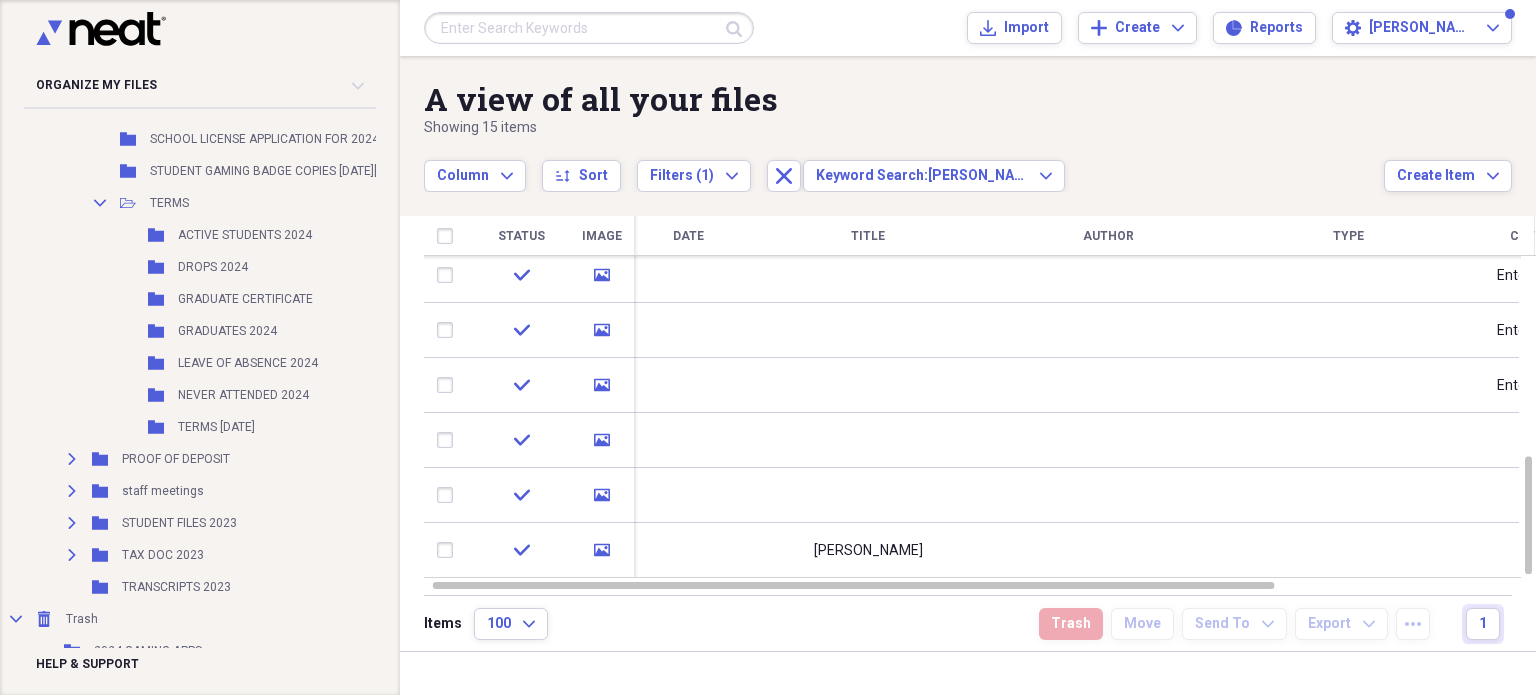scroll, scrollTop: 3425, scrollLeft: 0, axis: vertical 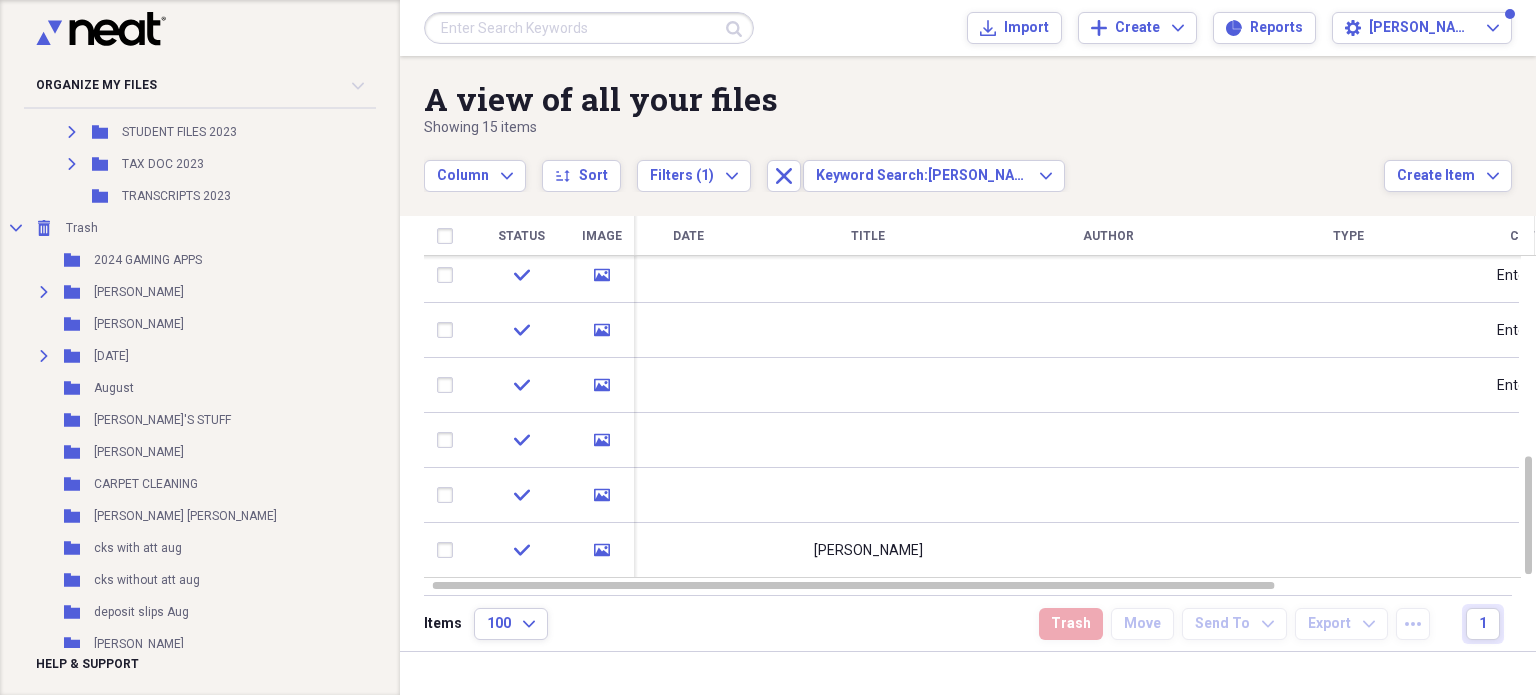 click on "Trash" at bounding box center [82, 228] 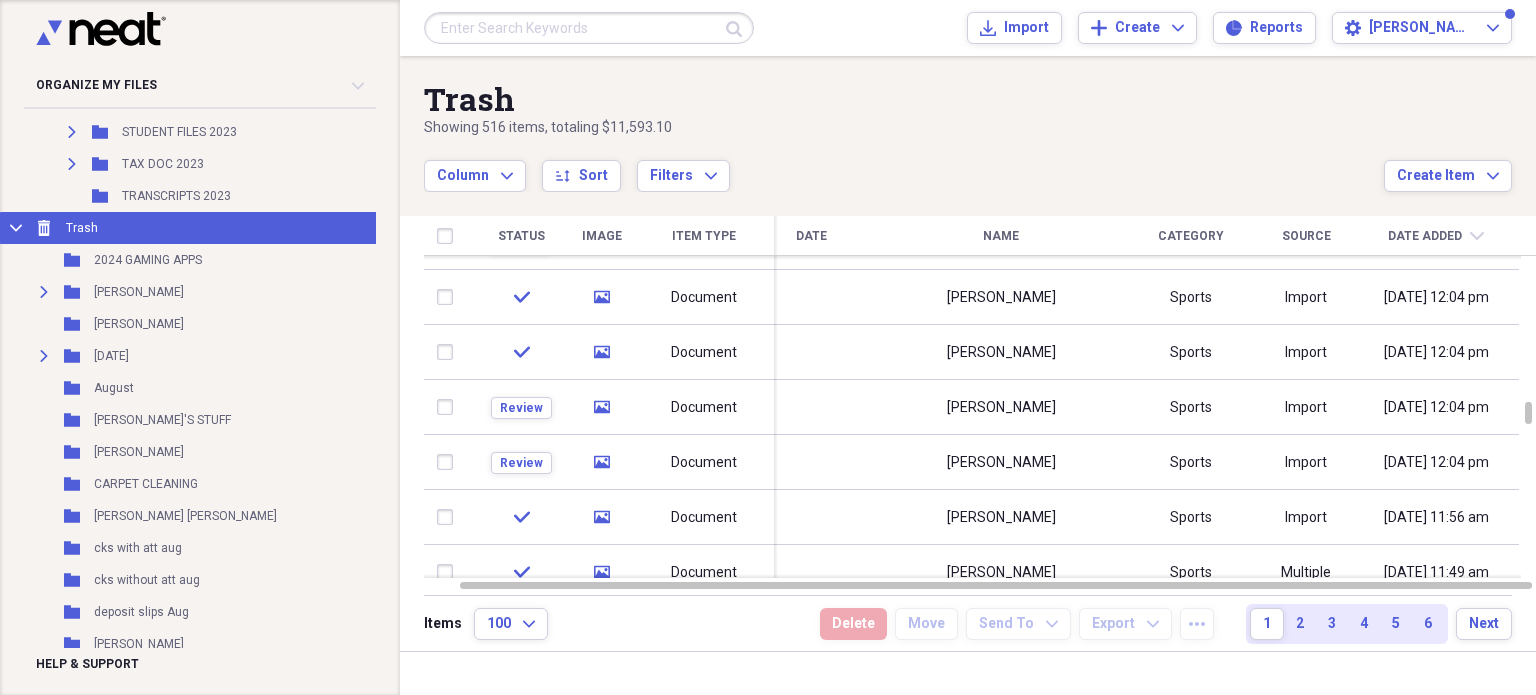 click on "[PERSON_NAME]" at bounding box center (1001, 352) 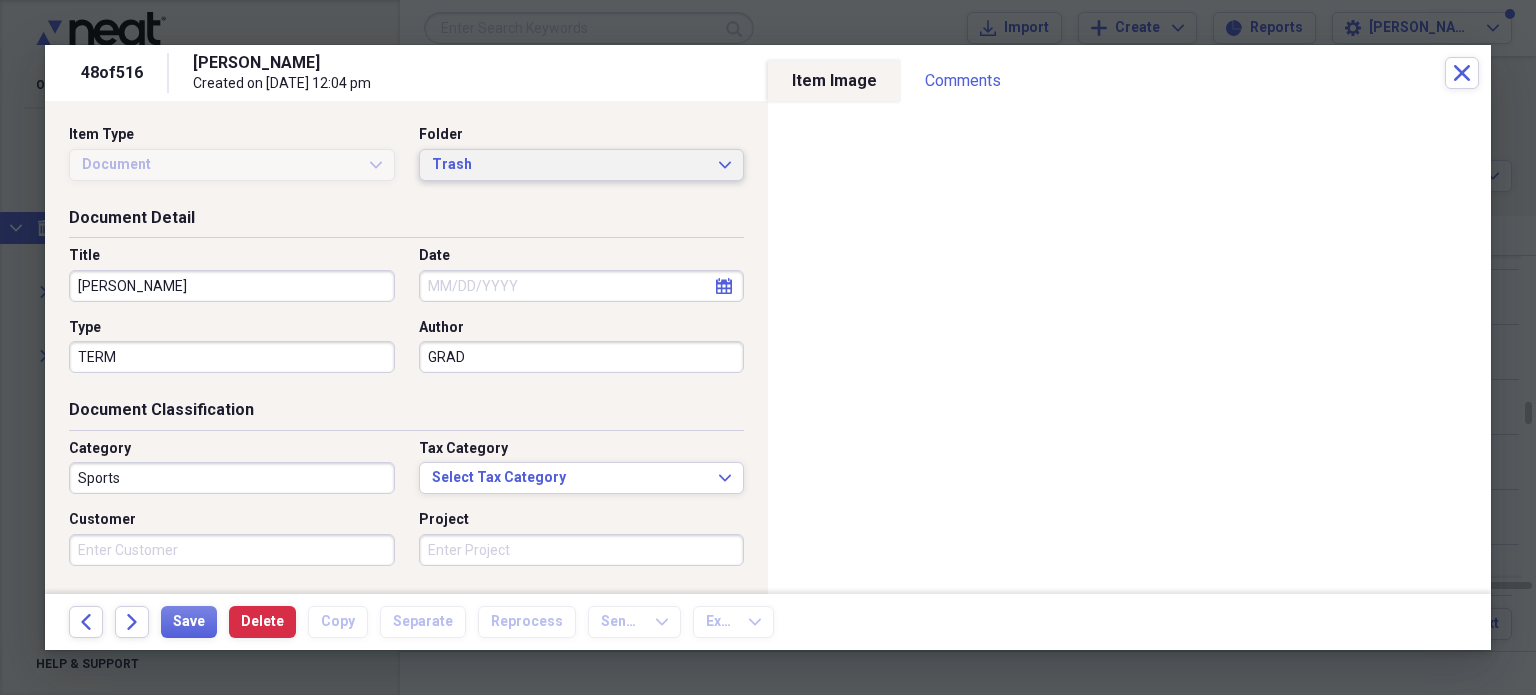 click on "Expand" 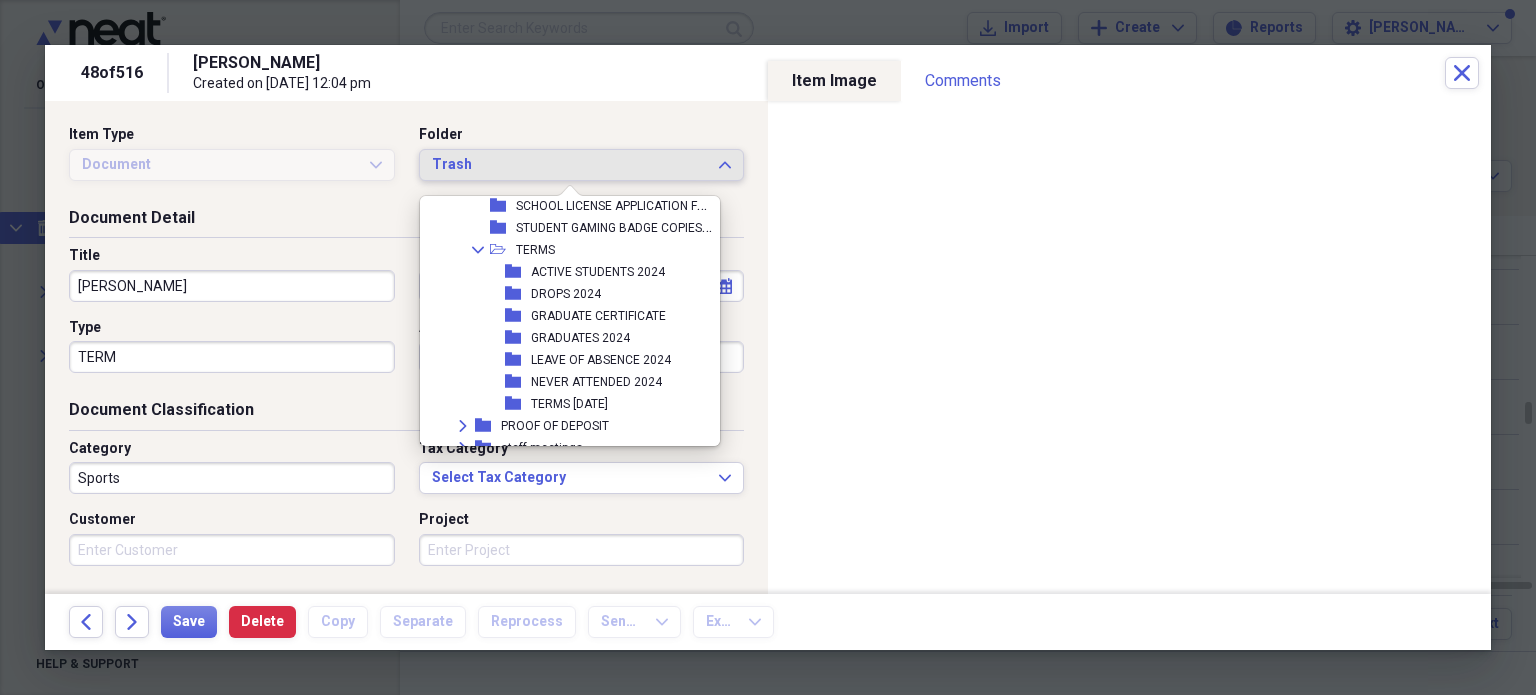 scroll, scrollTop: 3623, scrollLeft: 0, axis: vertical 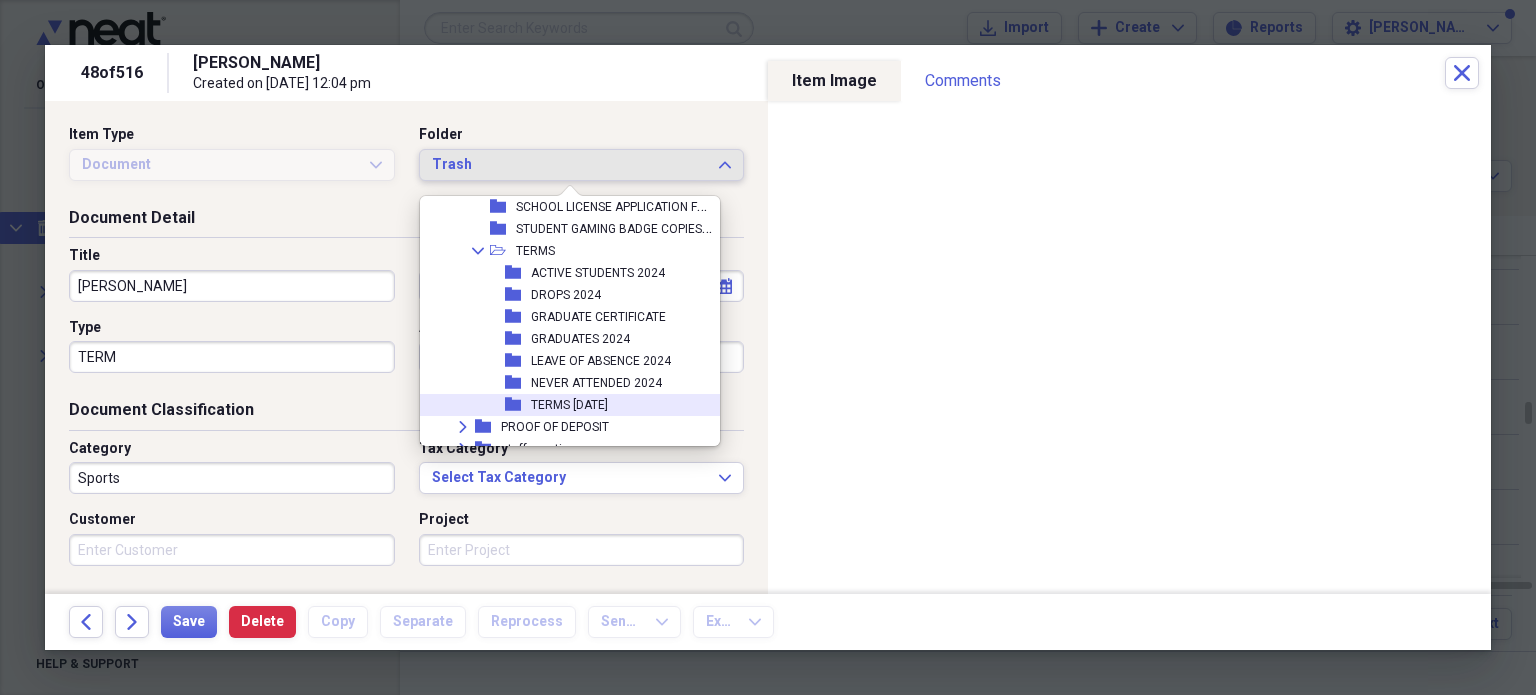 click on "TERMS [DATE]" at bounding box center [569, 405] 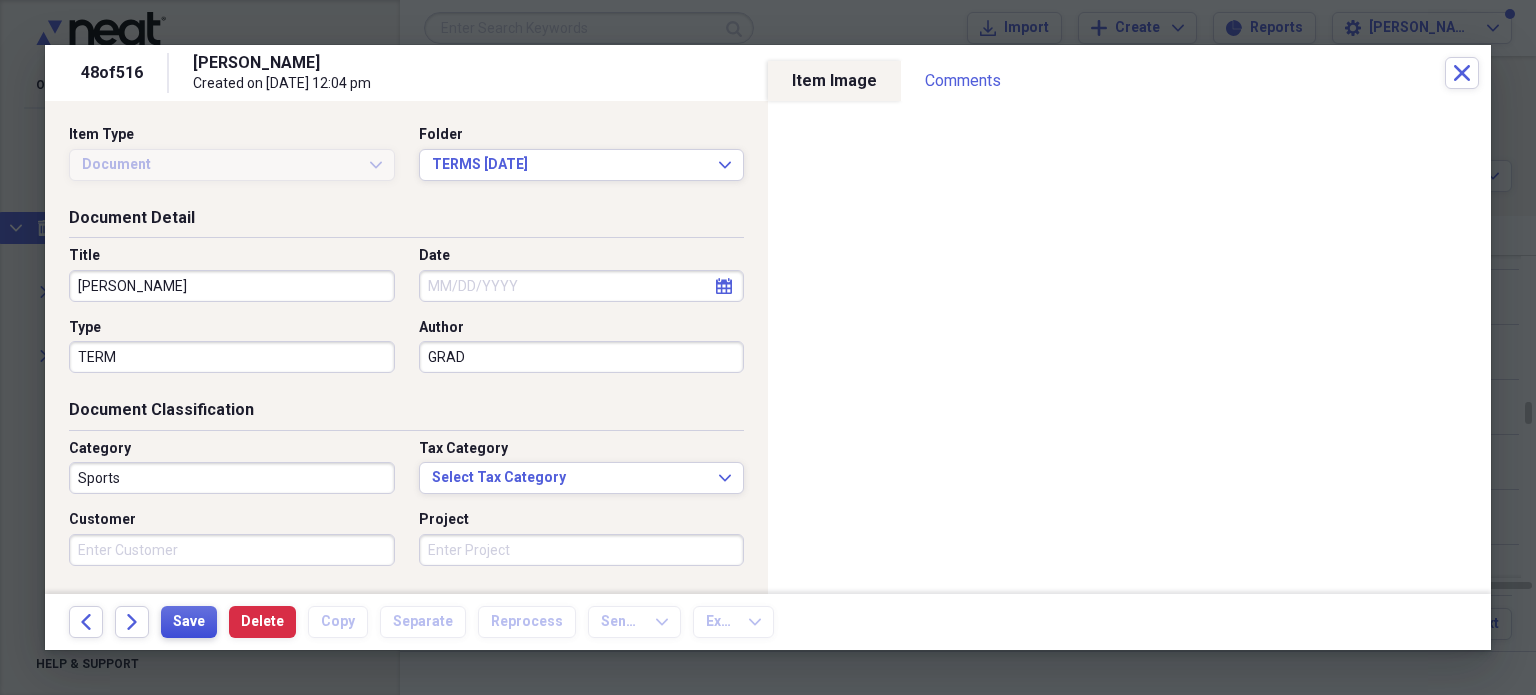click on "Save" at bounding box center [189, 622] 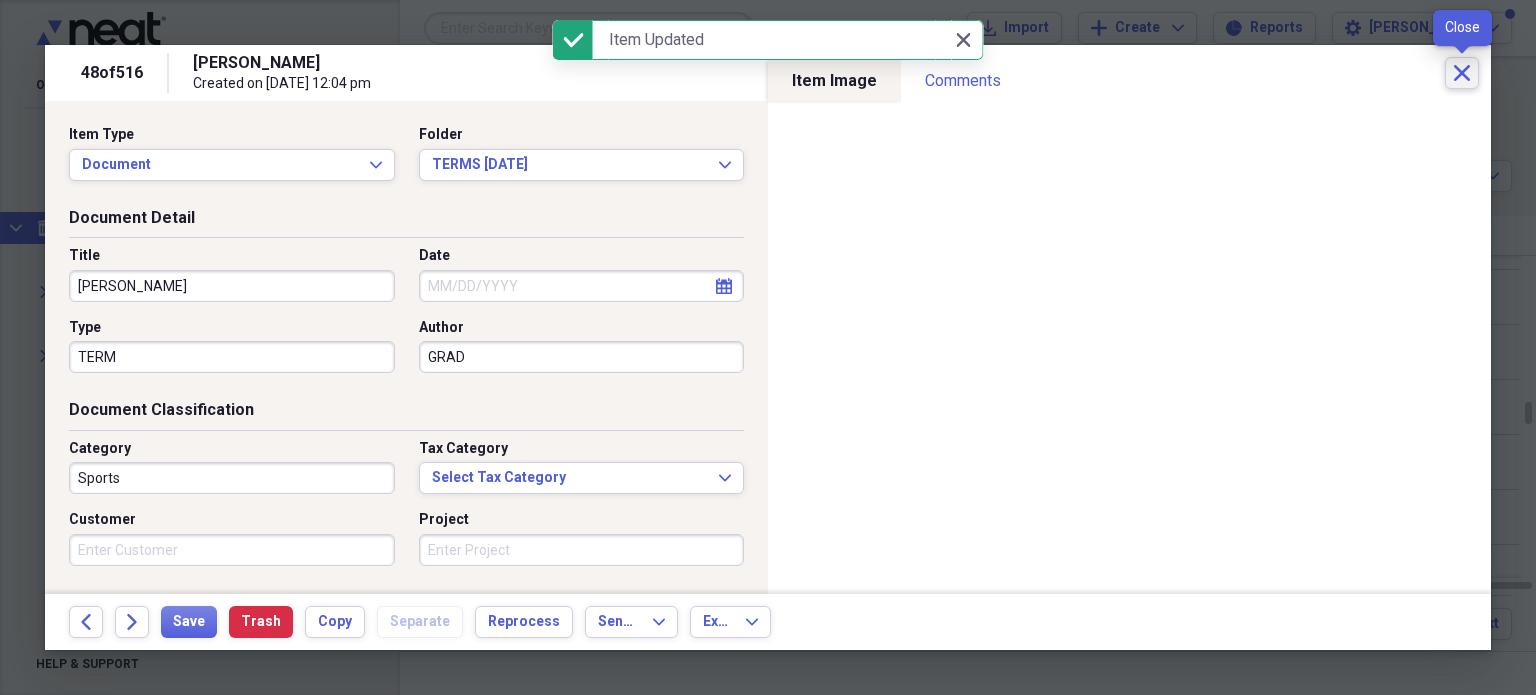click on "Close" 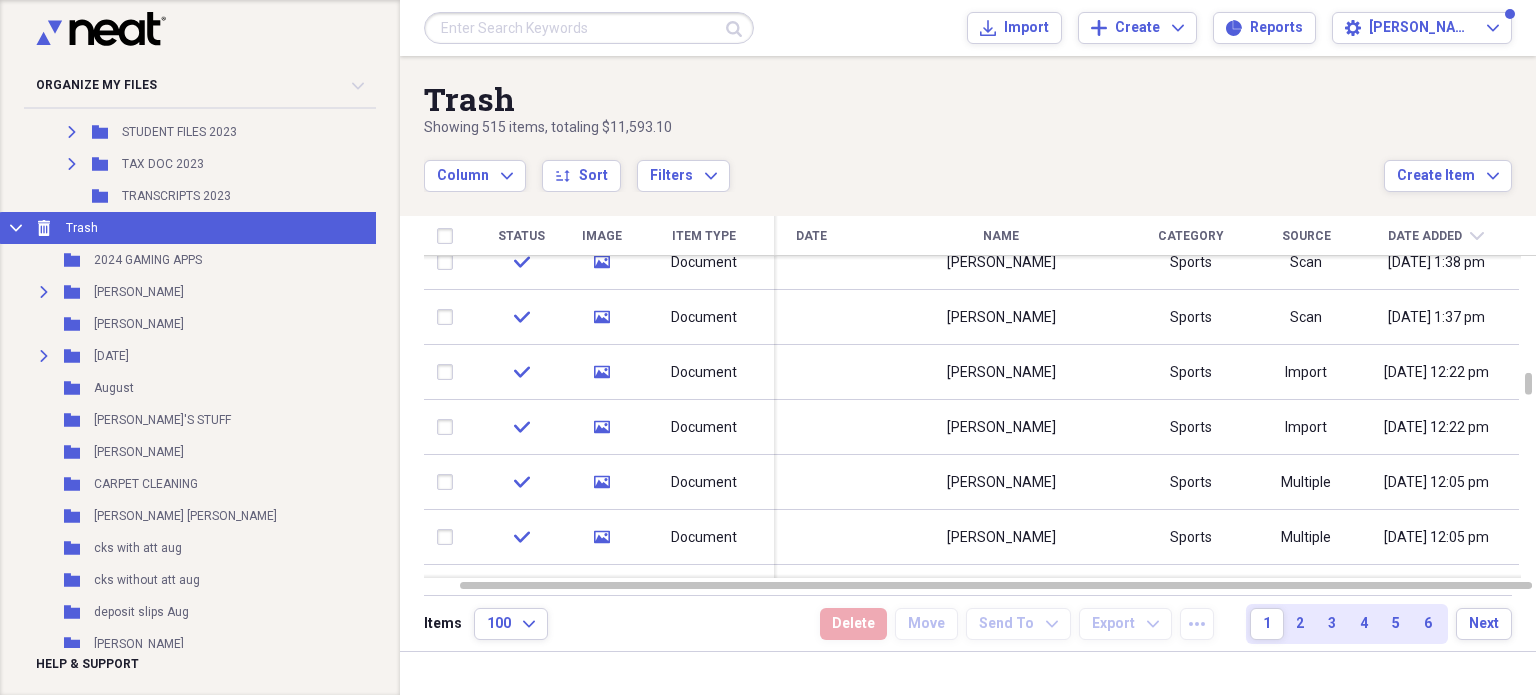 click on "[PERSON_NAME]" at bounding box center [1001, 427] 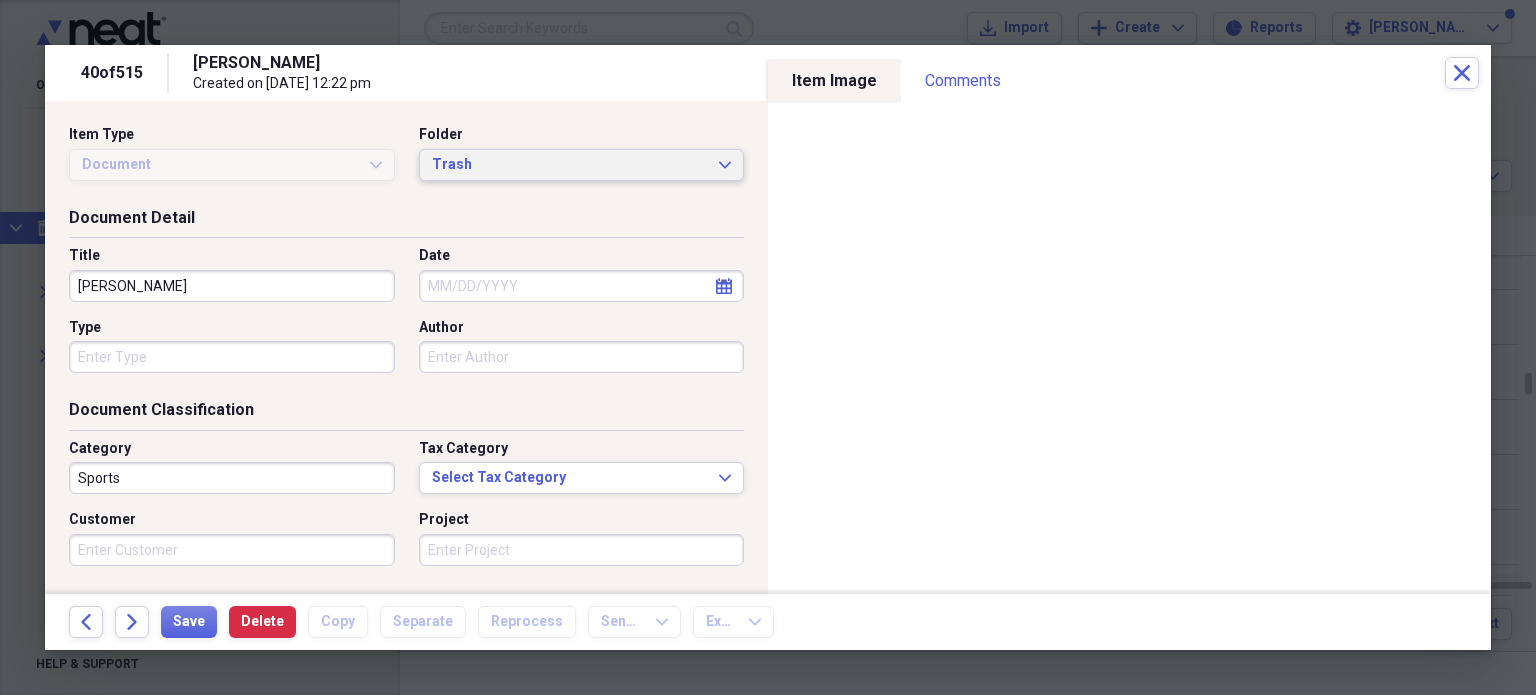 click on "Trash" at bounding box center (570, 165) 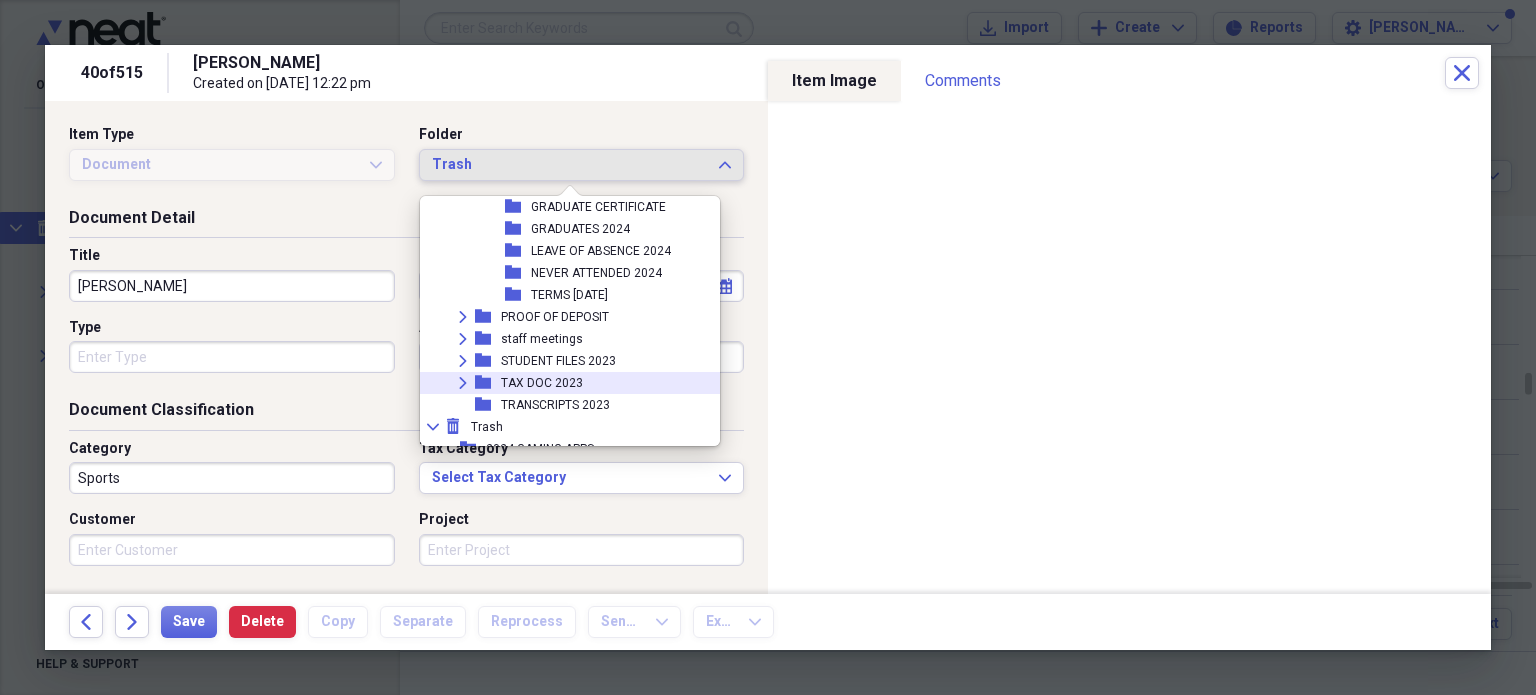 scroll, scrollTop: 3721, scrollLeft: 0, axis: vertical 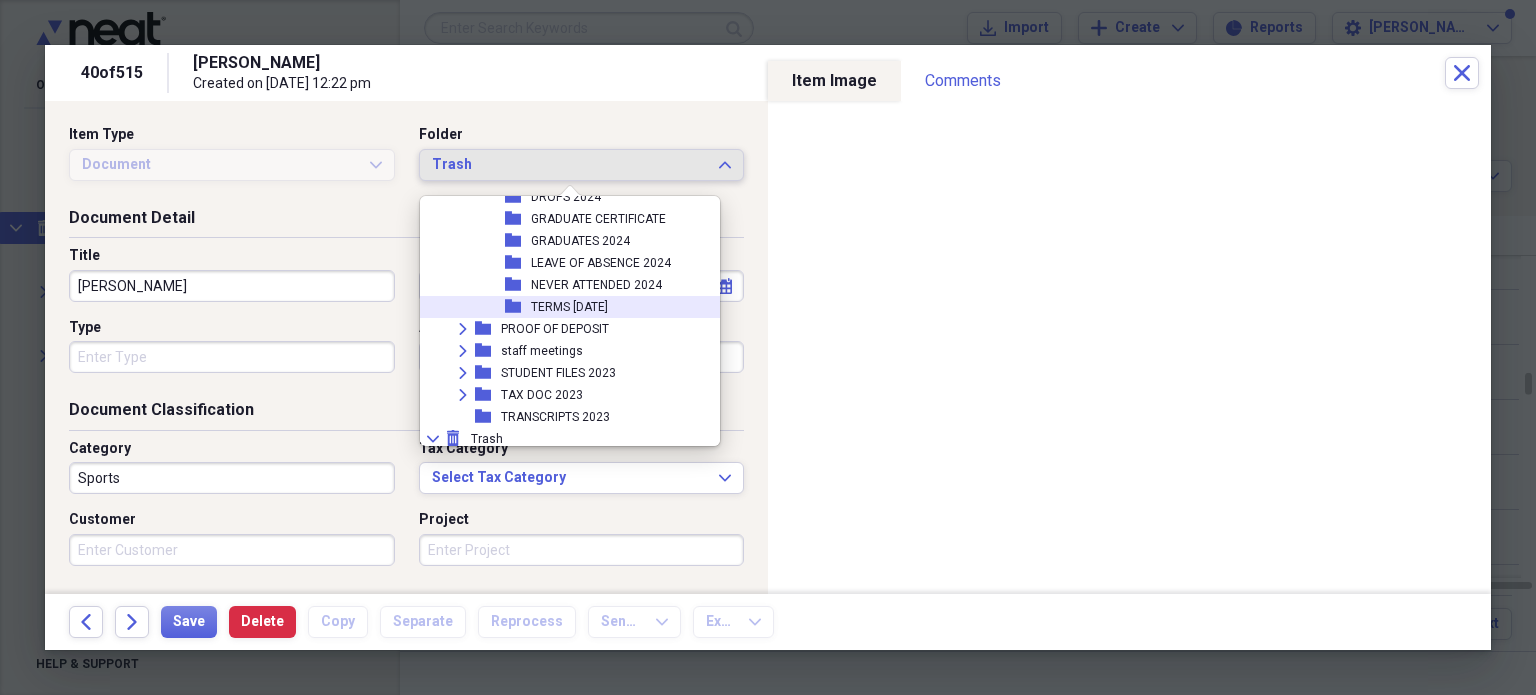 click on "TERMS [DATE]" at bounding box center [569, 307] 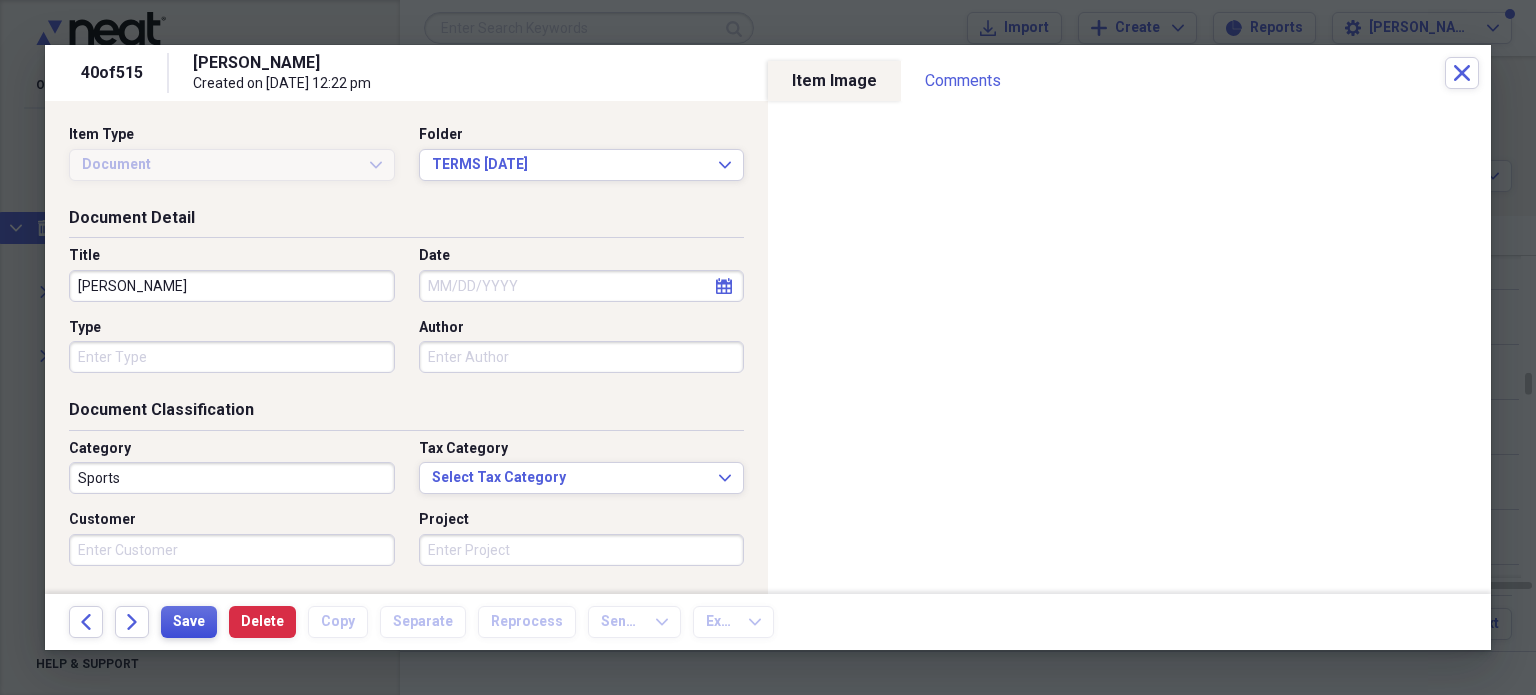 click on "Save" at bounding box center [189, 622] 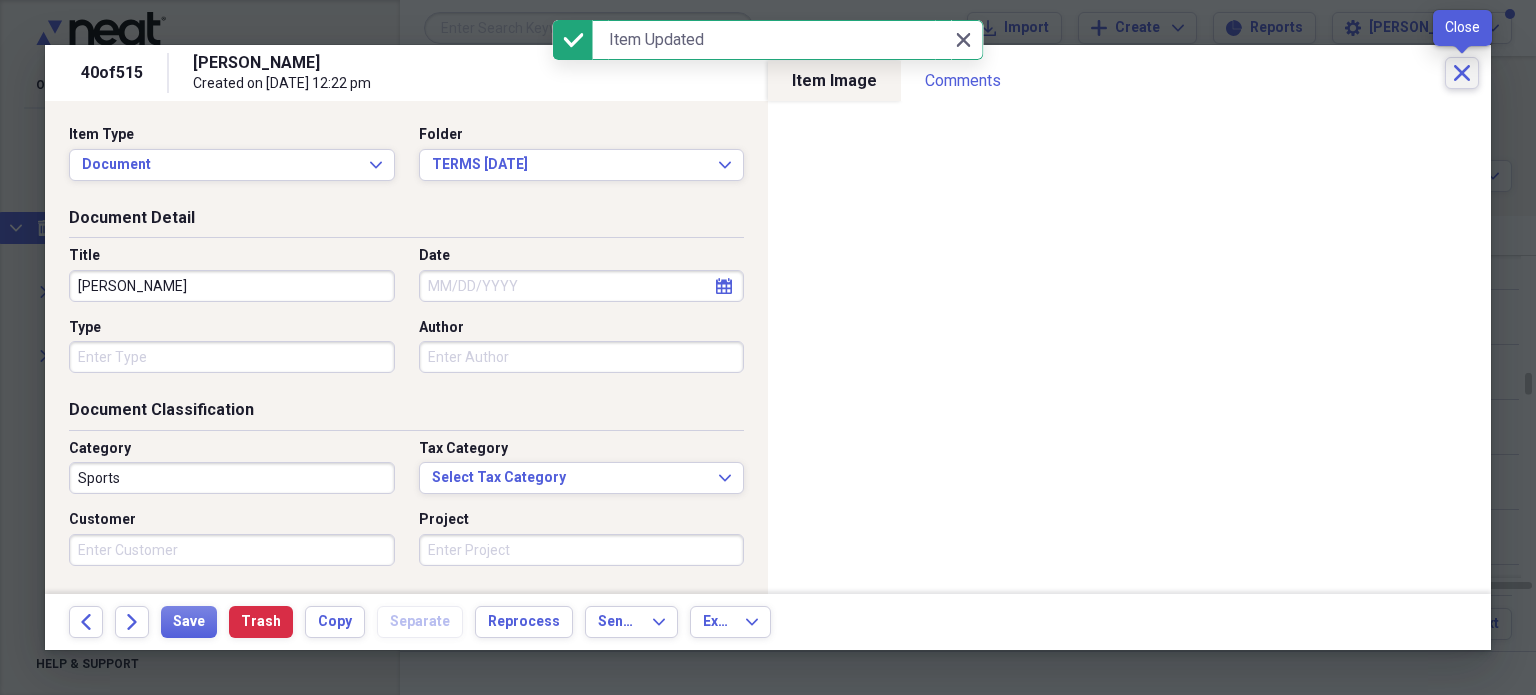 click on "Close" 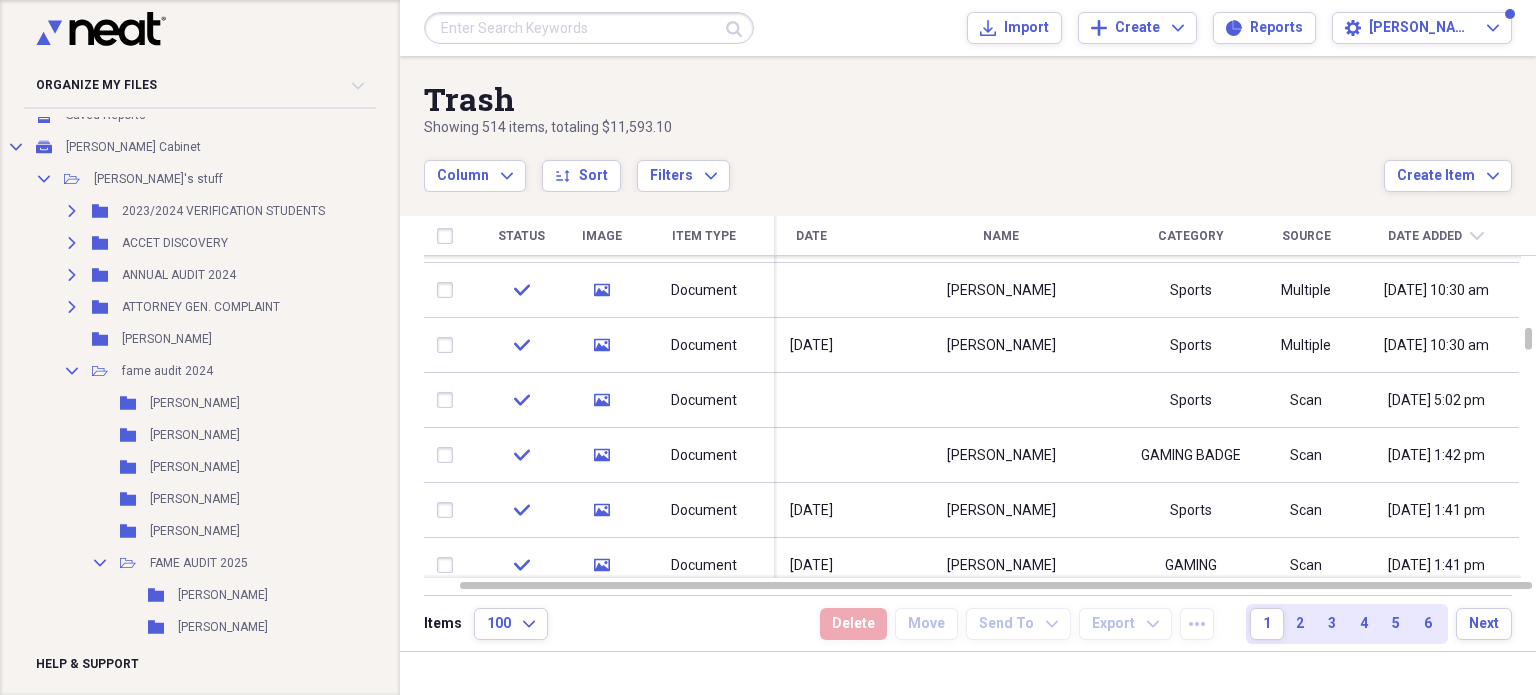 scroll, scrollTop: 0, scrollLeft: 0, axis: both 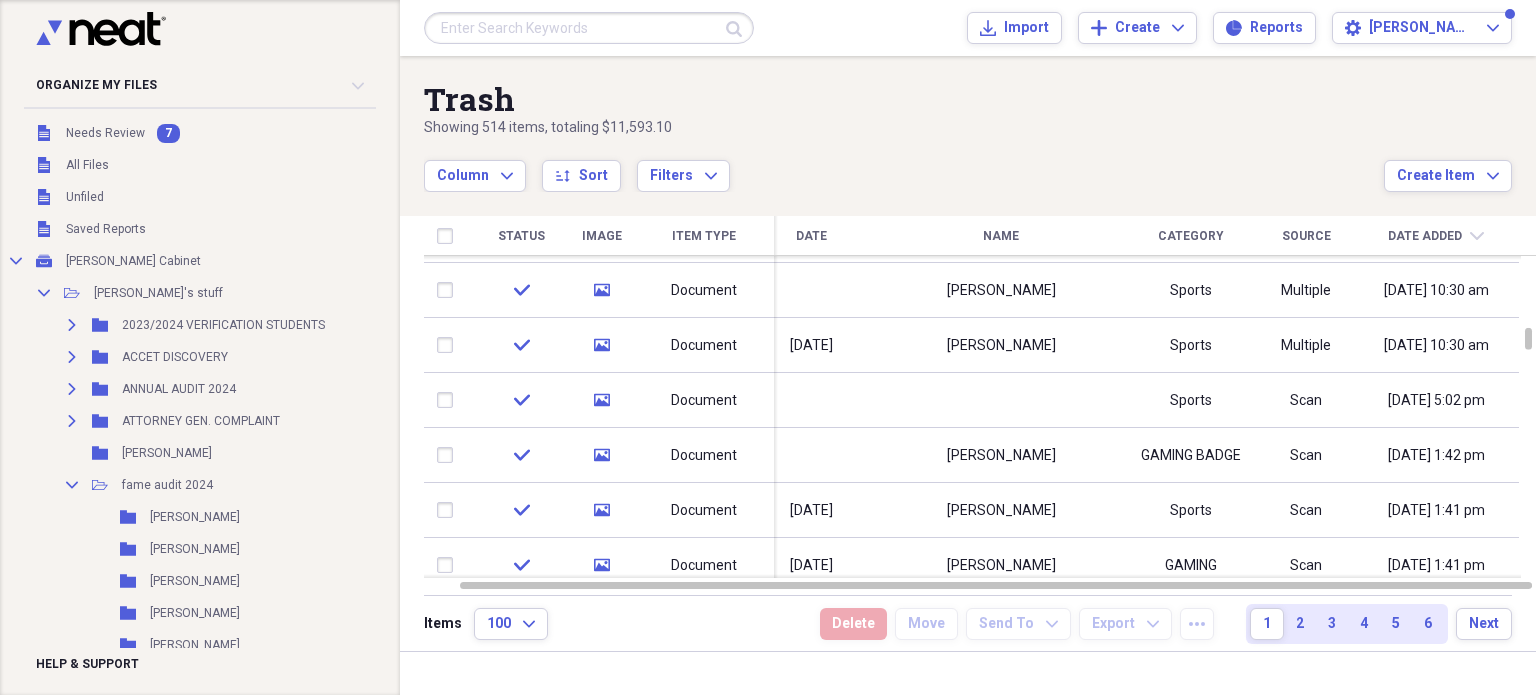 click on "Unfiled All Files" at bounding box center (280, 165) 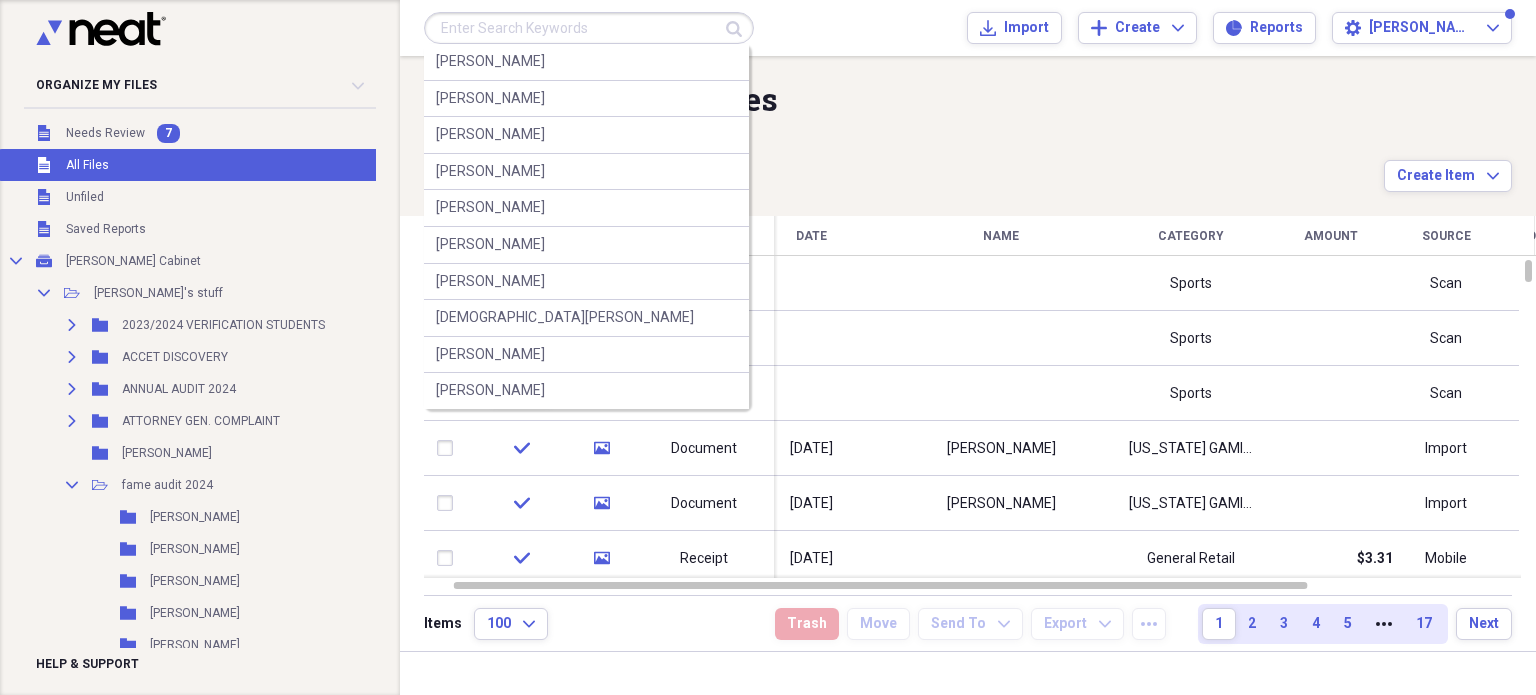click at bounding box center (589, 28) 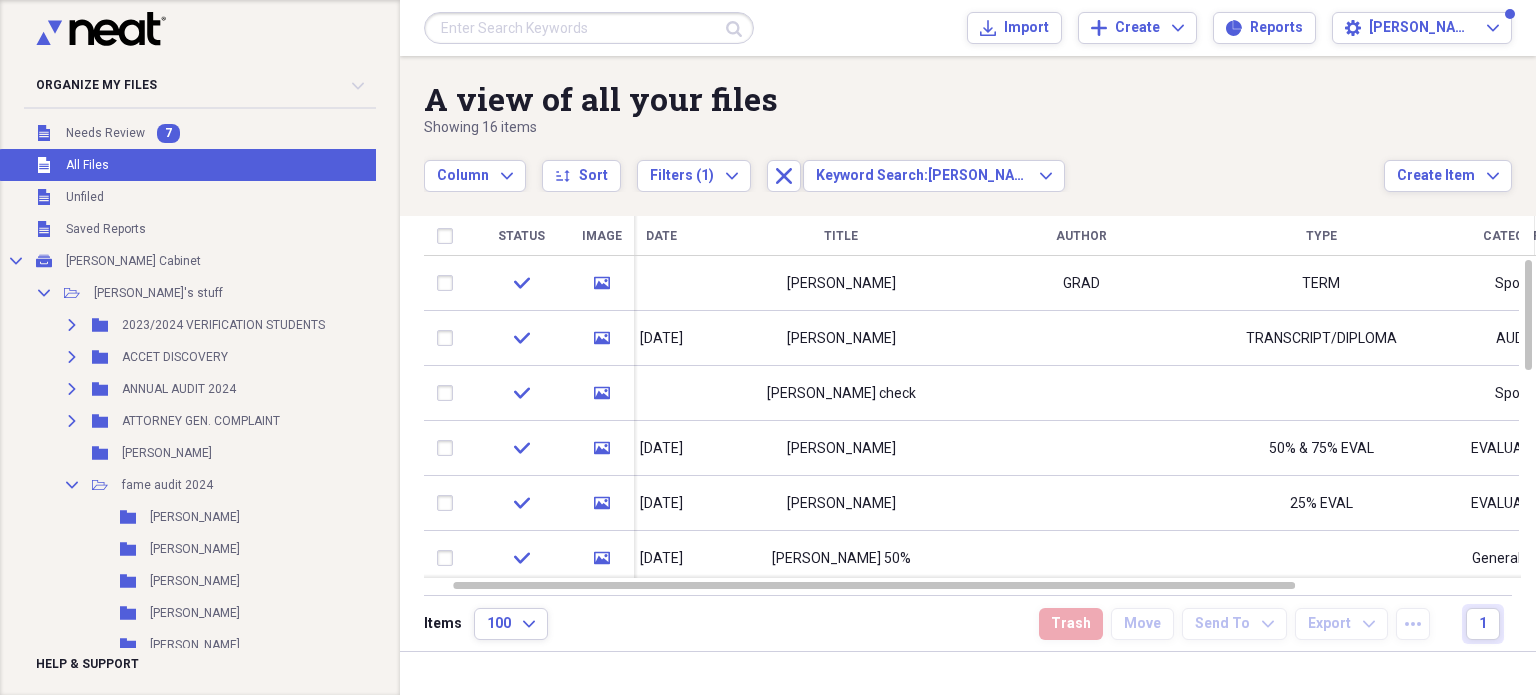 click on "[PERSON_NAME]" at bounding box center [841, 338] 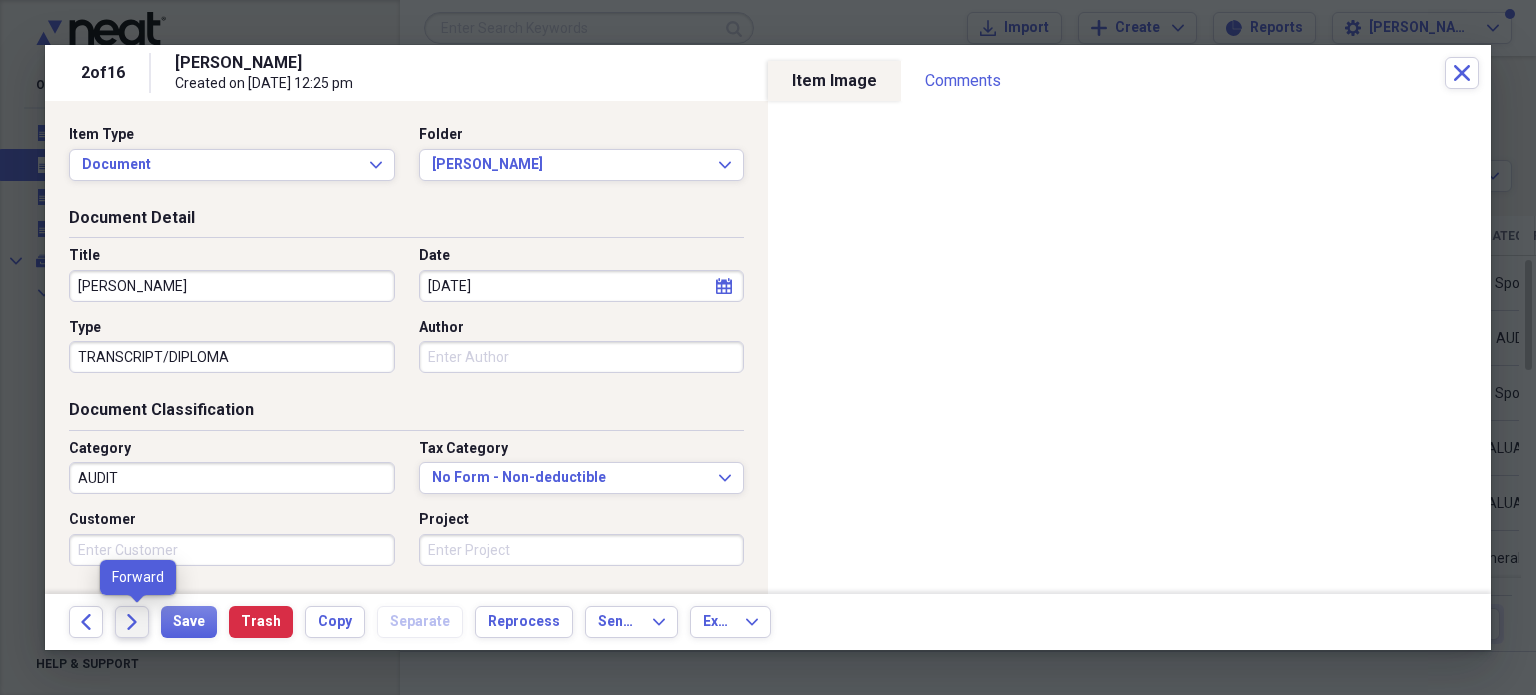 click on "Forward" at bounding box center [132, 622] 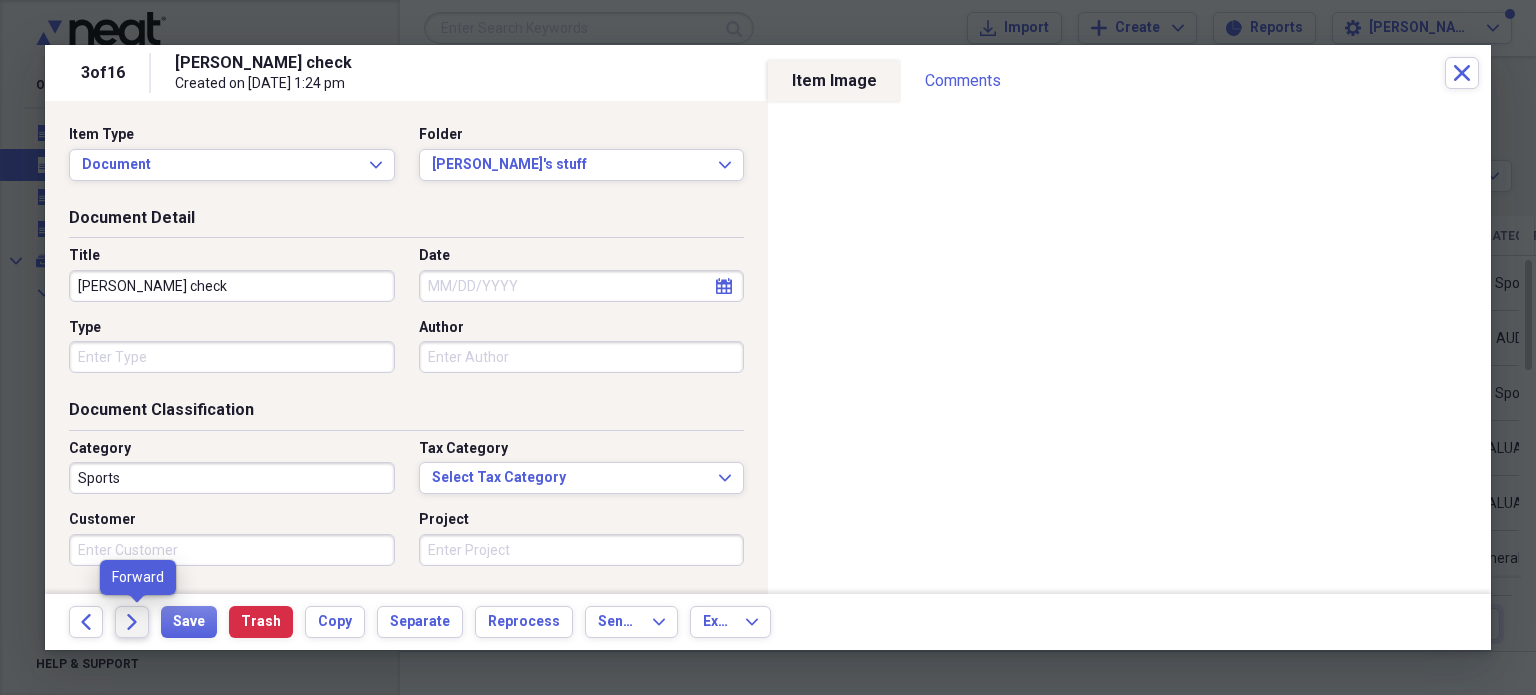 click on "Forward" at bounding box center [132, 622] 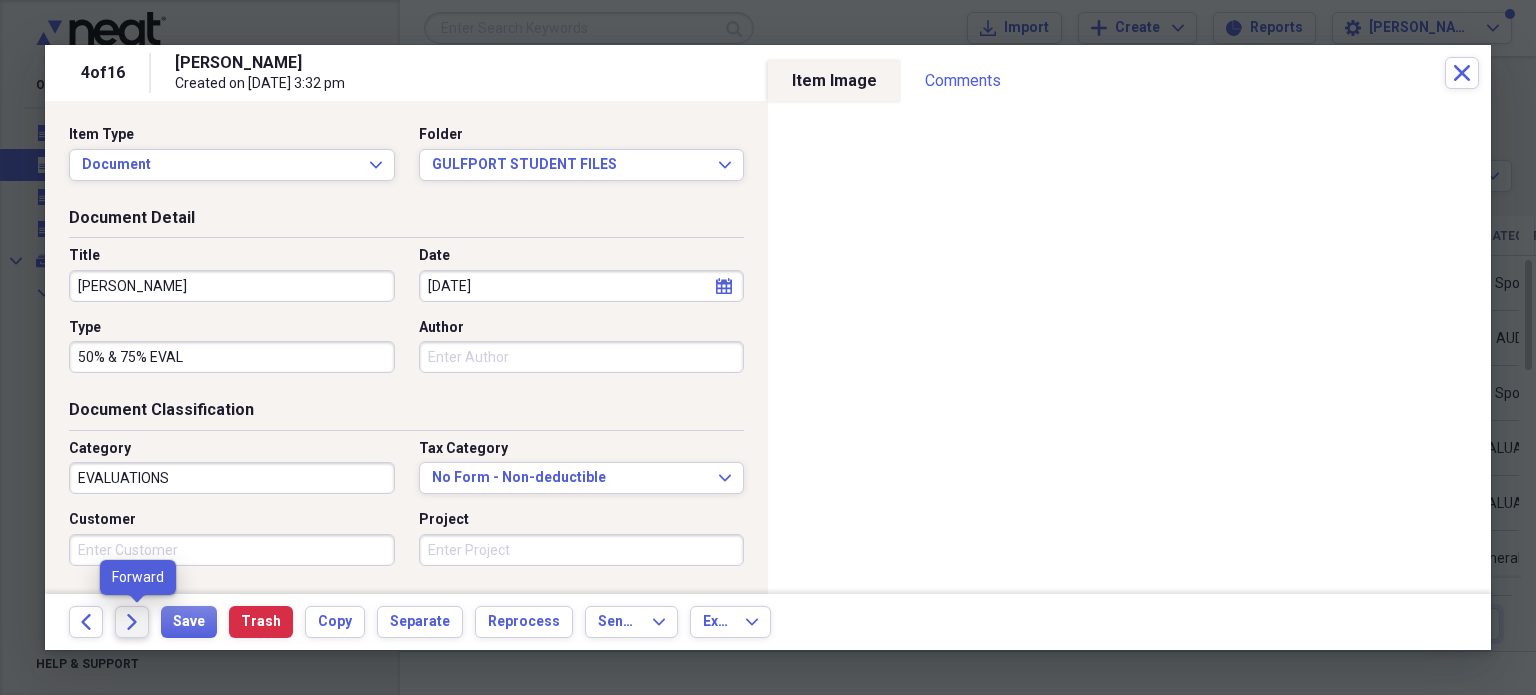 click on "Forward" 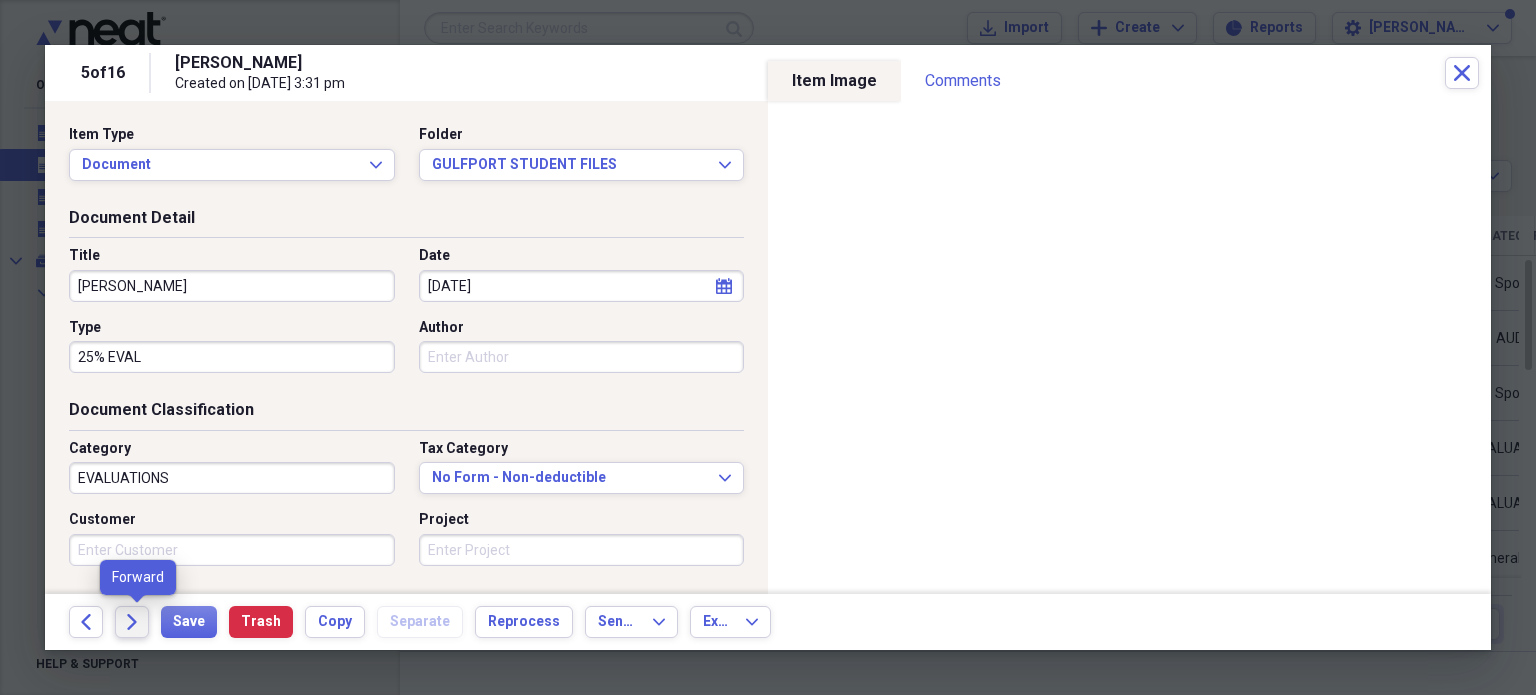 click on "Forward" 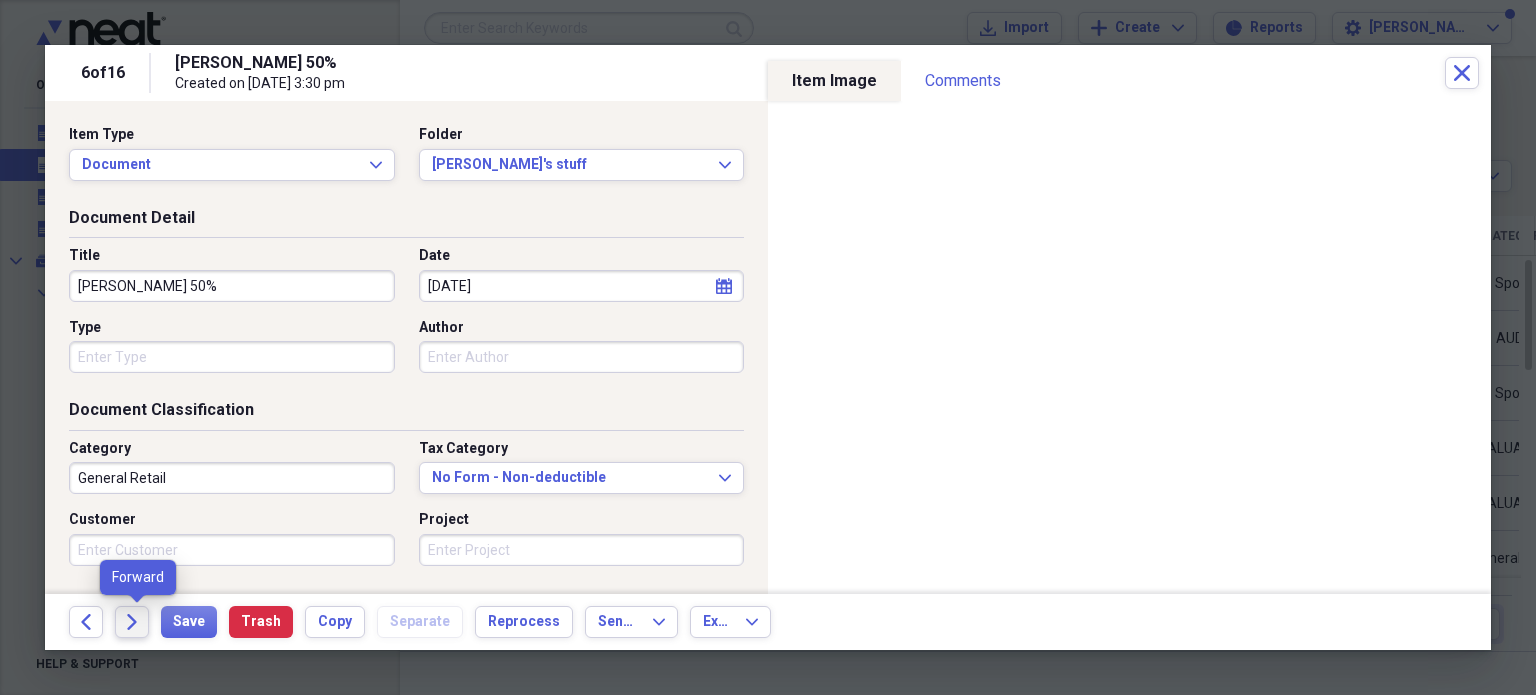 click on "Forward" 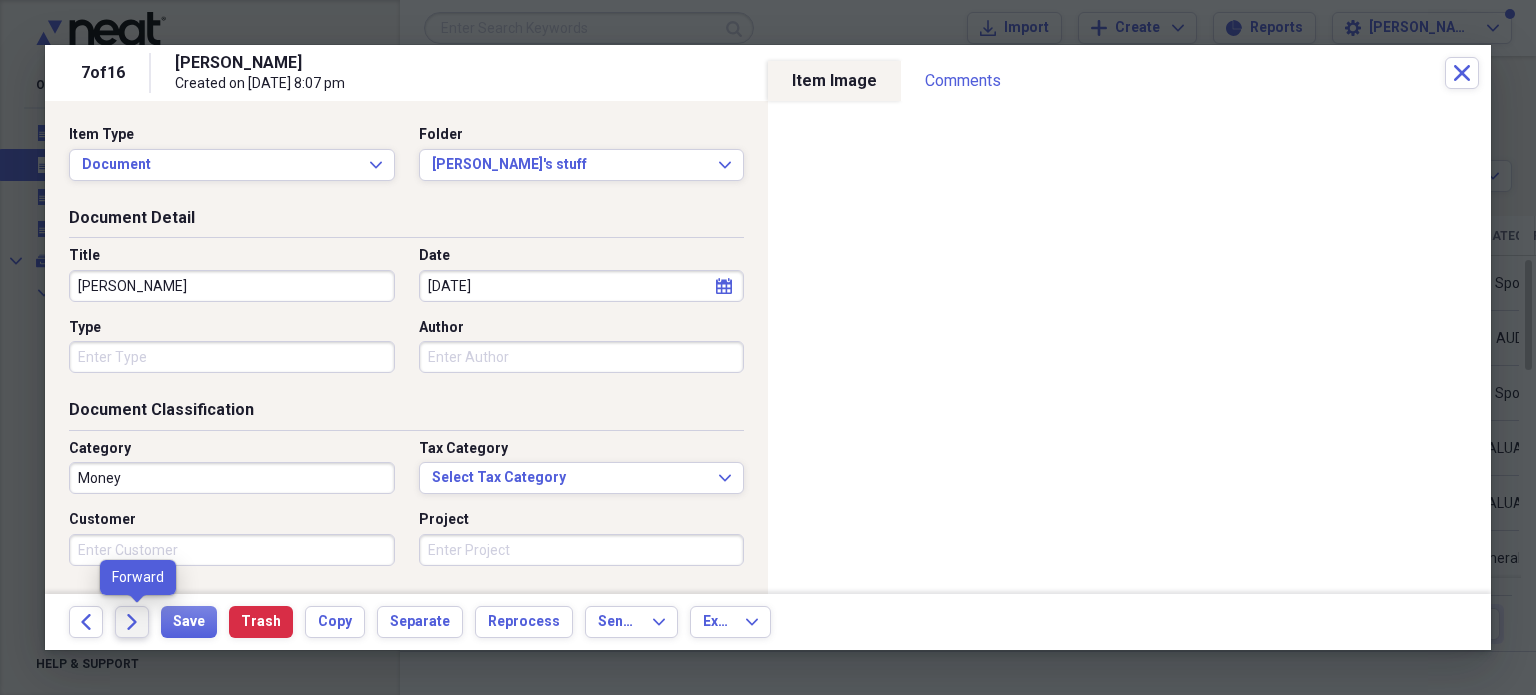 click on "Forward" at bounding box center (132, 622) 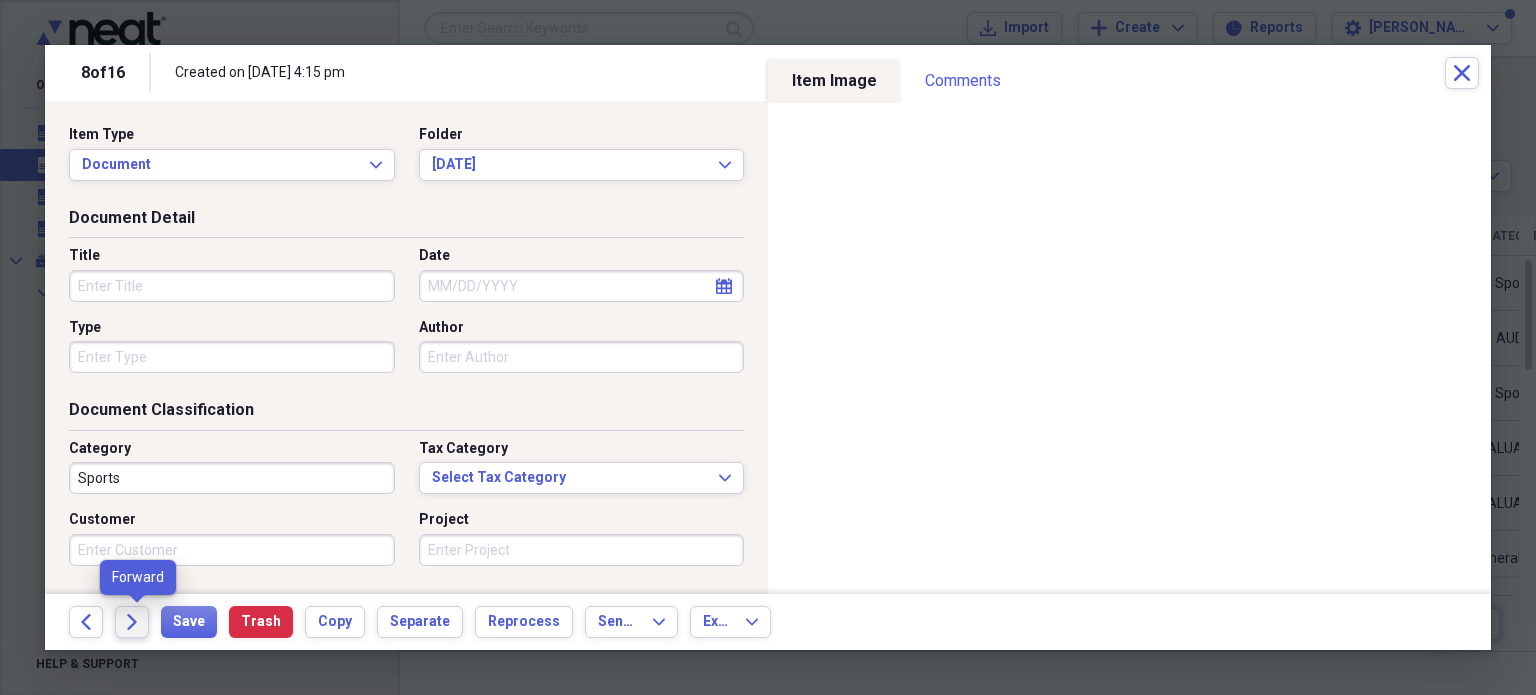 click on "Forward" at bounding box center [132, 622] 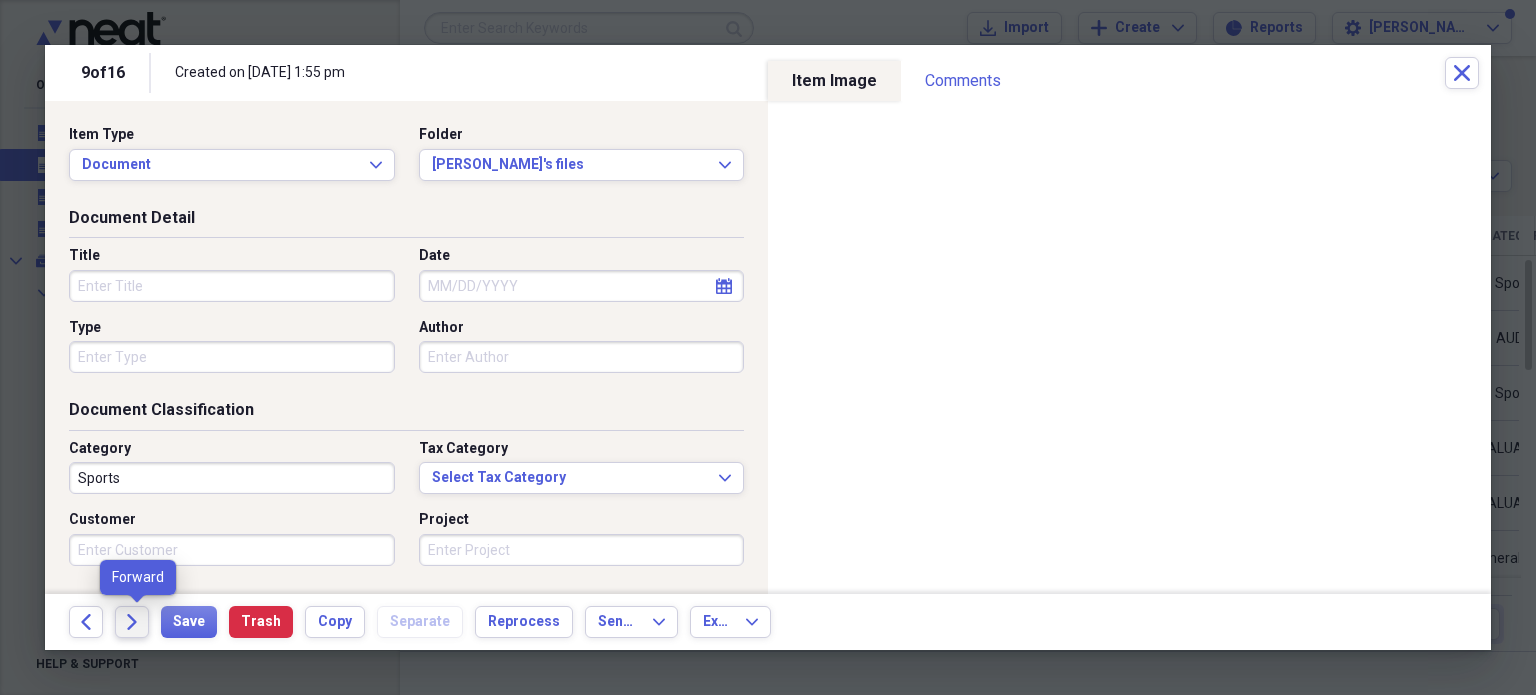 click on "Forward" at bounding box center (132, 622) 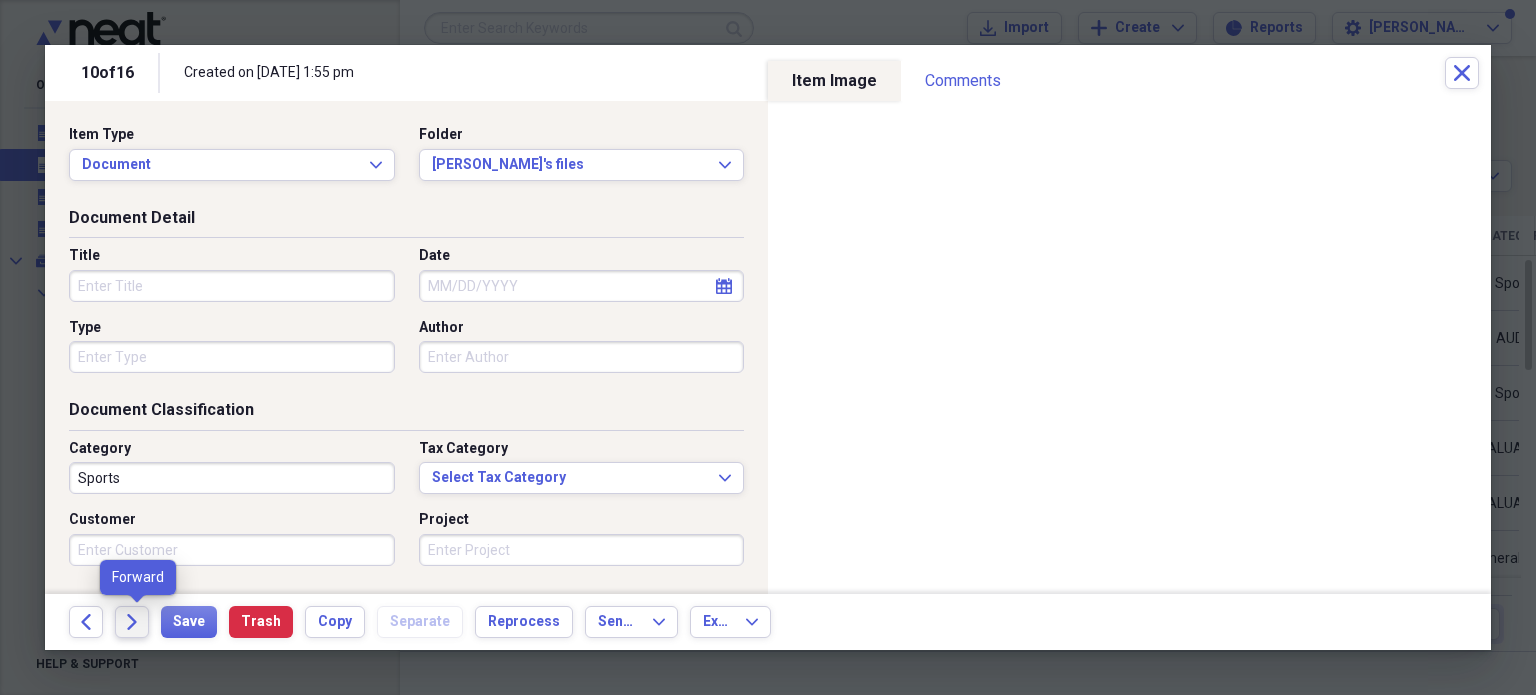 click on "Forward" at bounding box center (132, 622) 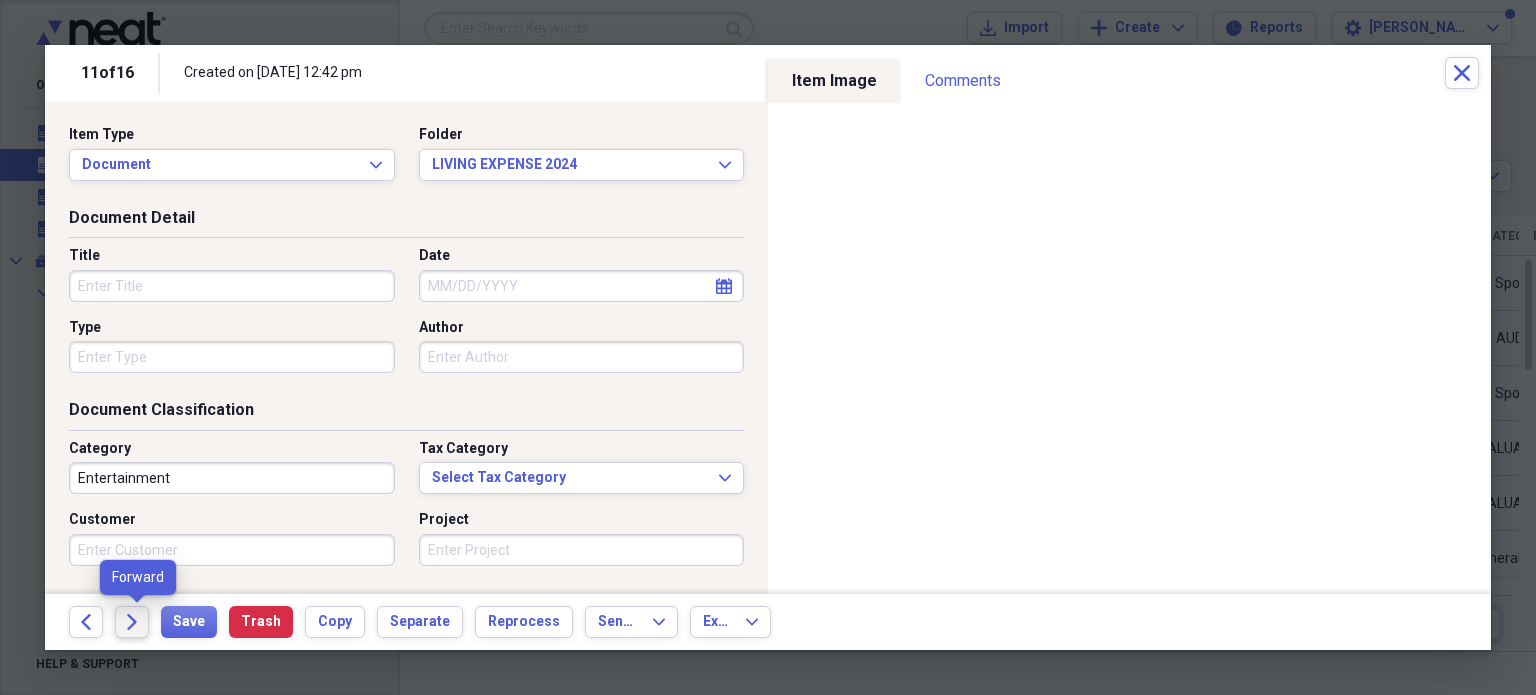 click on "Forward" at bounding box center (132, 622) 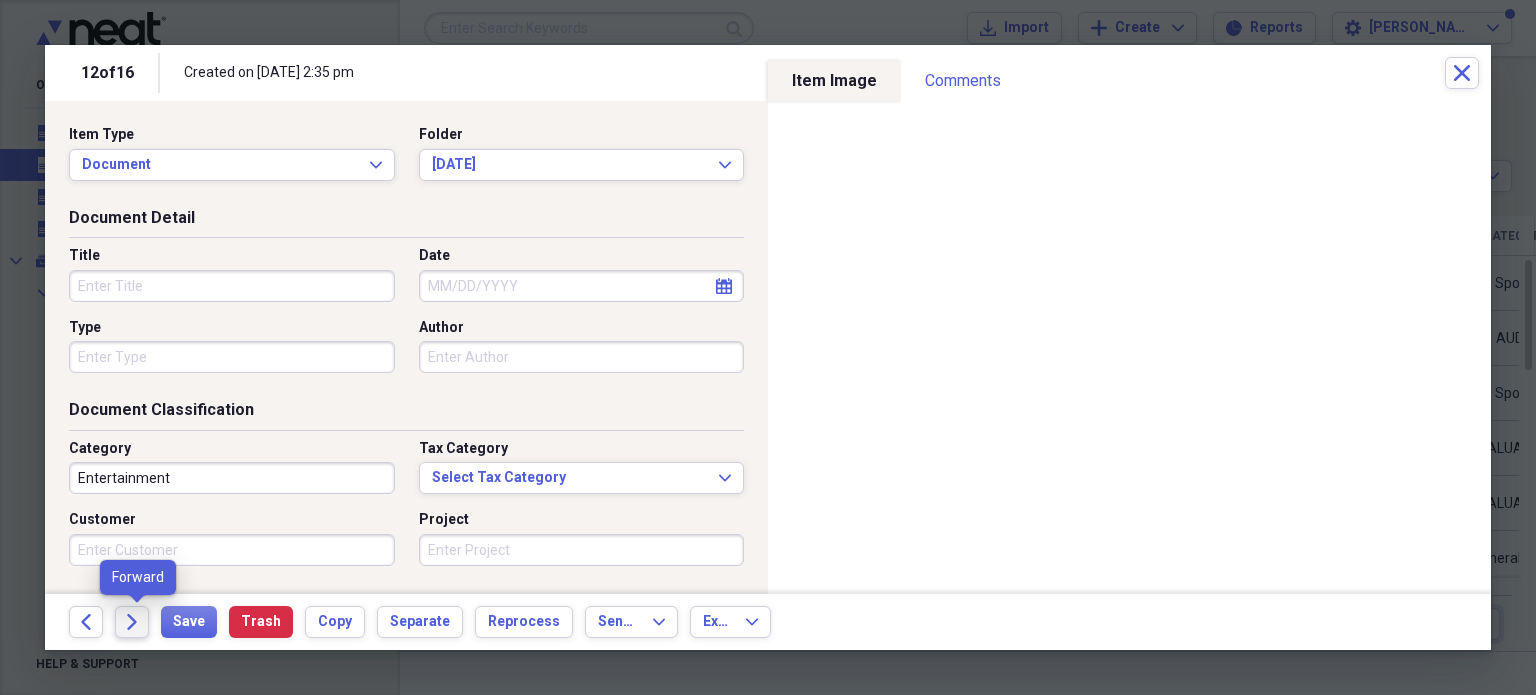 click on "Forward" at bounding box center [132, 622] 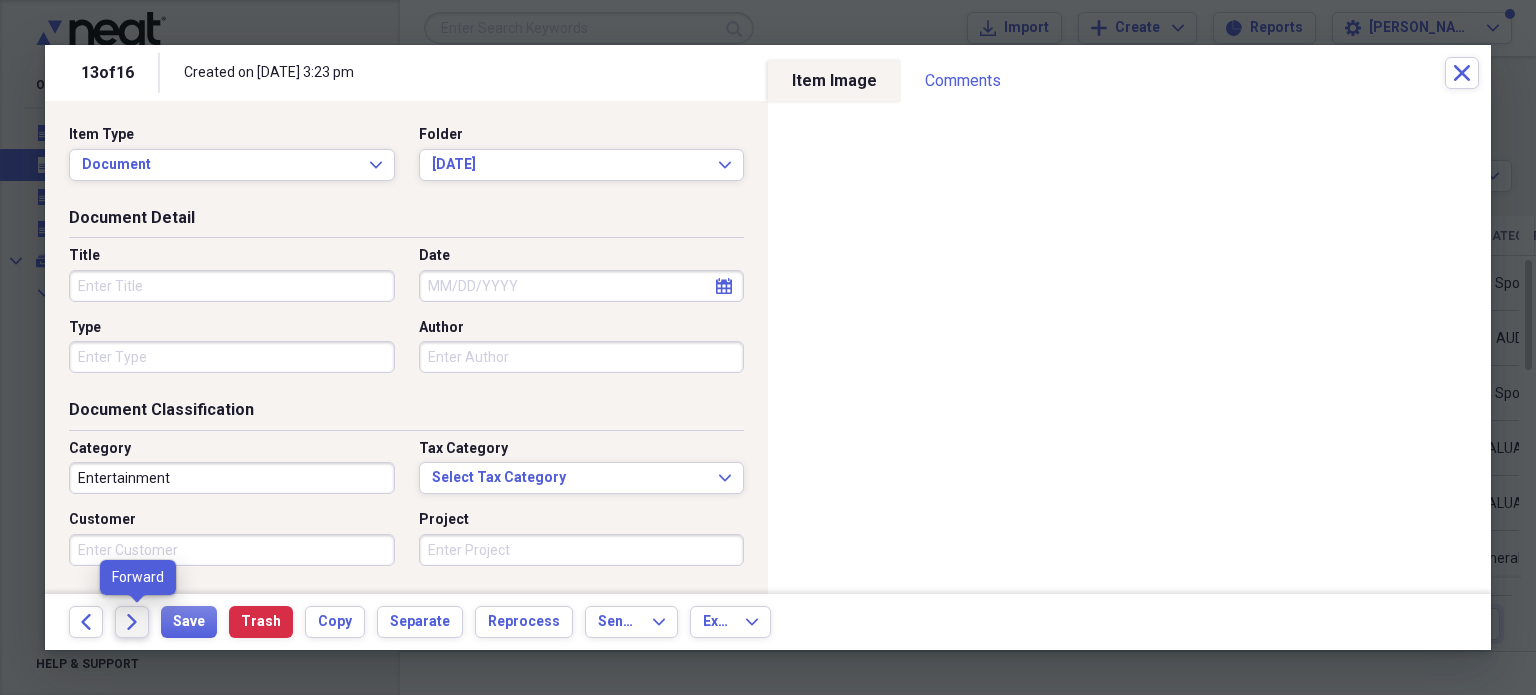 click on "Forward" at bounding box center [132, 622] 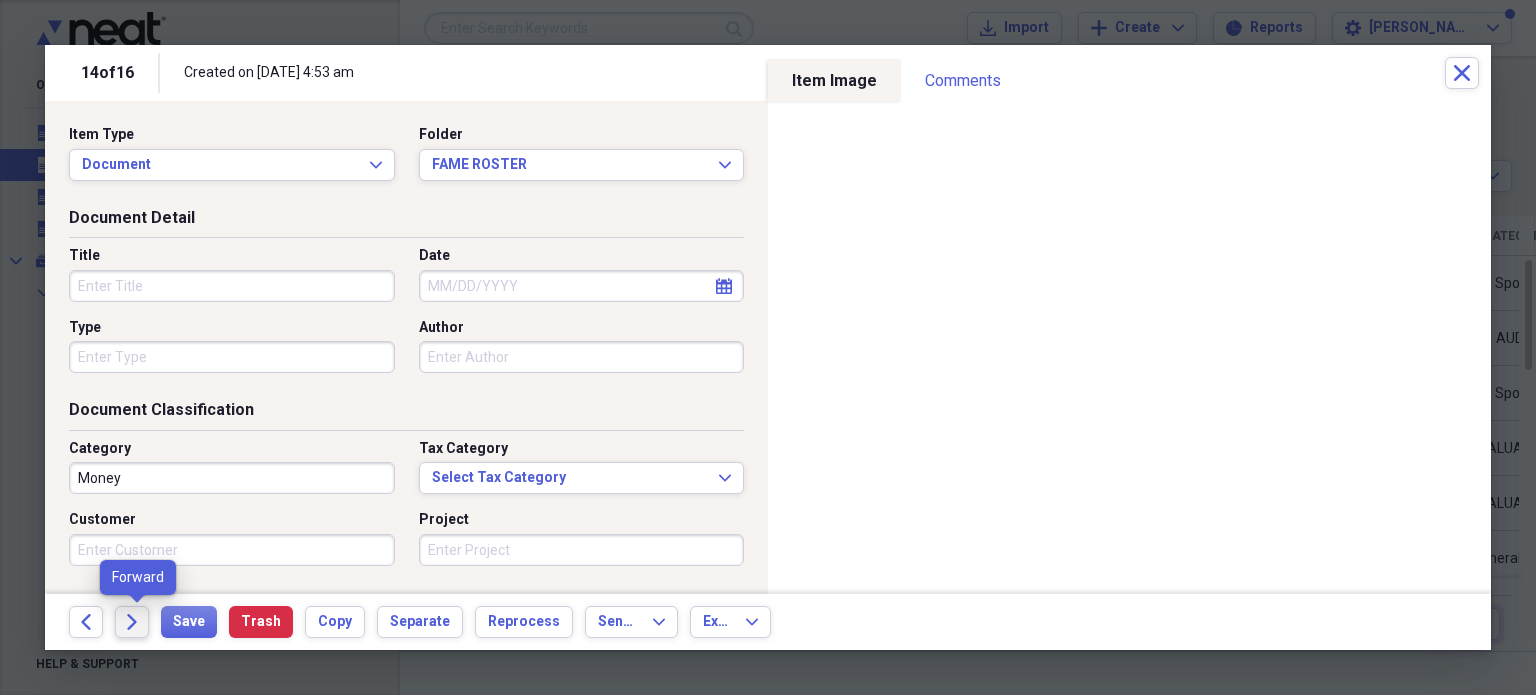 click on "Forward" at bounding box center (132, 622) 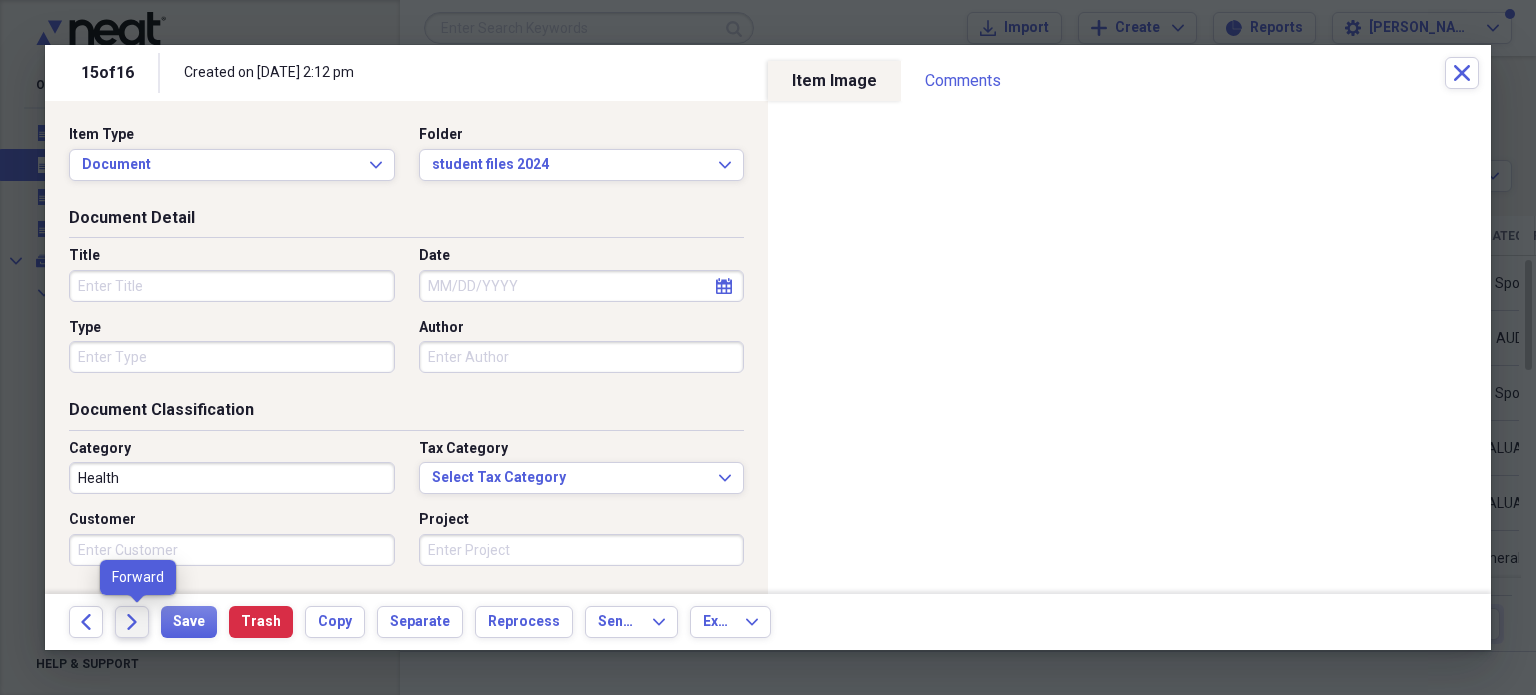 click on "Forward" 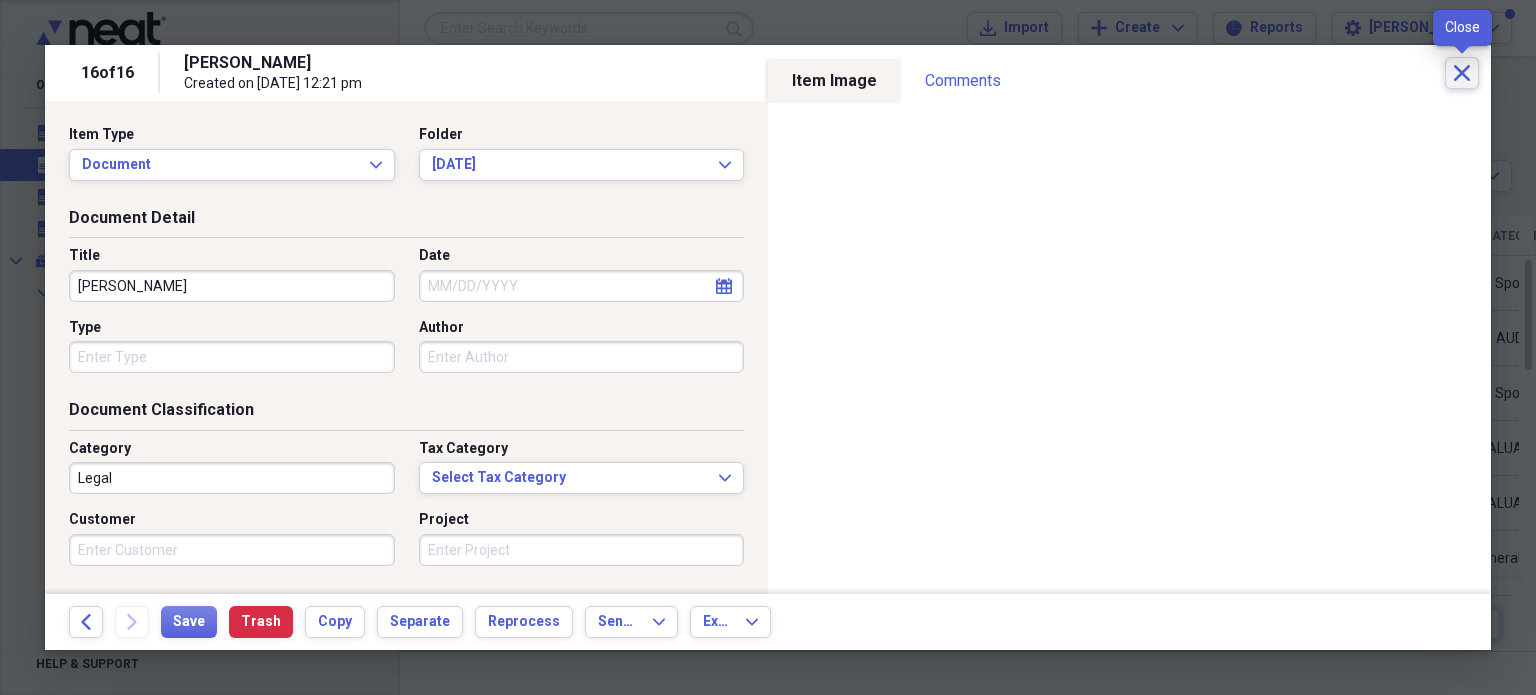 click on "Close" at bounding box center (1462, 73) 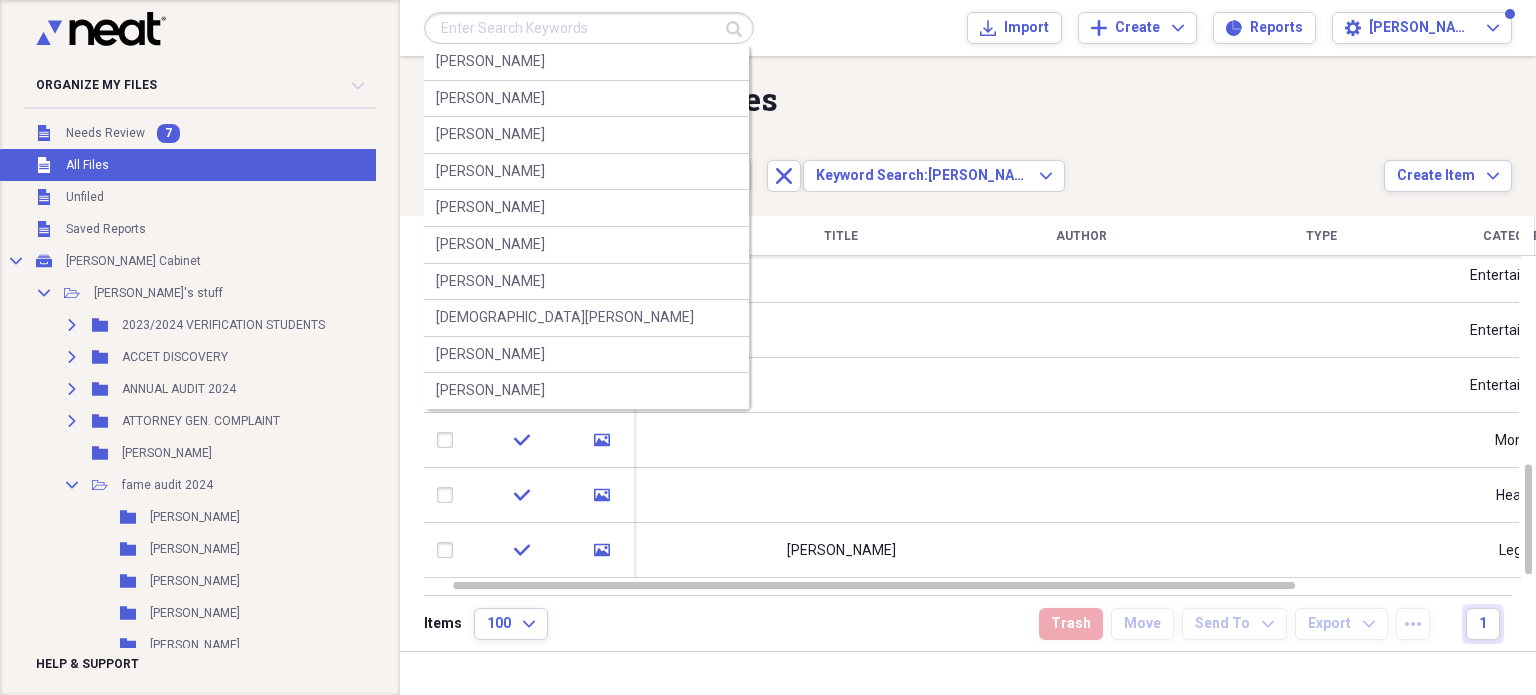 click at bounding box center [589, 28] 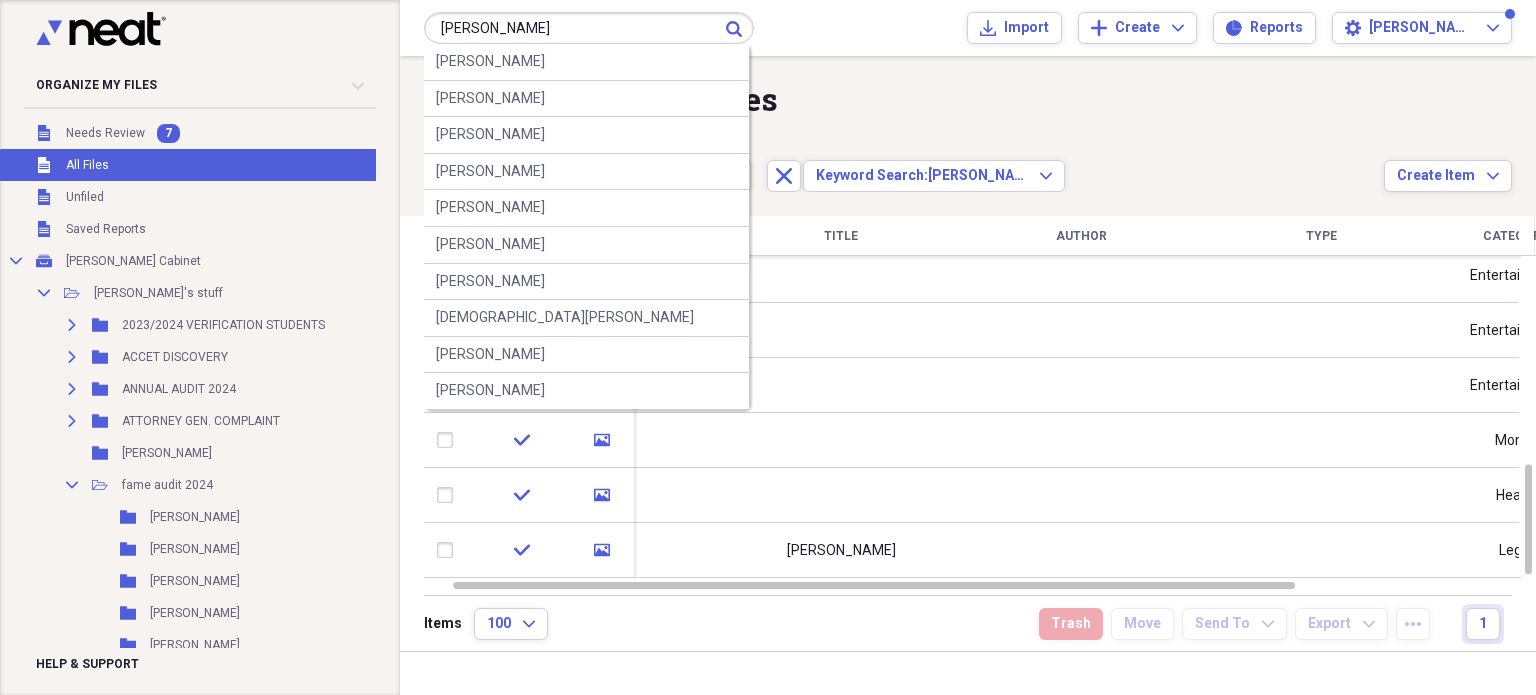 type on "[PERSON_NAME]" 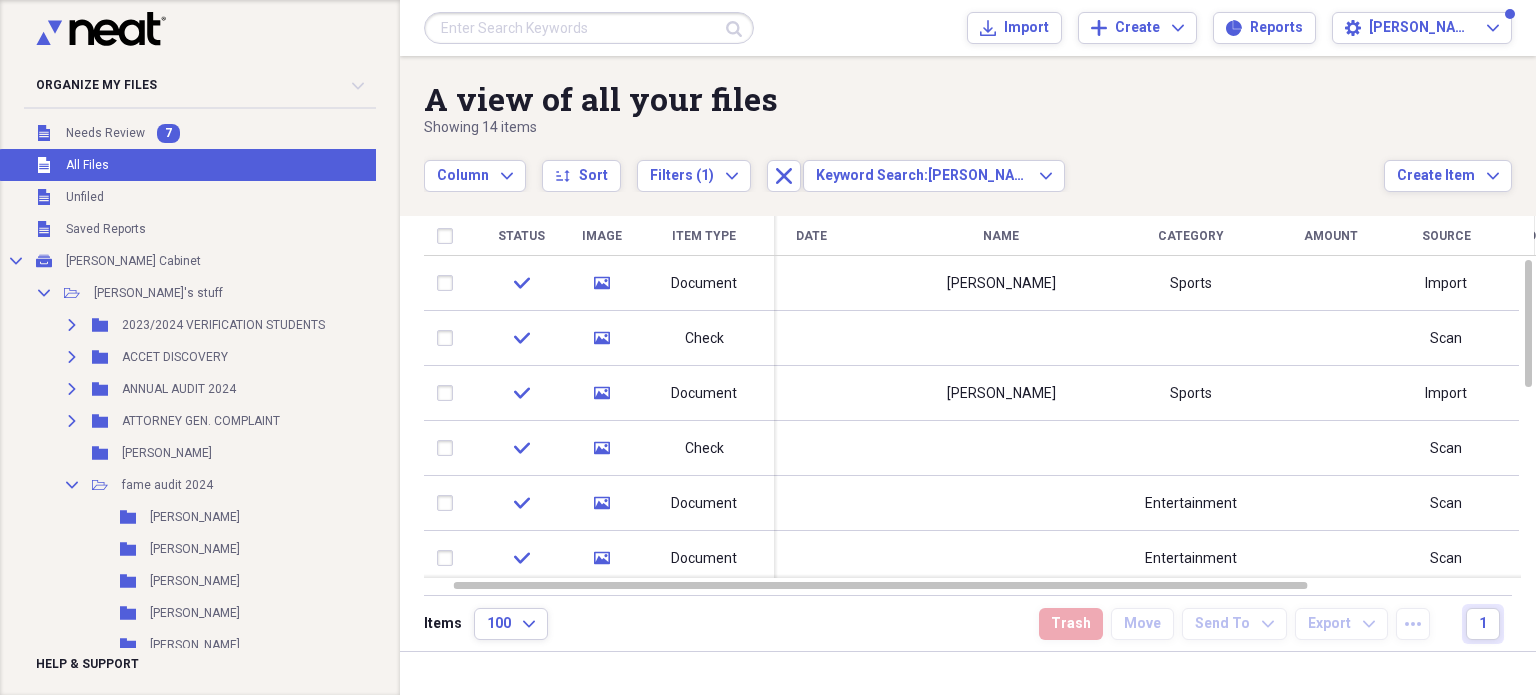 click on "[PERSON_NAME]" at bounding box center (1001, 283) 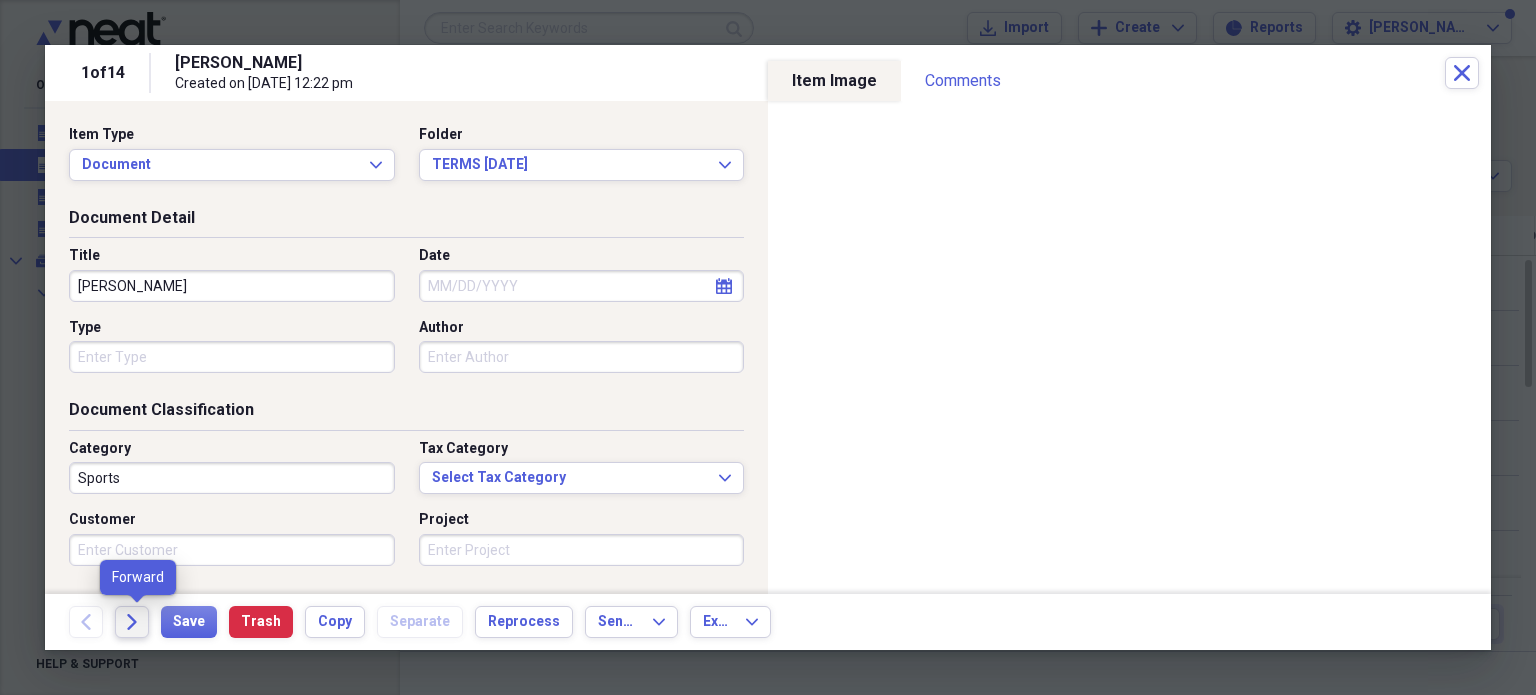 click on "Forward" at bounding box center (132, 622) 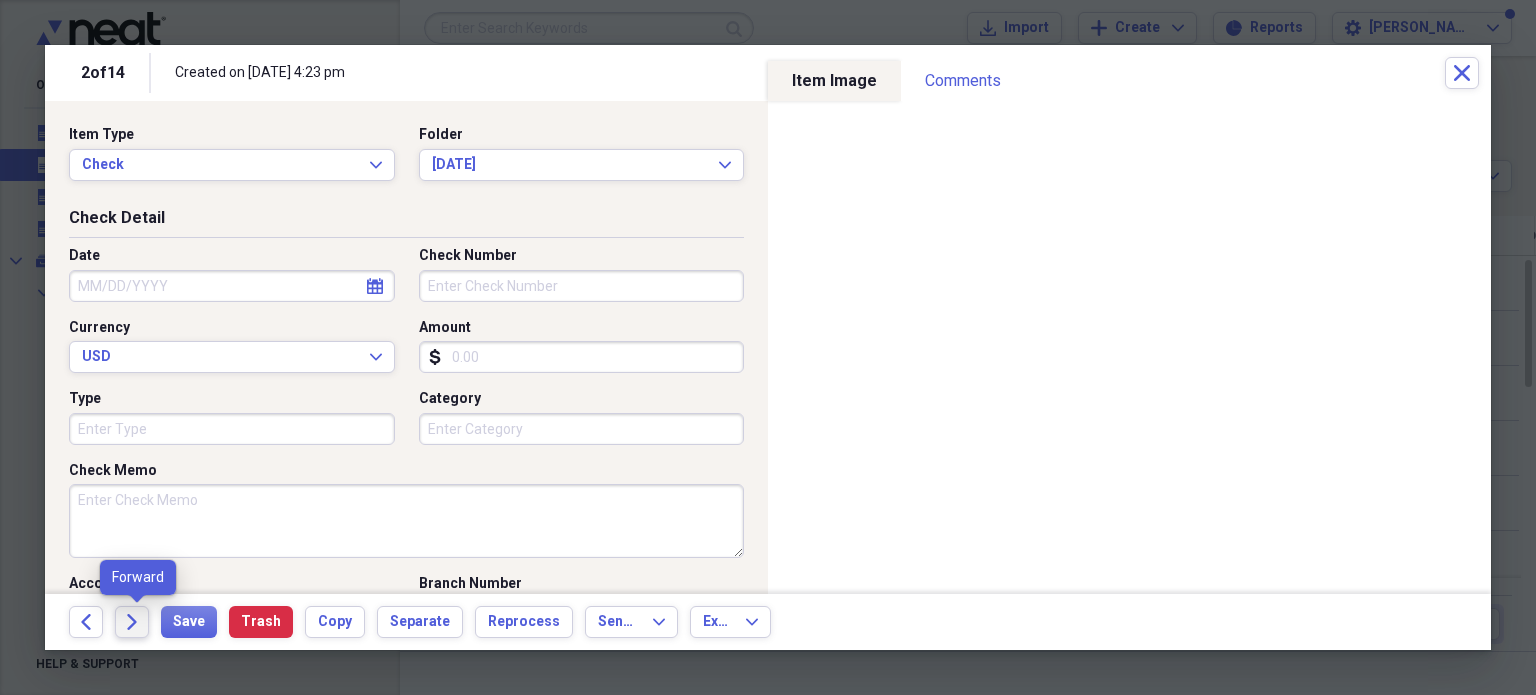 click on "Forward" at bounding box center [132, 622] 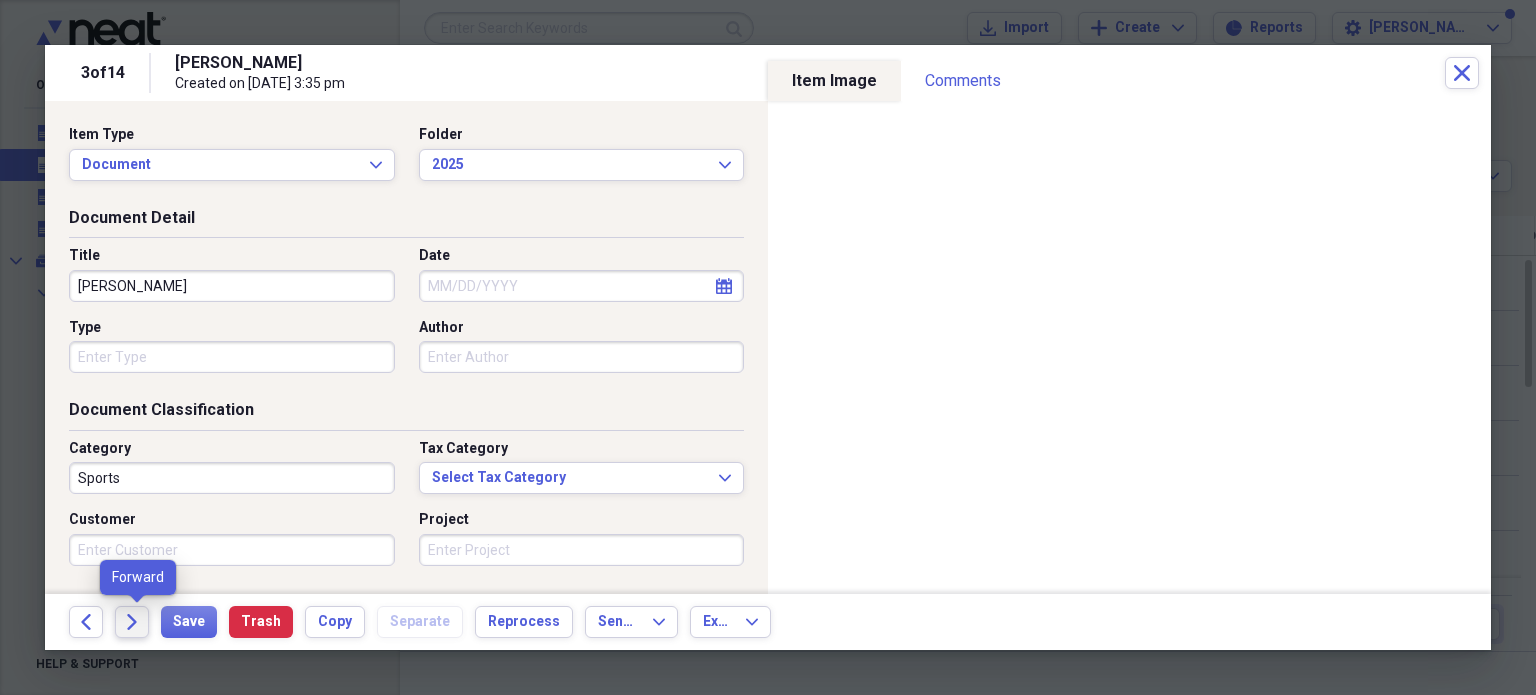 click on "Forward" at bounding box center [132, 622] 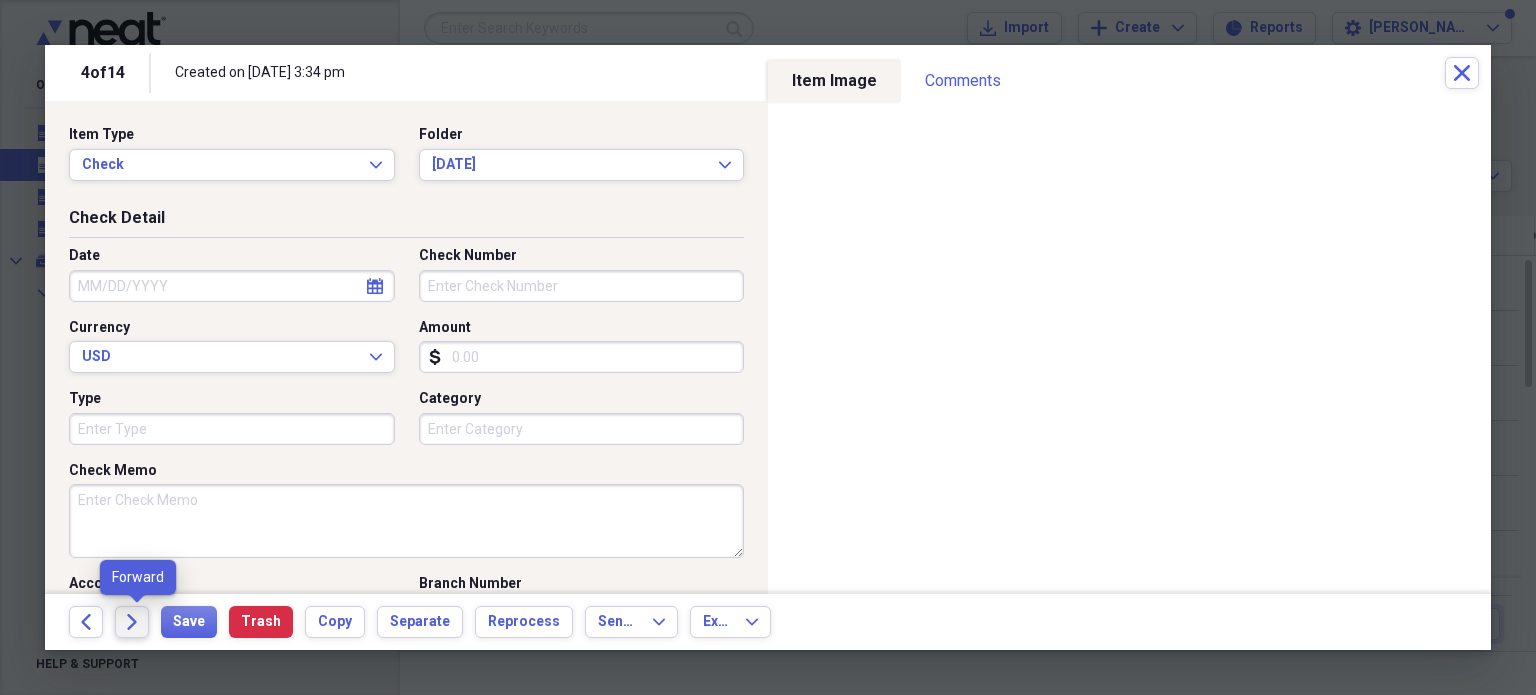 click on "Forward" at bounding box center (132, 622) 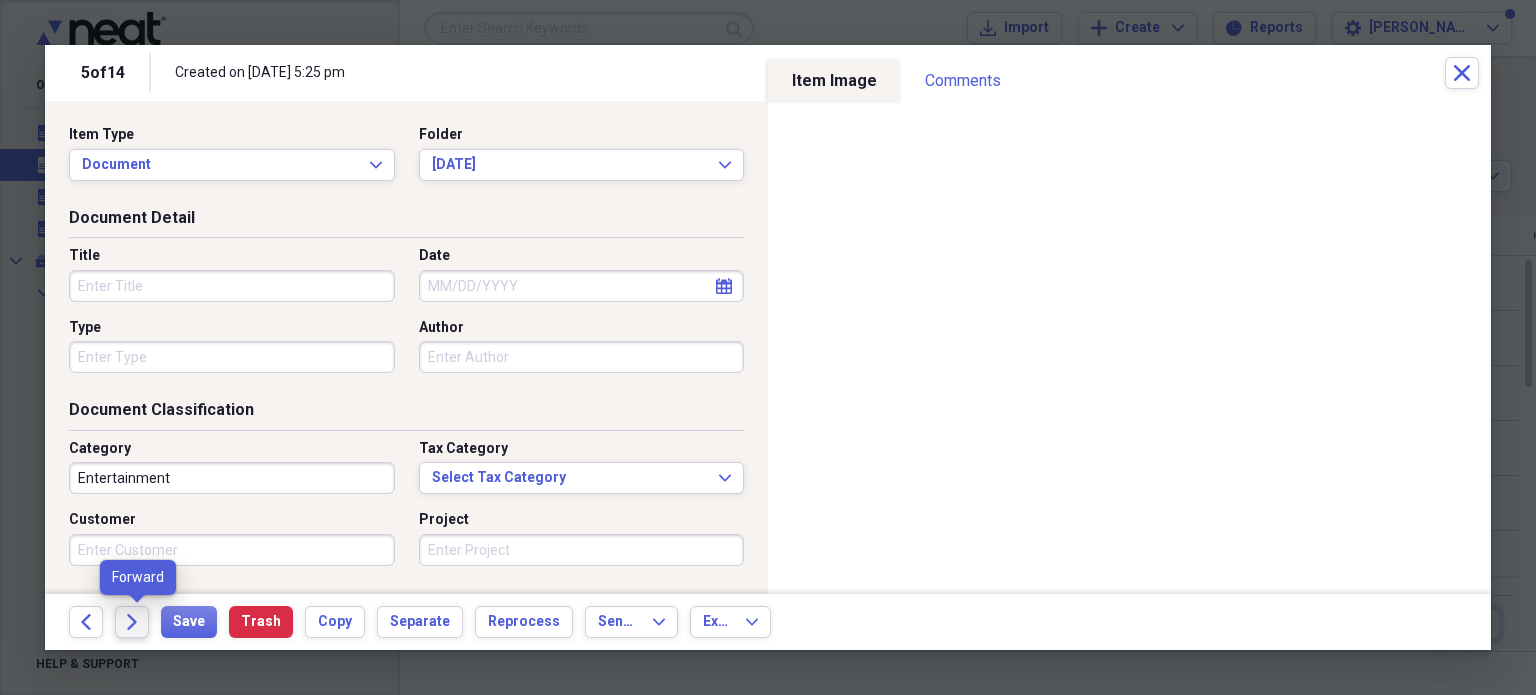 click on "Forward" at bounding box center [132, 622] 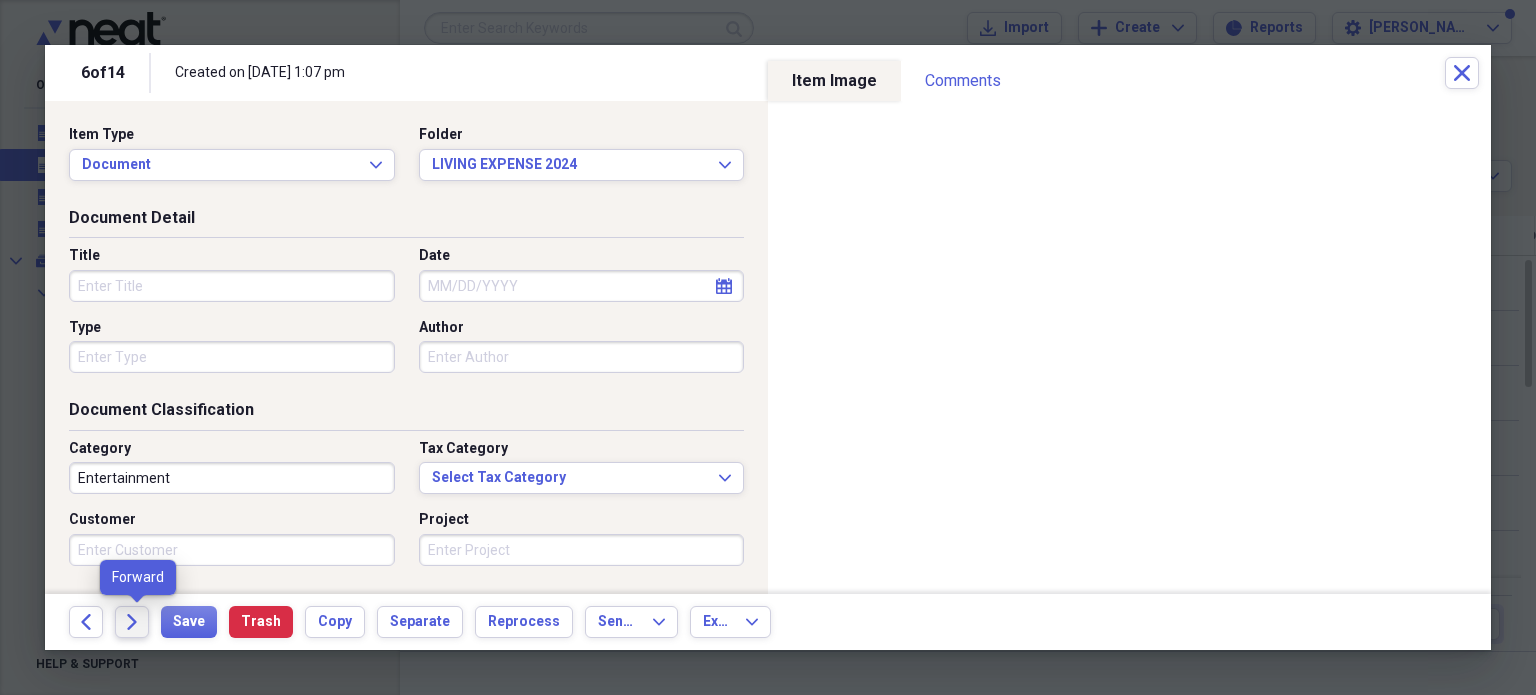 click on "Forward" at bounding box center [132, 622] 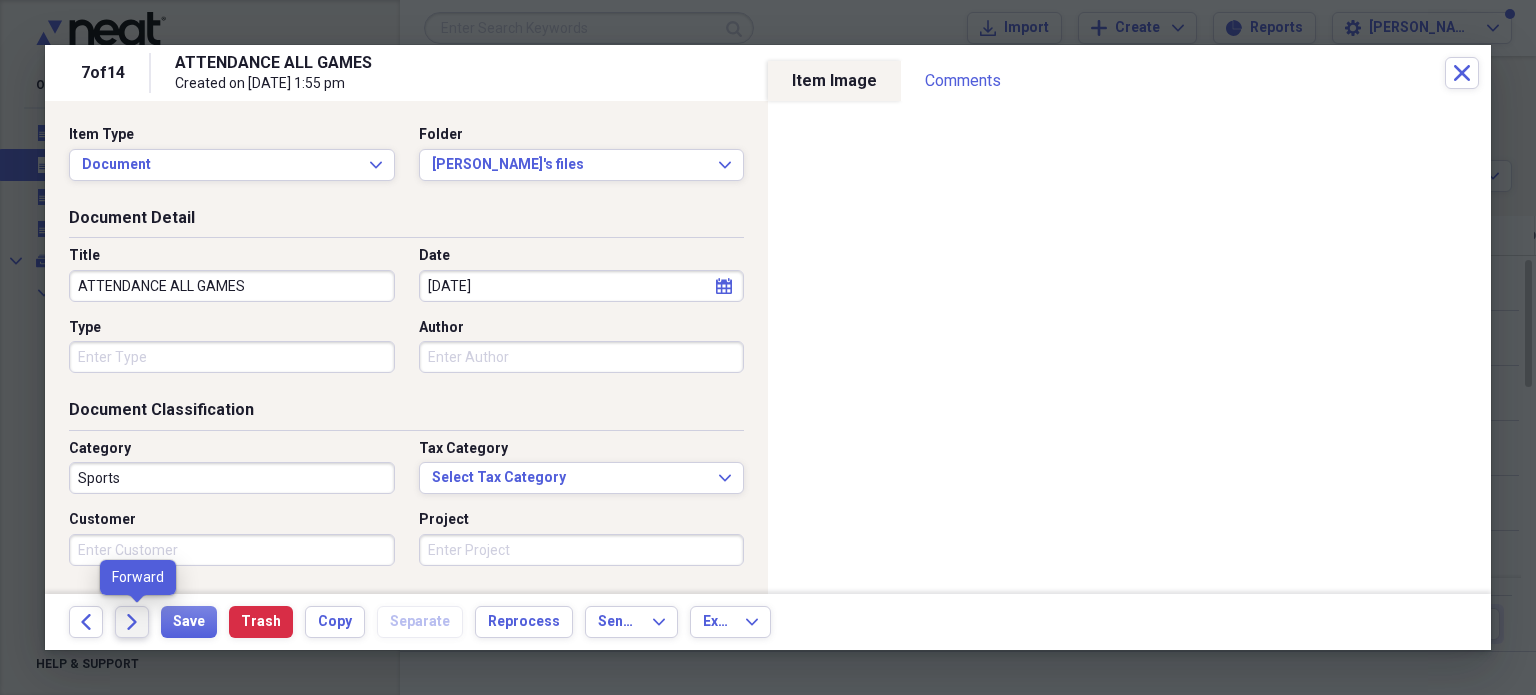click on "Forward" at bounding box center [132, 622] 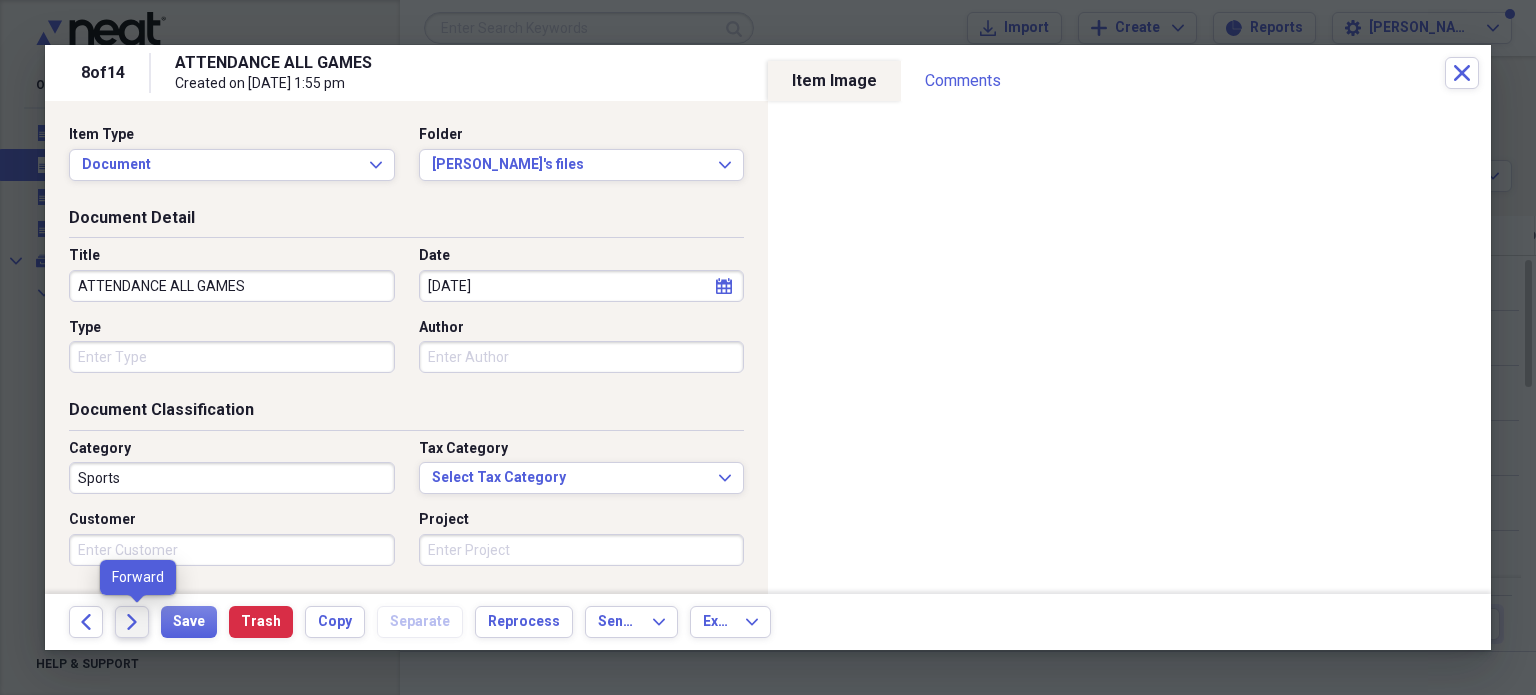 click on "Forward" at bounding box center [132, 622] 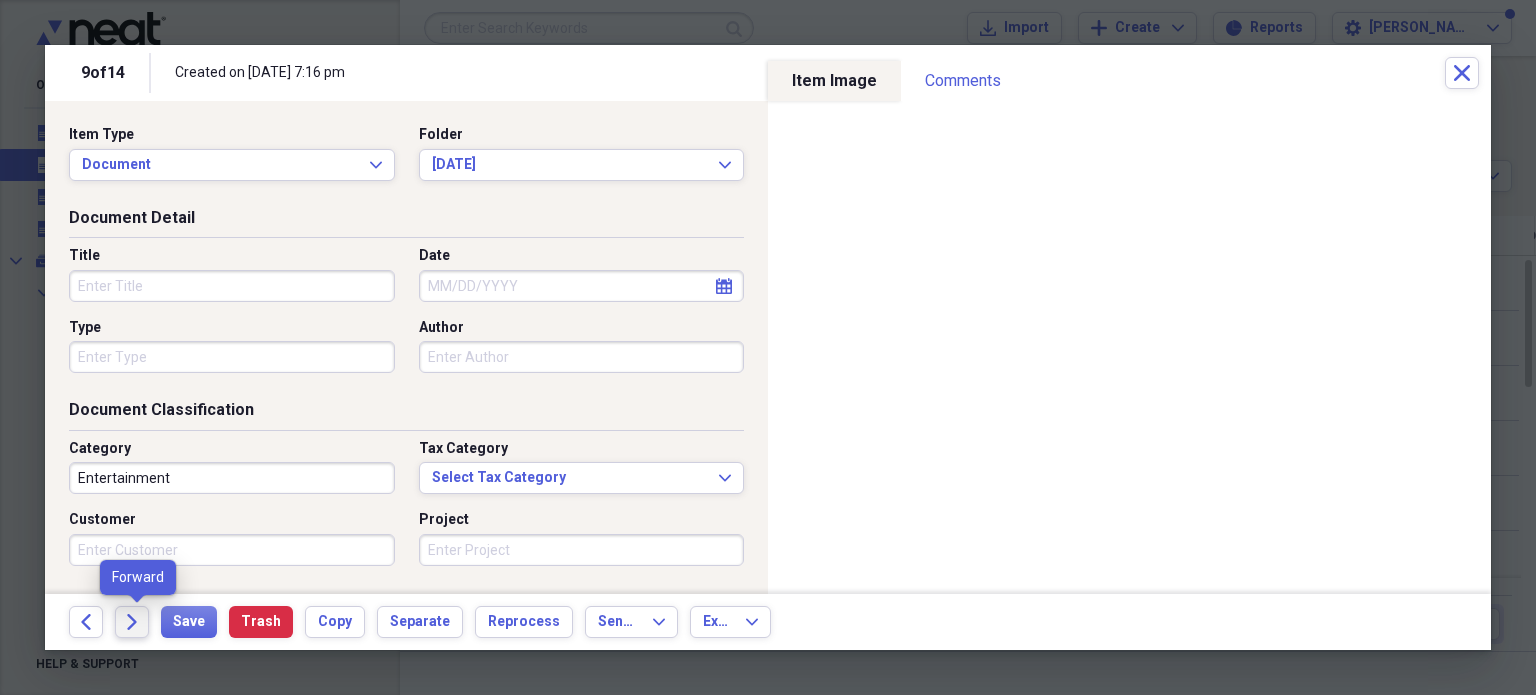 click on "Forward" at bounding box center [132, 622] 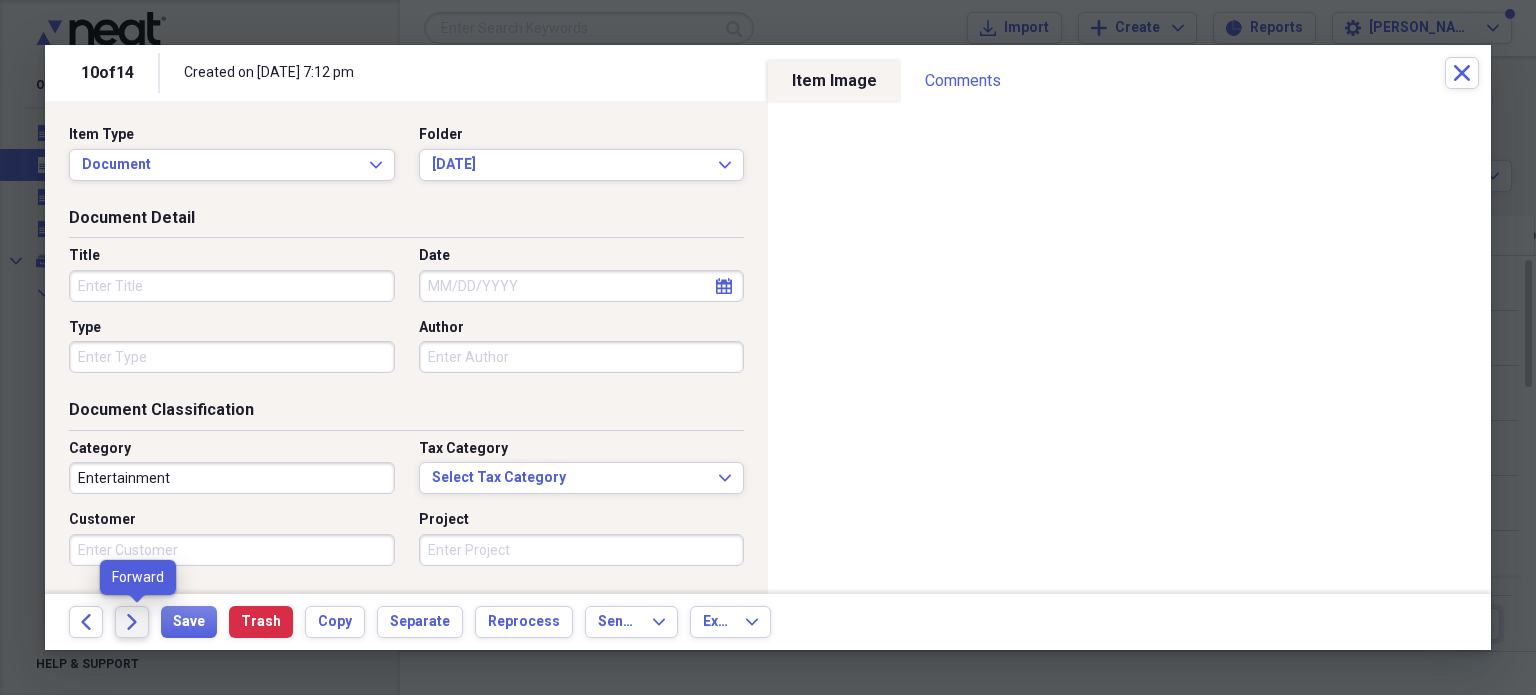 click on "Forward" at bounding box center (132, 622) 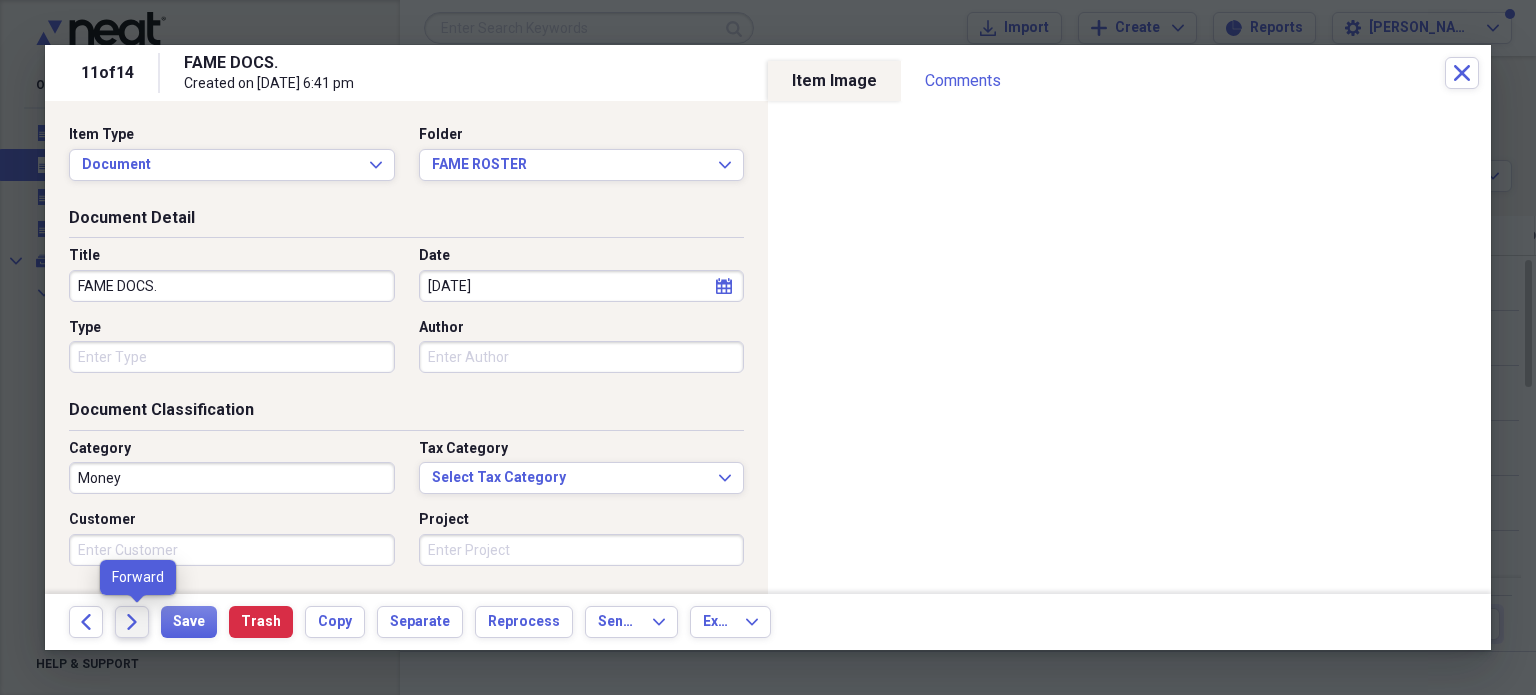 click on "Forward" at bounding box center (132, 622) 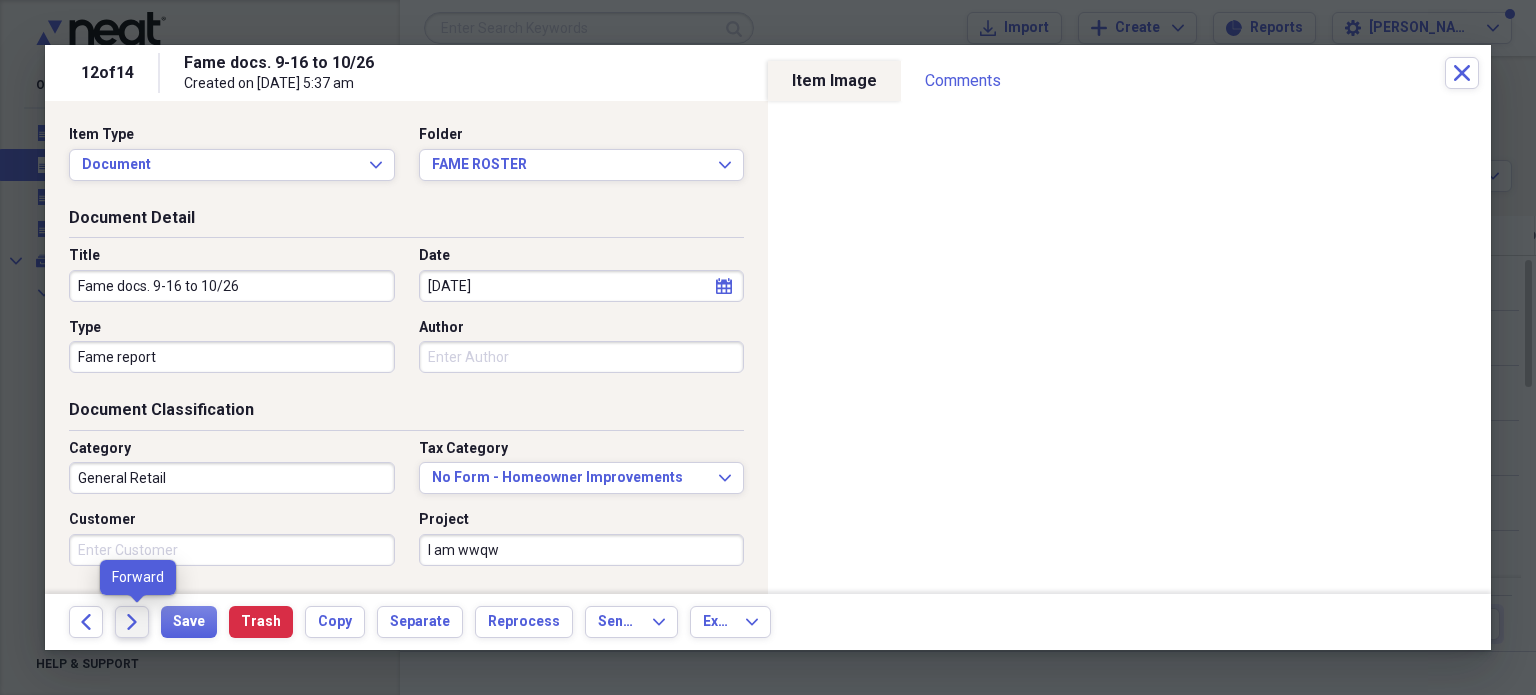 click on "Forward" at bounding box center (132, 622) 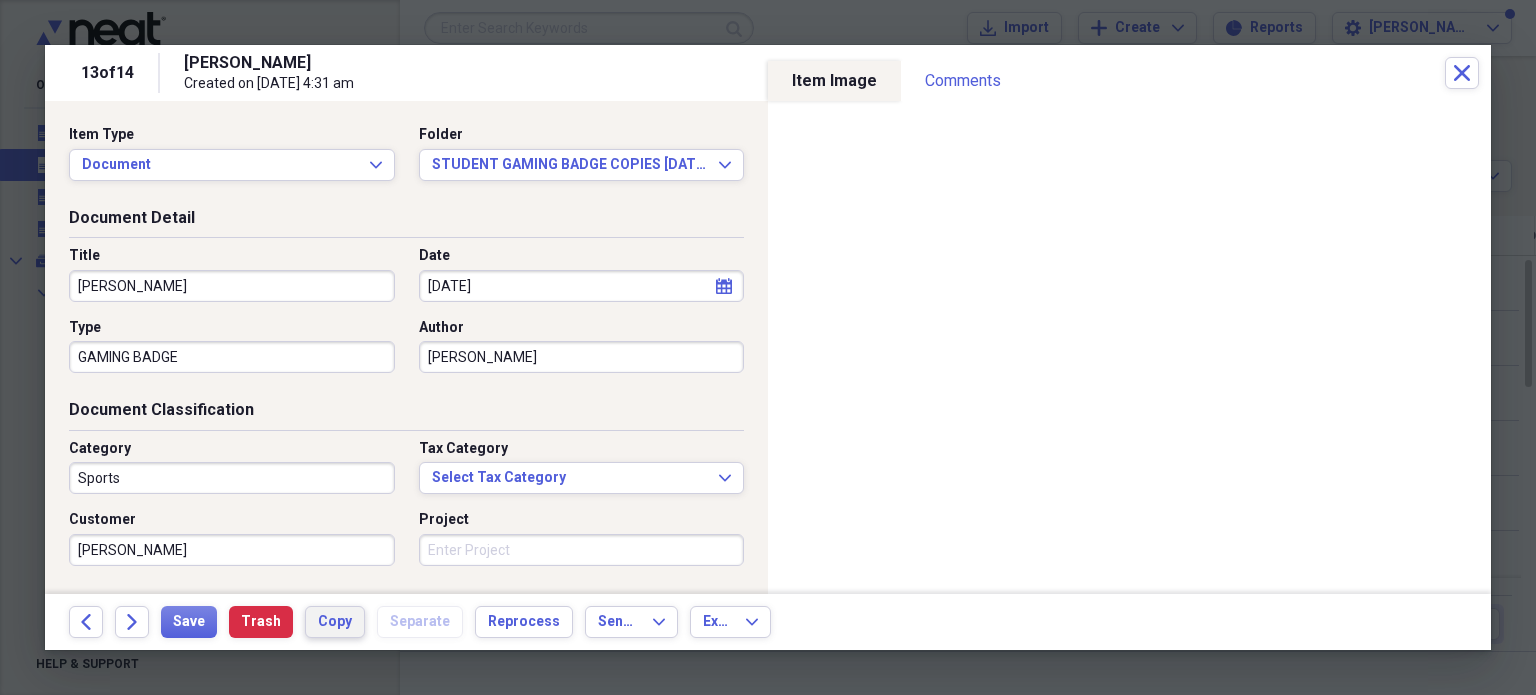 click on "Copy" at bounding box center (335, 622) 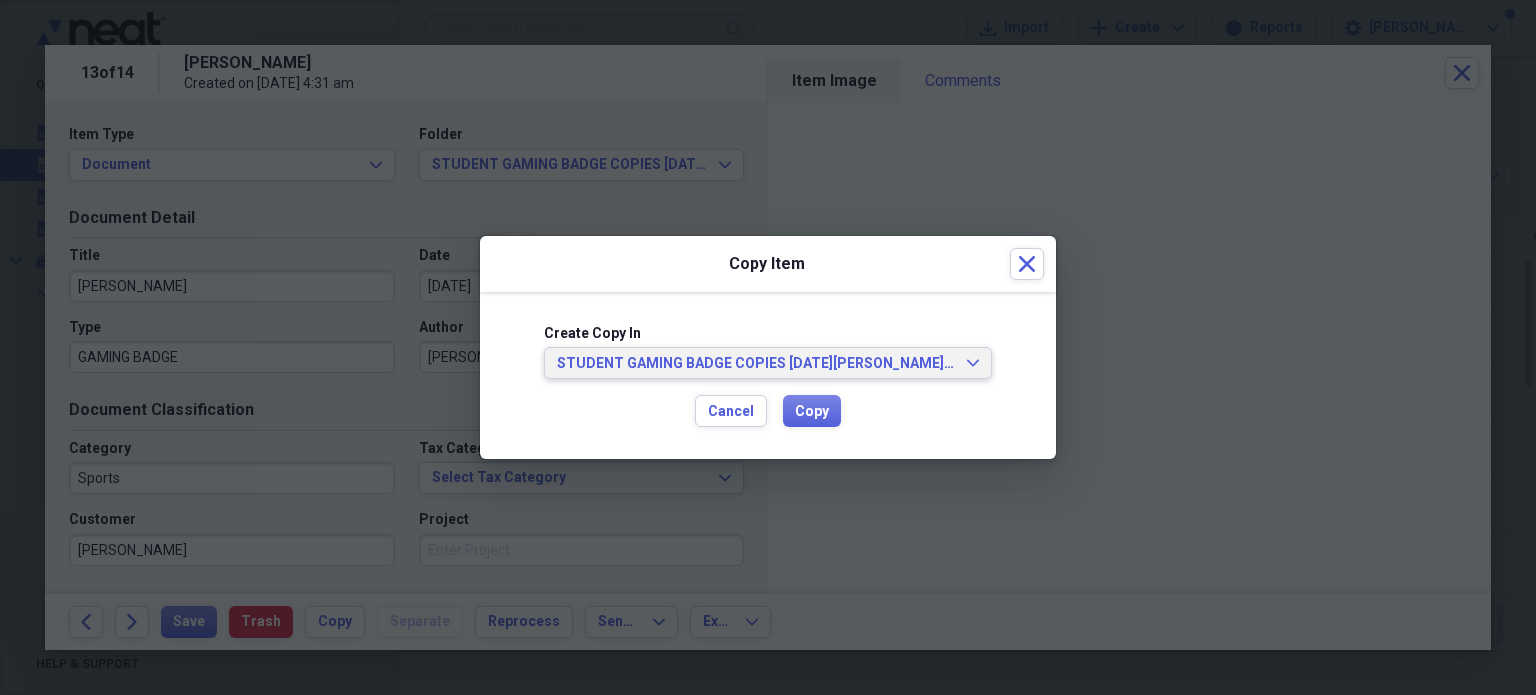 click on "STUDENT GAMING BADGE COPIES [DATE][PERSON_NAME][DATE]" at bounding box center [756, 364] 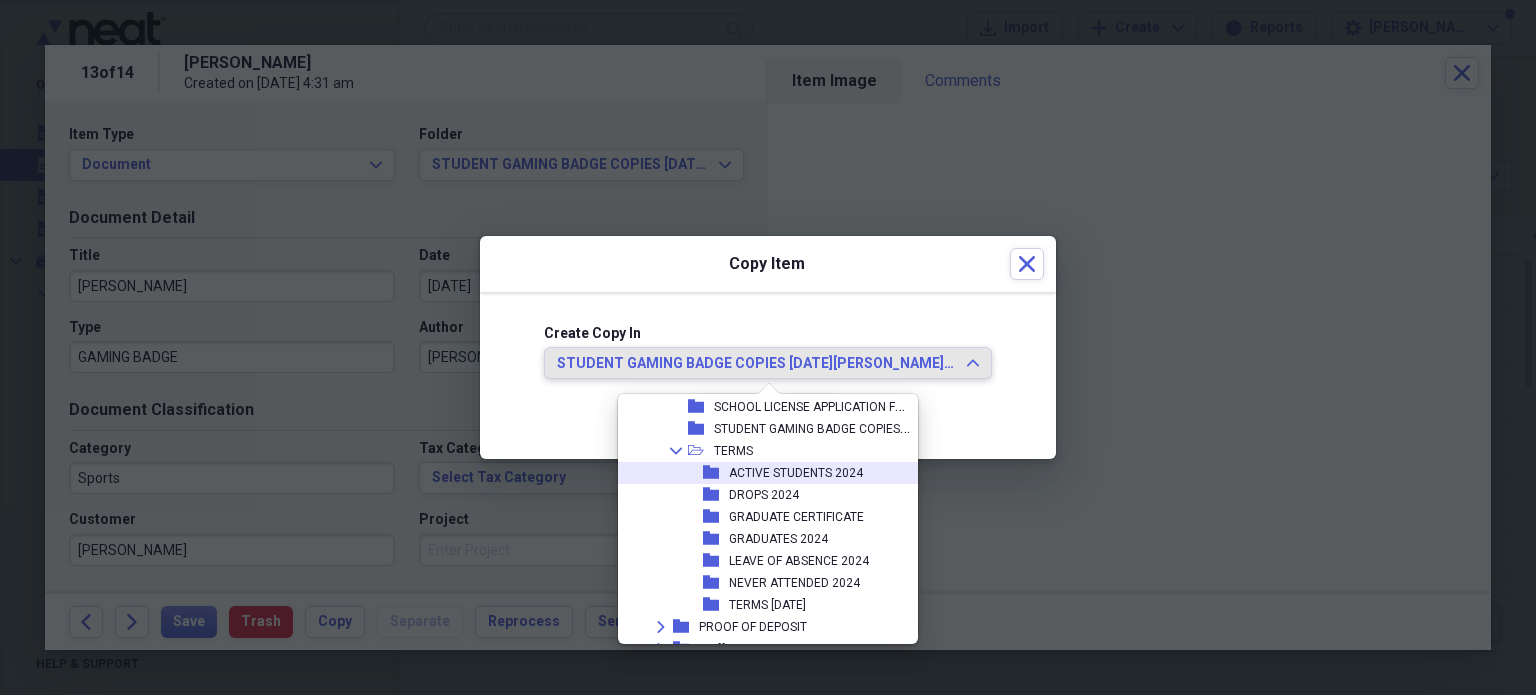 scroll, scrollTop: 3645, scrollLeft: 0, axis: vertical 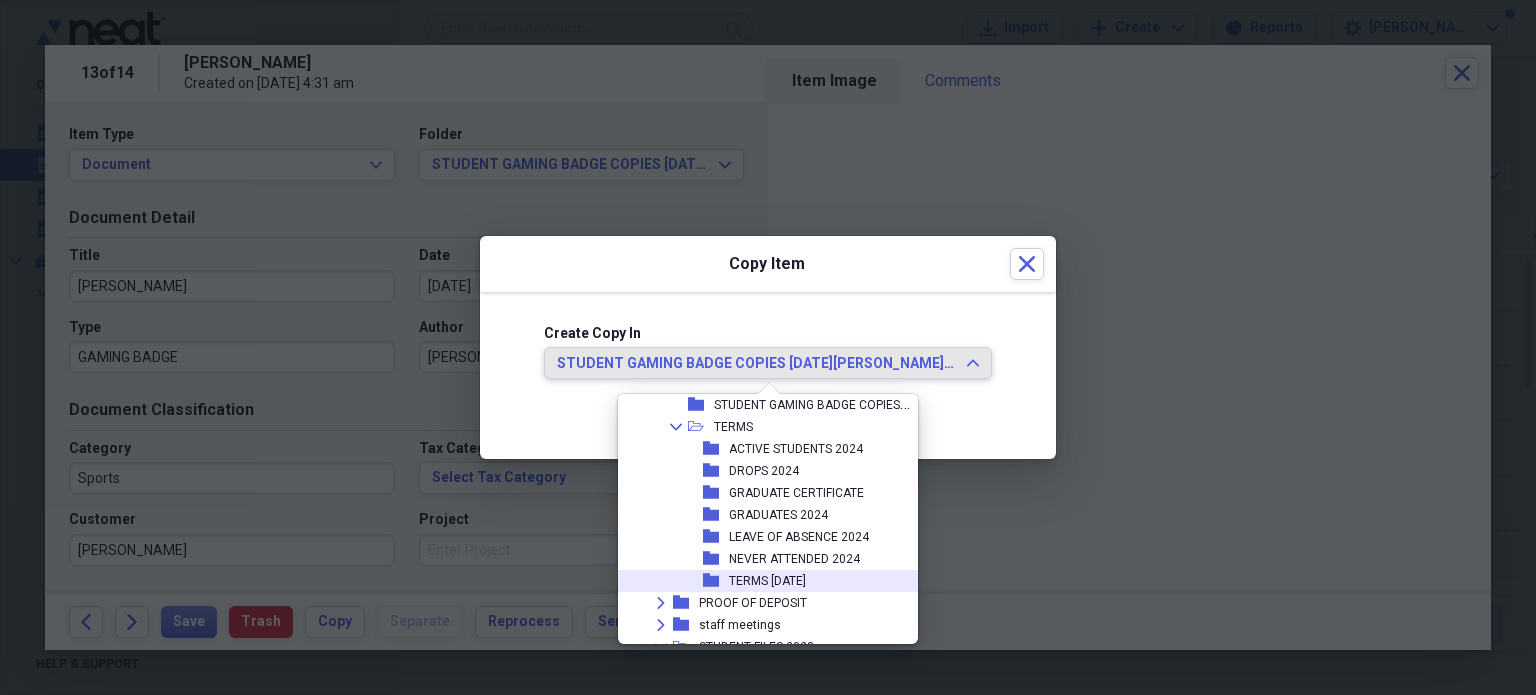 click on "TERMS [DATE]" at bounding box center (767, 581) 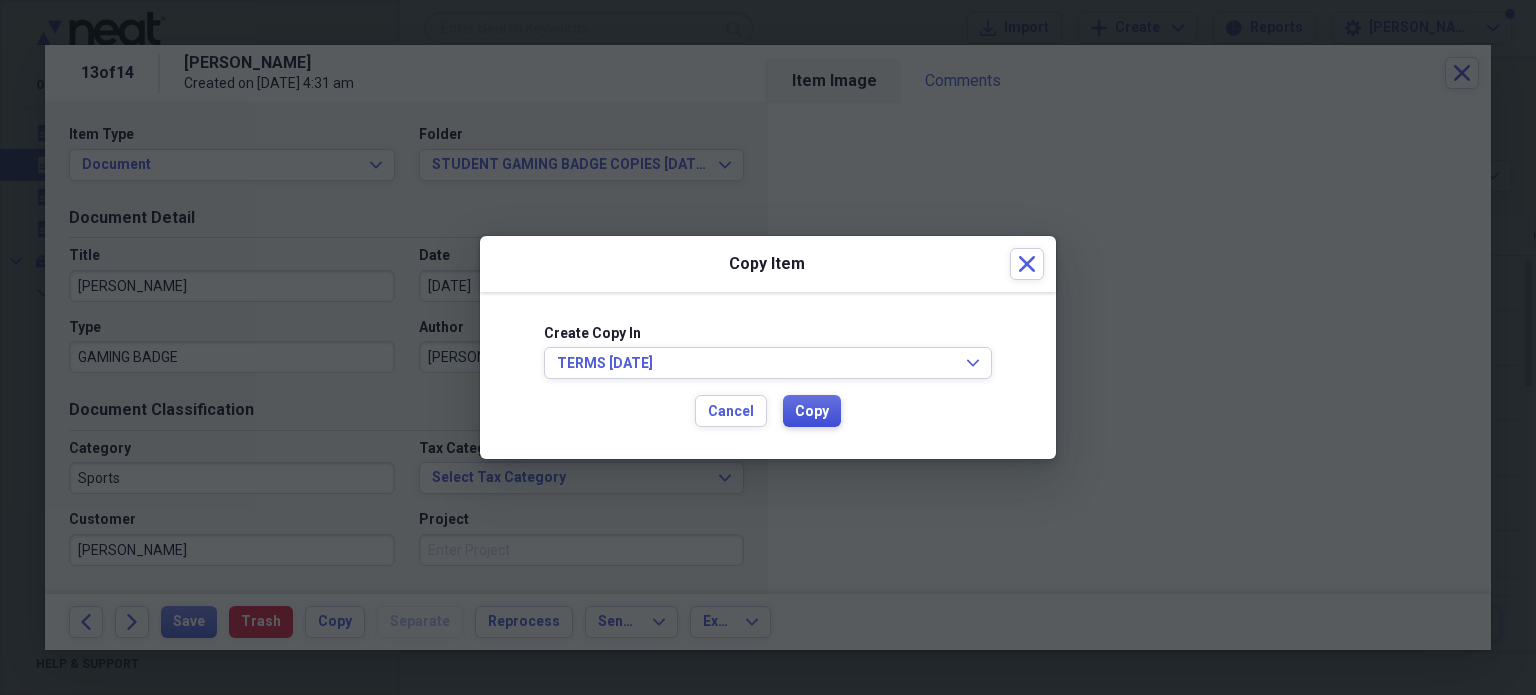 click on "Copy" at bounding box center [812, 412] 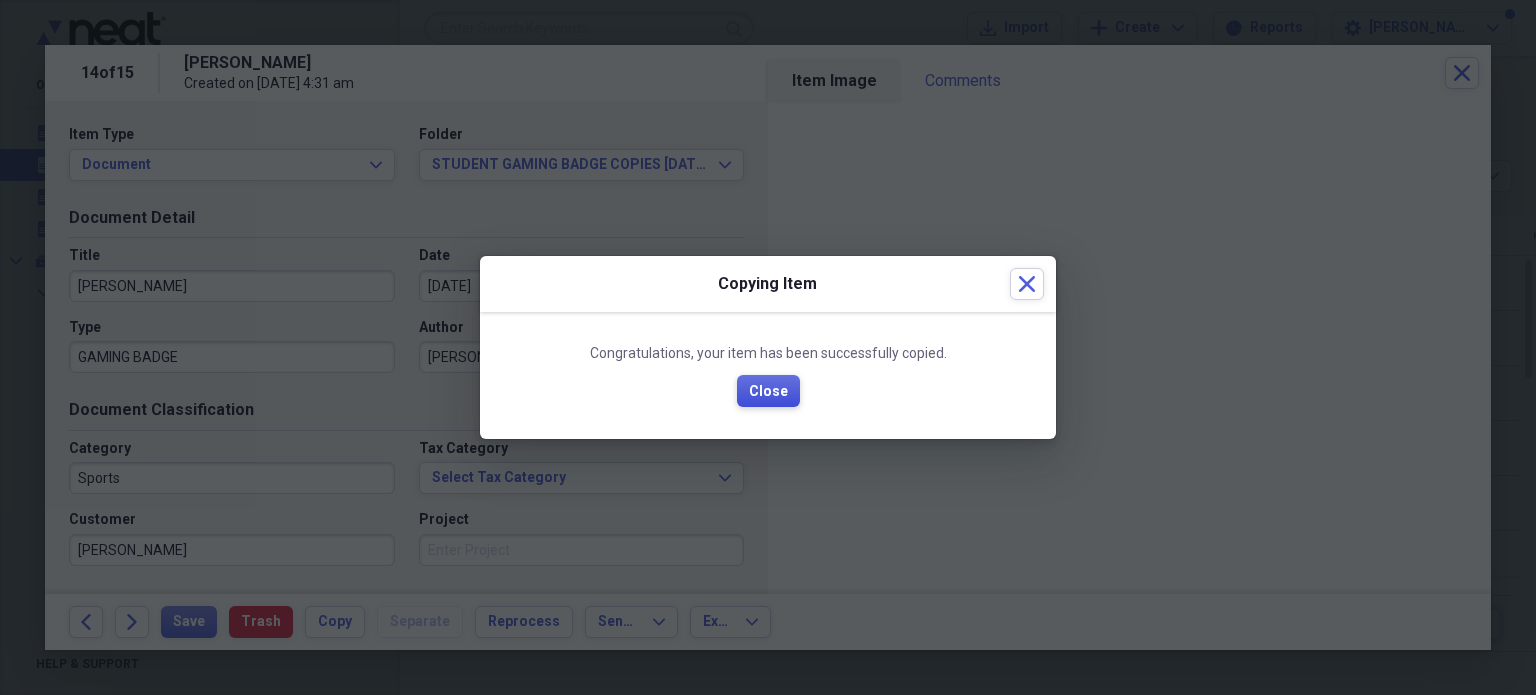 click on "Close" at bounding box center (768, 391) 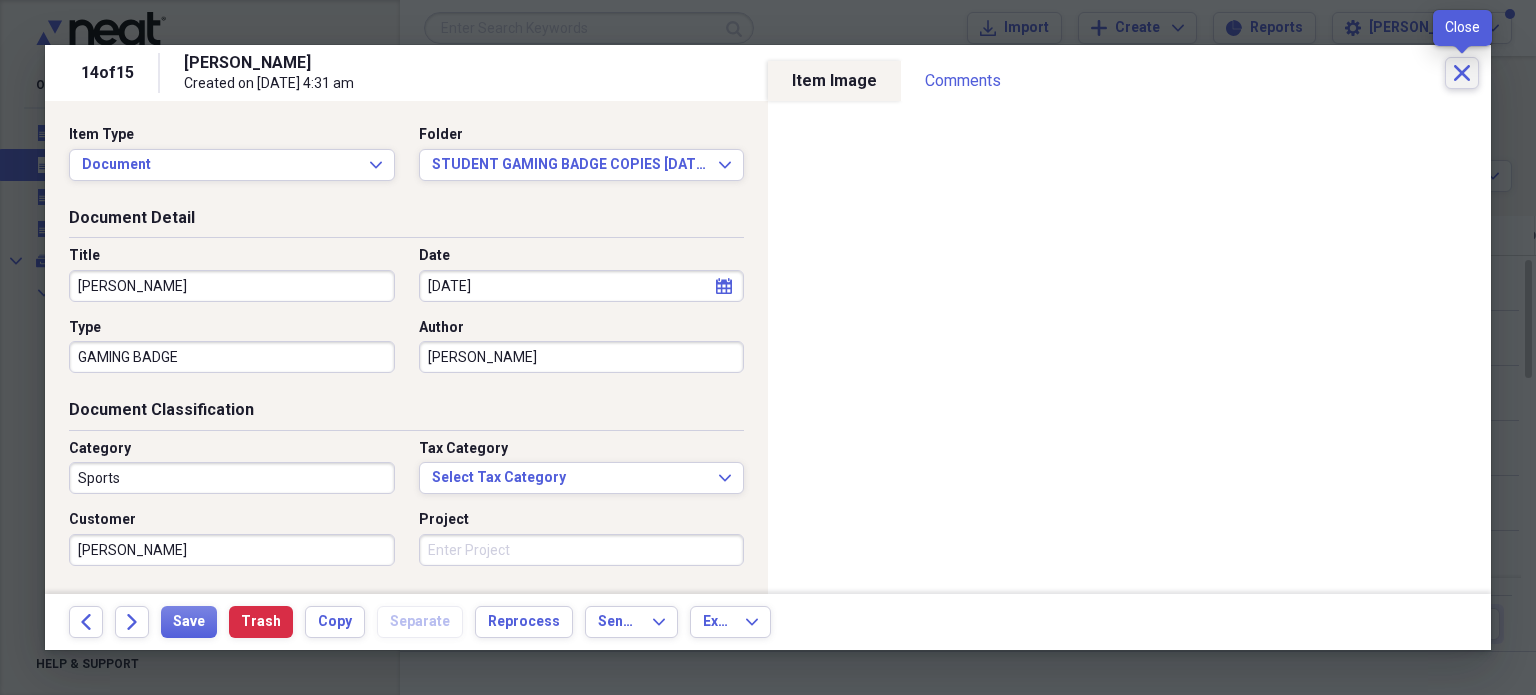 click 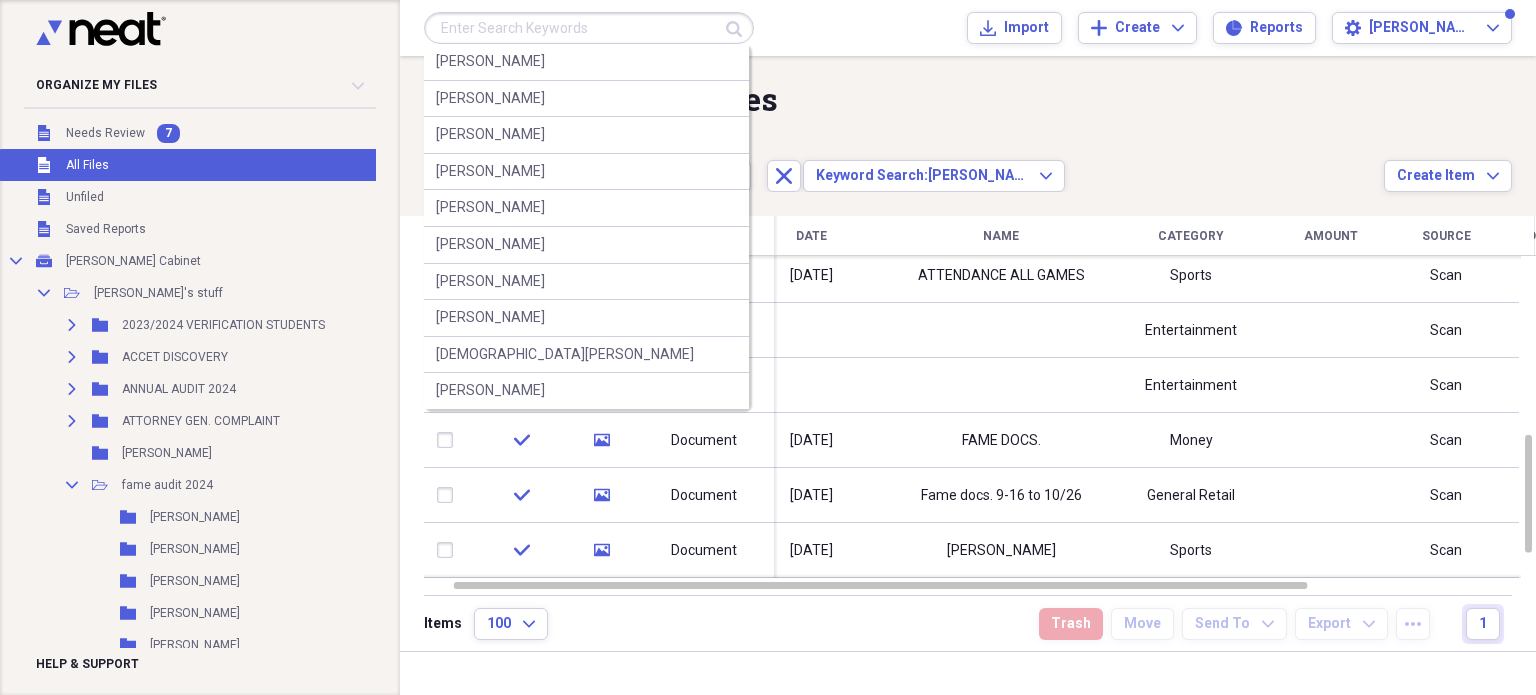 click at bounding box center (589, 28) 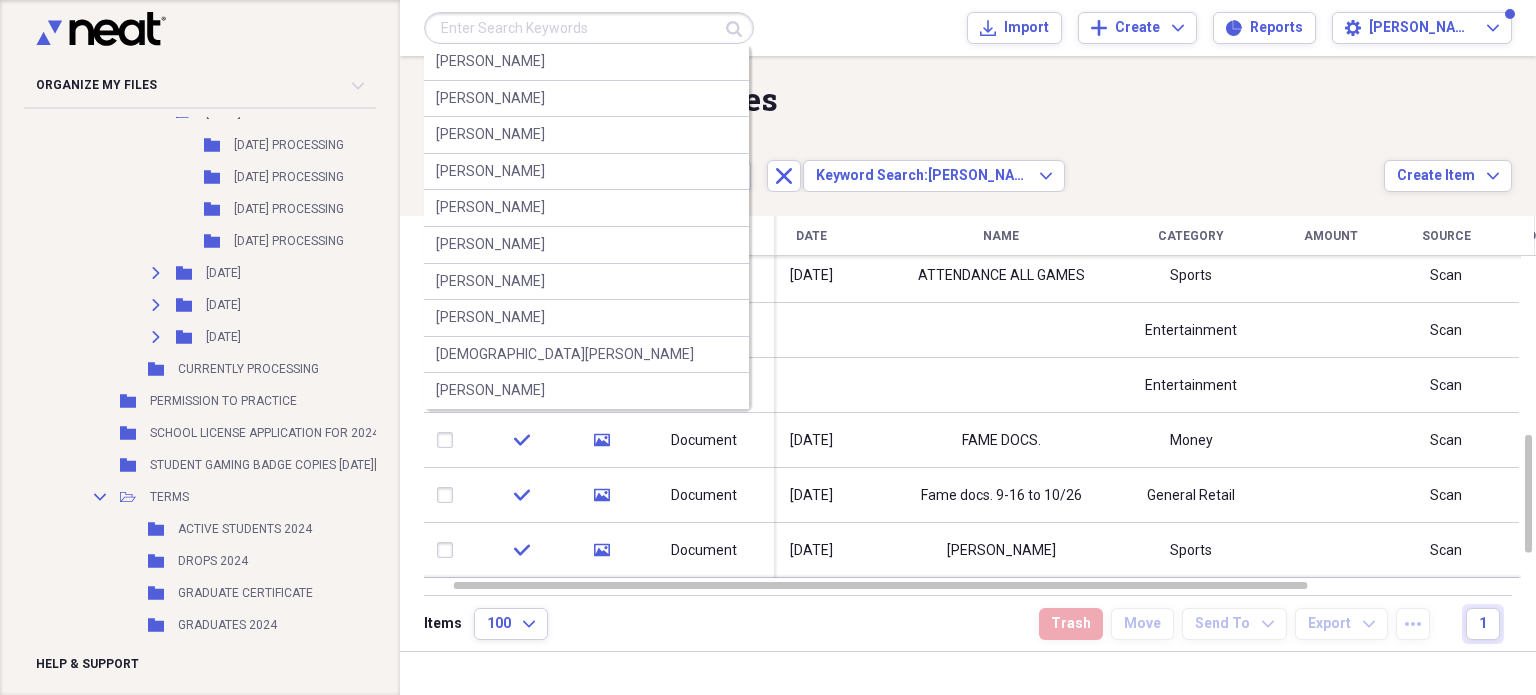 scroll, scrollTop: 2816, scrollLeft: 0, axis: vertical 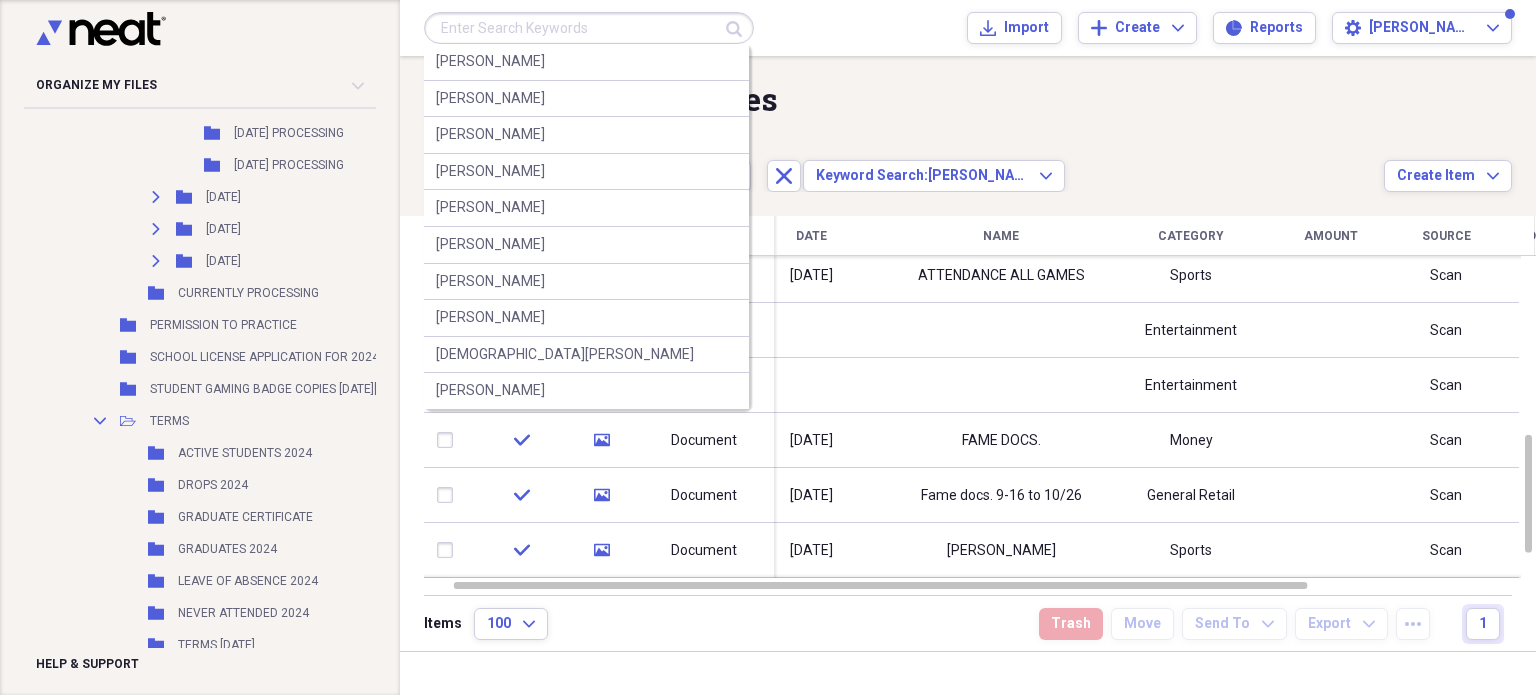 click on "Folder STUDENT GAMING BADGE COPIES [DATE][PERSON_NAME][DATE] Add Folder" at bounding box center [280, 389] 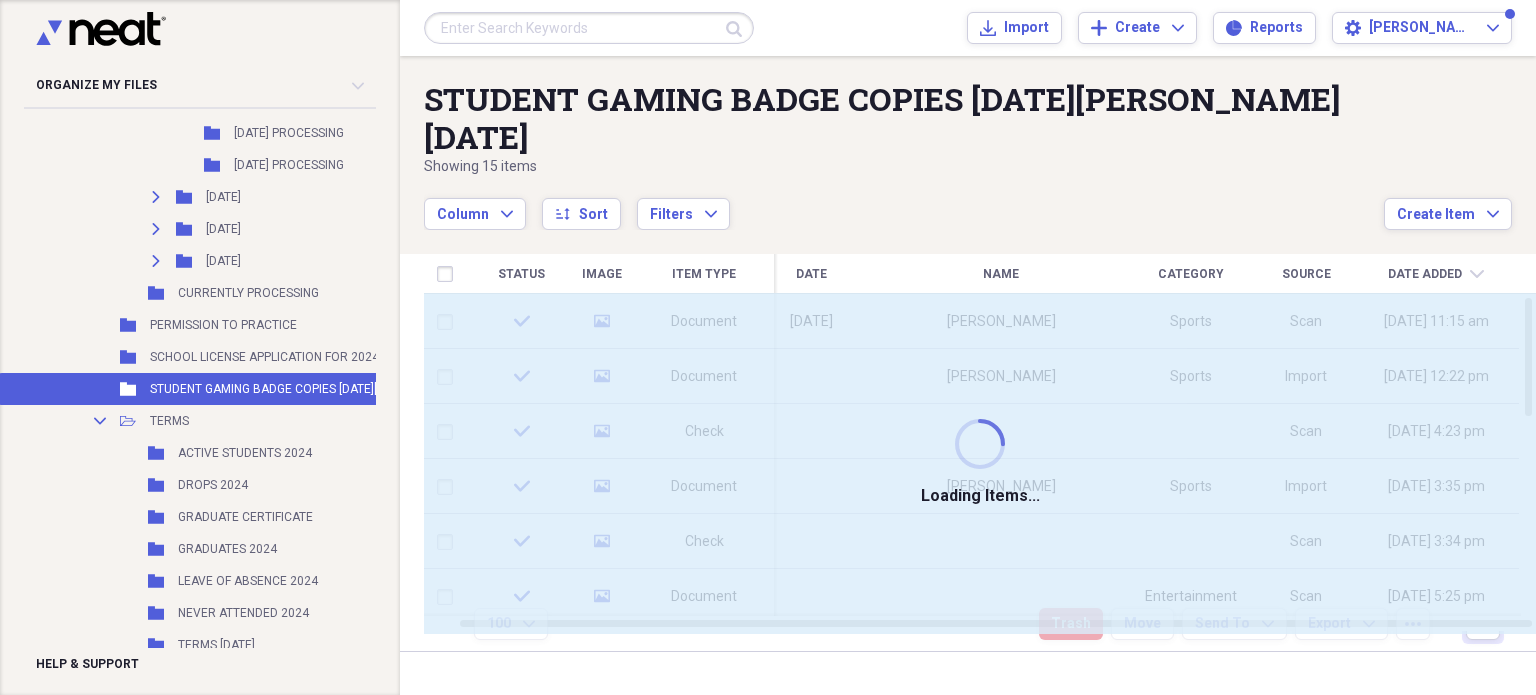 scroll, scrollTop: 3088, scrollLeft: 0, axis: vertical 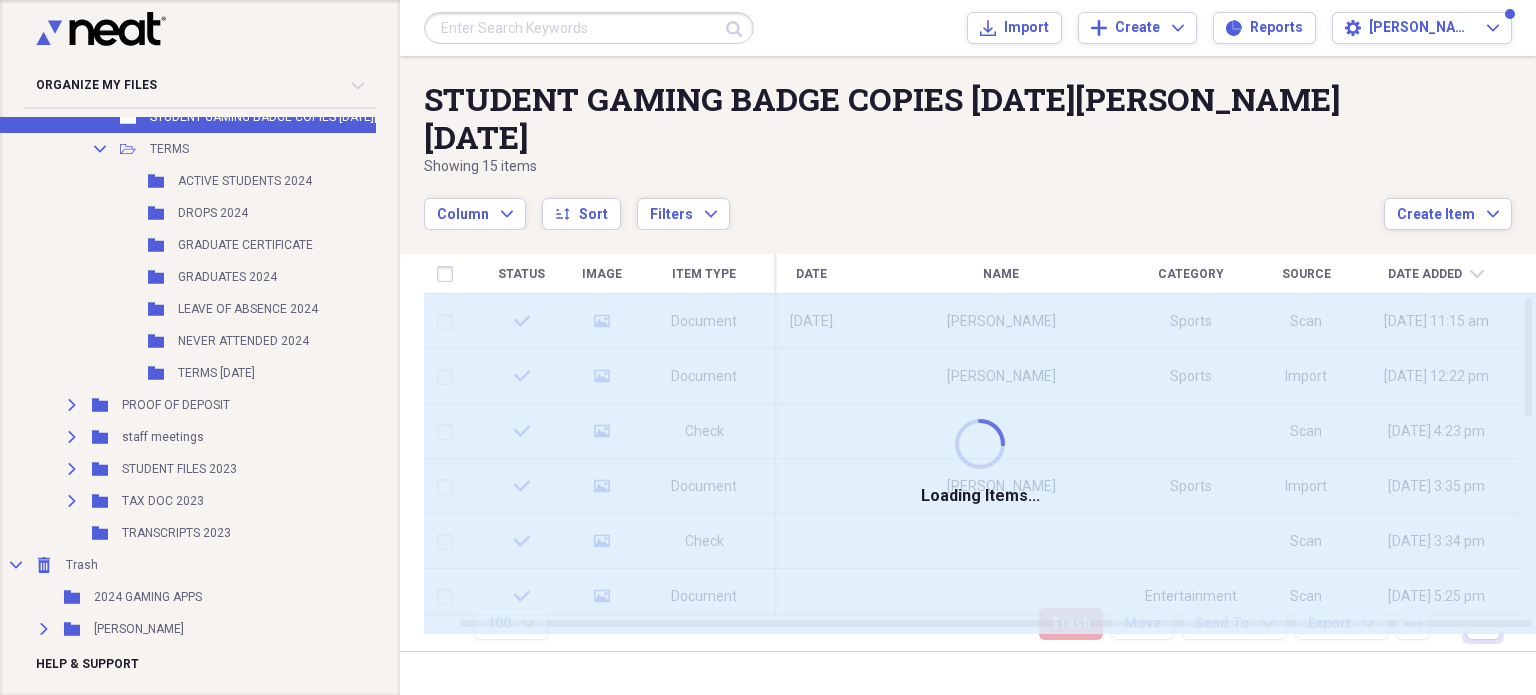click on "TERMS [DATE]" at bounding box center (216, 373) 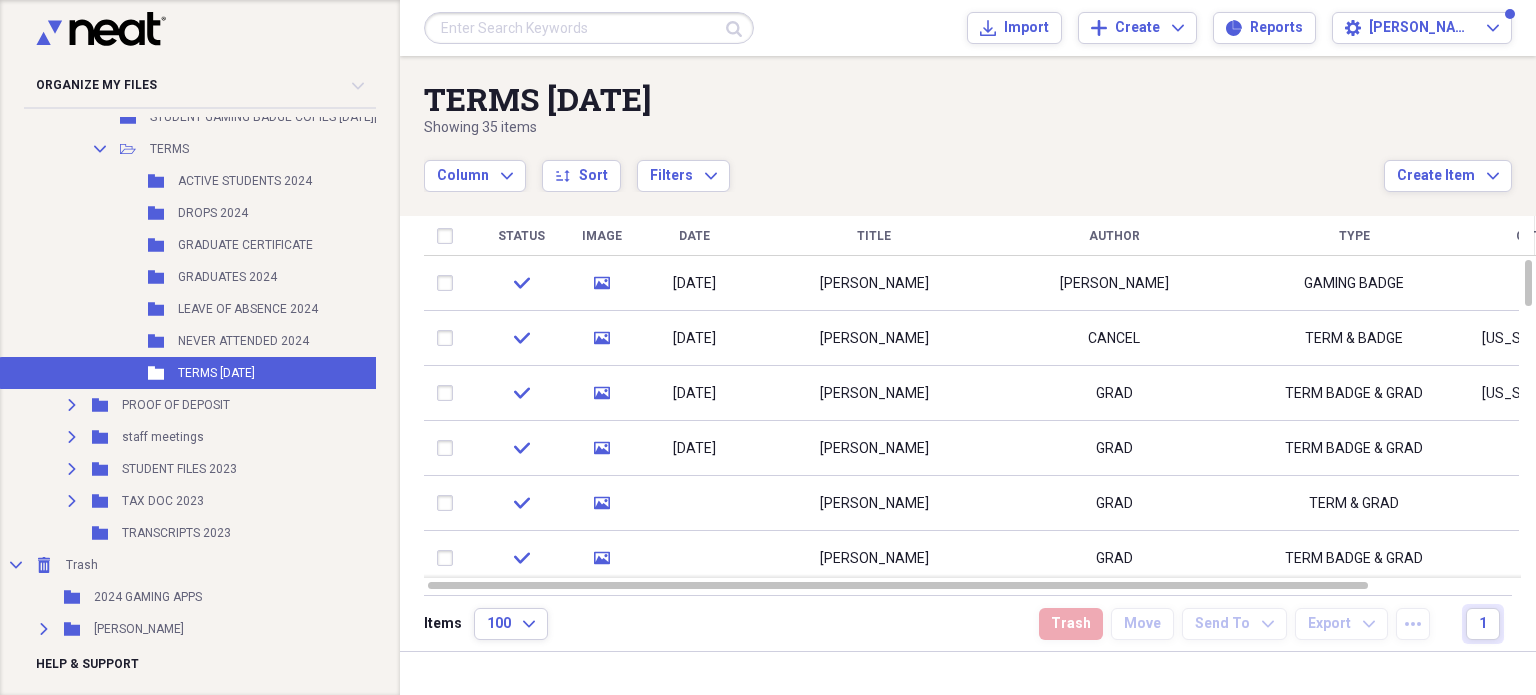 click at bounding box center [449, 283] 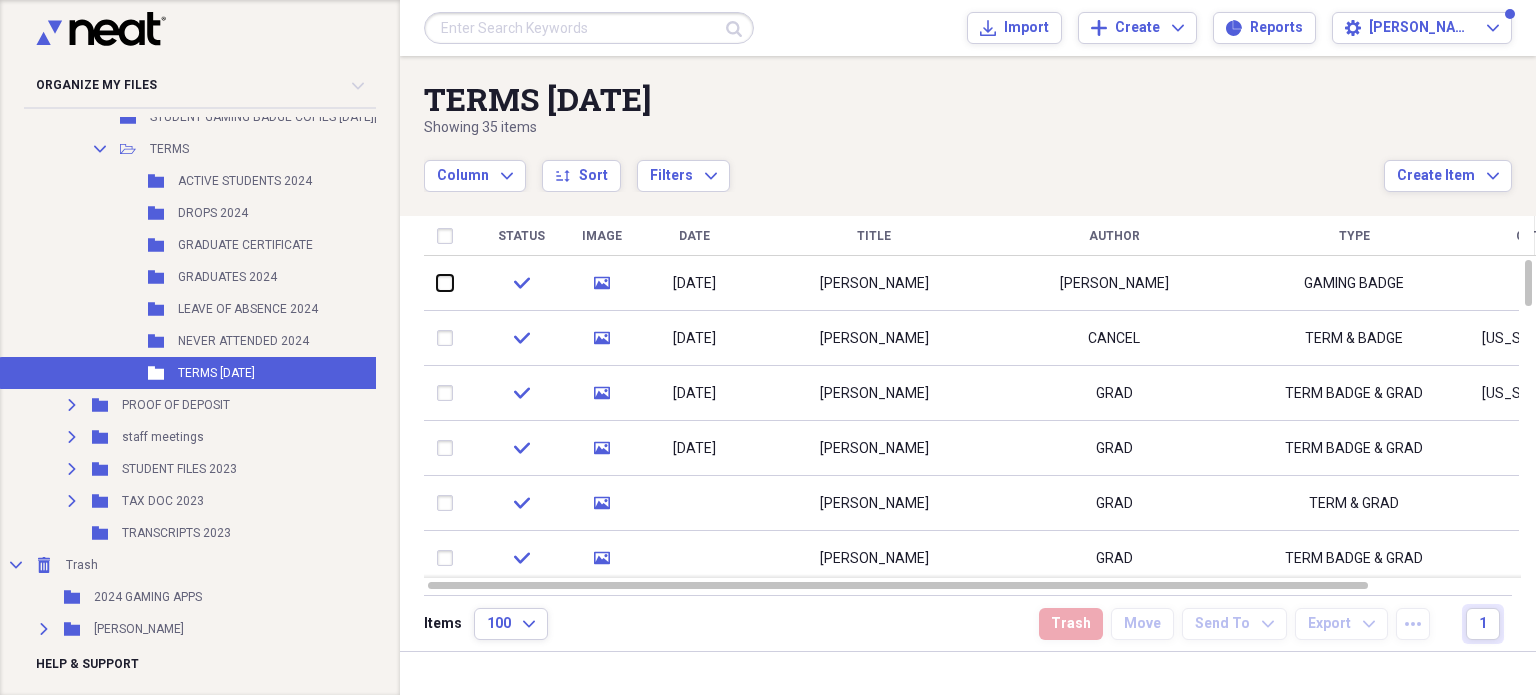 click at bounding box center (437, 283) 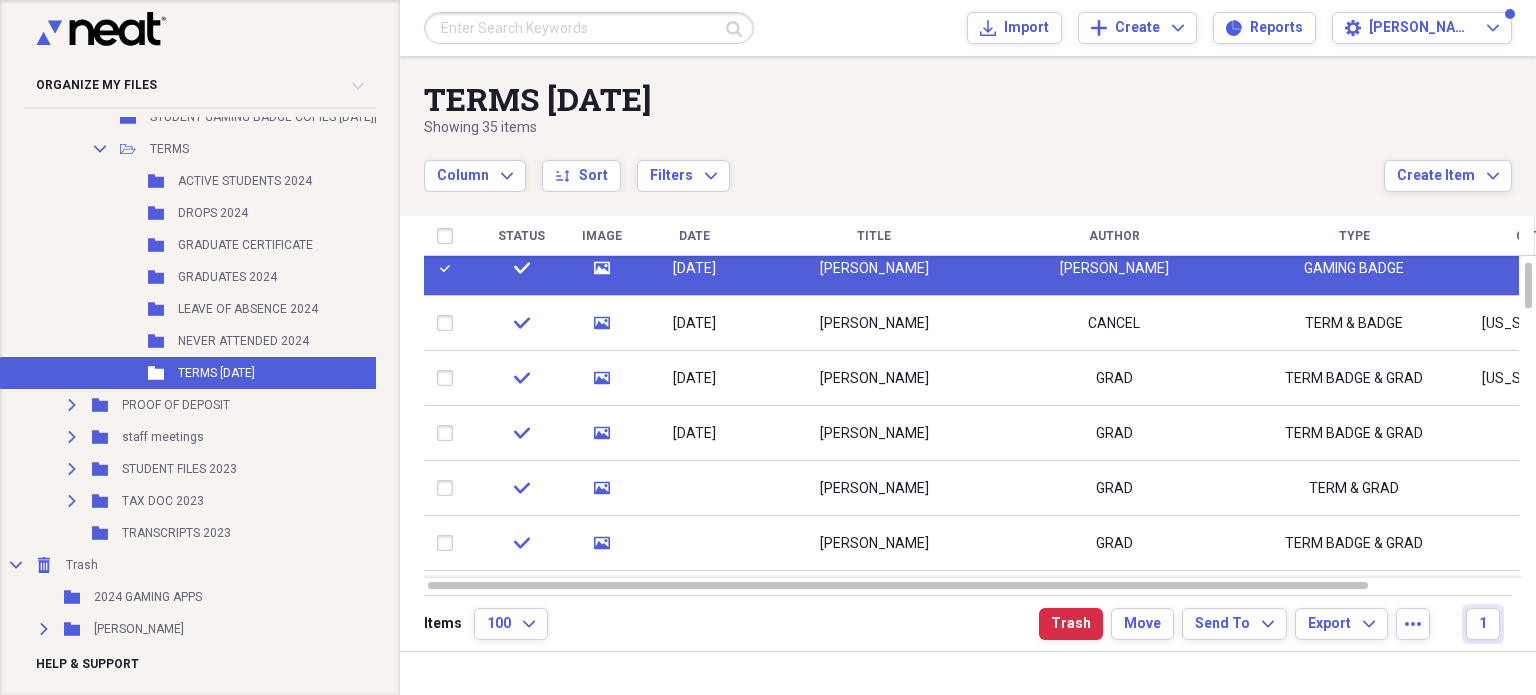 checkbox on "false" 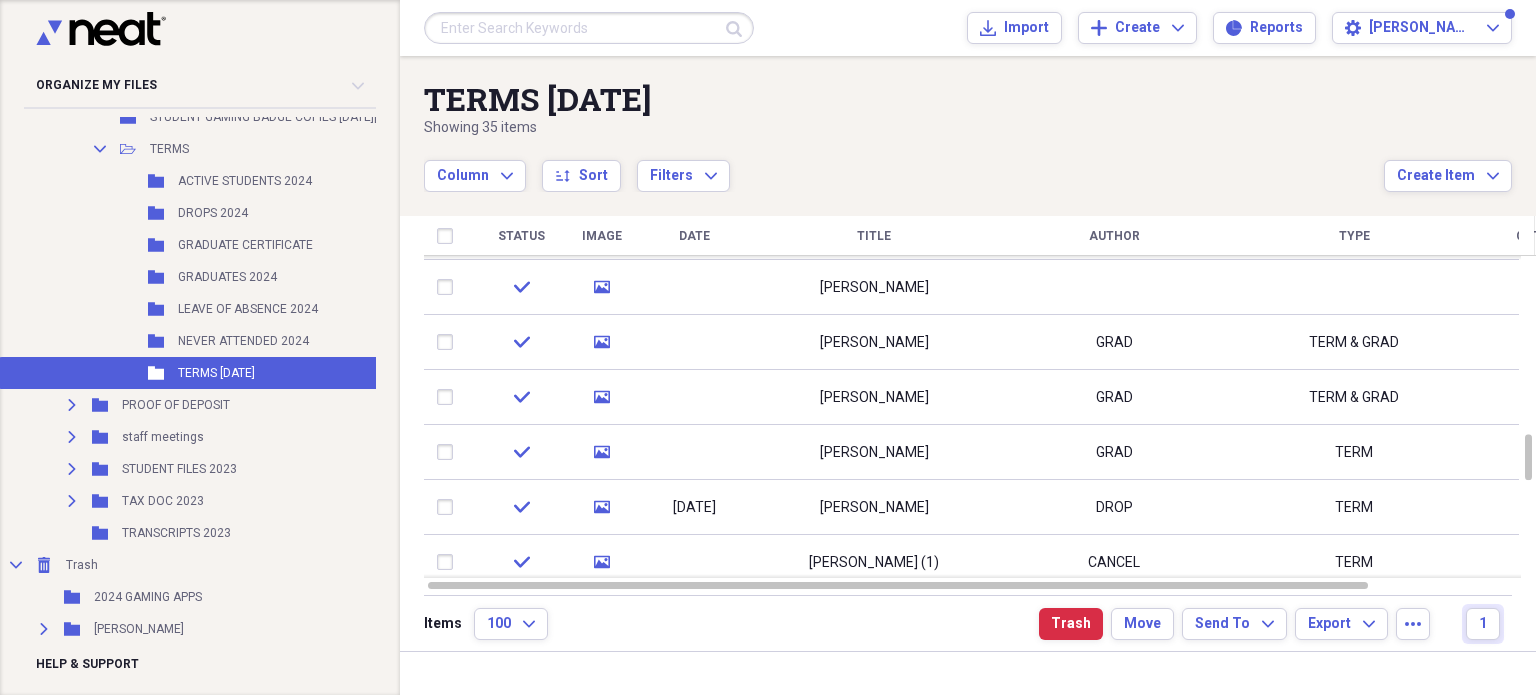 click at bounding box center (449, 287) 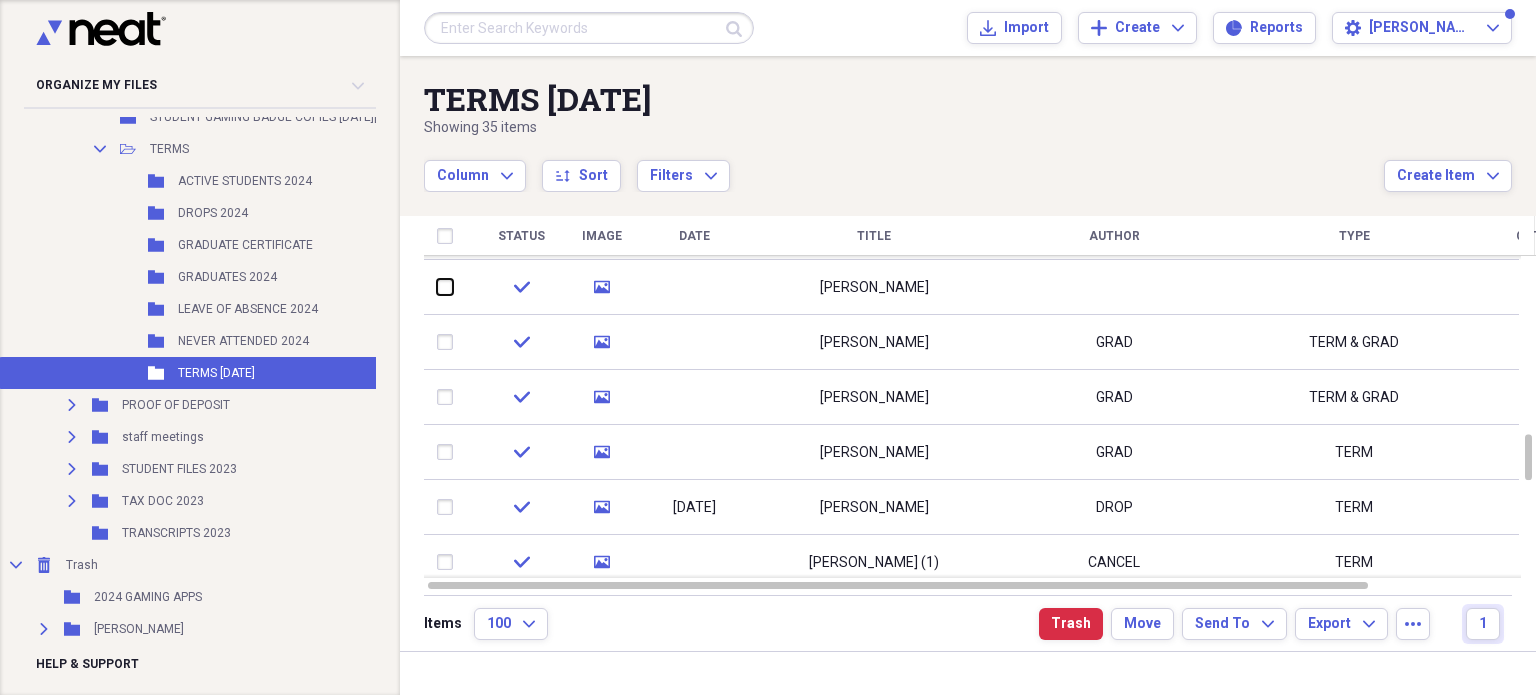 click at bounding box center [437, 287] 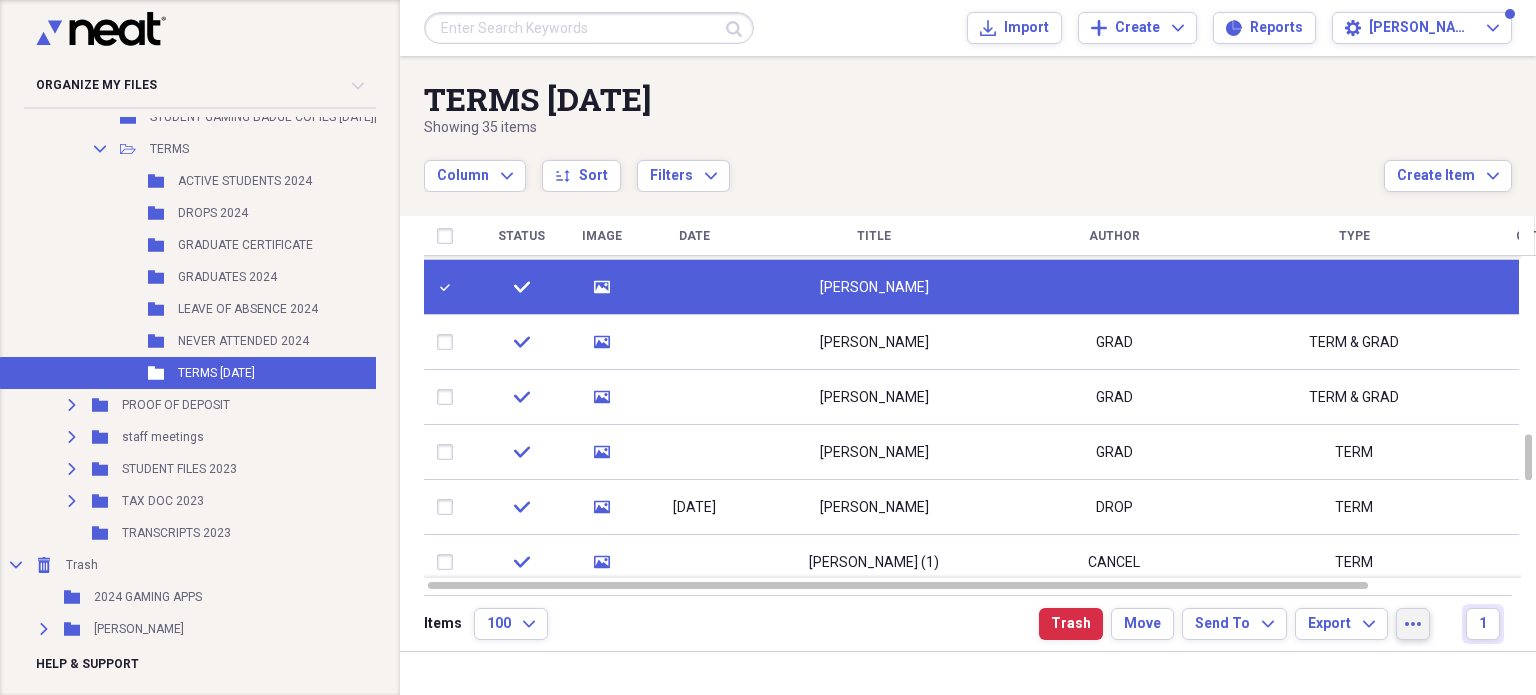 click on "more" 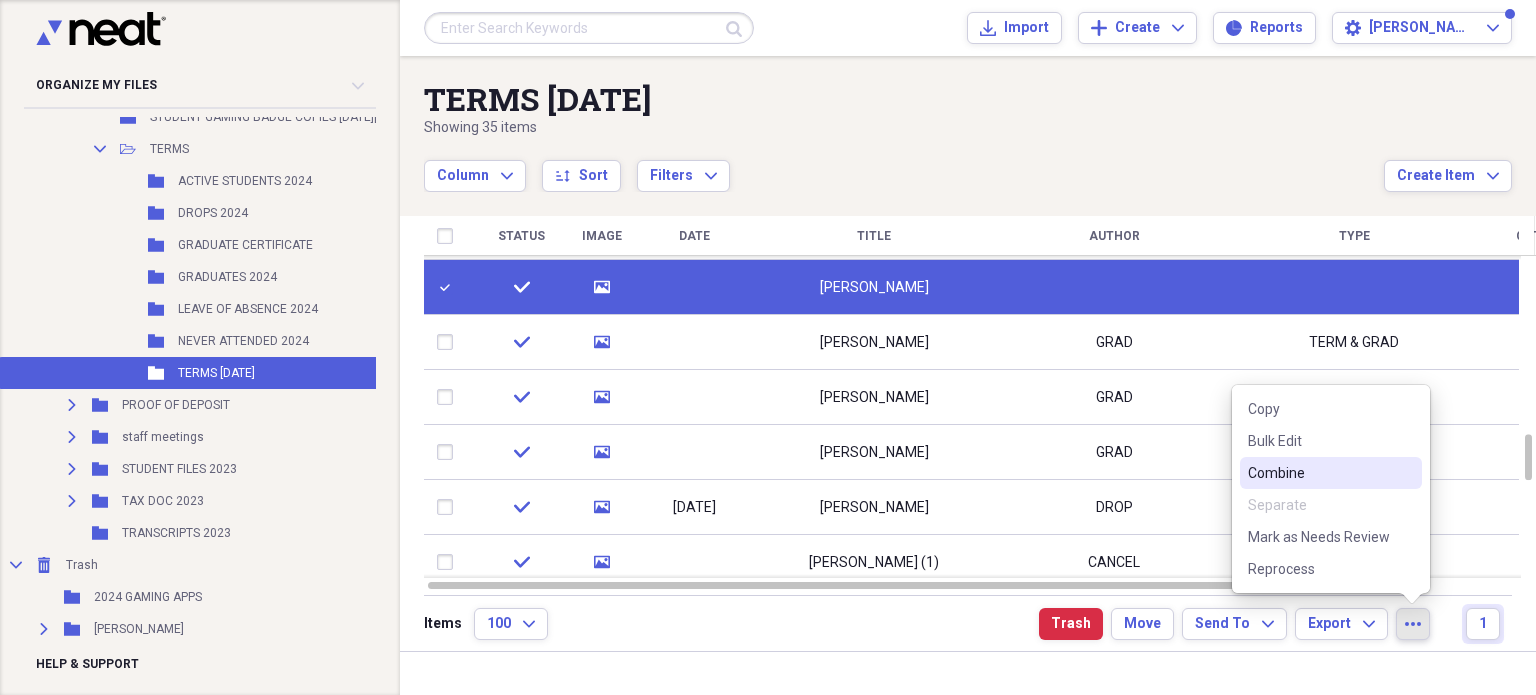click on "Combine" at bounding box center [1331, 473] 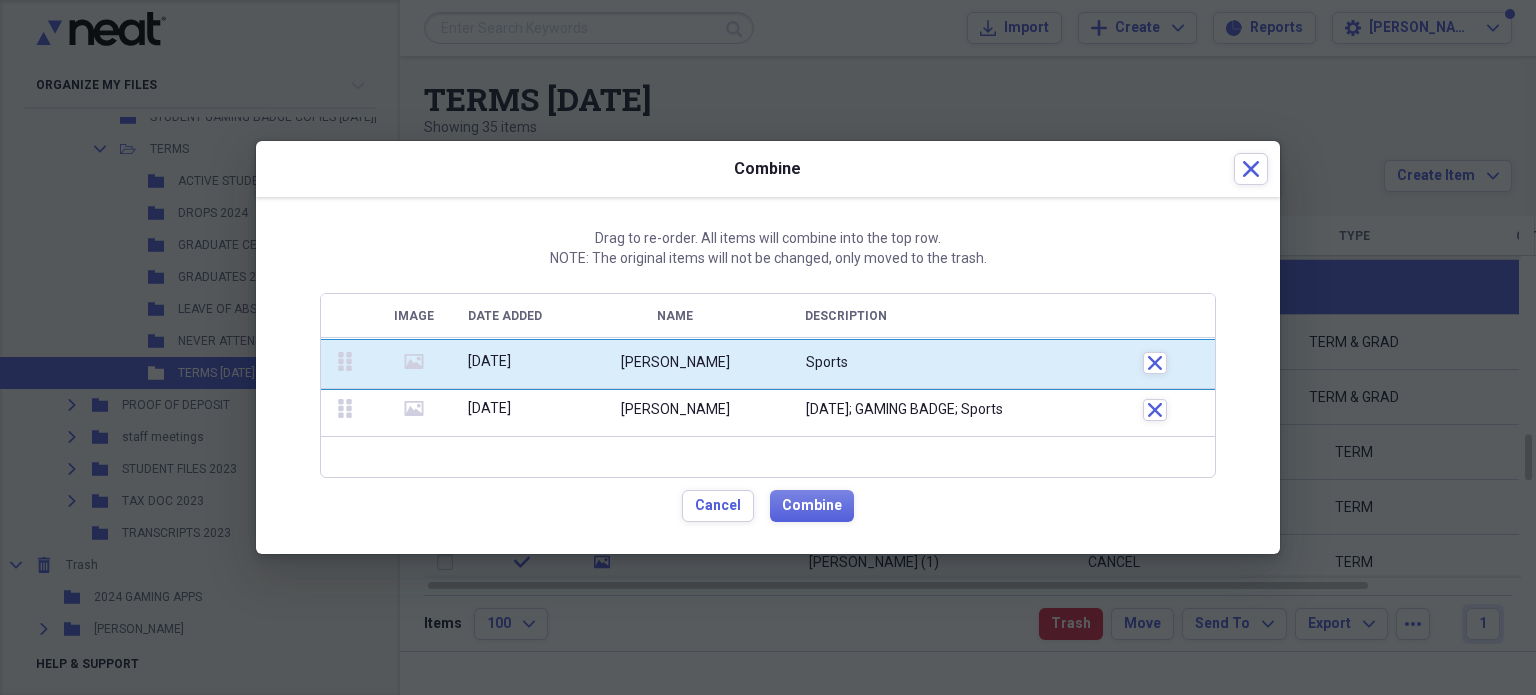 drag, startPoint x: 348, startPoint y: 405, endPoint x: 344, endPoint y: 356, distance: 49.162994 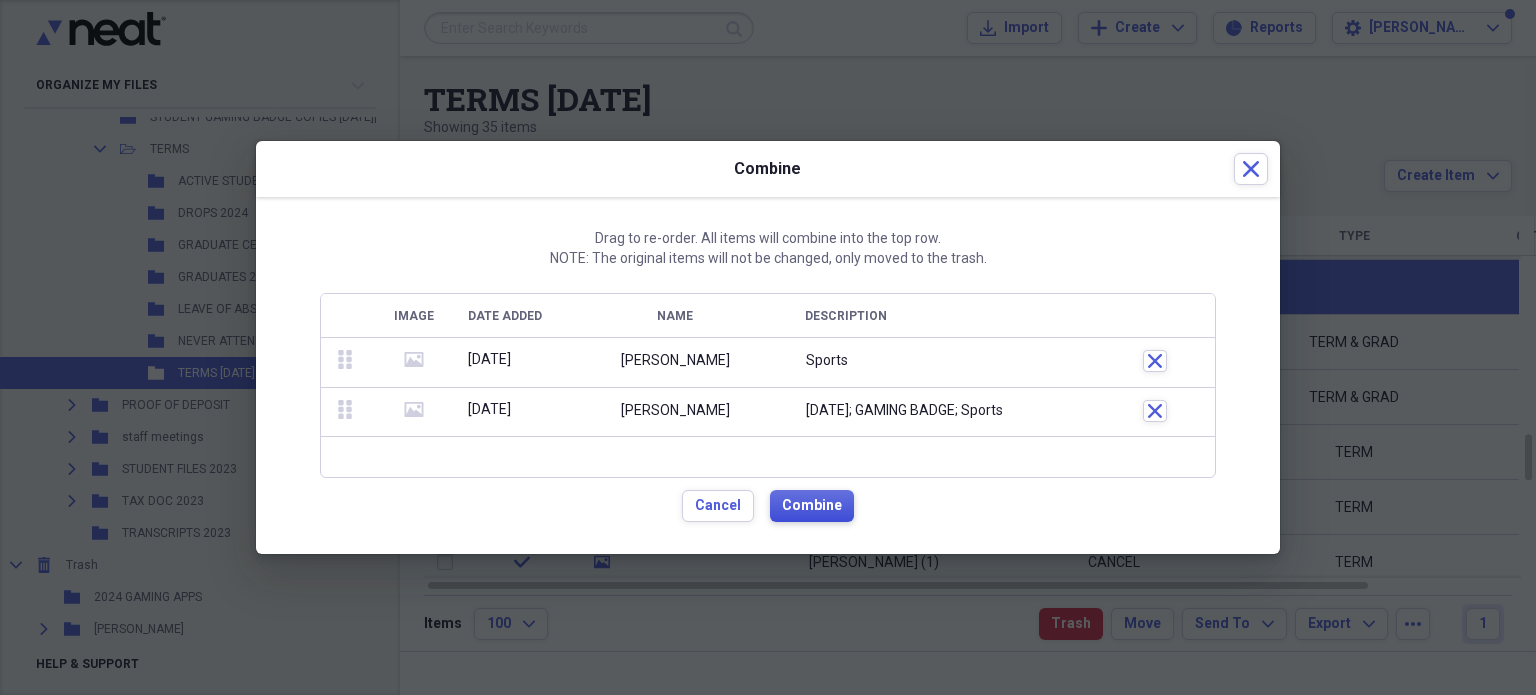 click on "Combine" at bounding box center [812, 506] 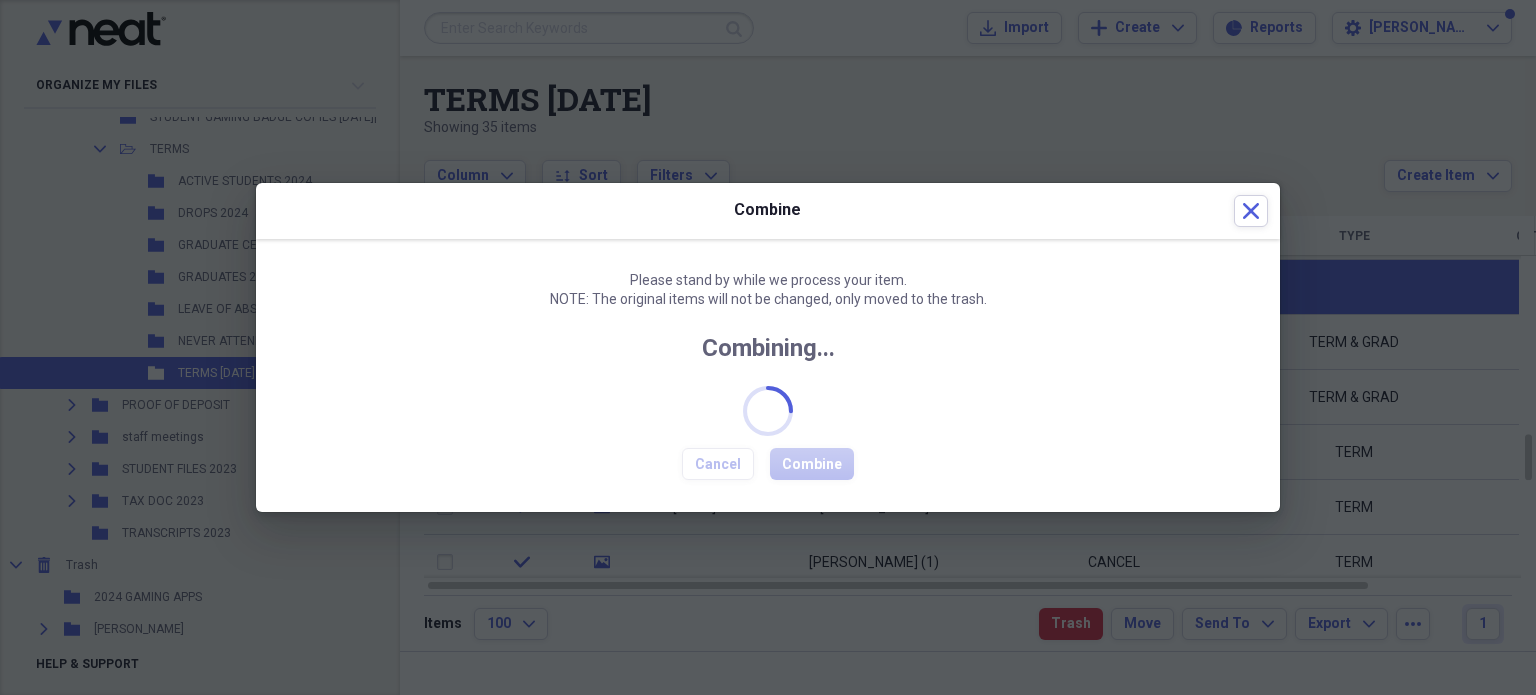 checkbox on "false" 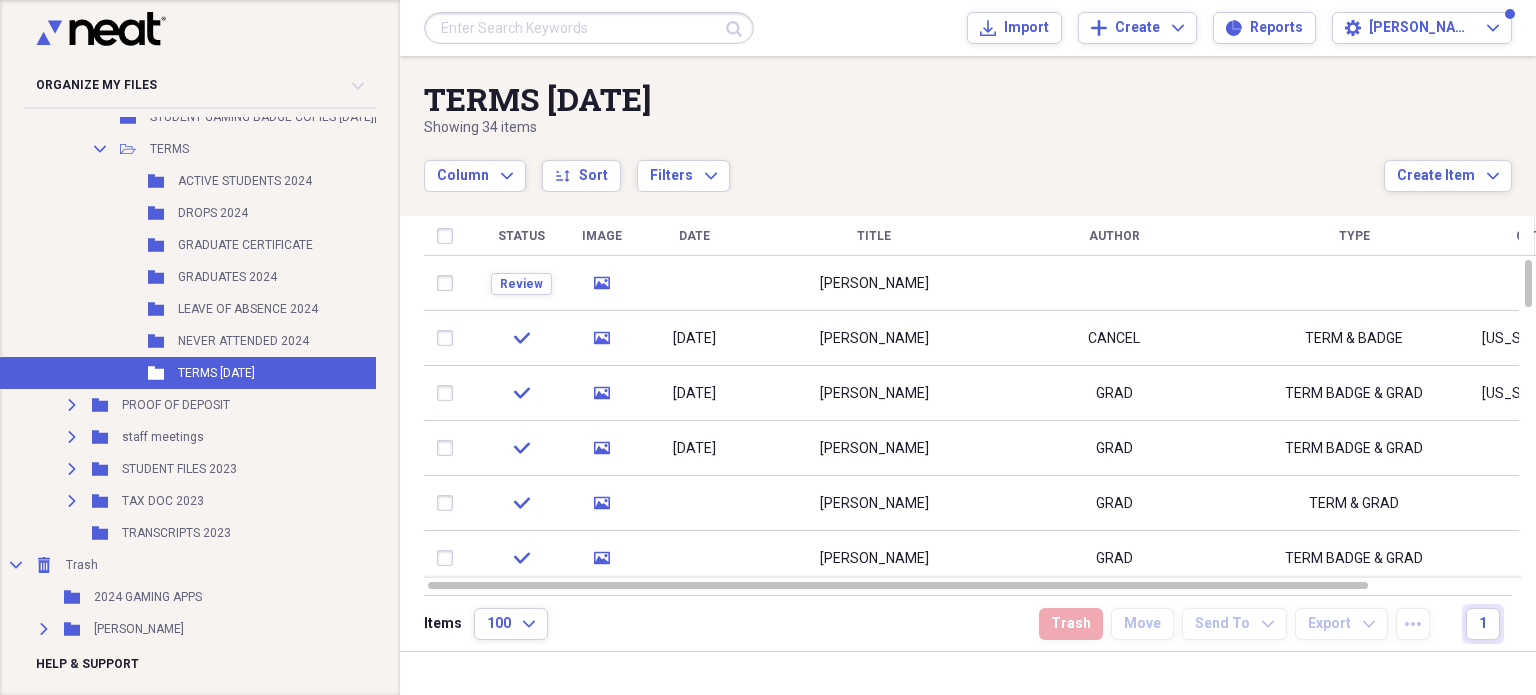 click at bounding box center [694, 283] 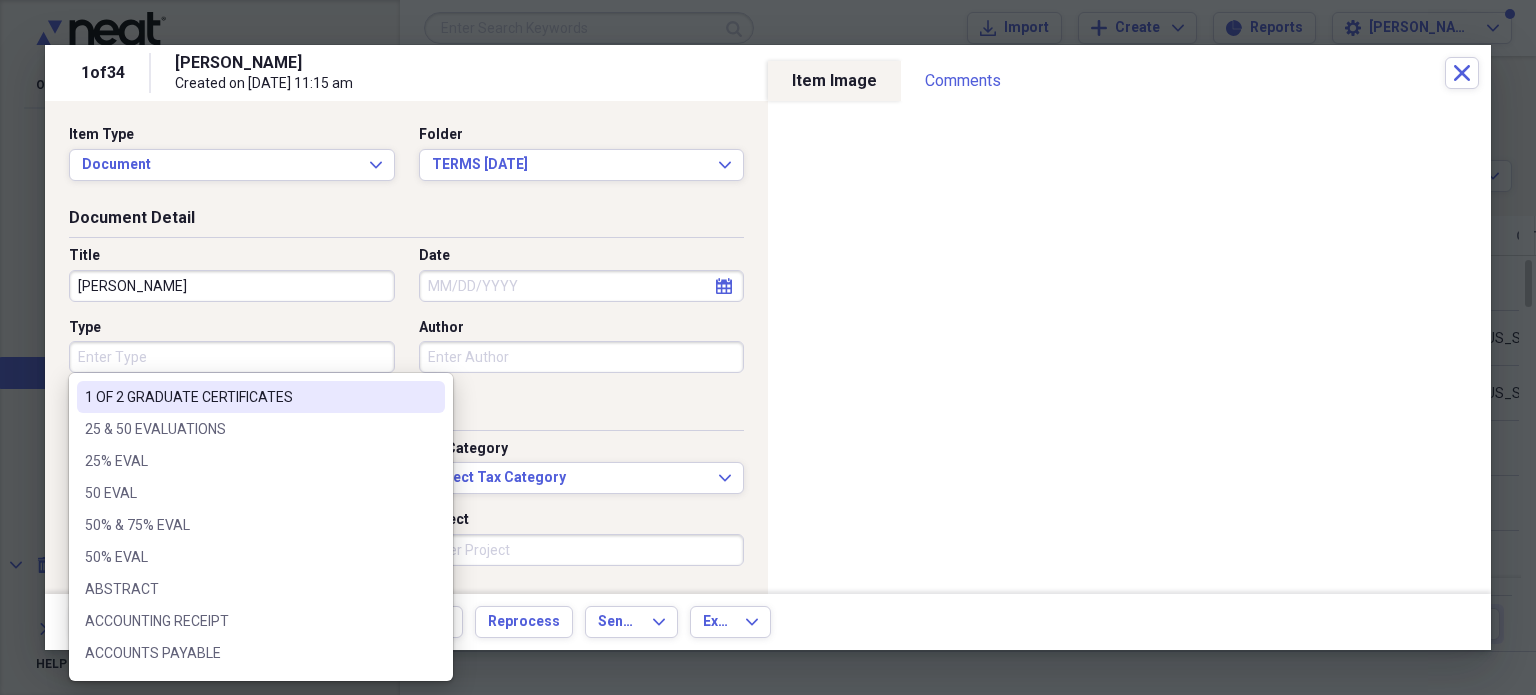 click on "Type" at bounding box center [232, 357] 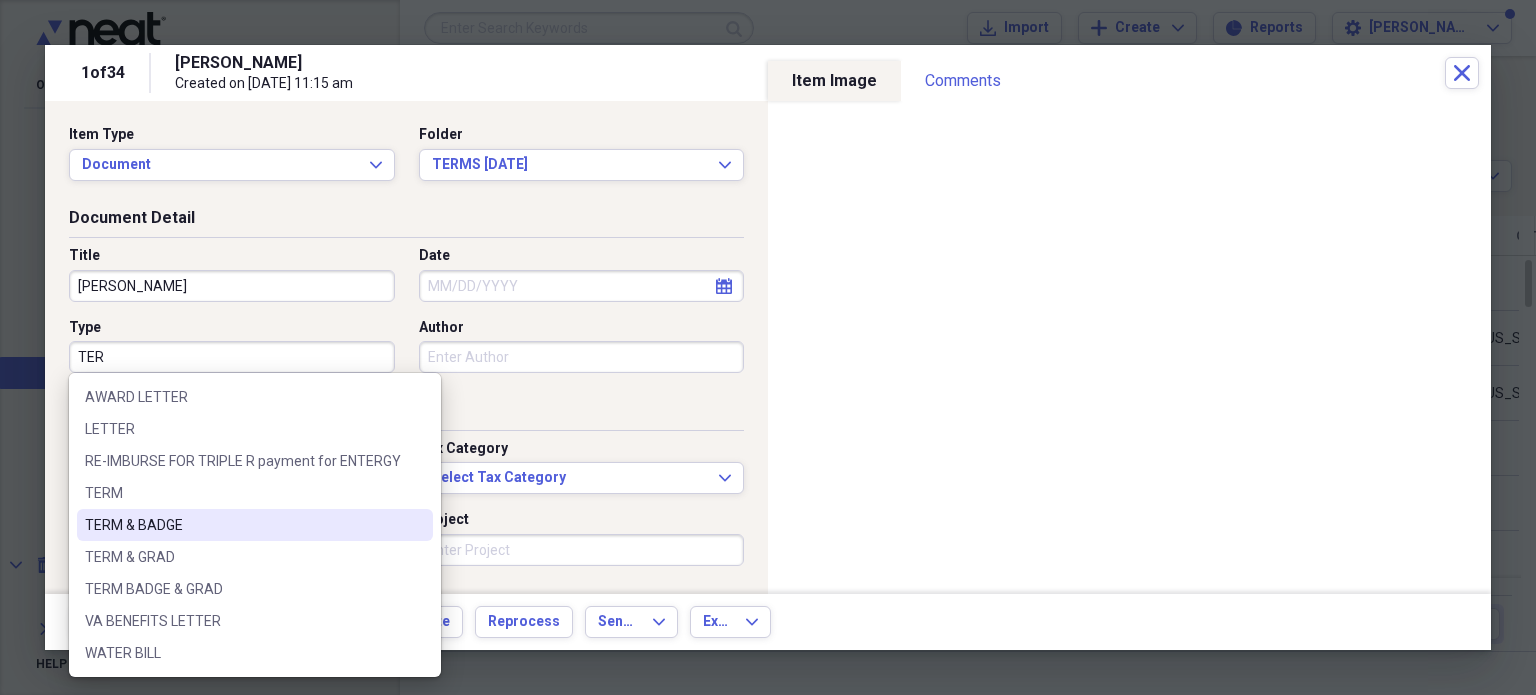click on "TERM & BADGE" at bounding box center (243, 525) 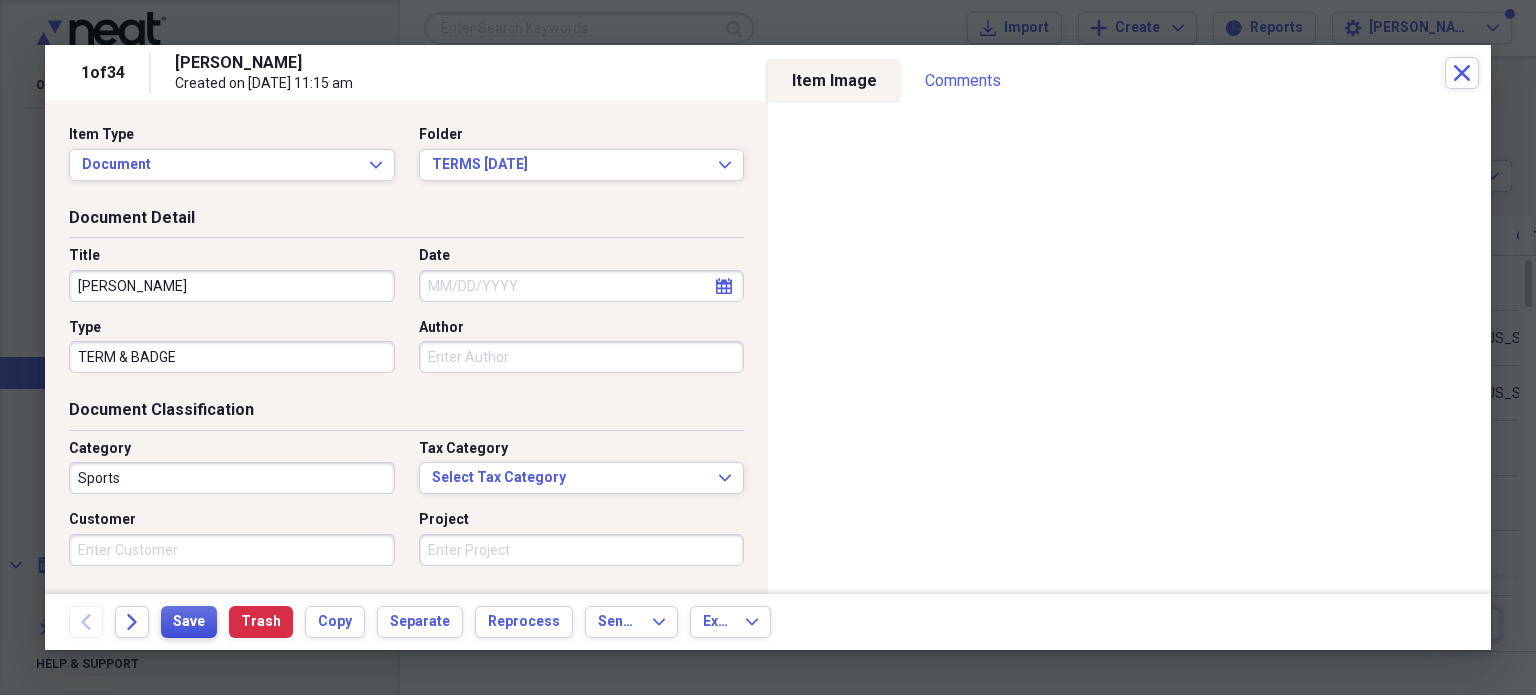 click on "Save" at bounding box center (189, 622) 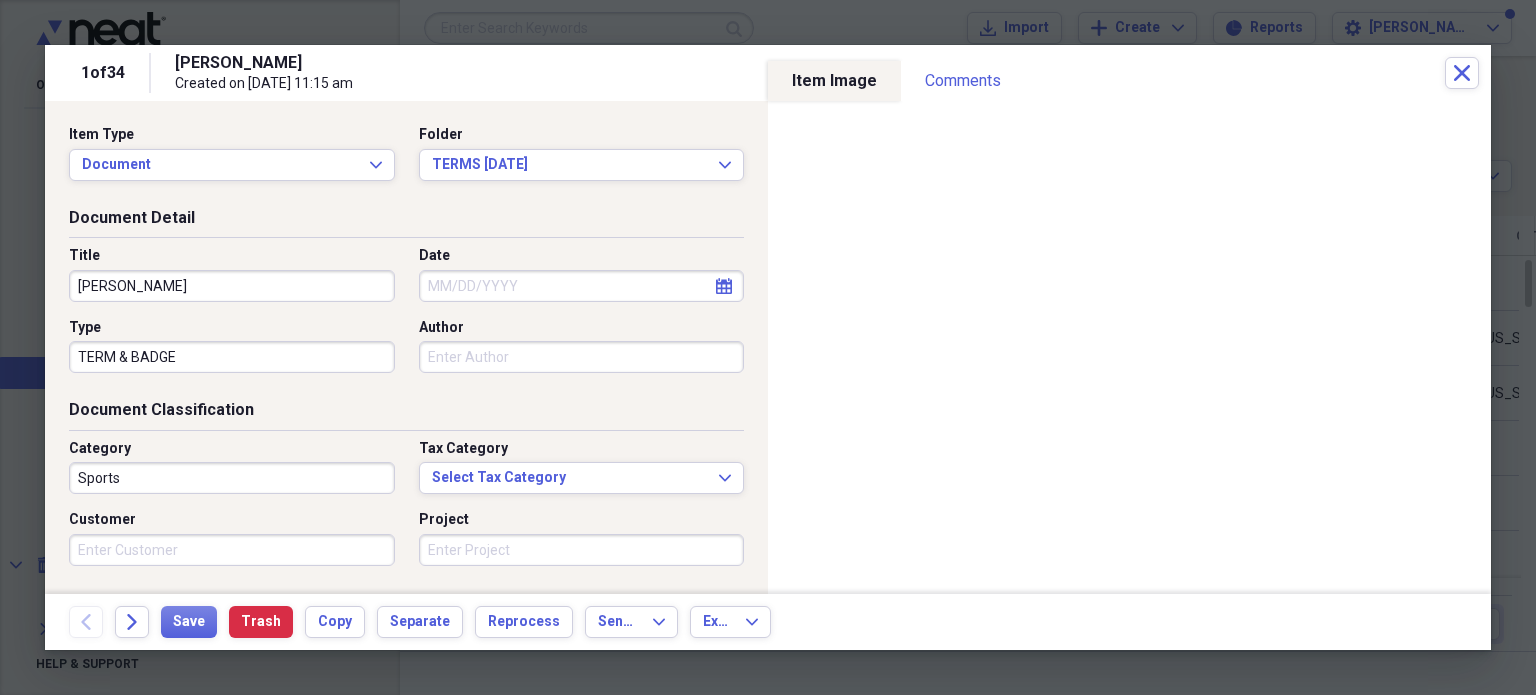 click on "Author" at bounding box center (582, 357) 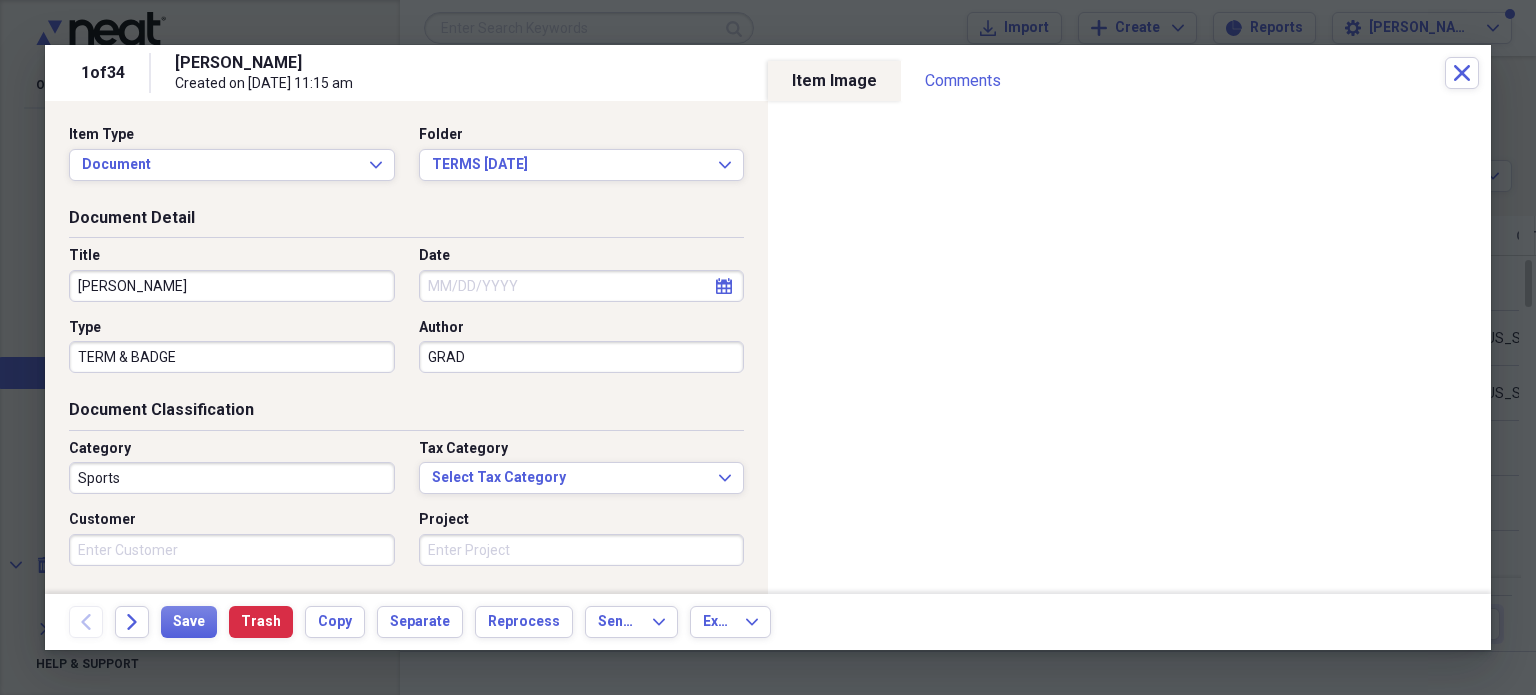 type on "GRAD" 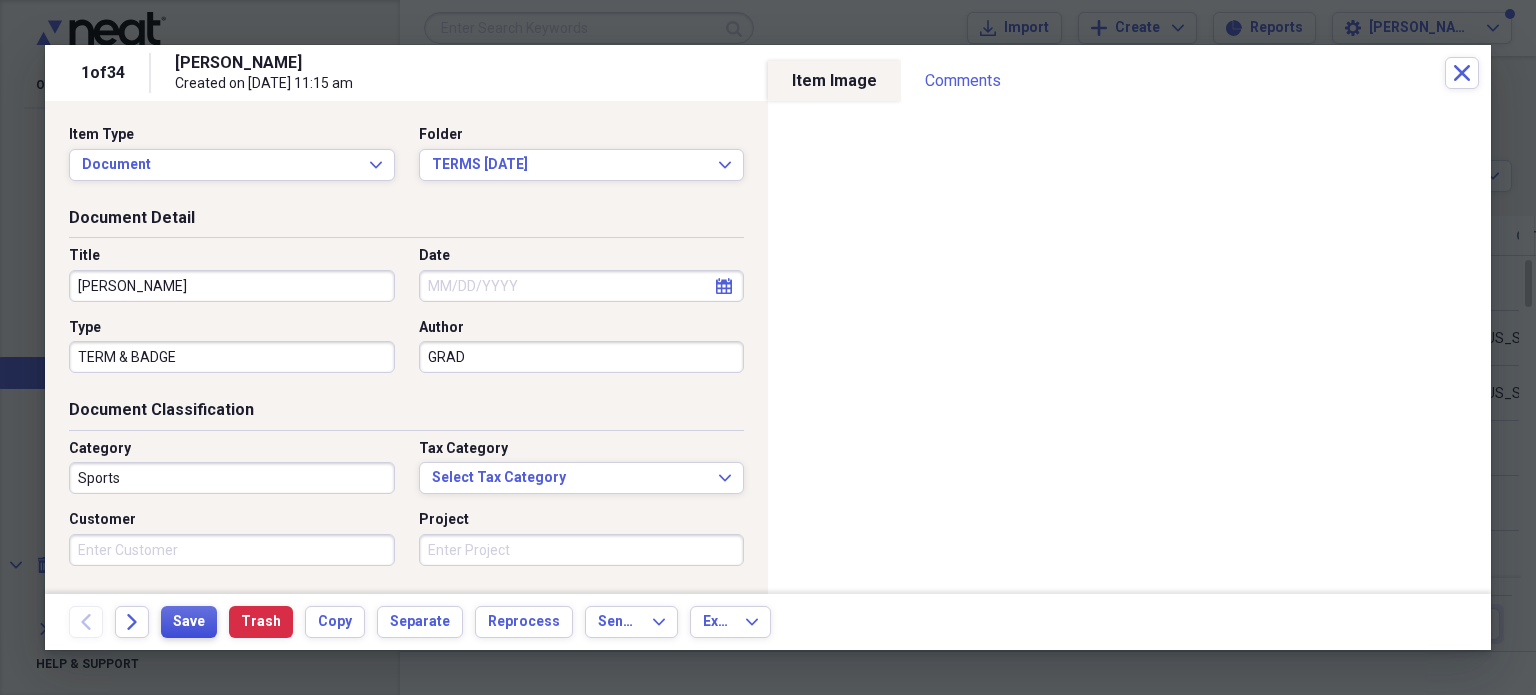 click on "Save" at bounding box center [189, 622] 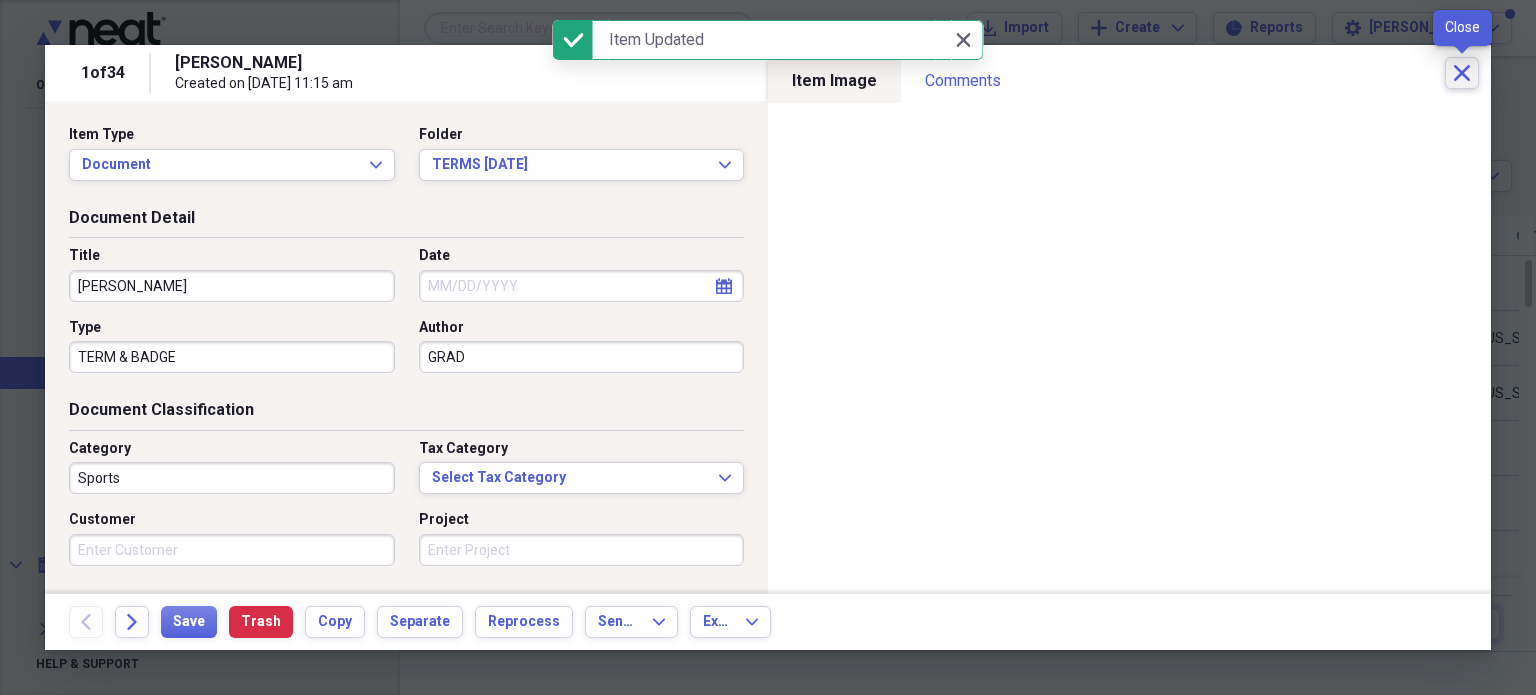 click on "Close" 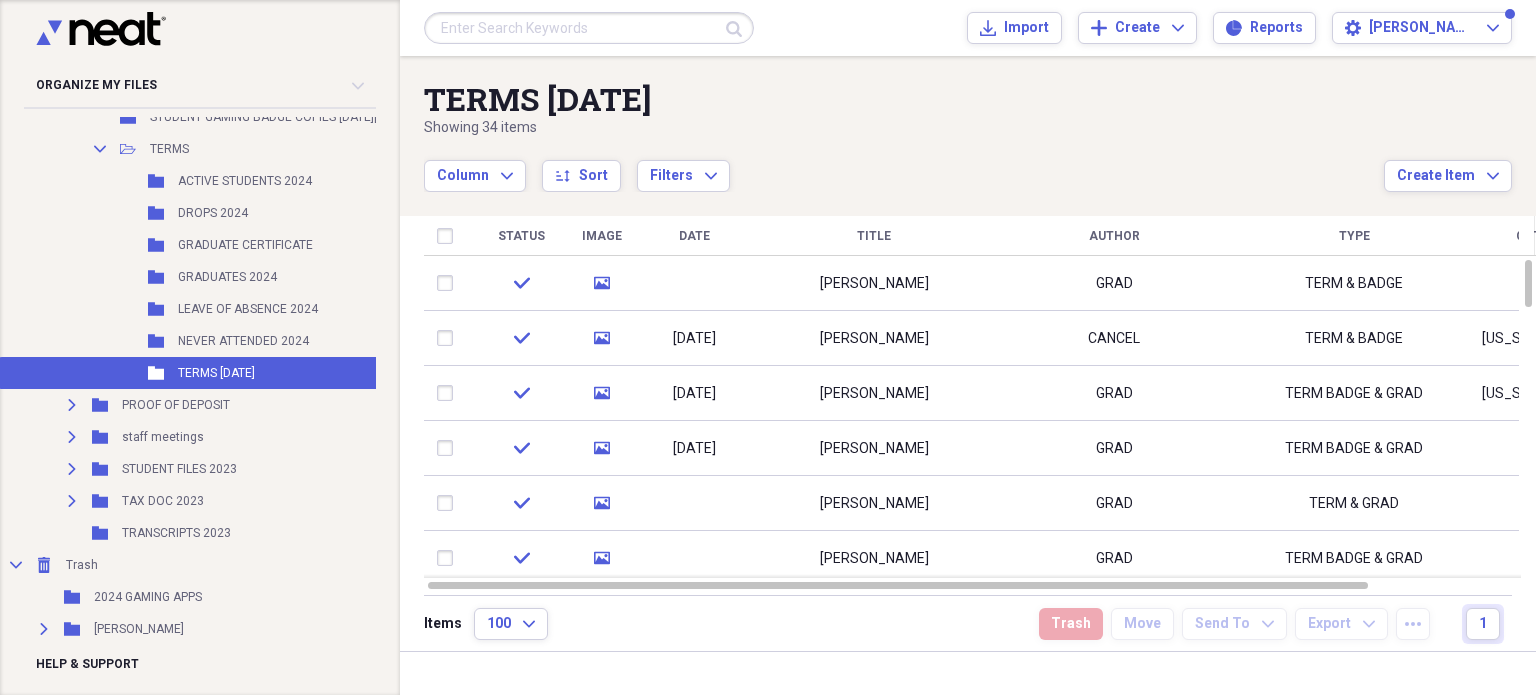 click on "Folder GRADUATE CERTIFICATE Add Folder" at bounding box center (280, 245) 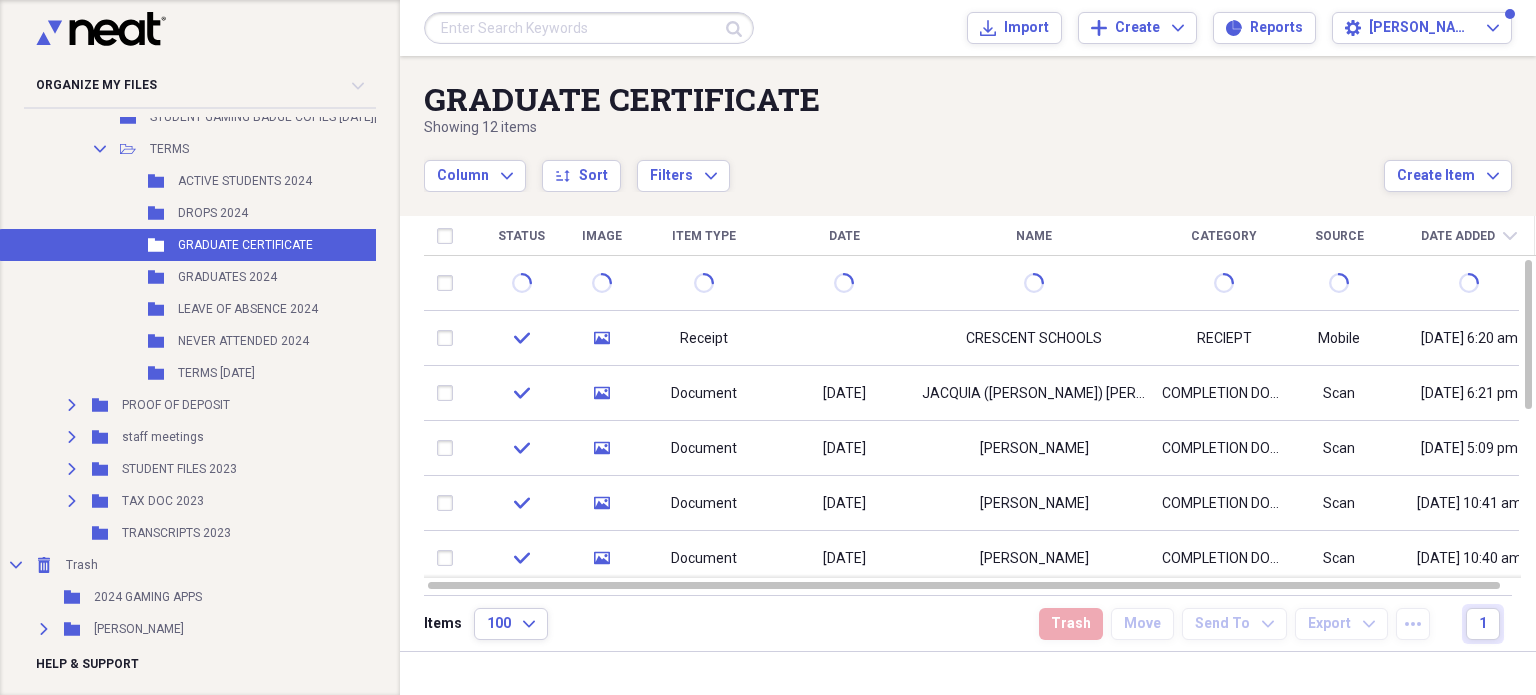 click at bounding box center (844, 283) 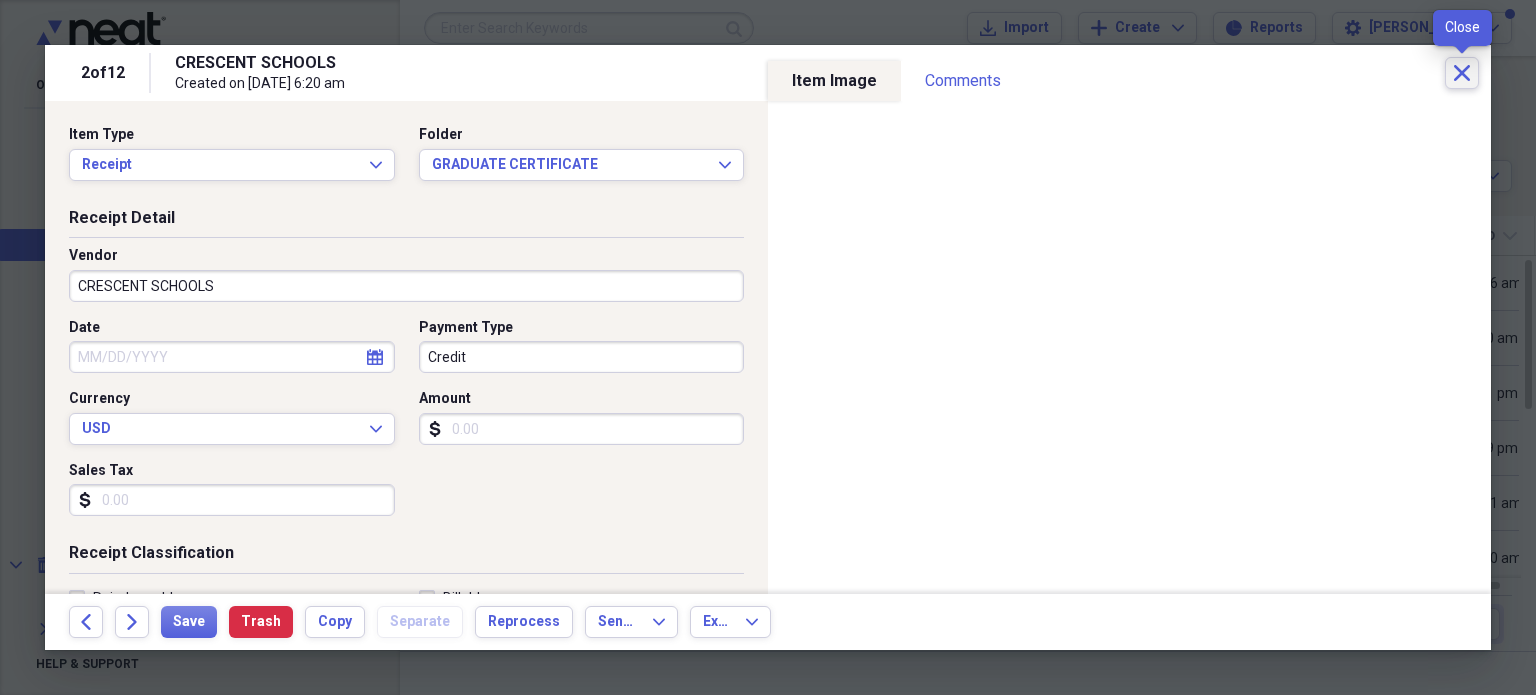 click on "Close" at bounding box center [1462, 73] 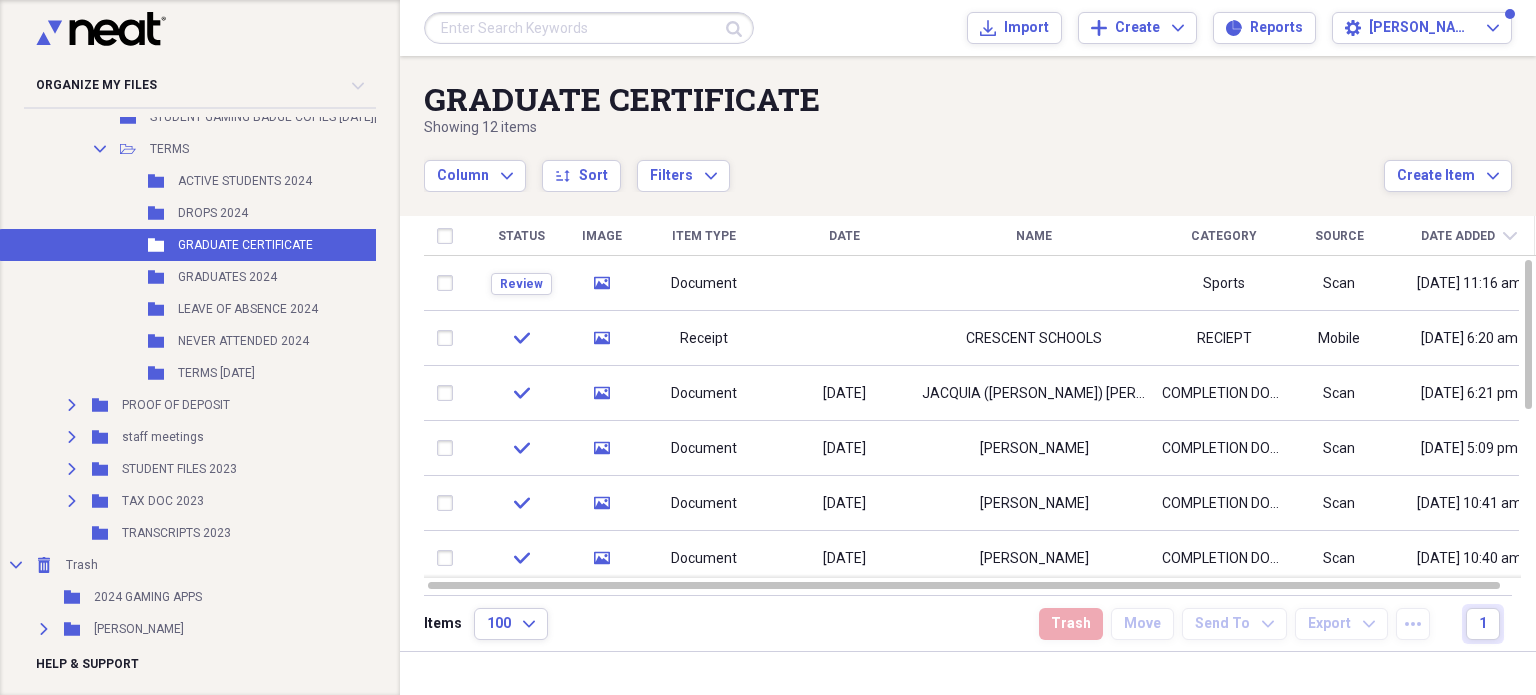 click on "Folder TERMS [DATE] Add Folder" at bounding box center [280, 373] 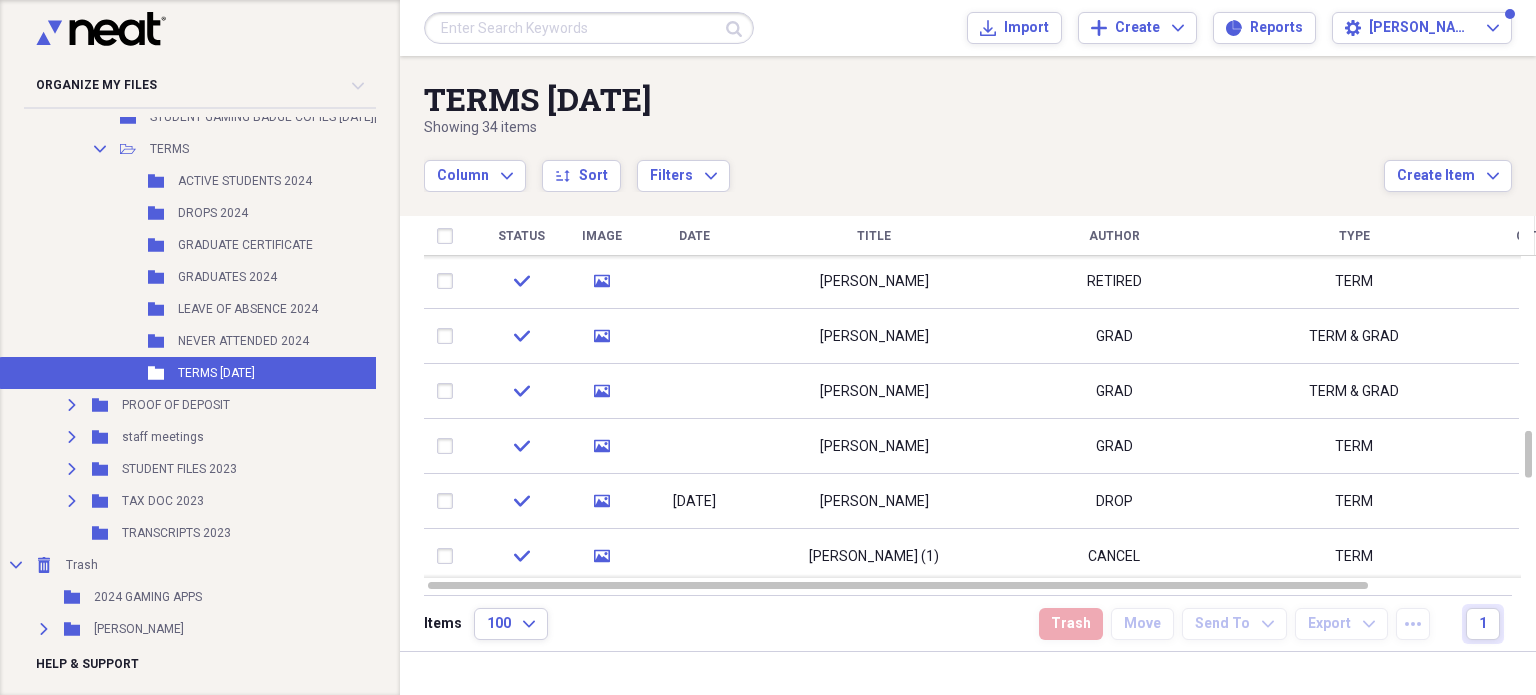 click at bounding box center (449, 446) 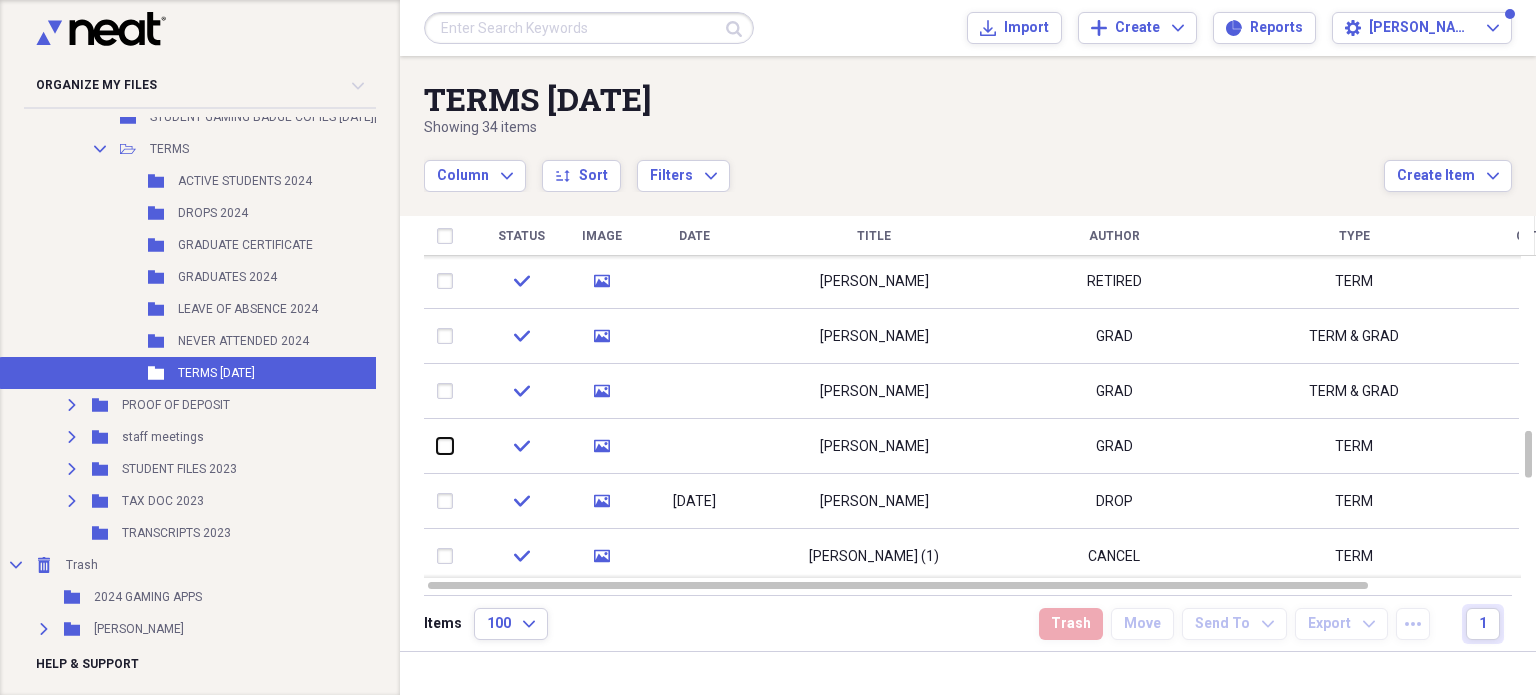click at bounding box center [437, 446] 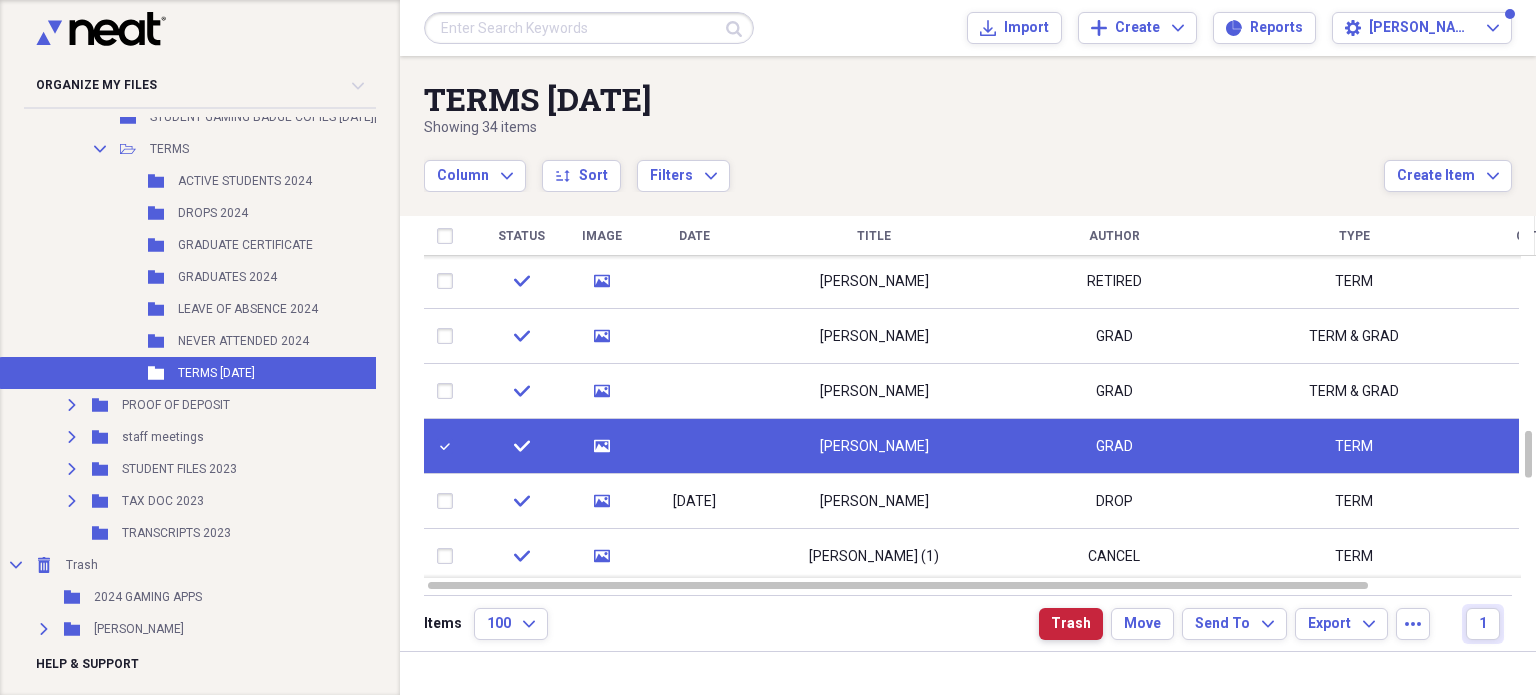 click on "Trash" at bounding box center (1071, 624) 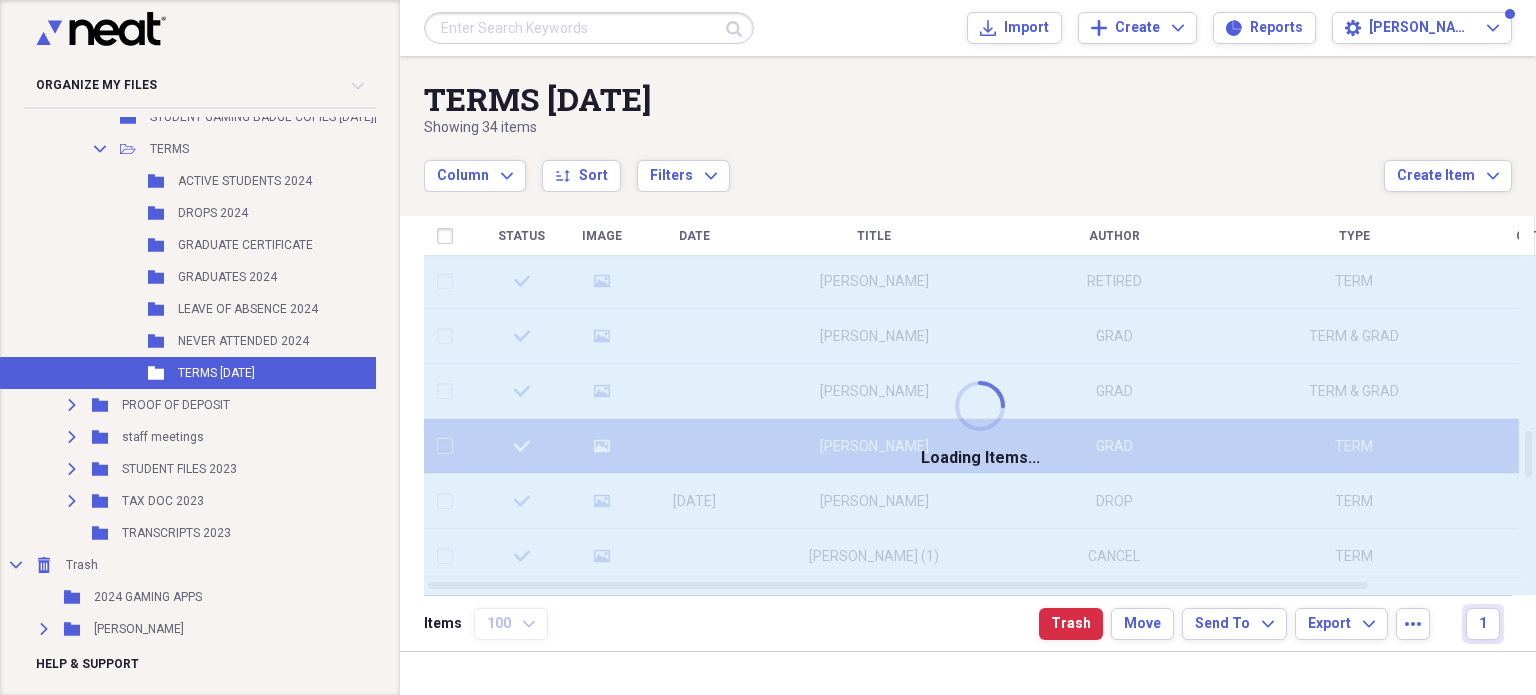checkbox on "false" 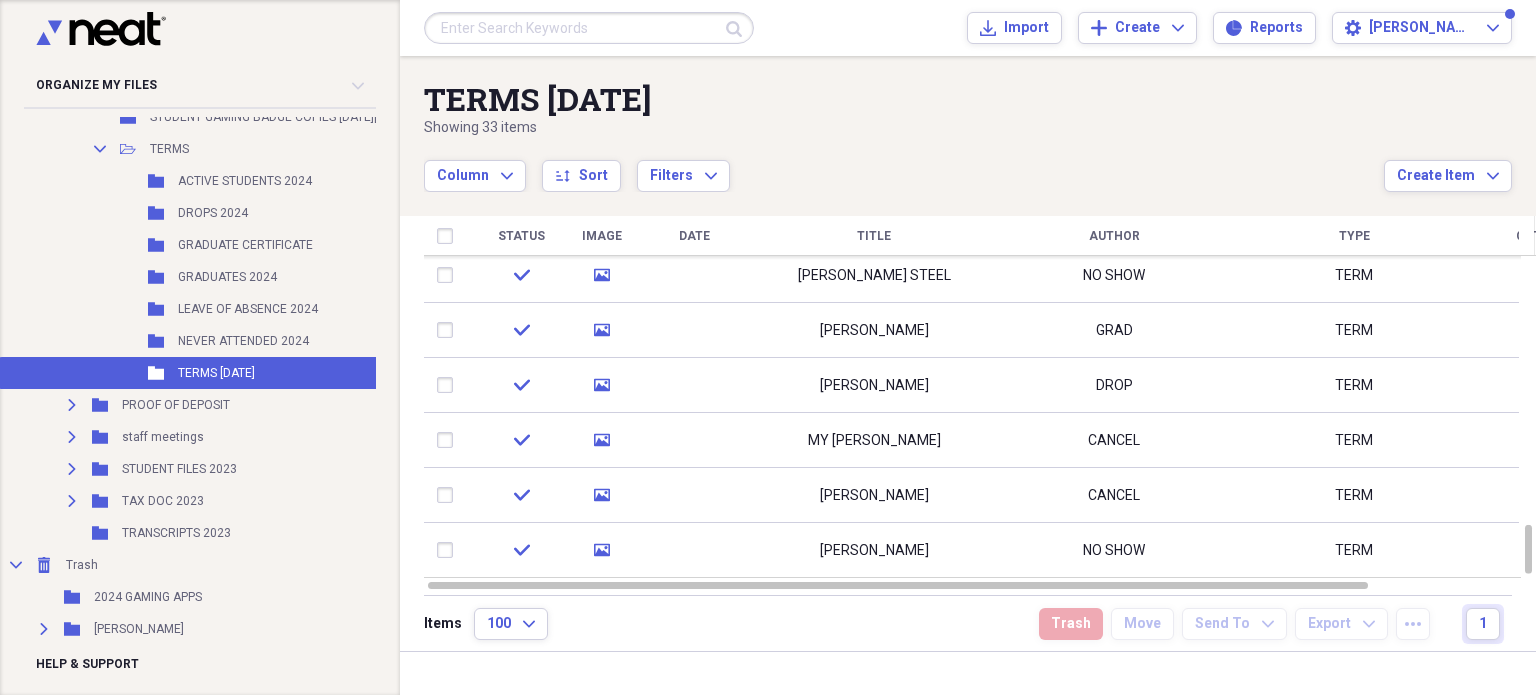 click on "GRADUATE CERTIFICATE" at bounding box center (245, 245) 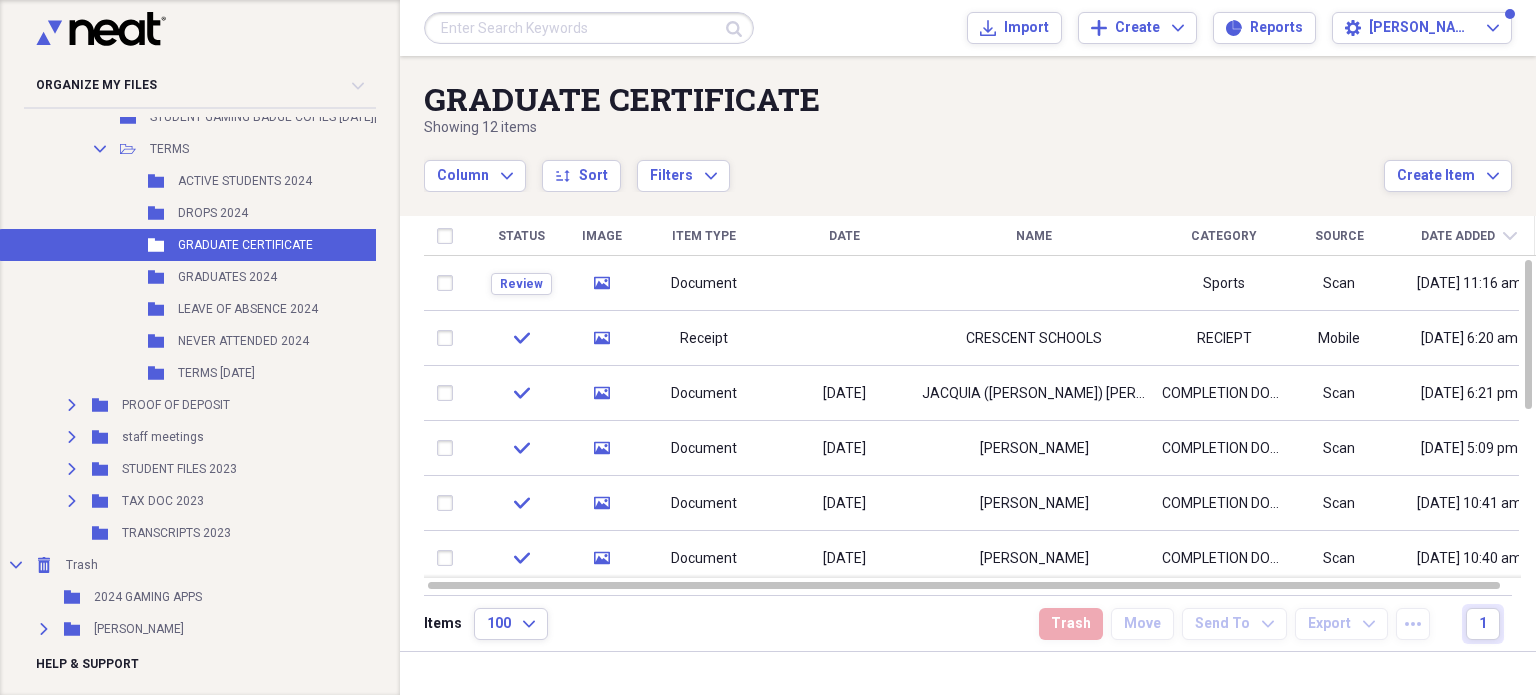 click at bounding box center [1034, 283] 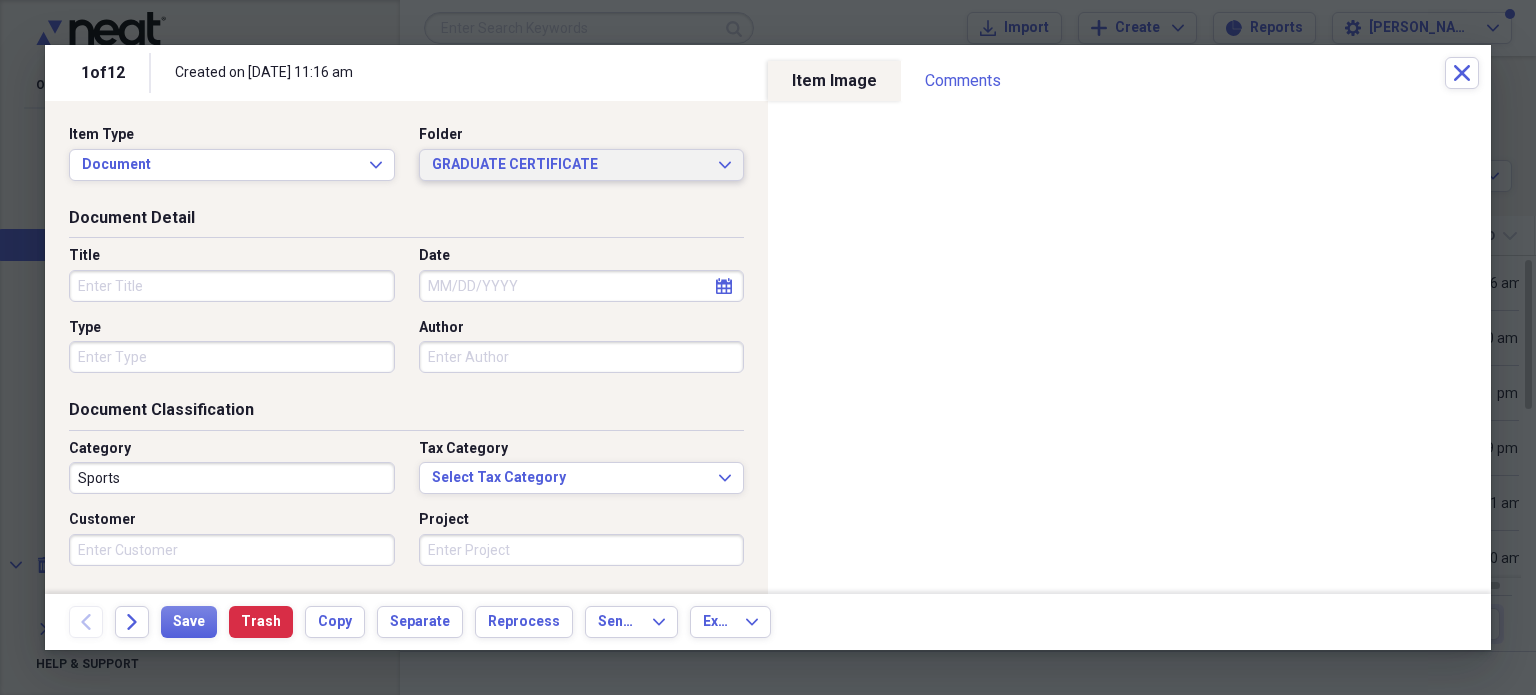 click on "GRADUATE CERTIFICATE Expand" at bounding box center [582, 165] 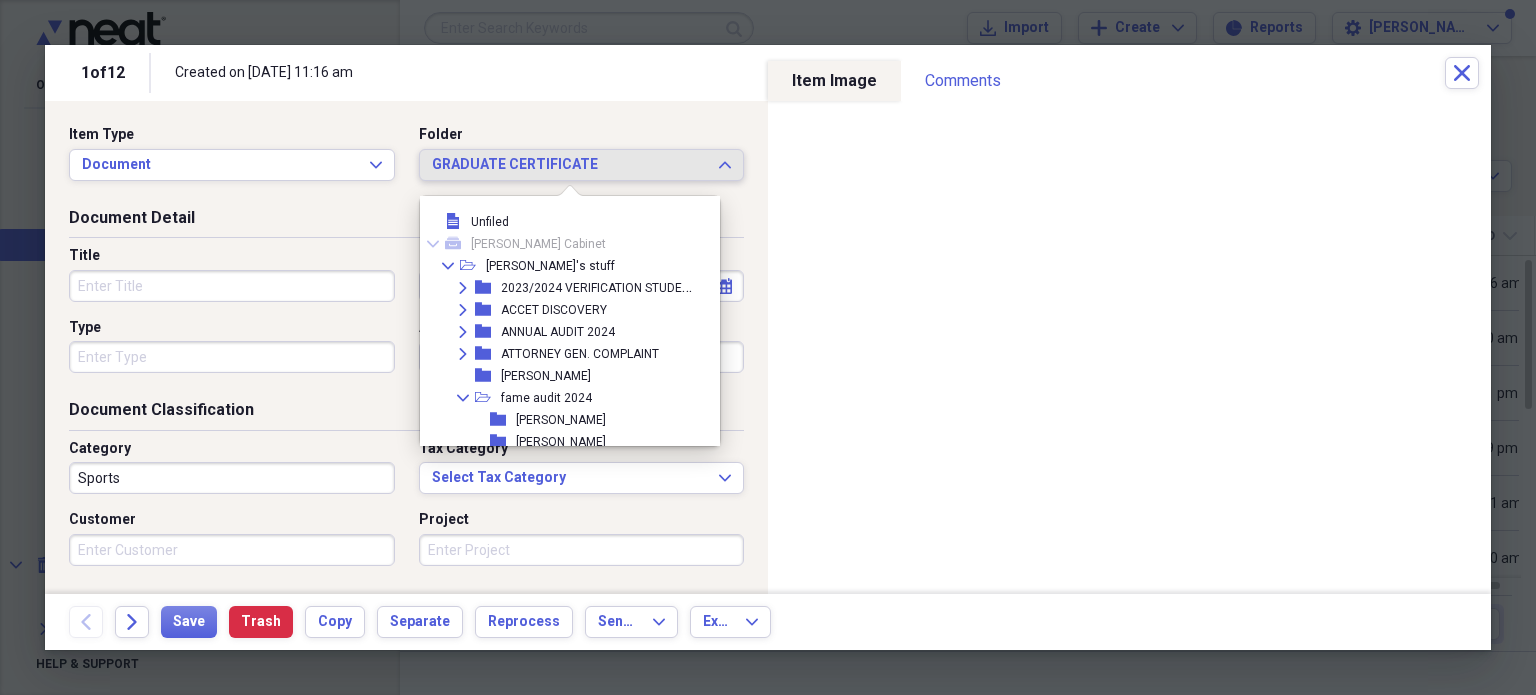 scroll, scrollTop: 3626, scrollLeft: 0, axis: vertical 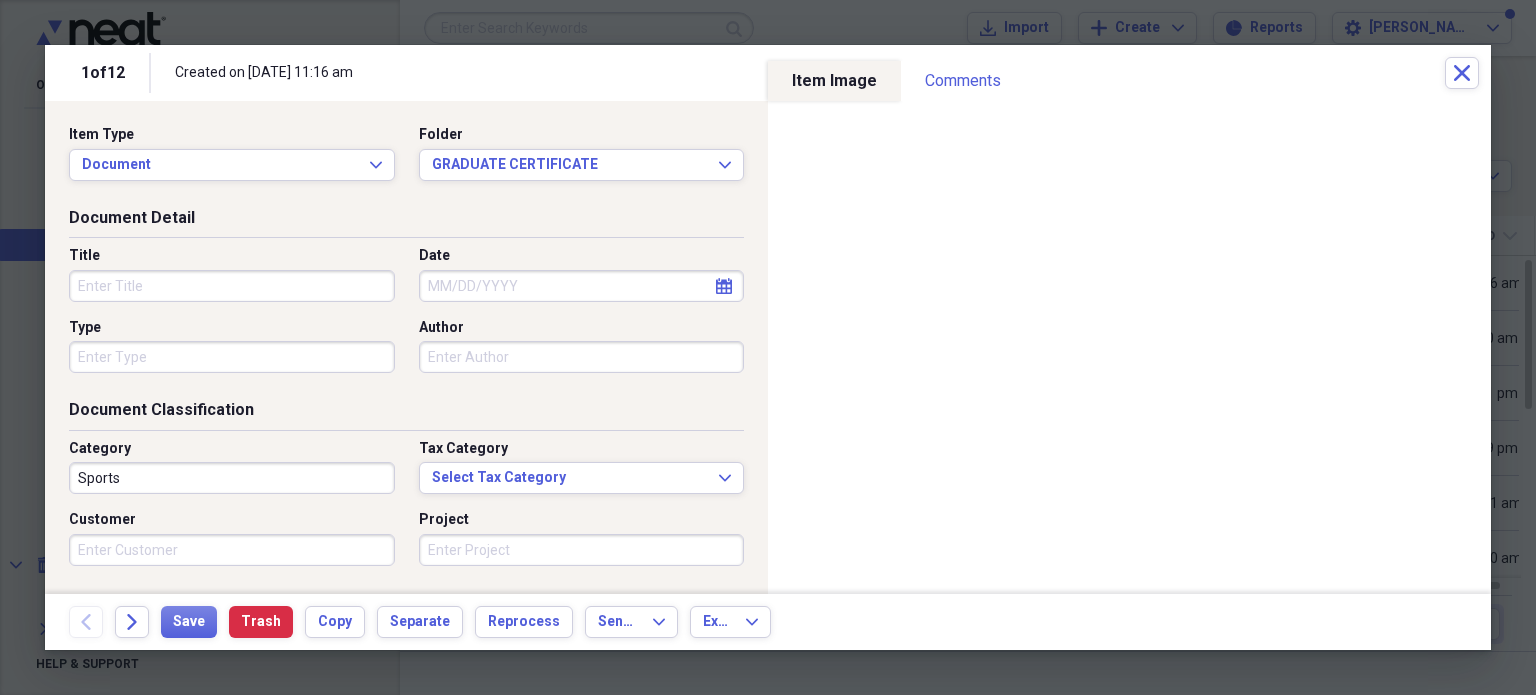 click on "Document Detail" at bounding box center (406, 222) 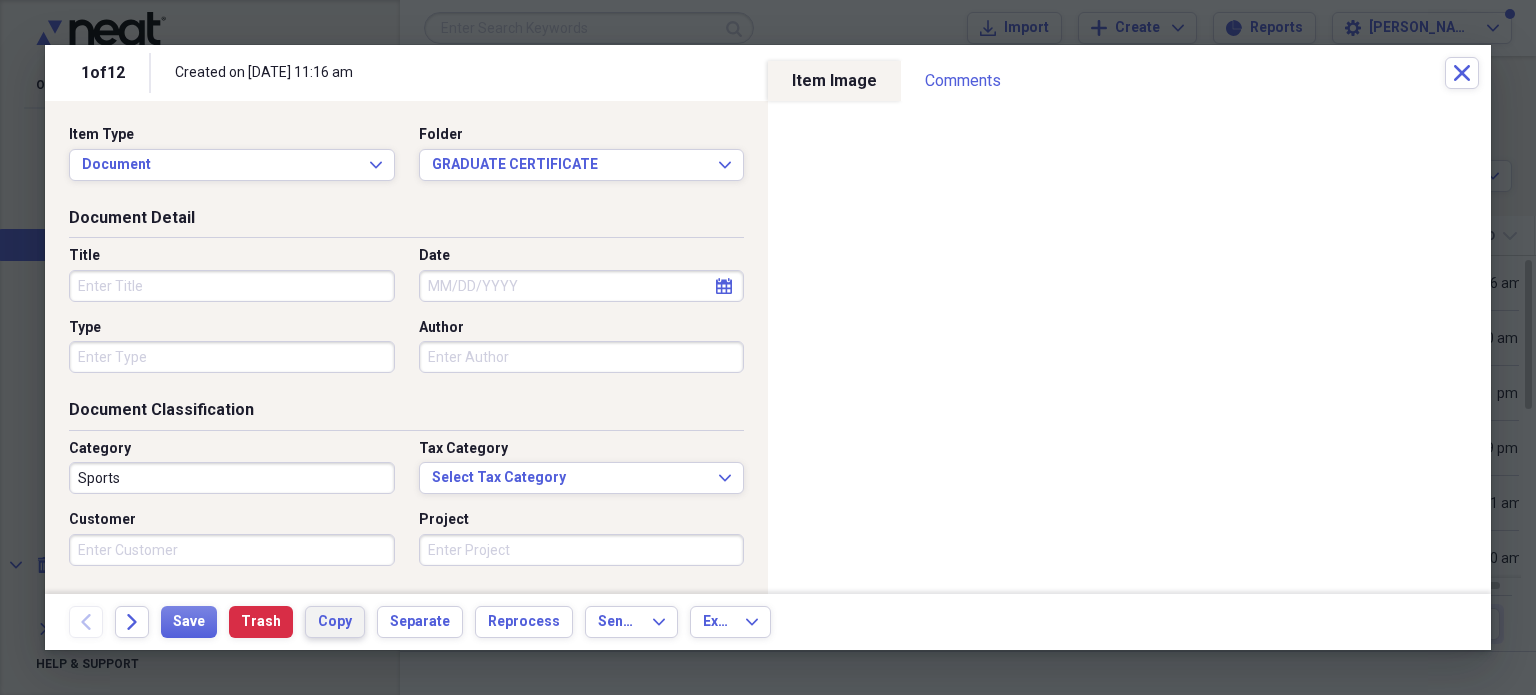 click on "Copy" at bounding box center [335, 622] 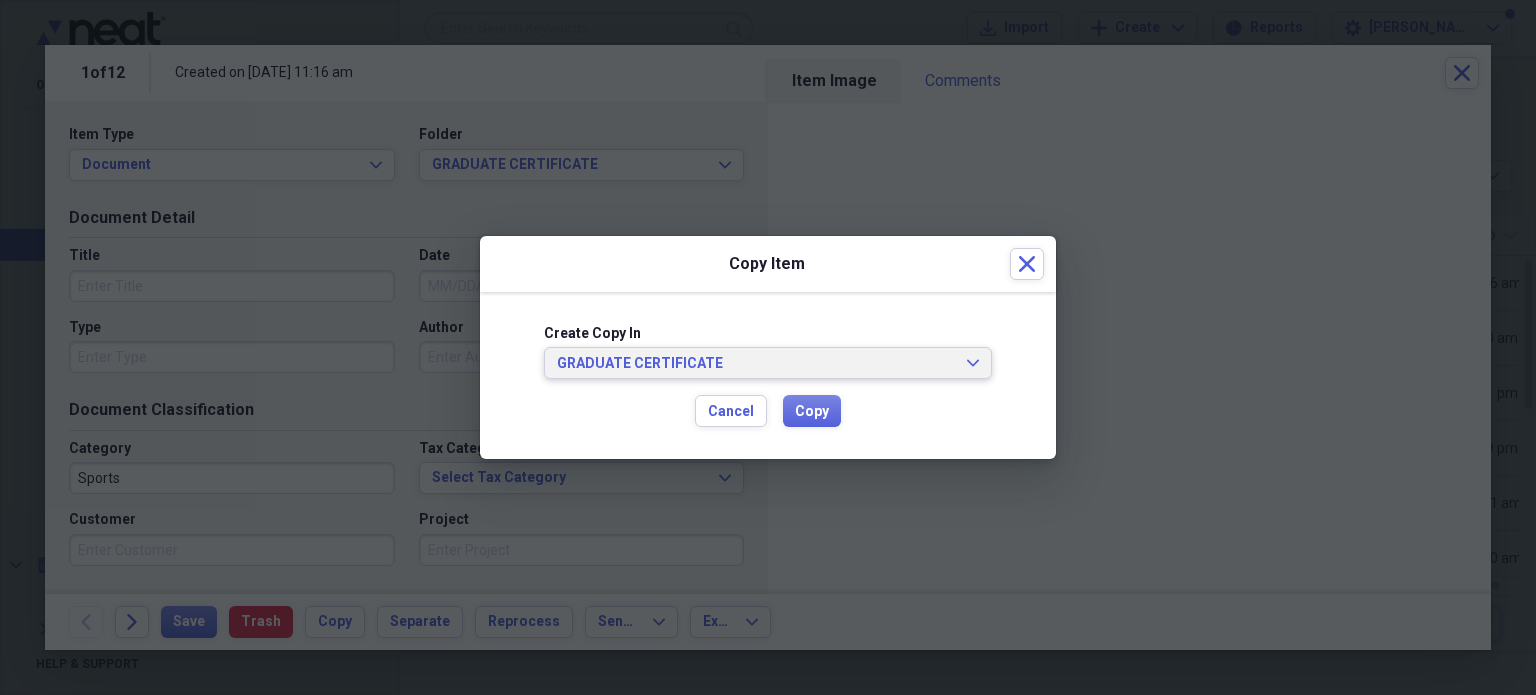 click on "GRADUATE CERTIFICATE" at bounding box center [756, 364] 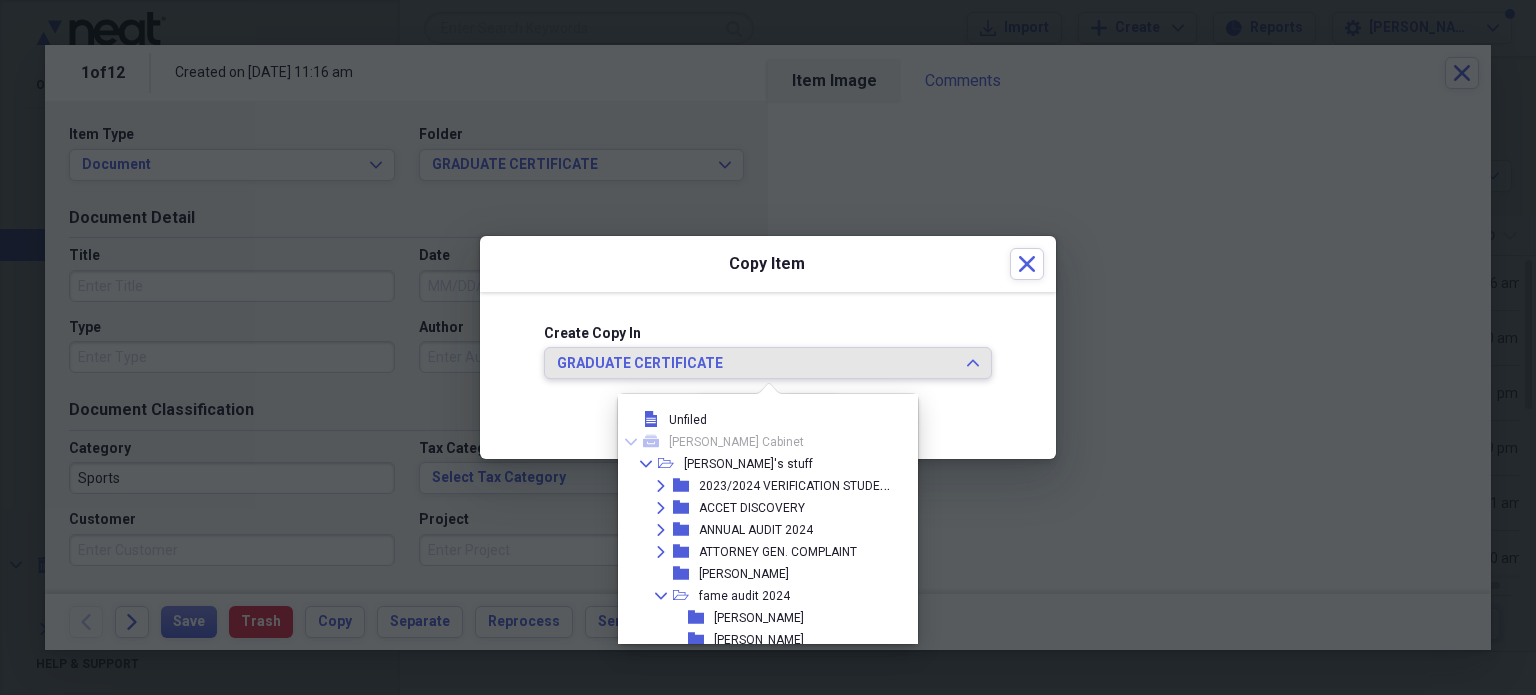 scroll, scrollTop: 3626, scrollLeft: 0, axis: vertical 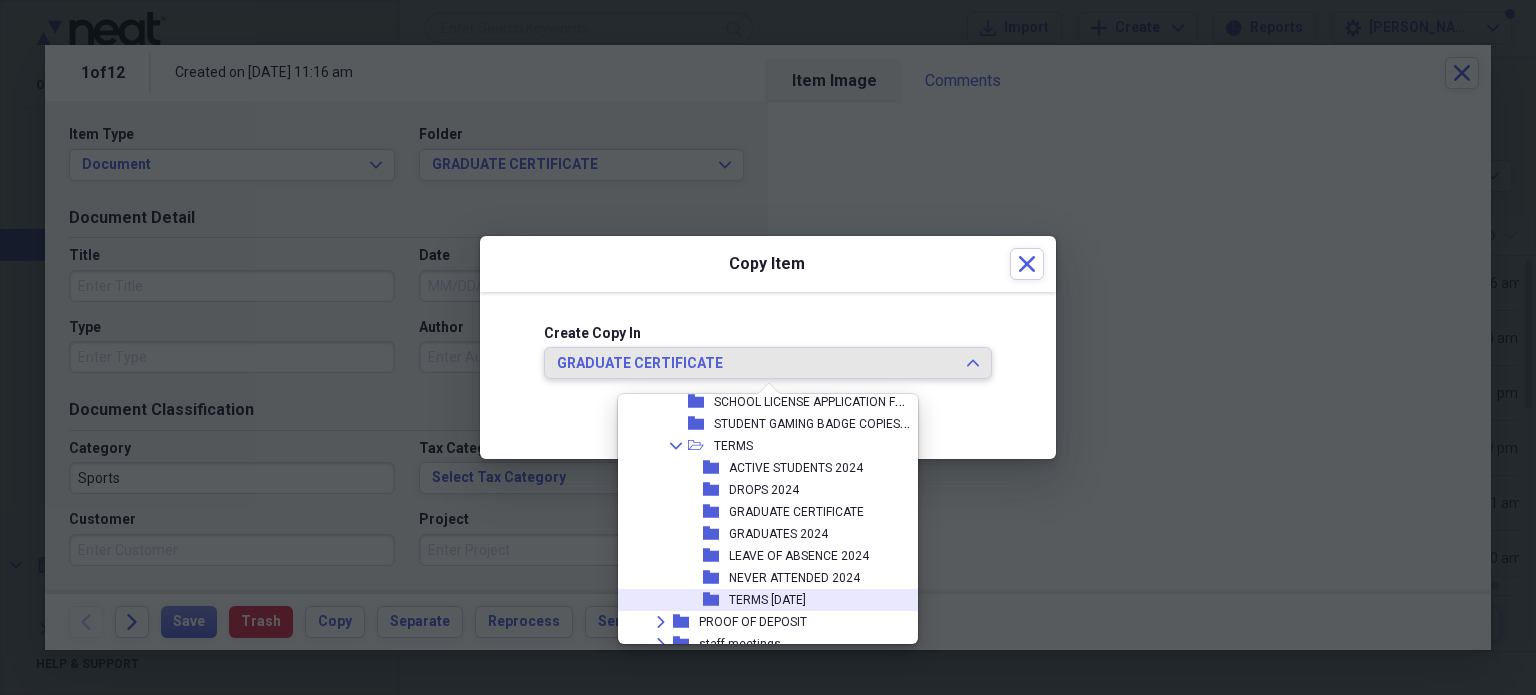 click on "TERMS [DATE]" at bounding box center (767, 600) 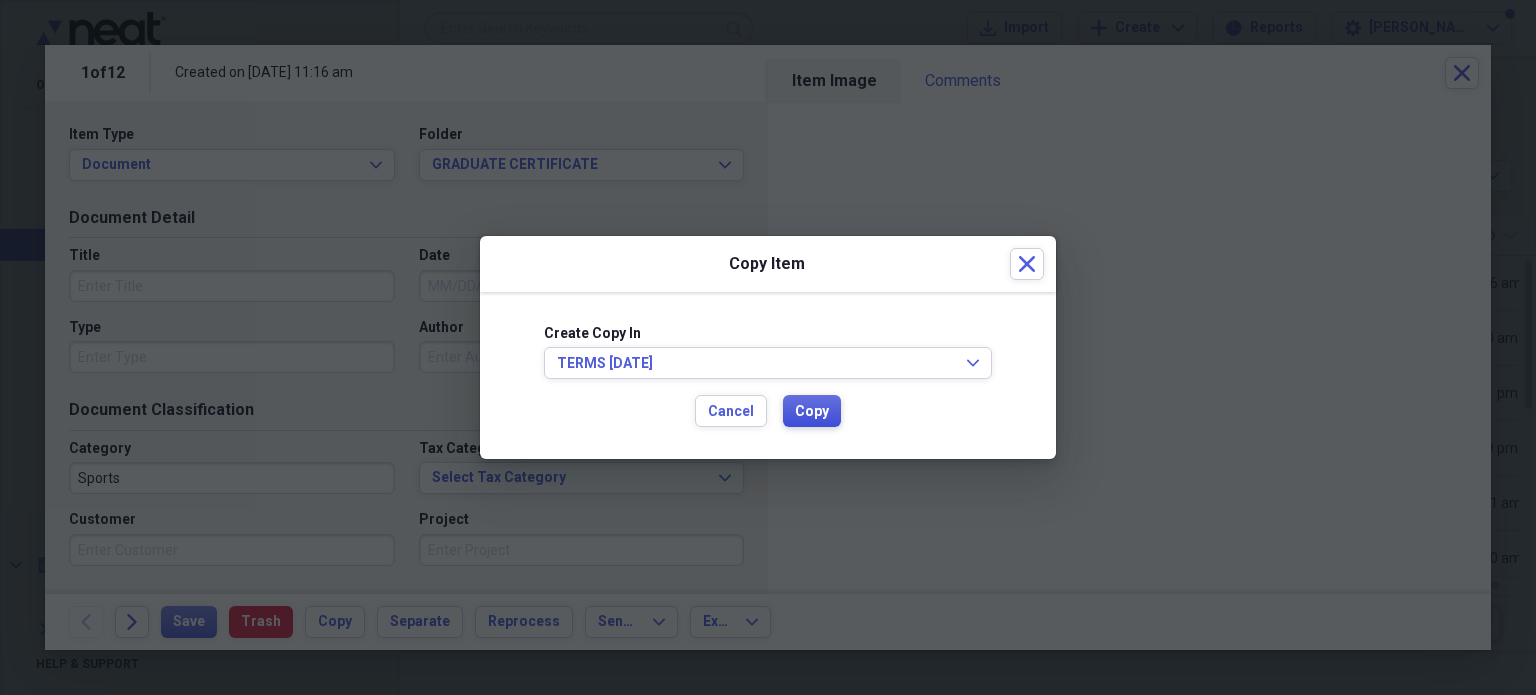 click on "Copy" at bounding box center [812, 412] 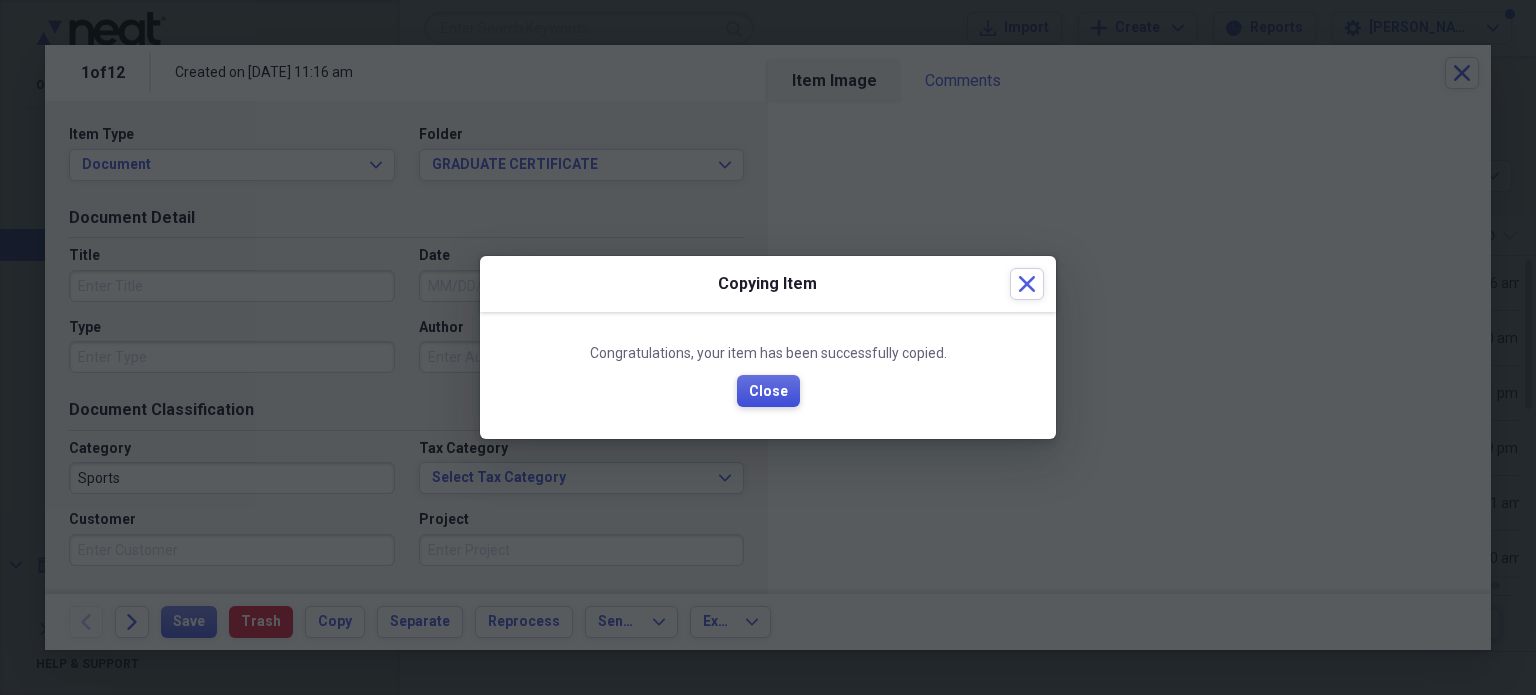 click on "Close" at bounding box center (768, 392) 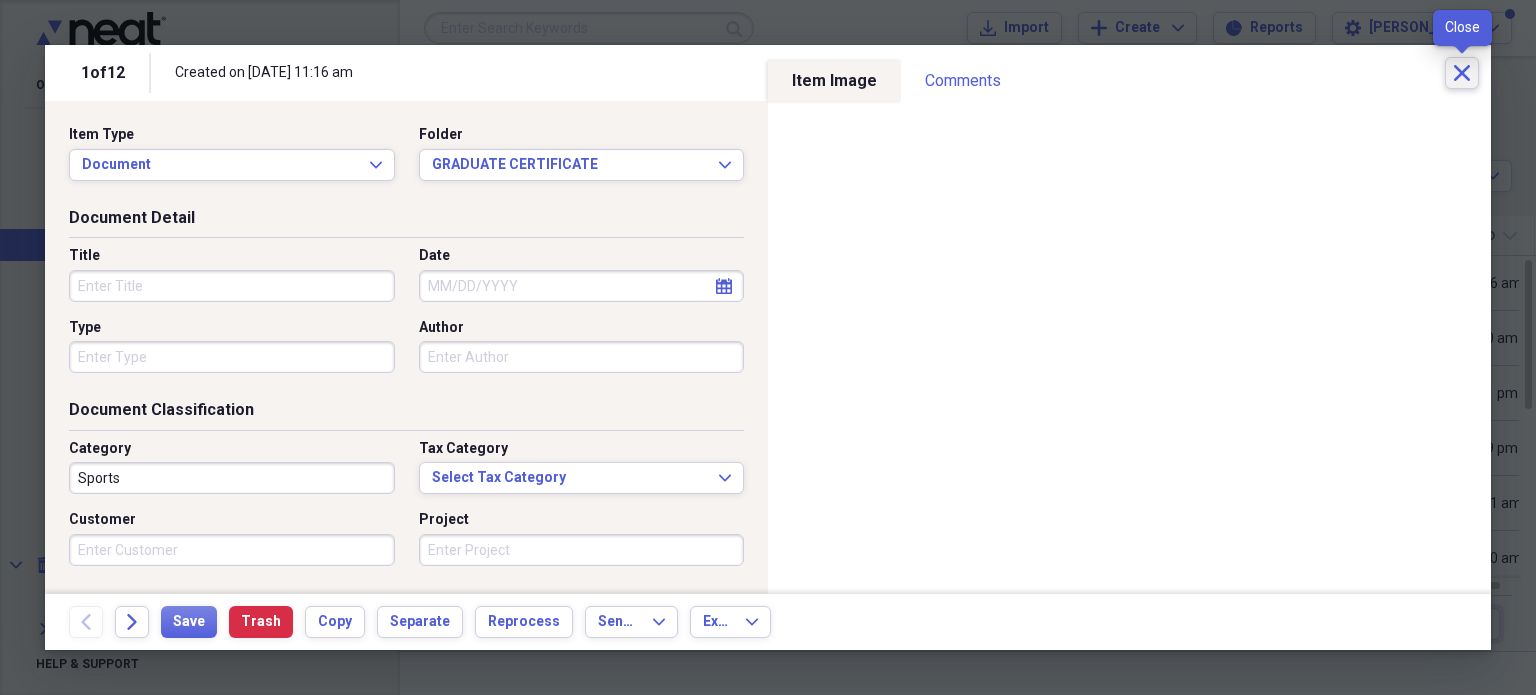click on "Close" at bounding box center [1462, 73] 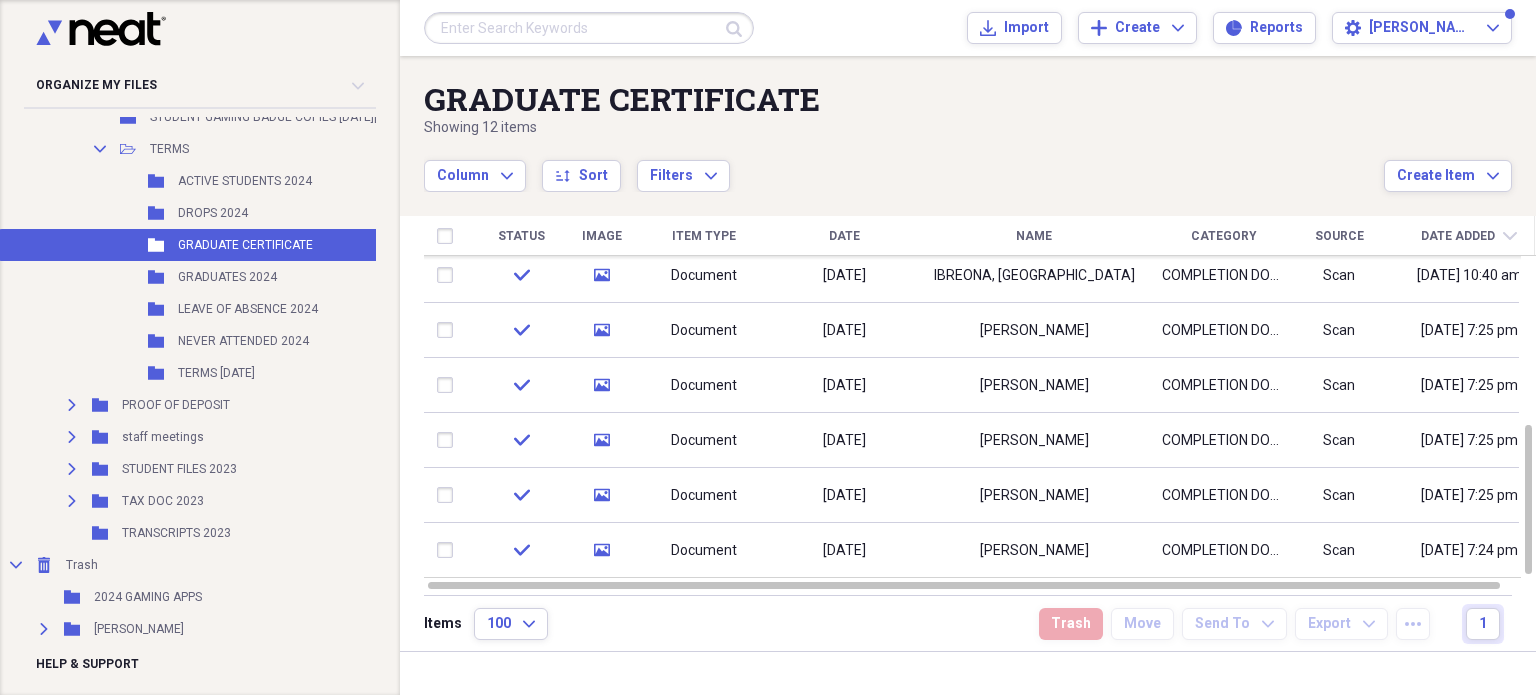 click on "TERMS [DATE]" at bounding box center [216, 373] 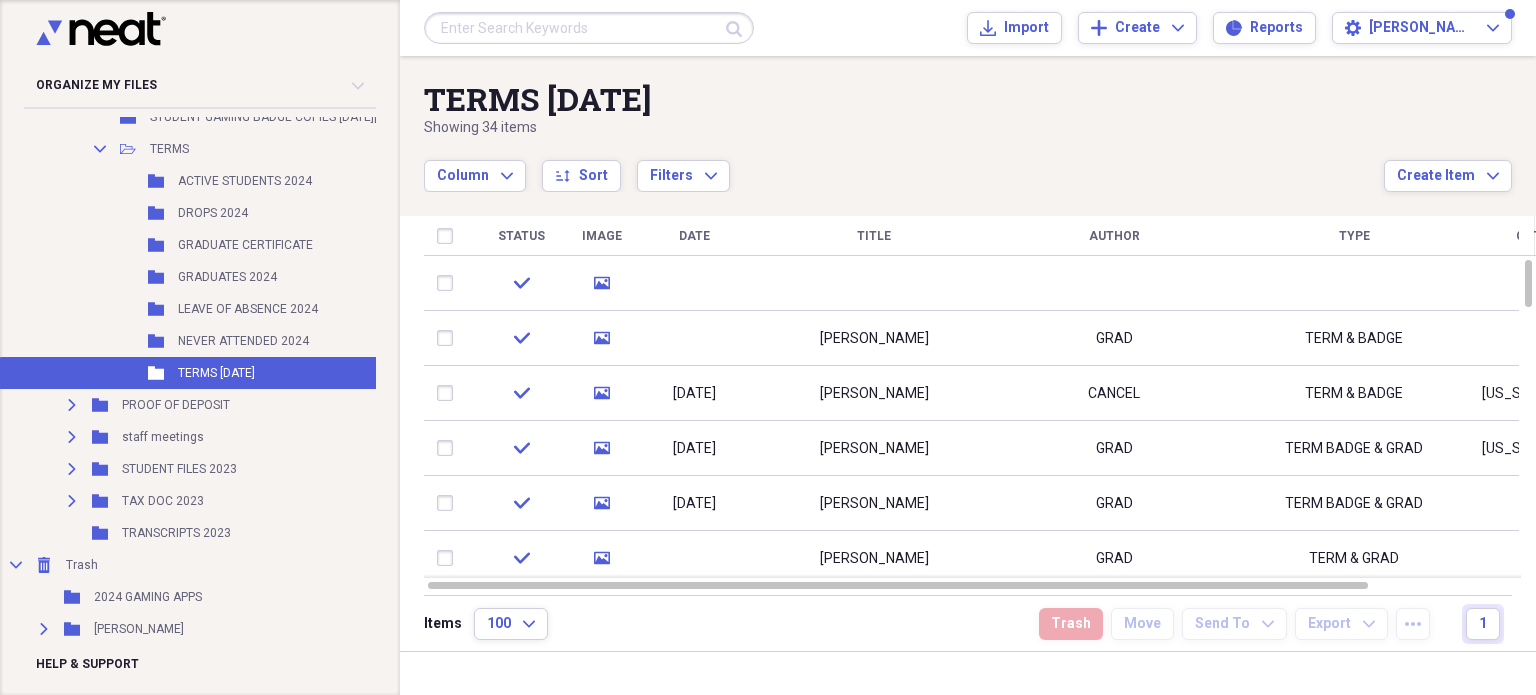 click at bounding box center (874, 283) 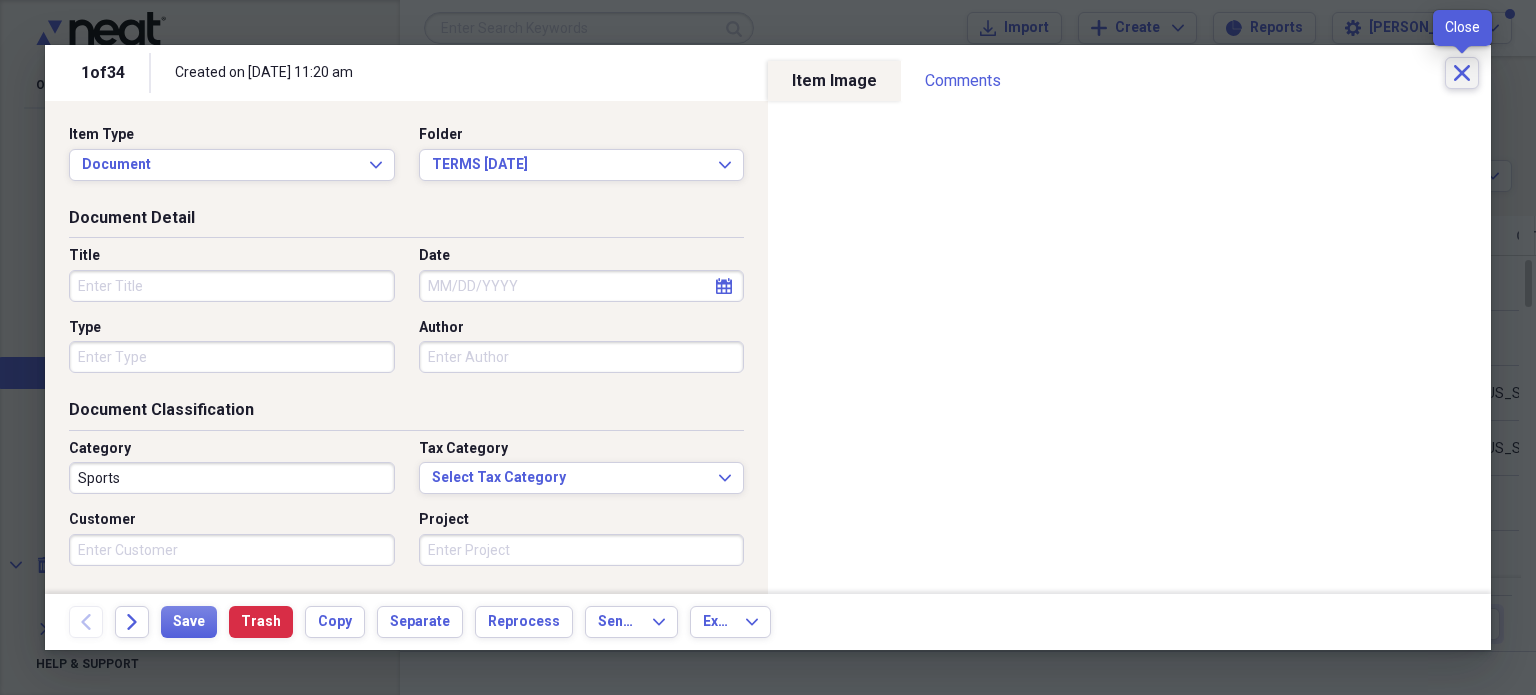click on "Close" 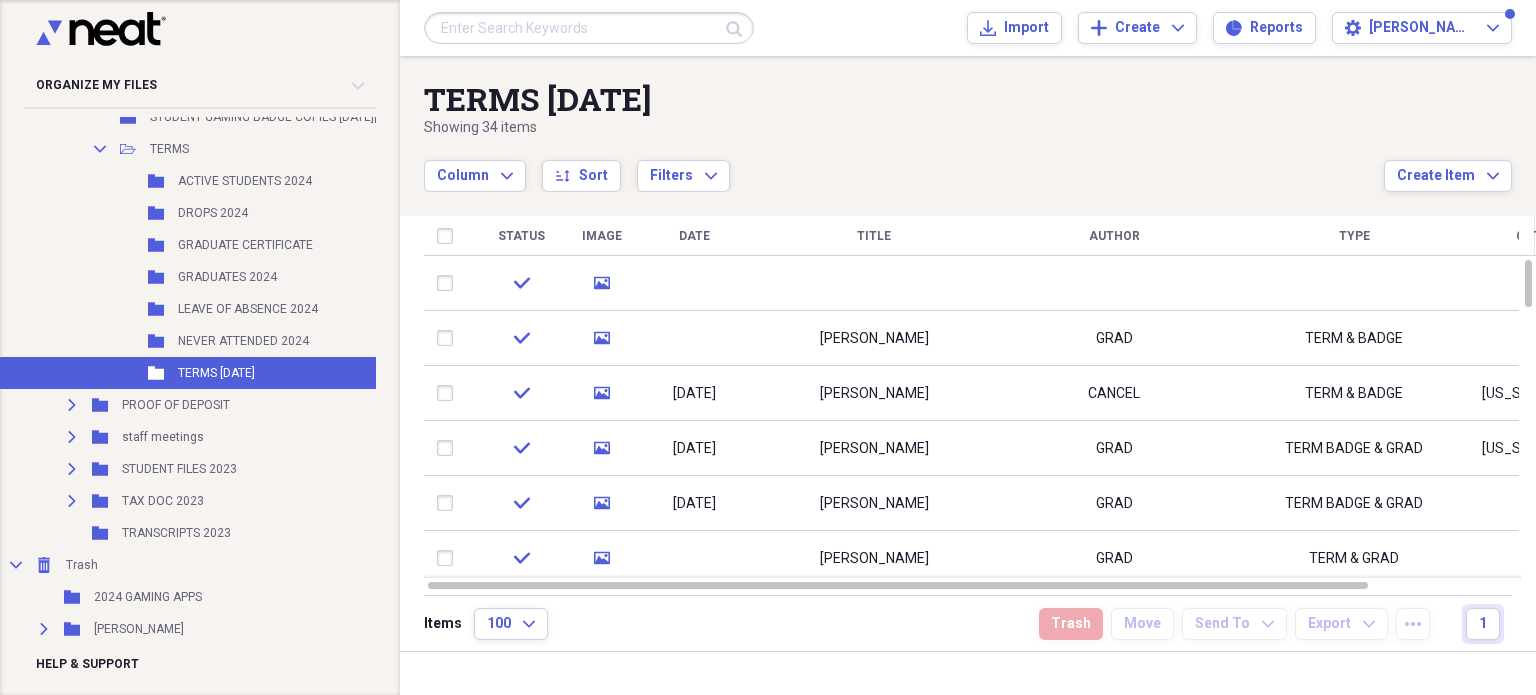 click at bounding box center [1114, 283] 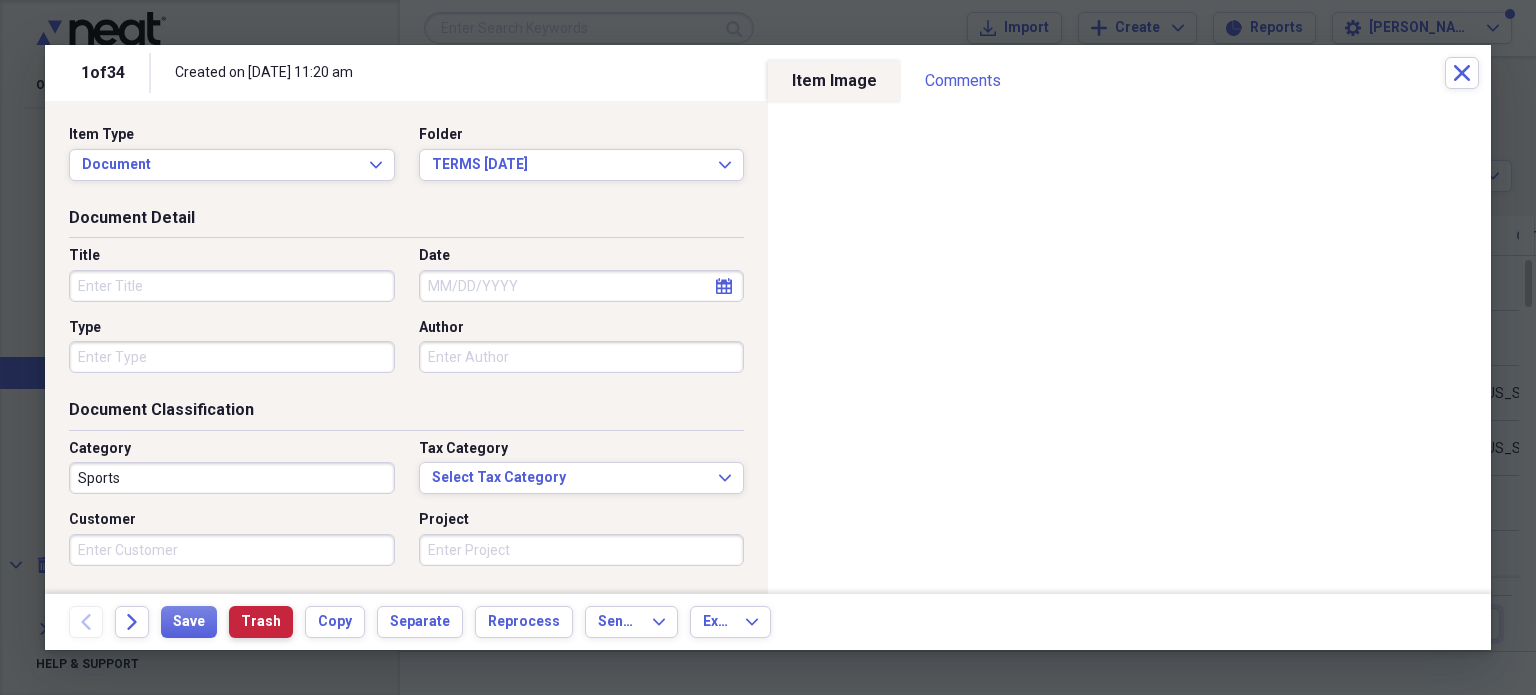 click on "Trash" at bounding box center (261, 622) 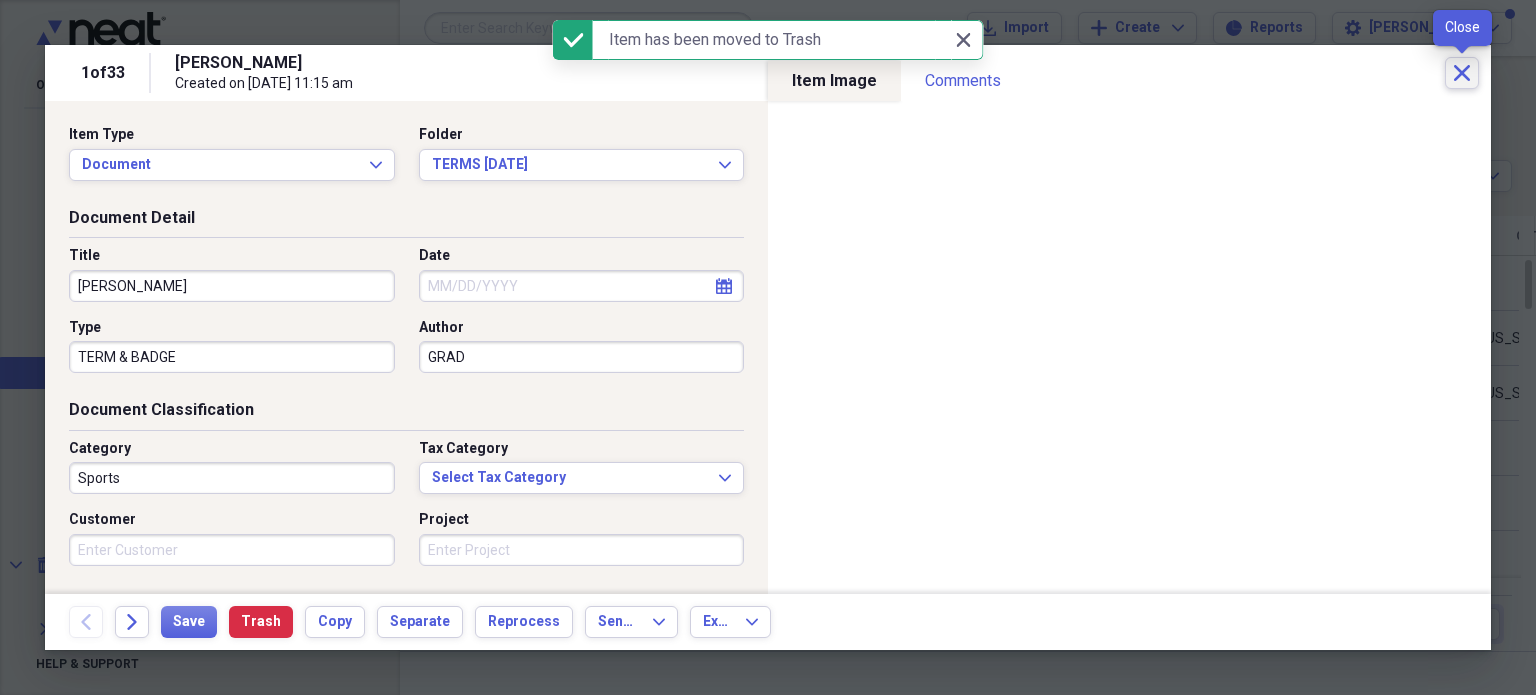 click on "Close" 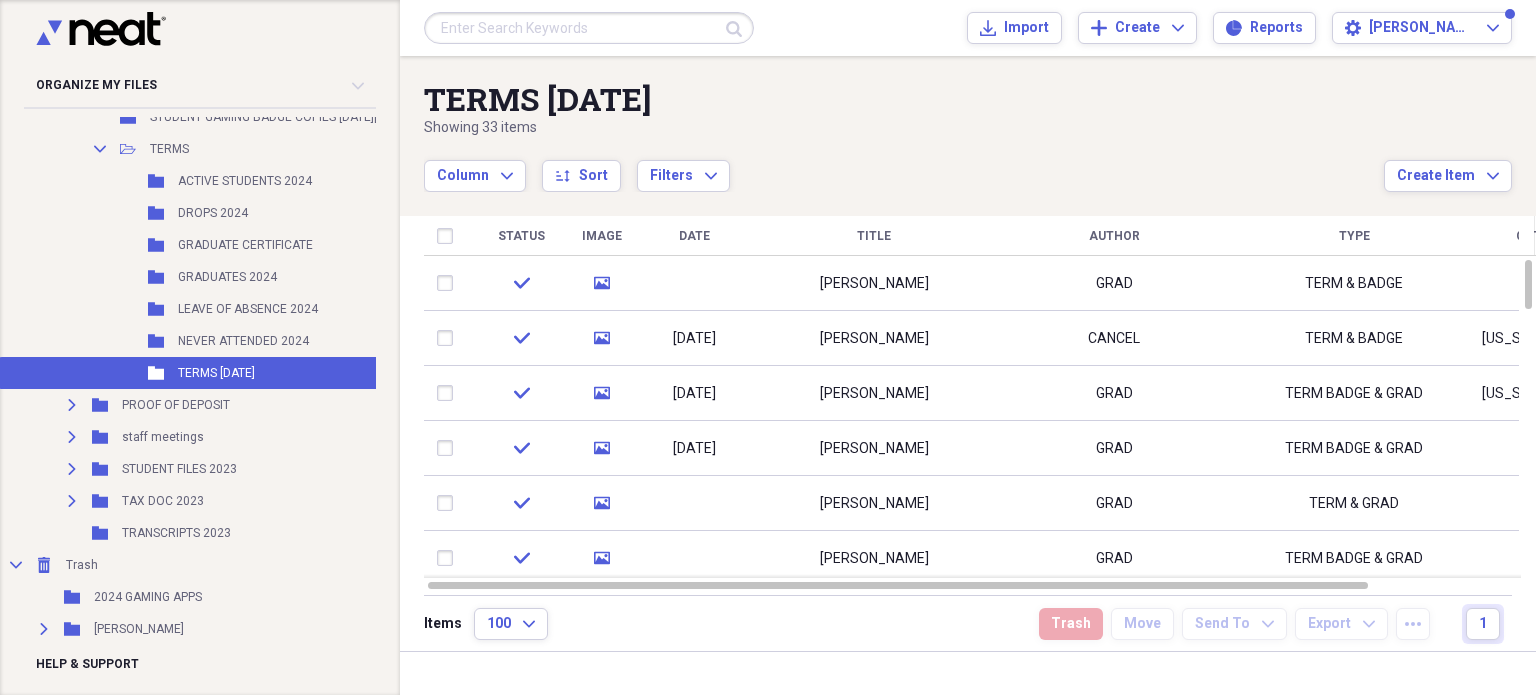 click on "GRADUATES 2024" at bounding box center (227, 277) 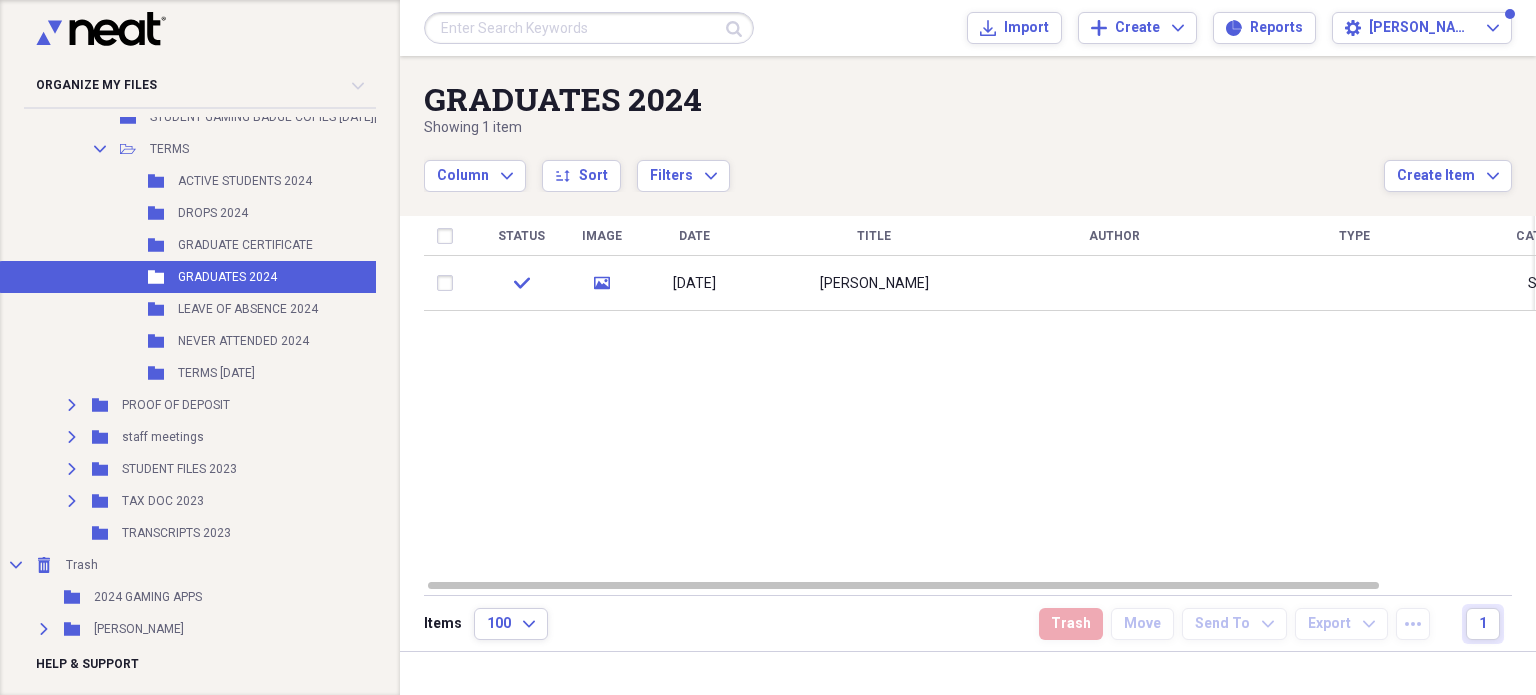 click on "Folder GRADUATE CERTIFICATE Add Folder" at bounding box center [280, 245] 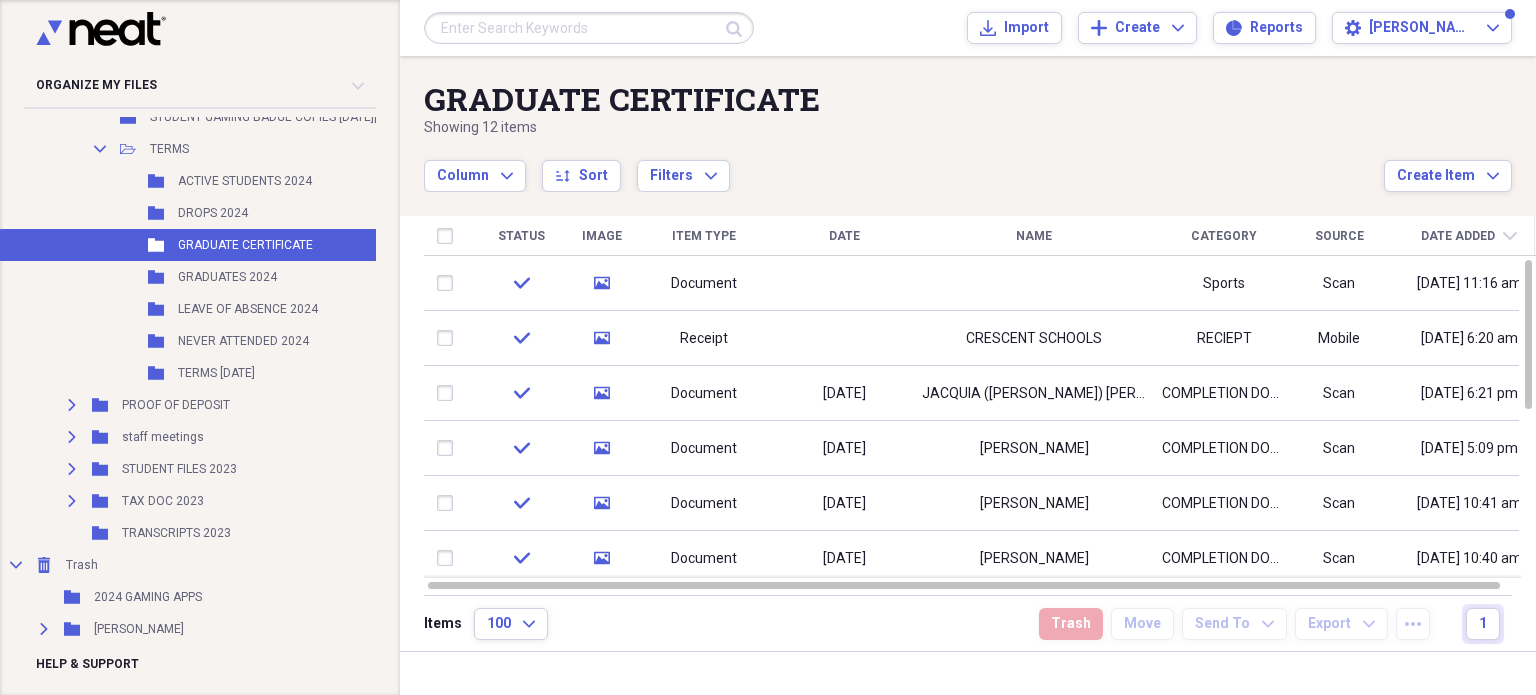 click at bounding box center (844, 283) 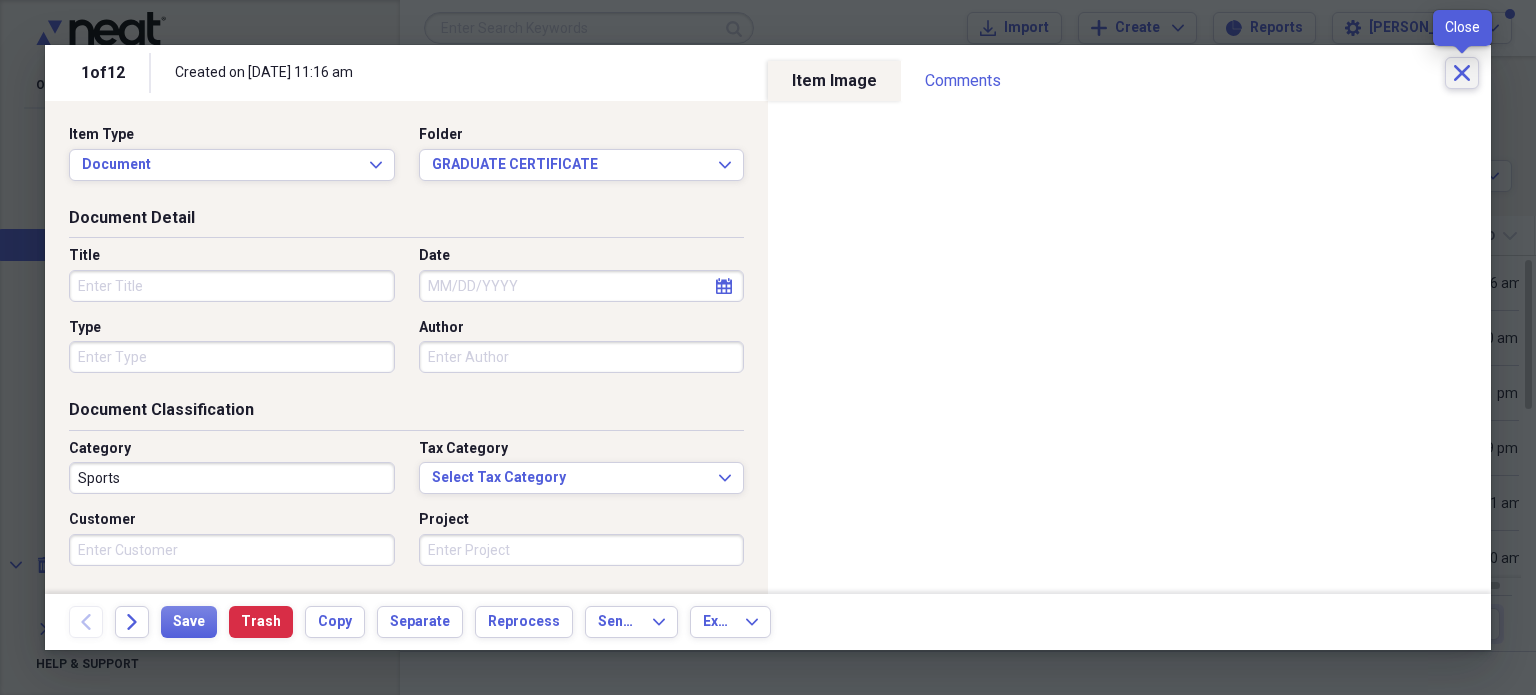 click on "Close" 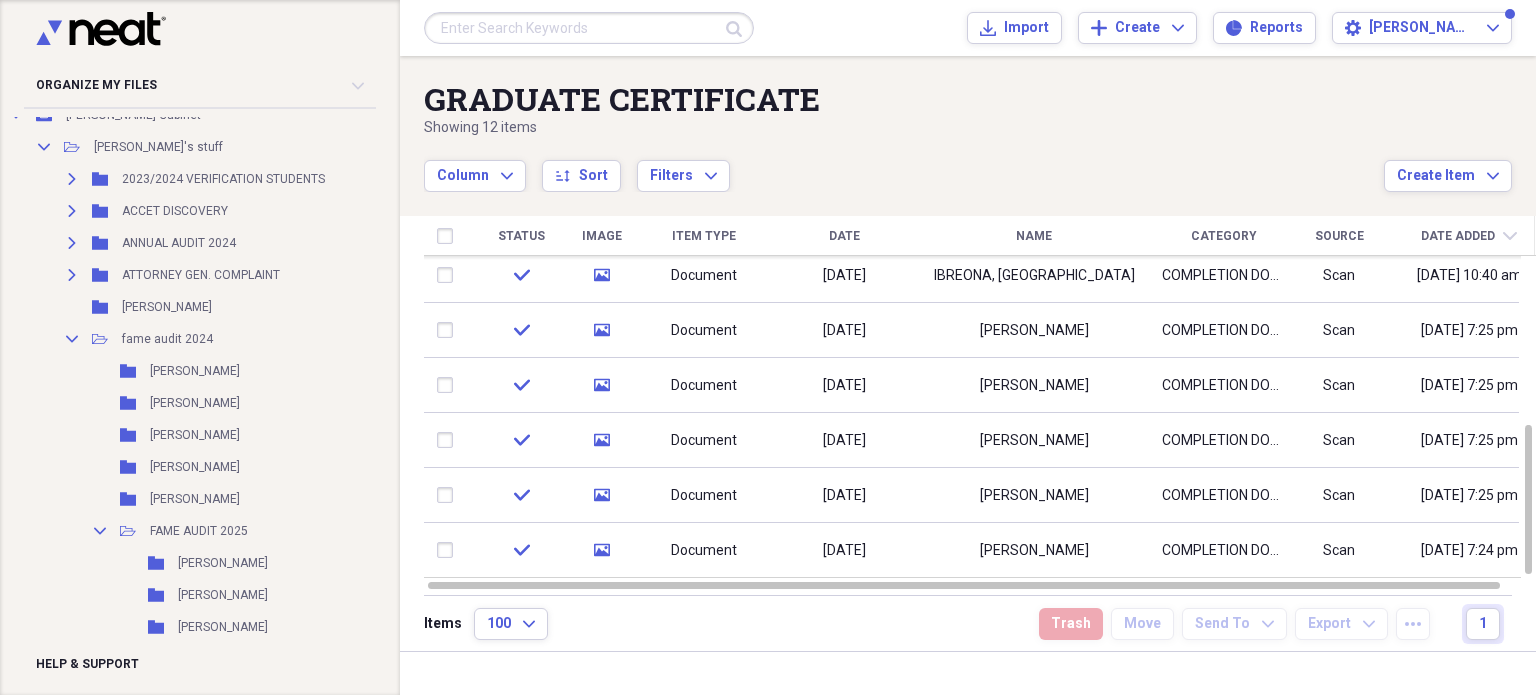 scroll, scrollTop: 0, scrollLeft: 0, axis: both 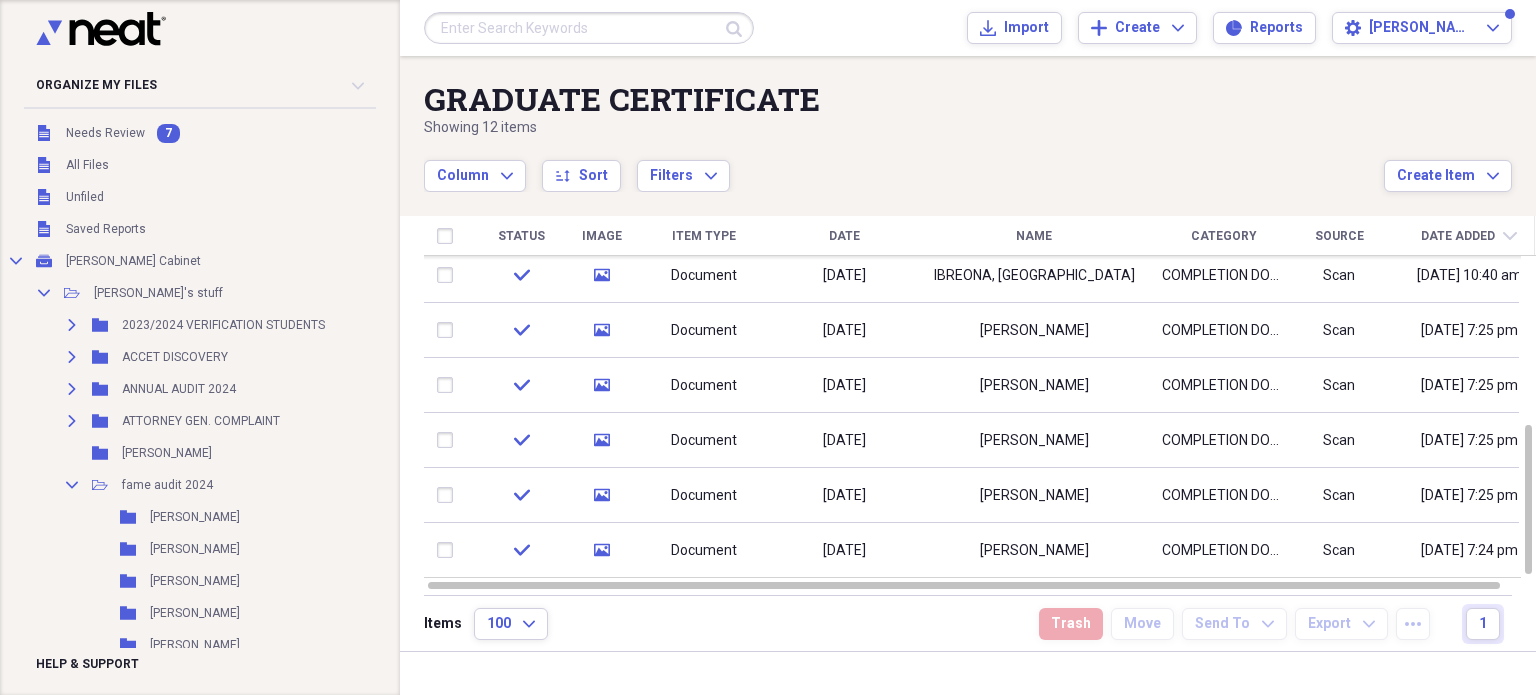 click on "Unfiled Needs Review 7" at bounding box center (280, 133) 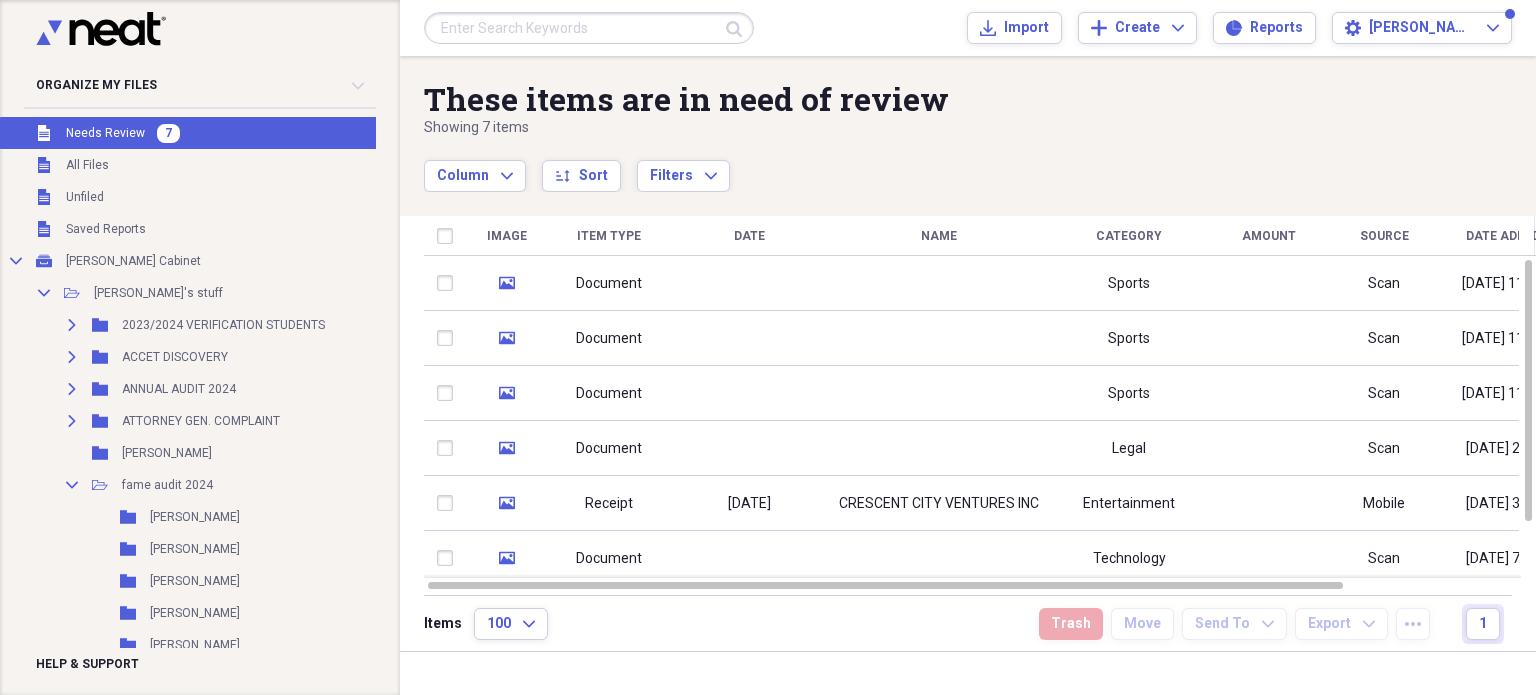 click at bounding box center (939, 283) 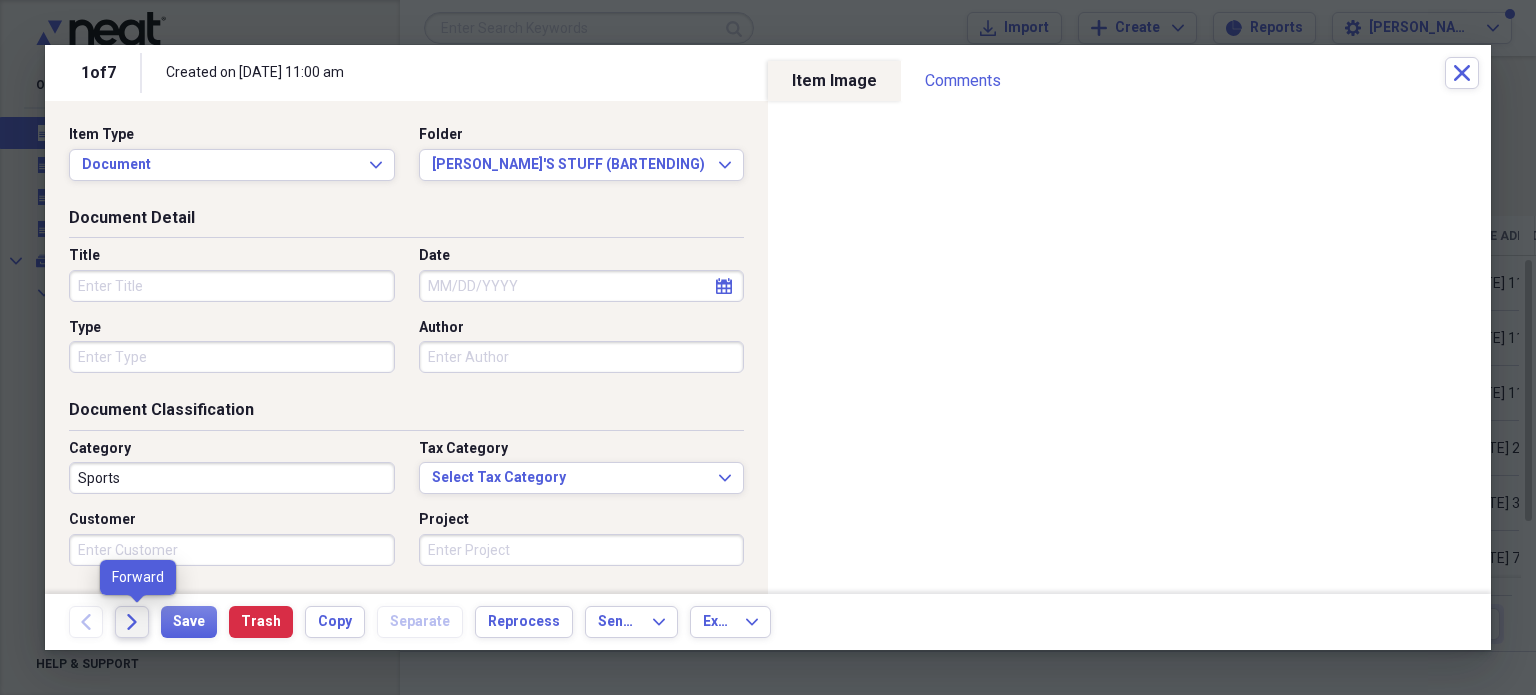 click on "Forward" at bounding box center (132, 622) 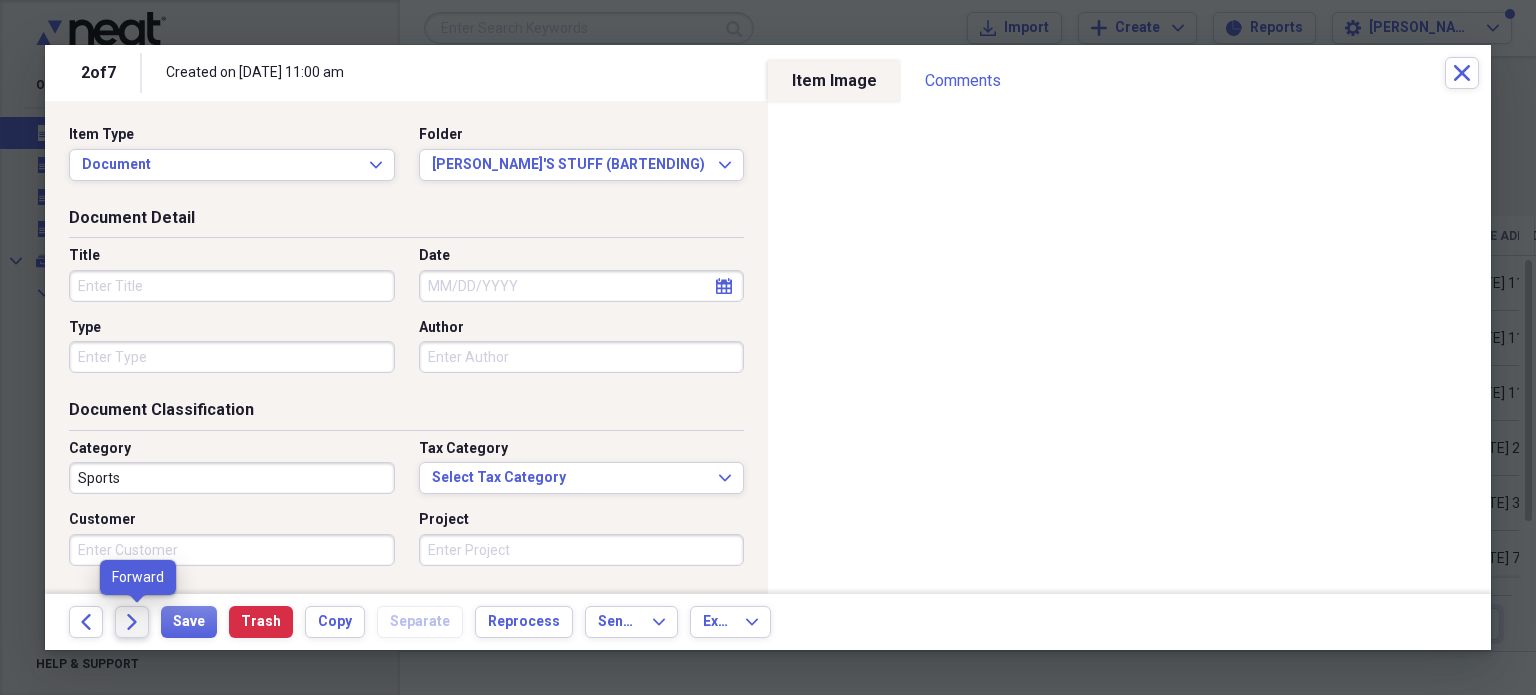 click on "Forward" at bounding box center [132, 622] 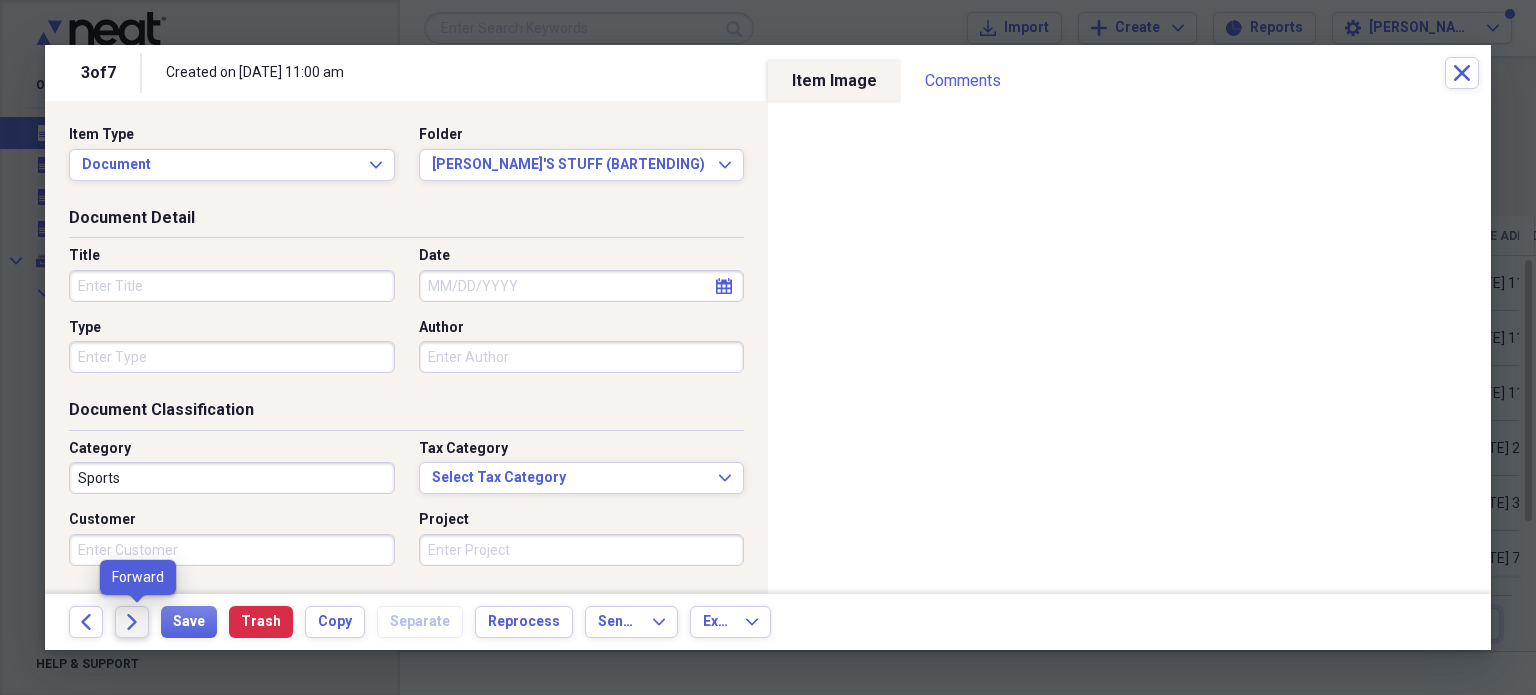 click on "Forward" at bounding box center [132, 622] 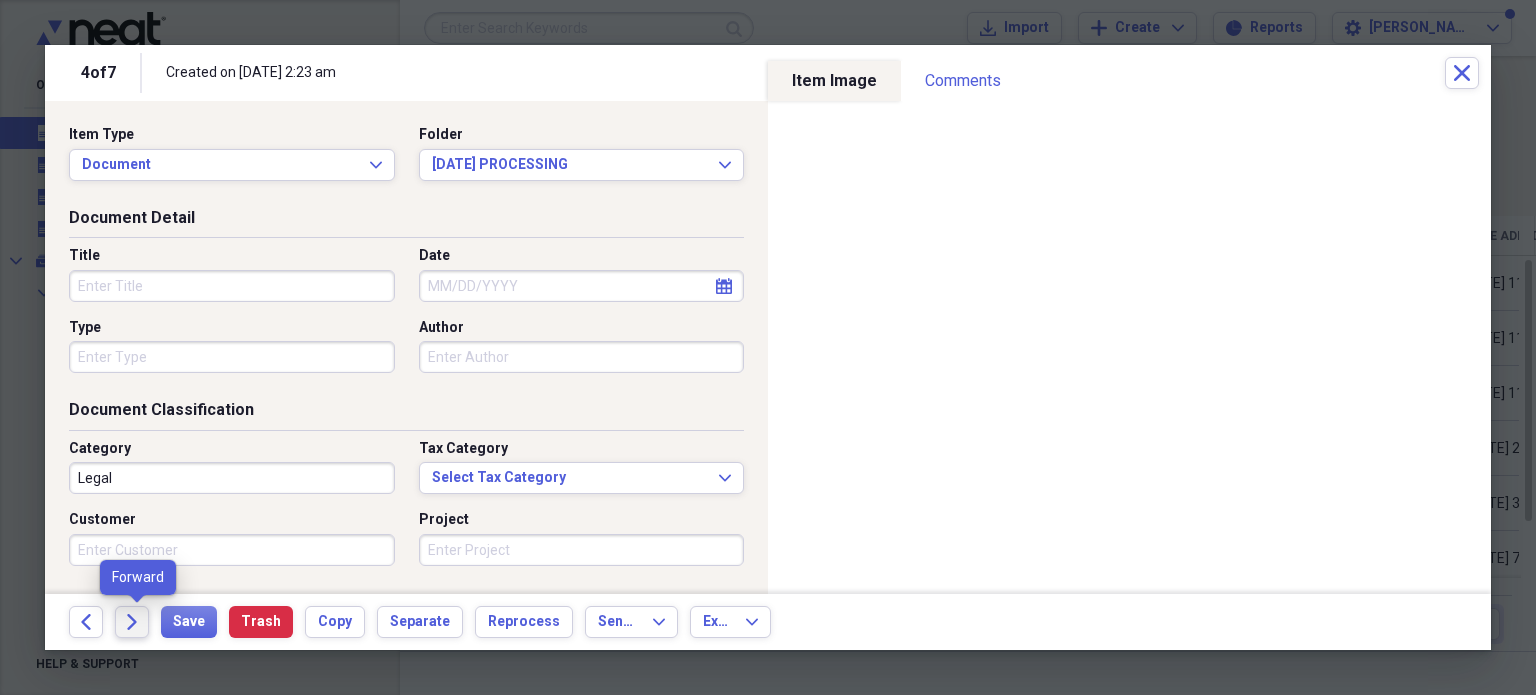 click on "Forward" at bounding box center [132, 622] 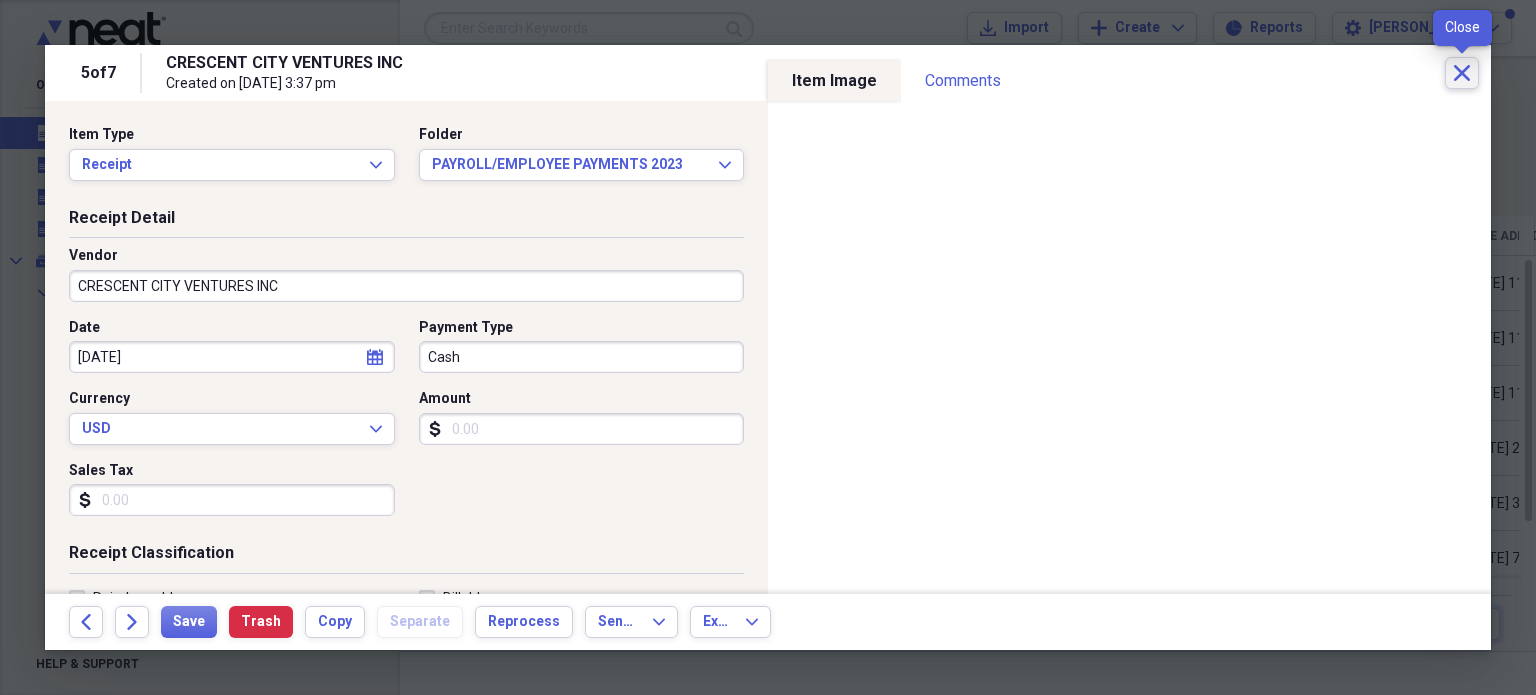 click on "Close" 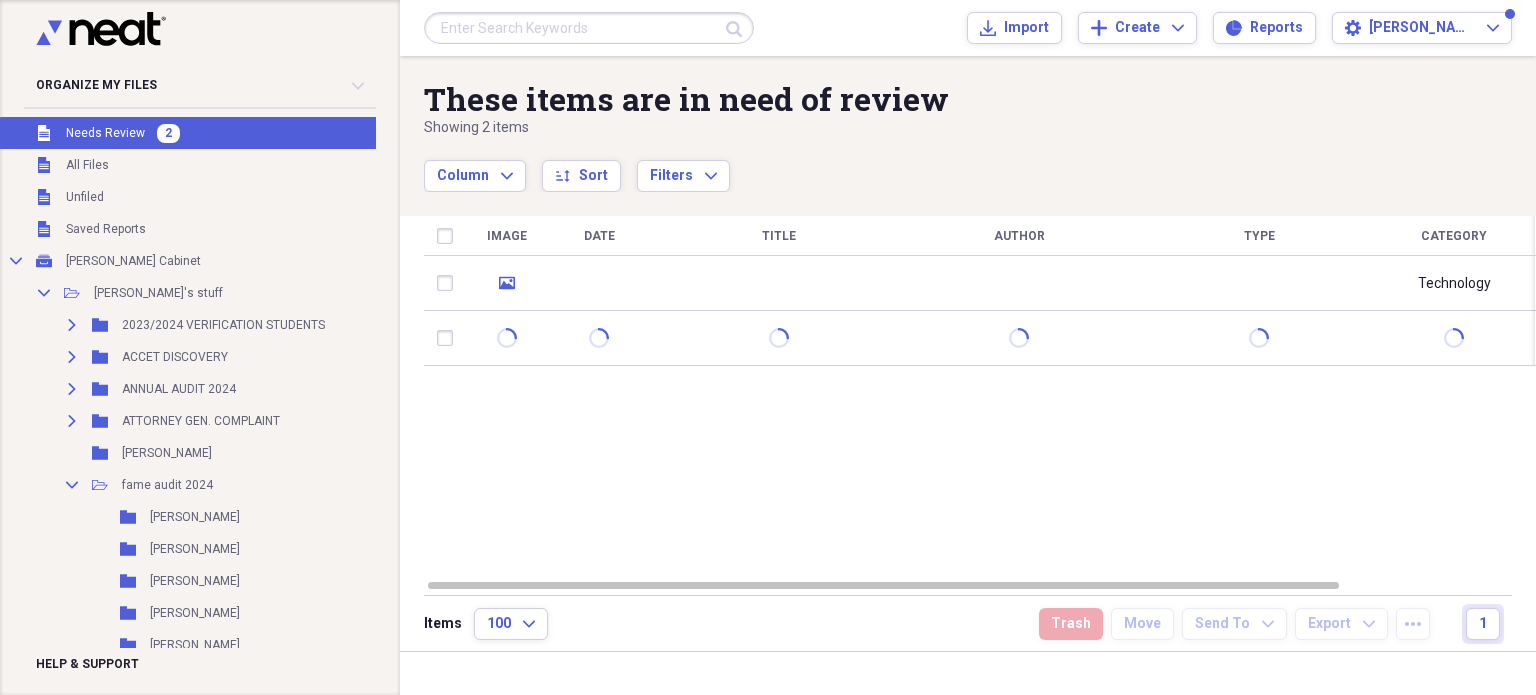 click at bounding box center (779, 283) 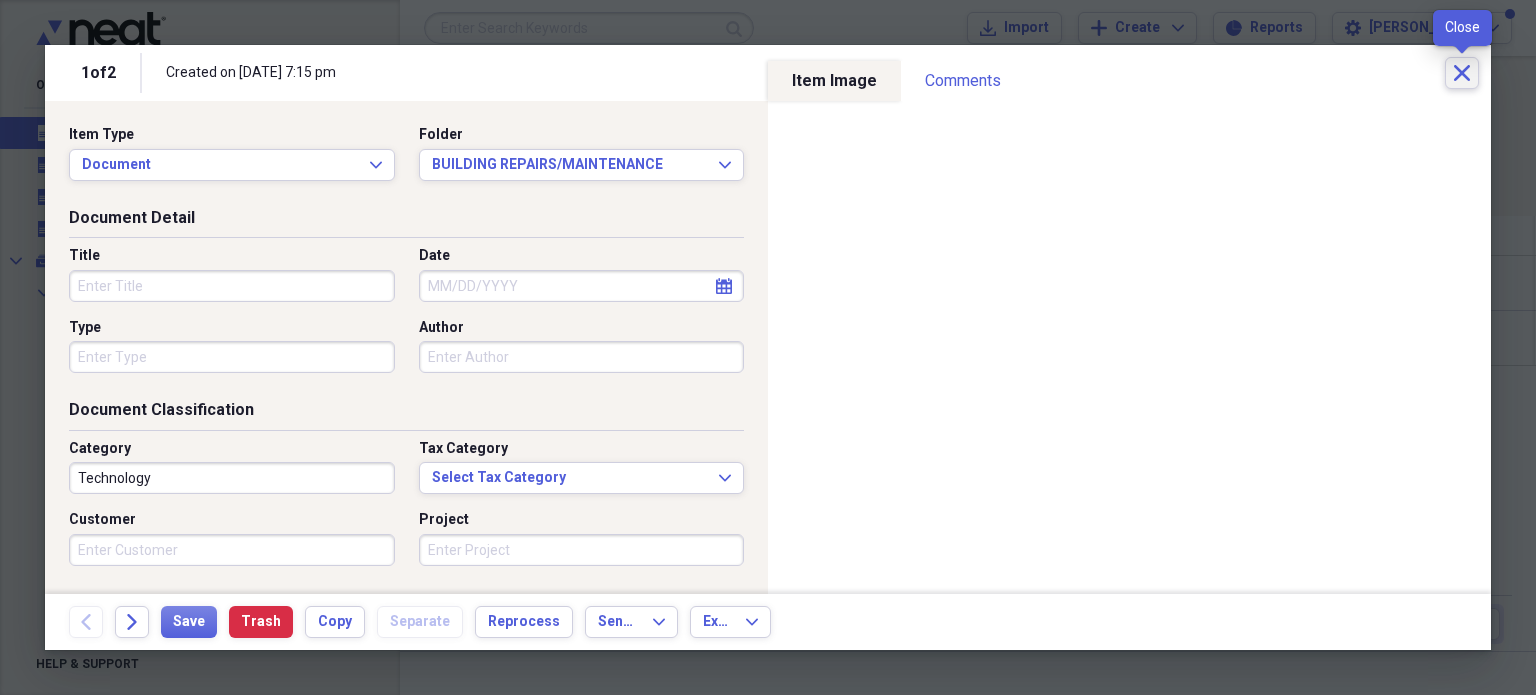 click on "Close" 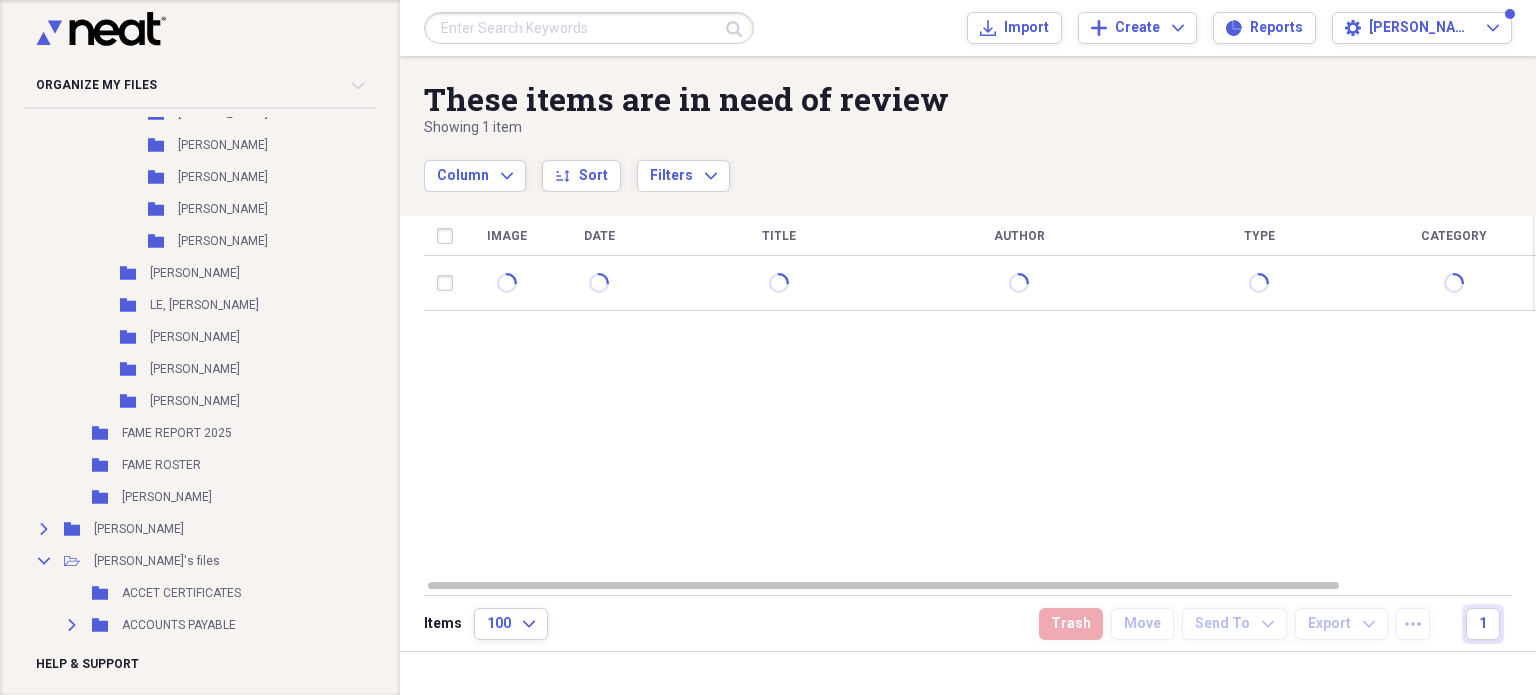 scroll, scrollTop: 0, scrollLeft: 0, axis: both 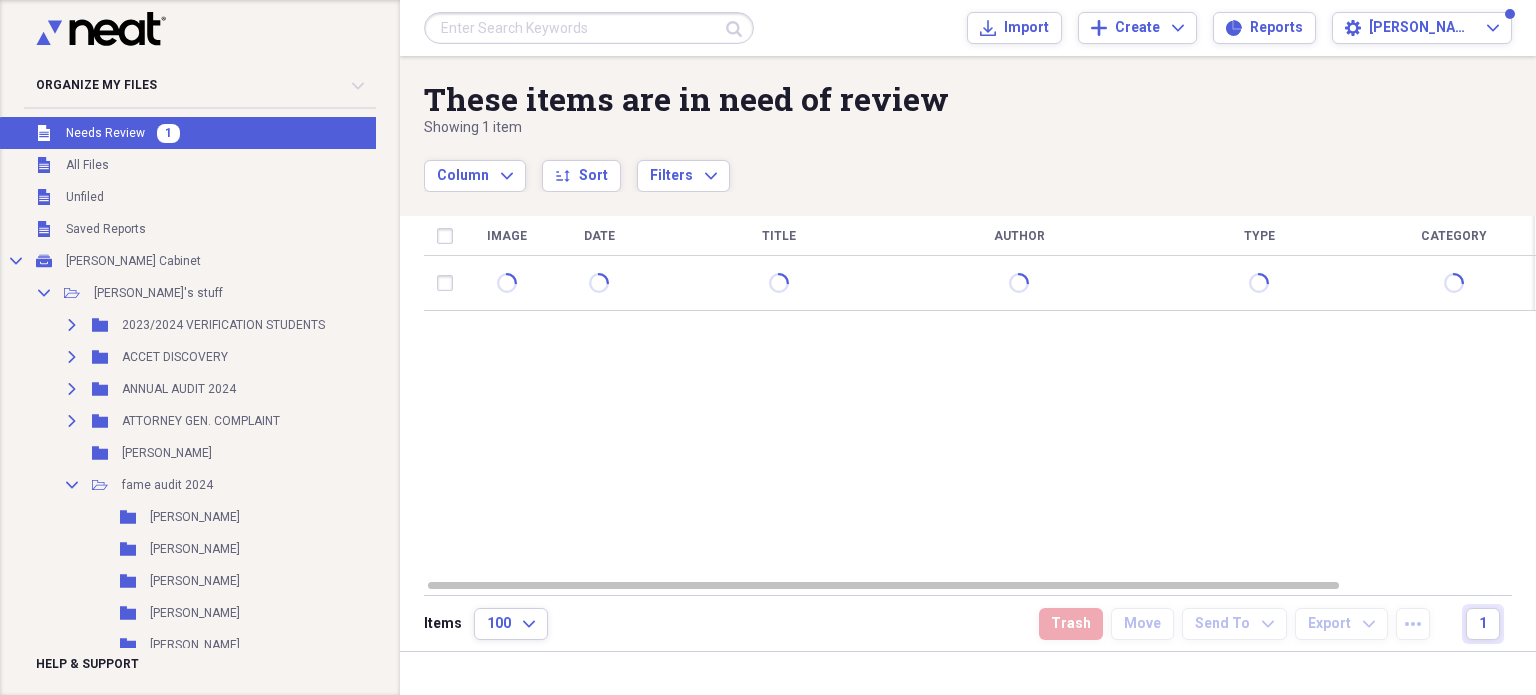 click on "All Files" at bounding box center (87, 165) 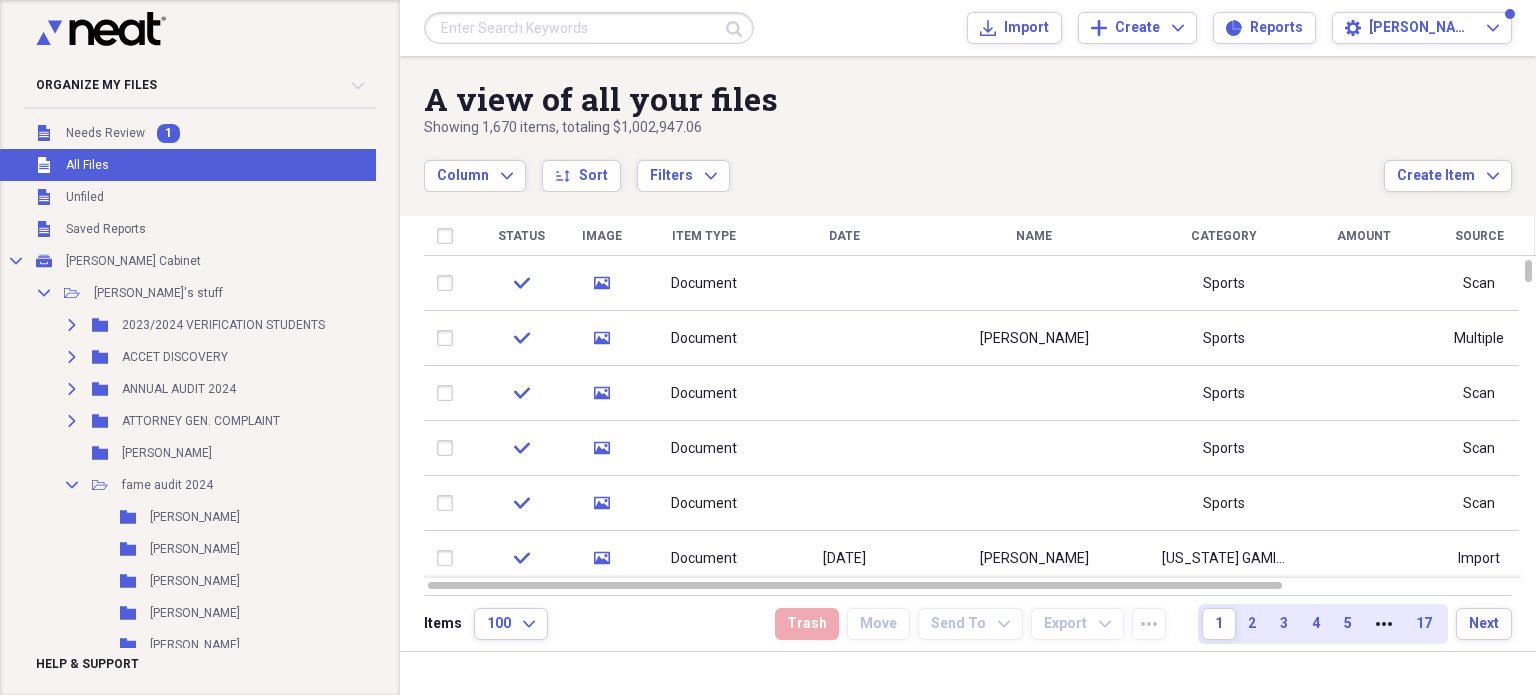 click at bounding box center [844, 283] 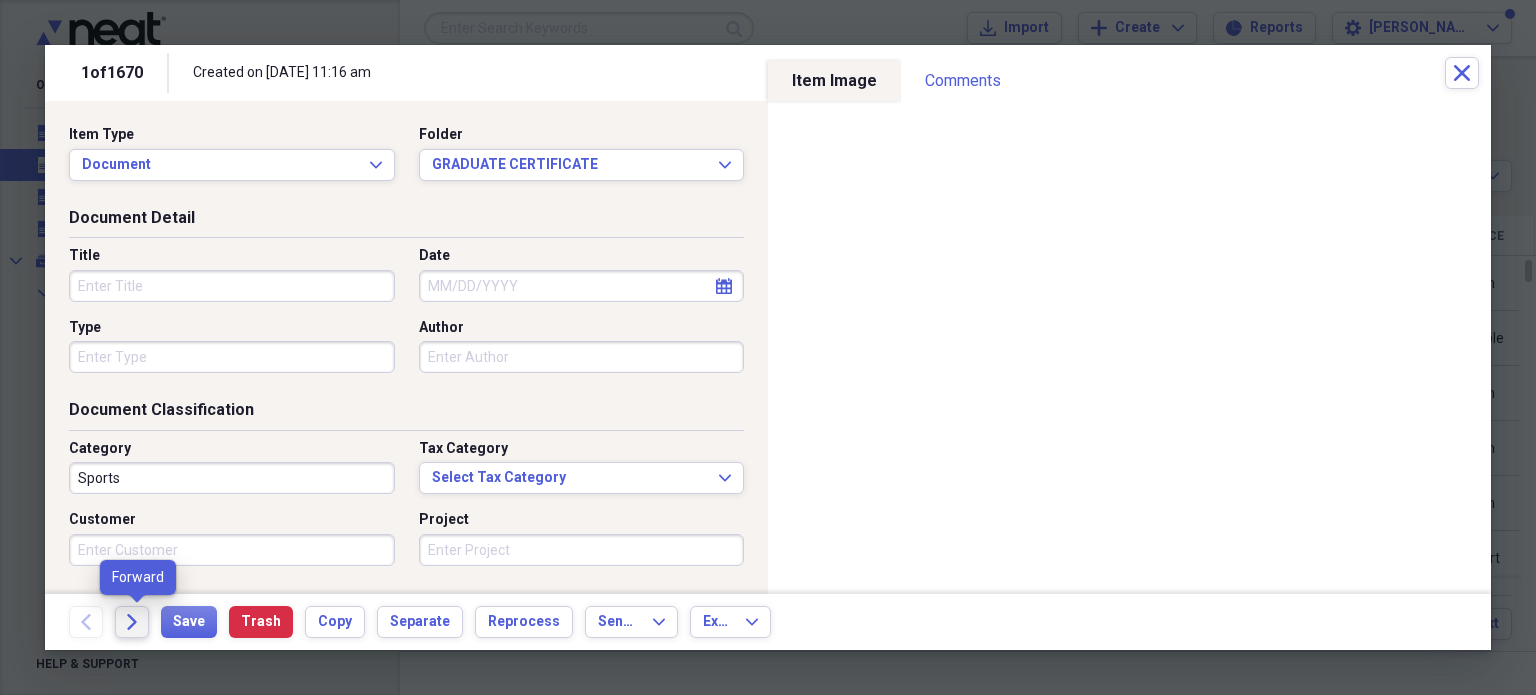 click 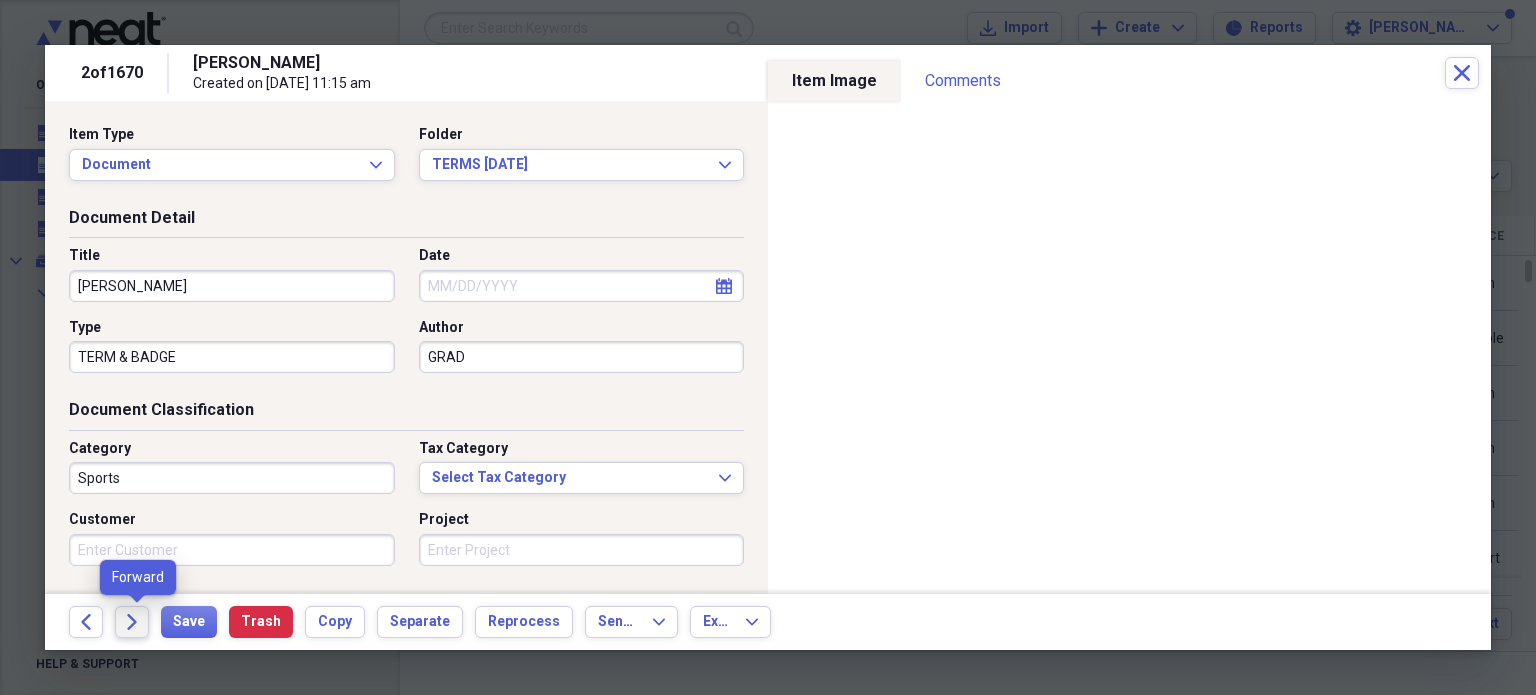 click 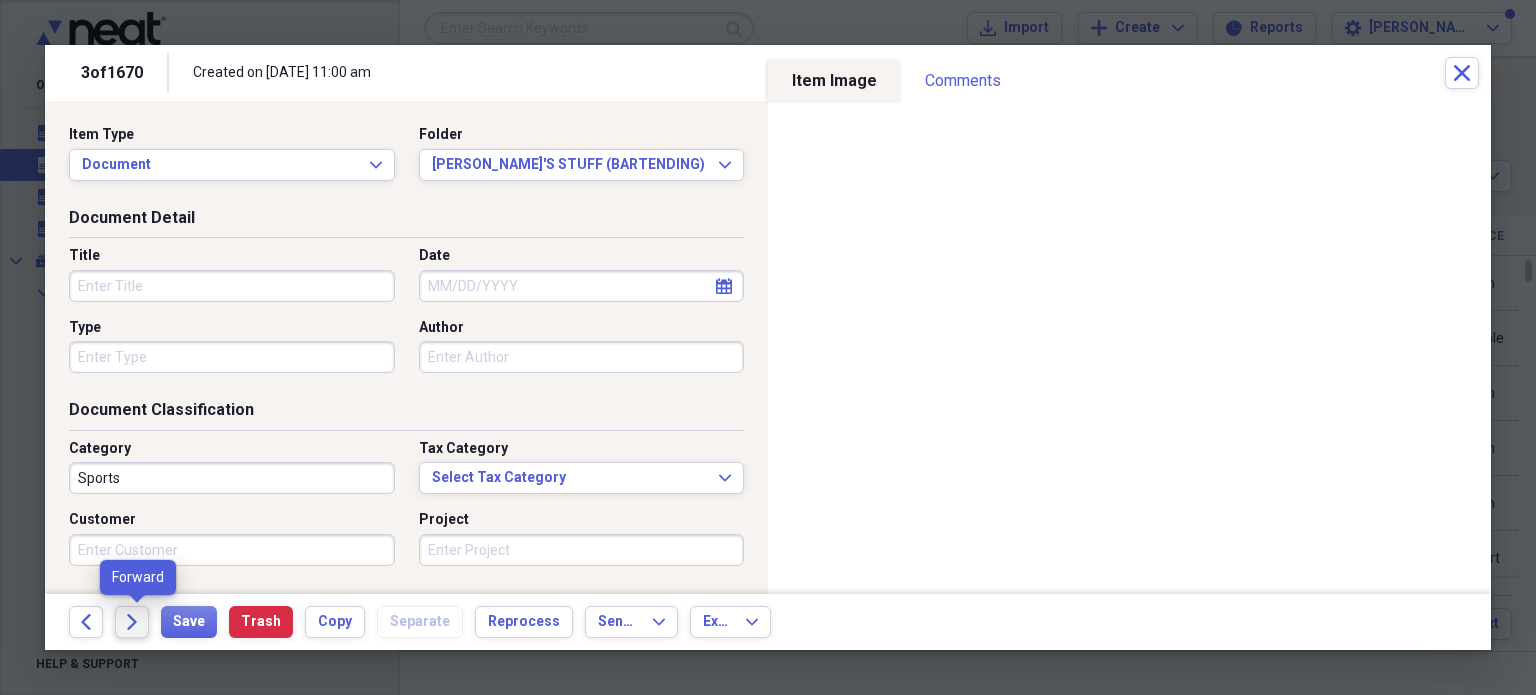 click 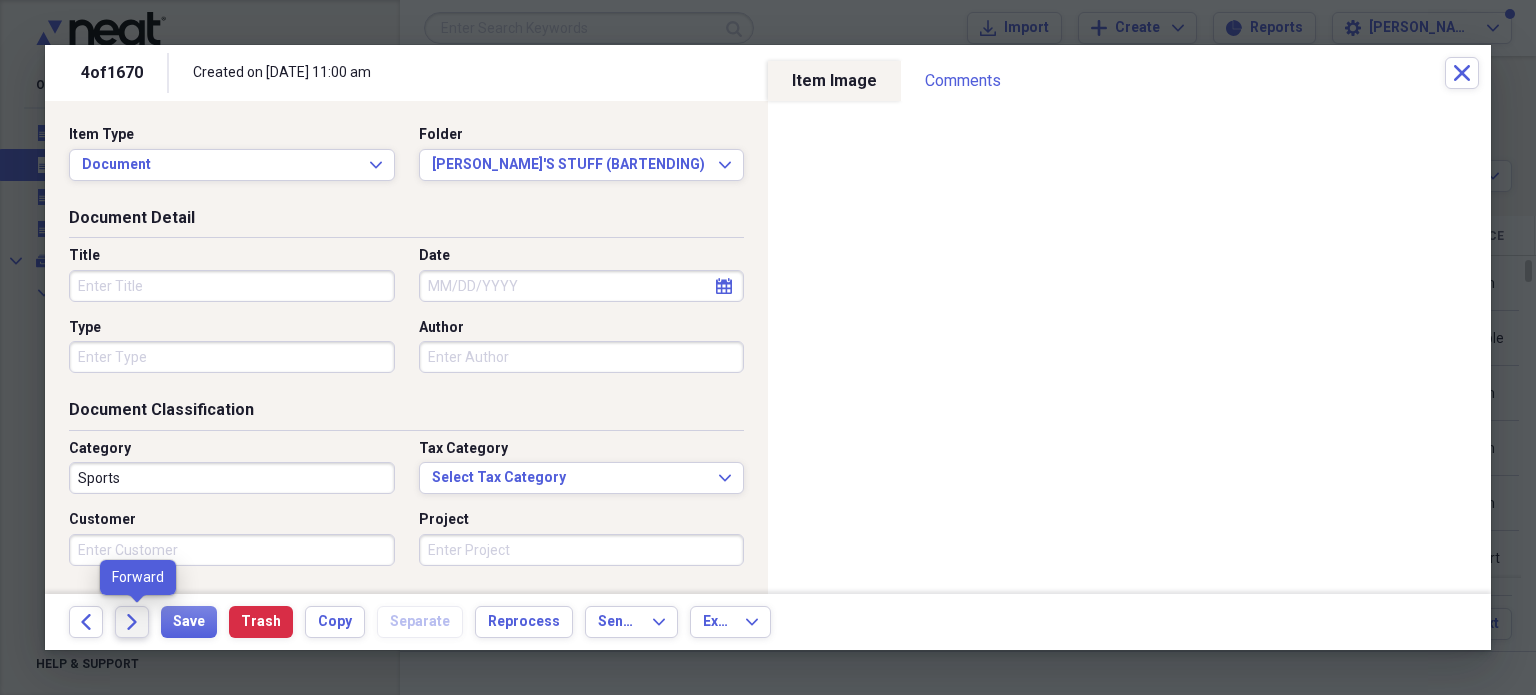 click 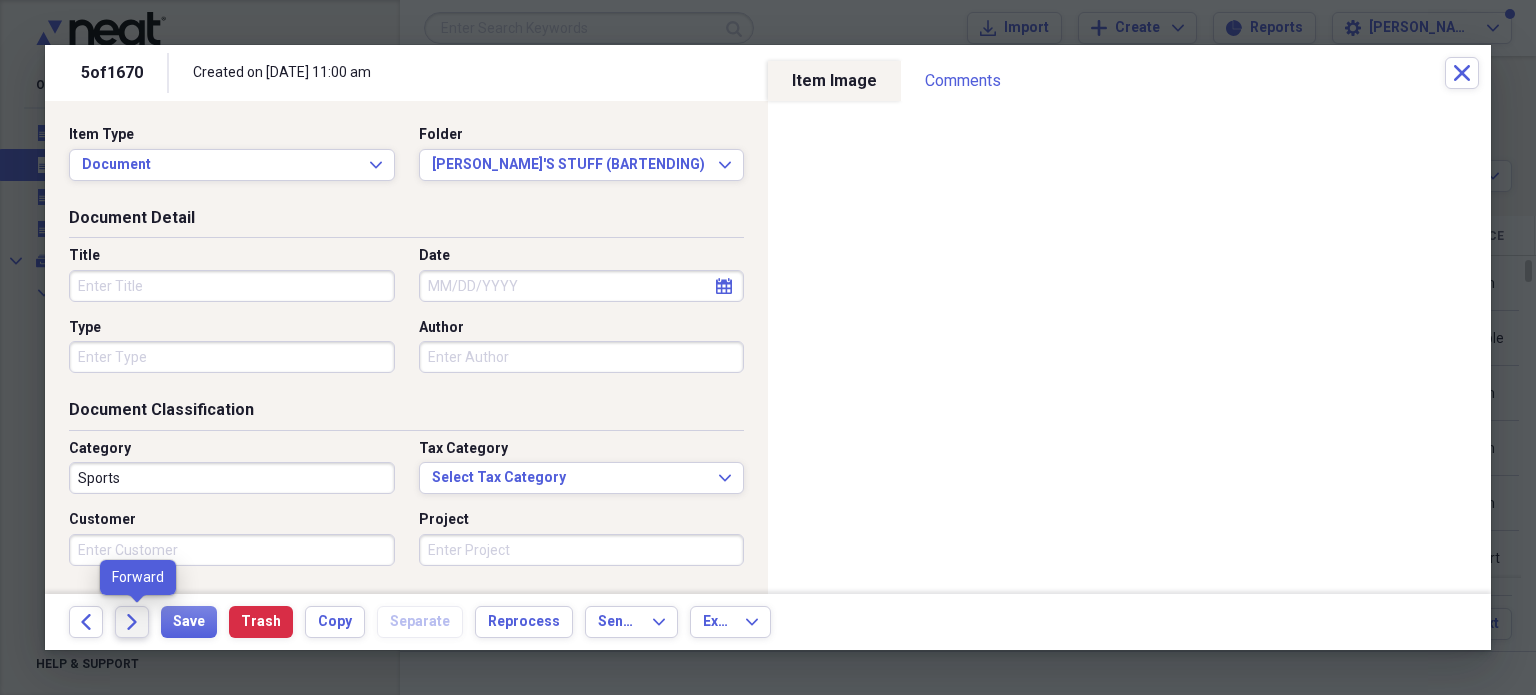 click 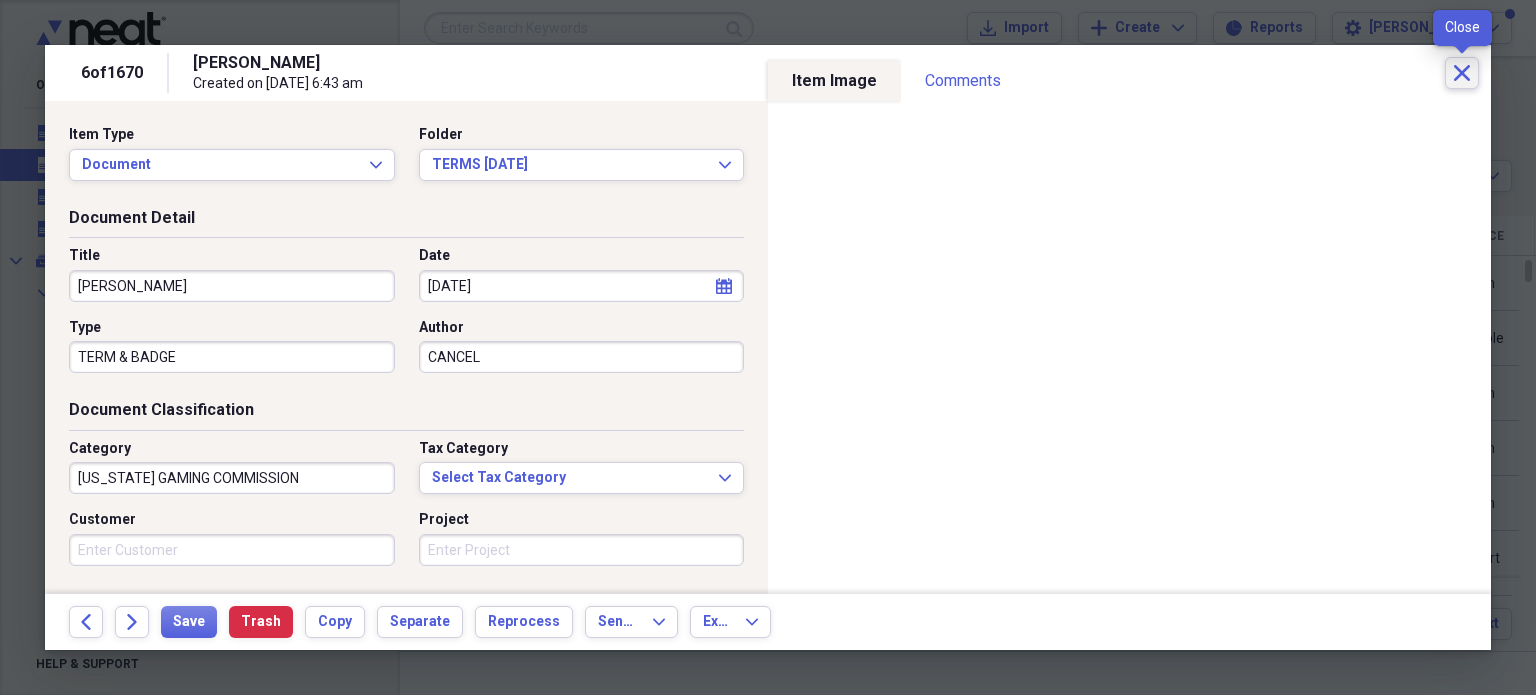 click on "Close" 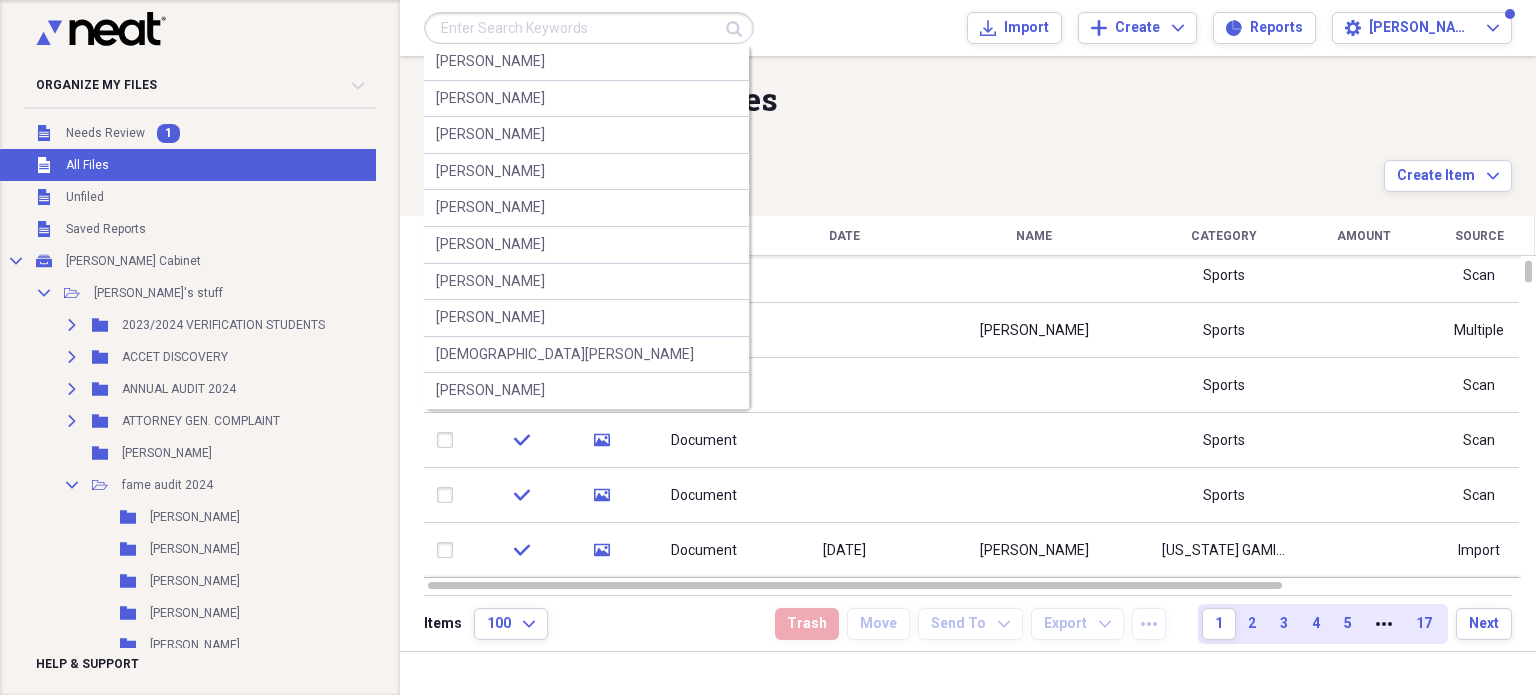 click at bounding box center (589, 28) 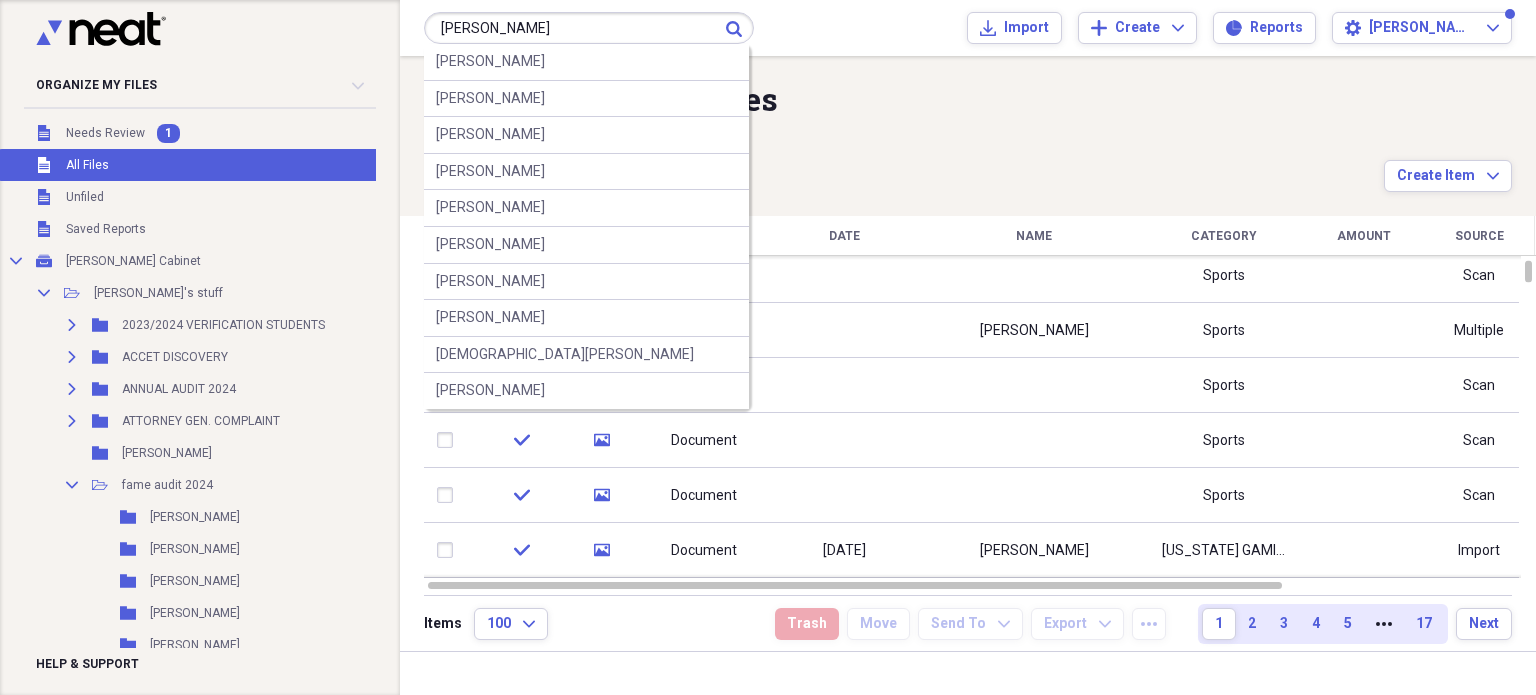 type on "[PERSON_NAME]" 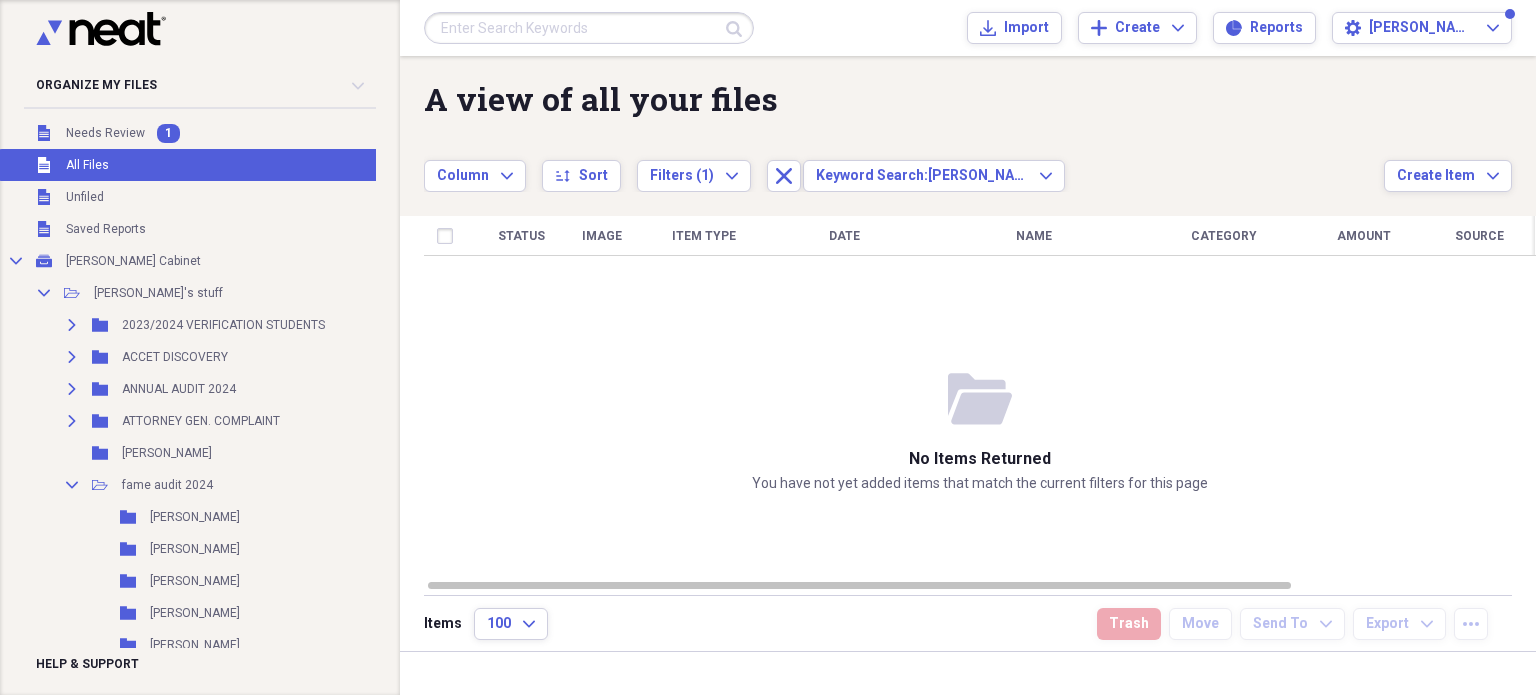 click on "Submit Import Import Add Create Expand Reports Reports Settings [PERSON_NAME]" at bounding box center (968, 28) 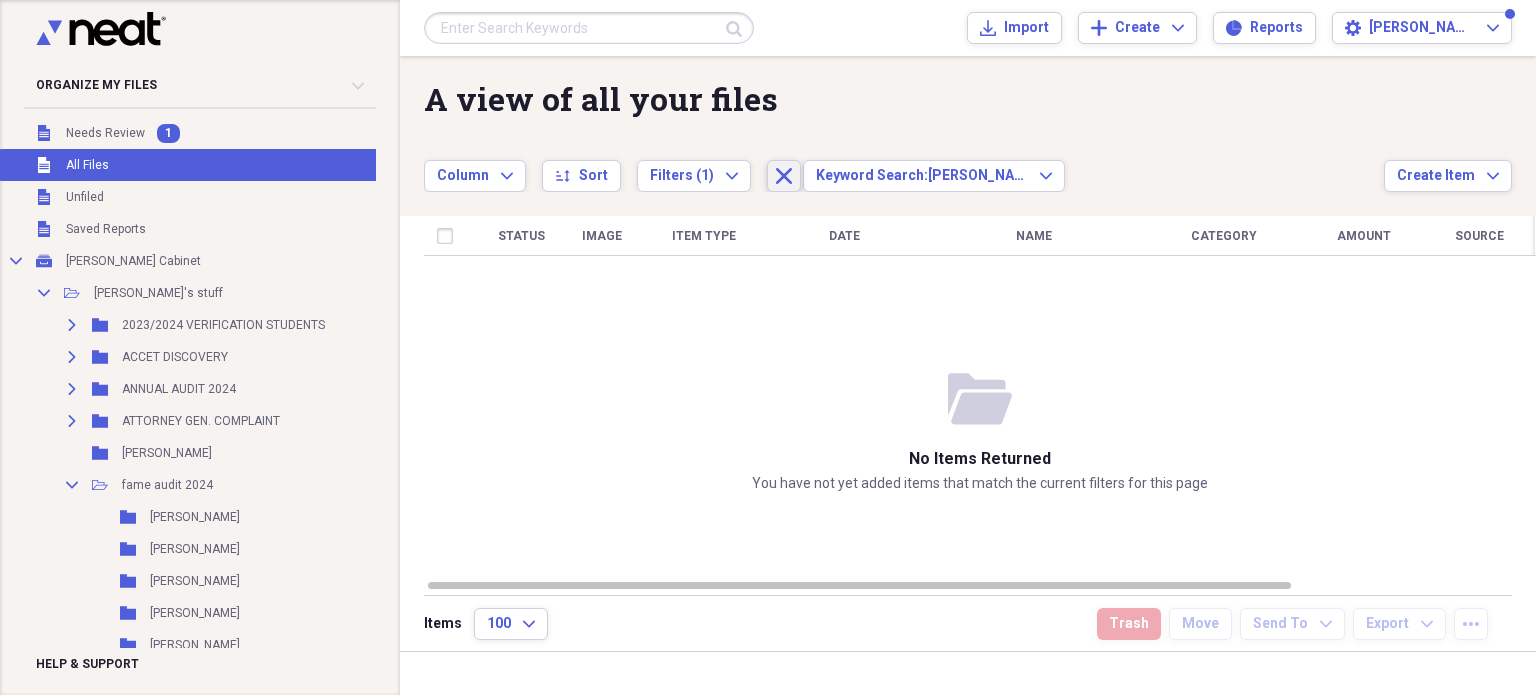 click 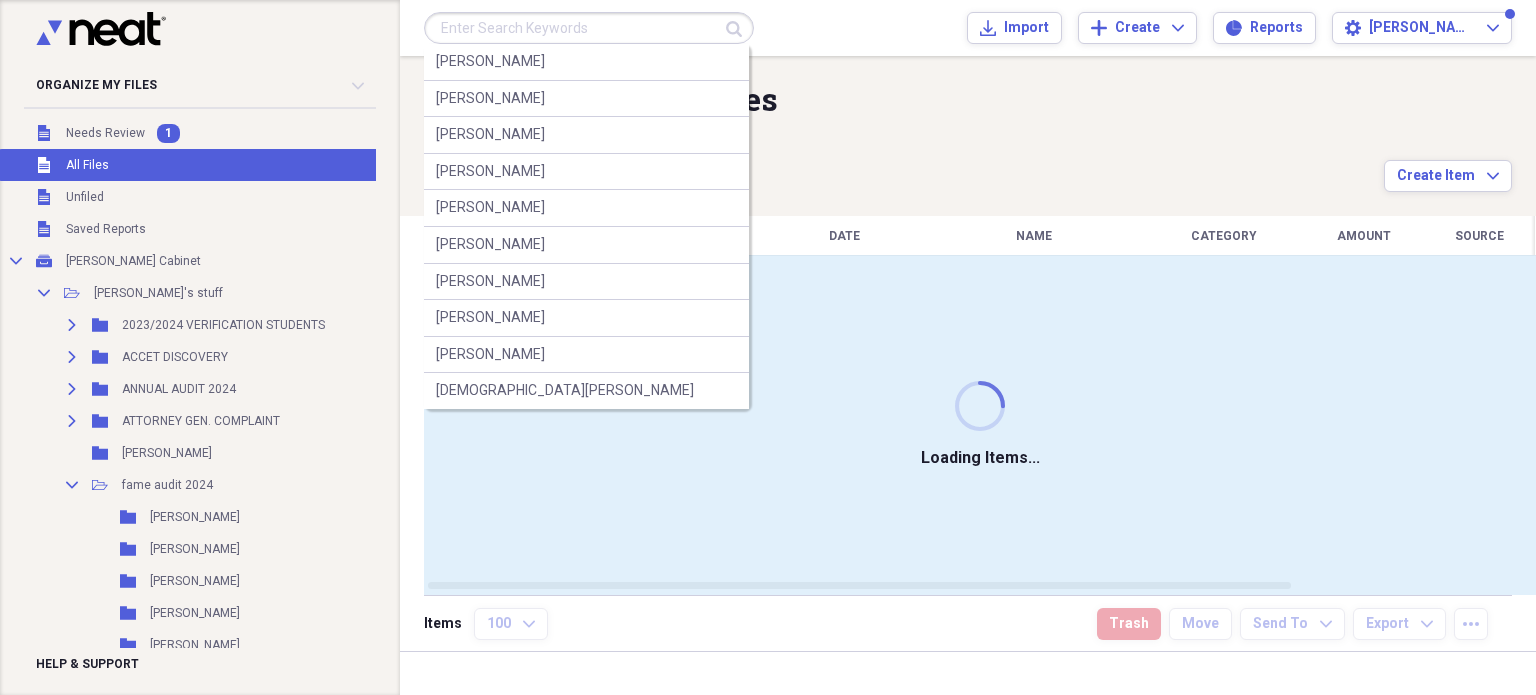 click at bounding box center [589, 28] 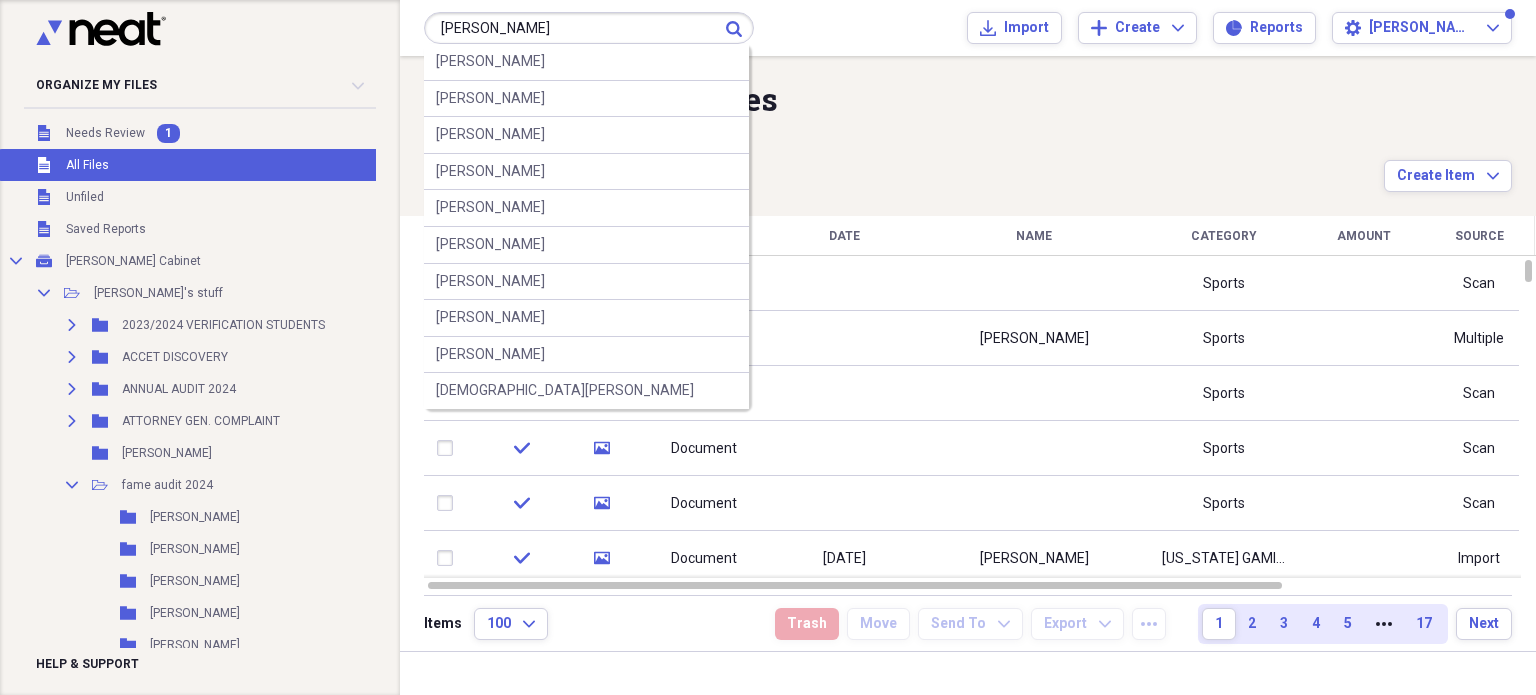 type on "[PERSON_NAME]" 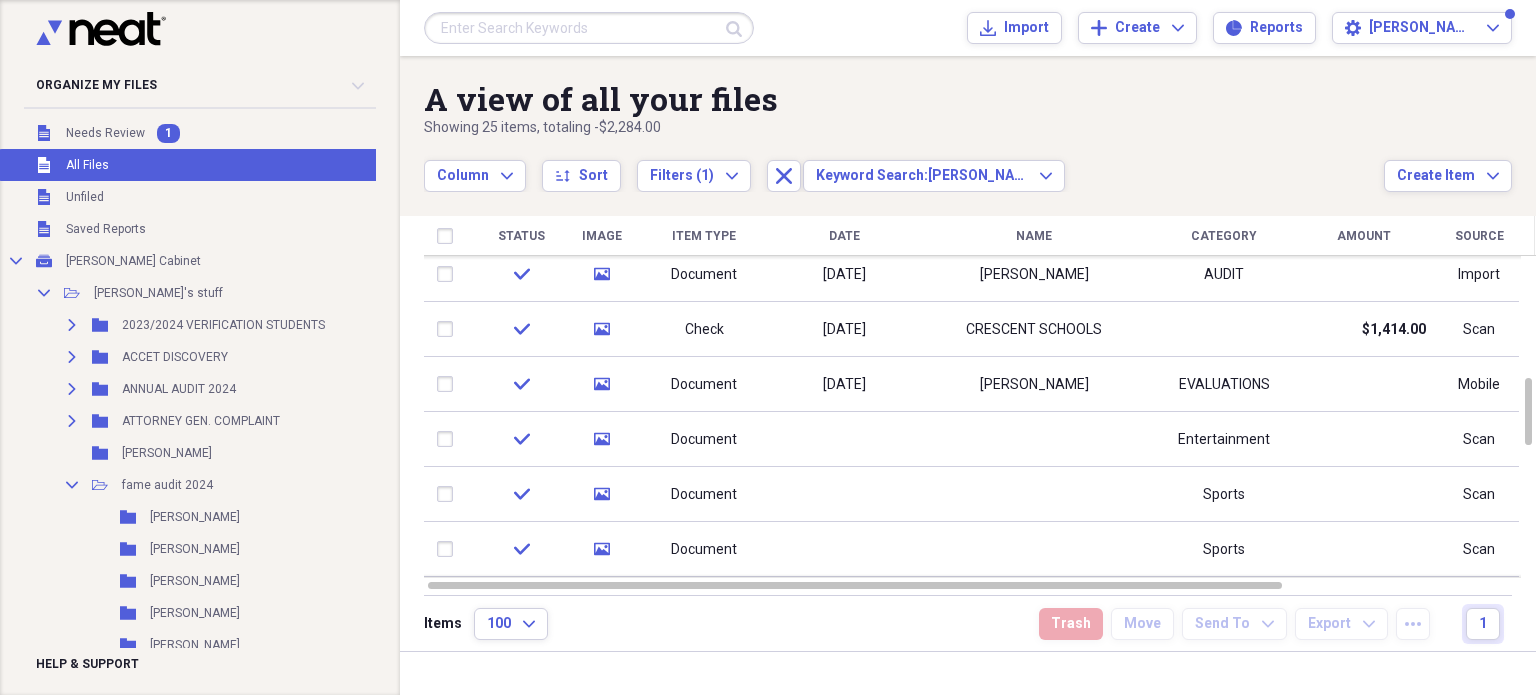 click on "Document" at bounding box center (704, 439) 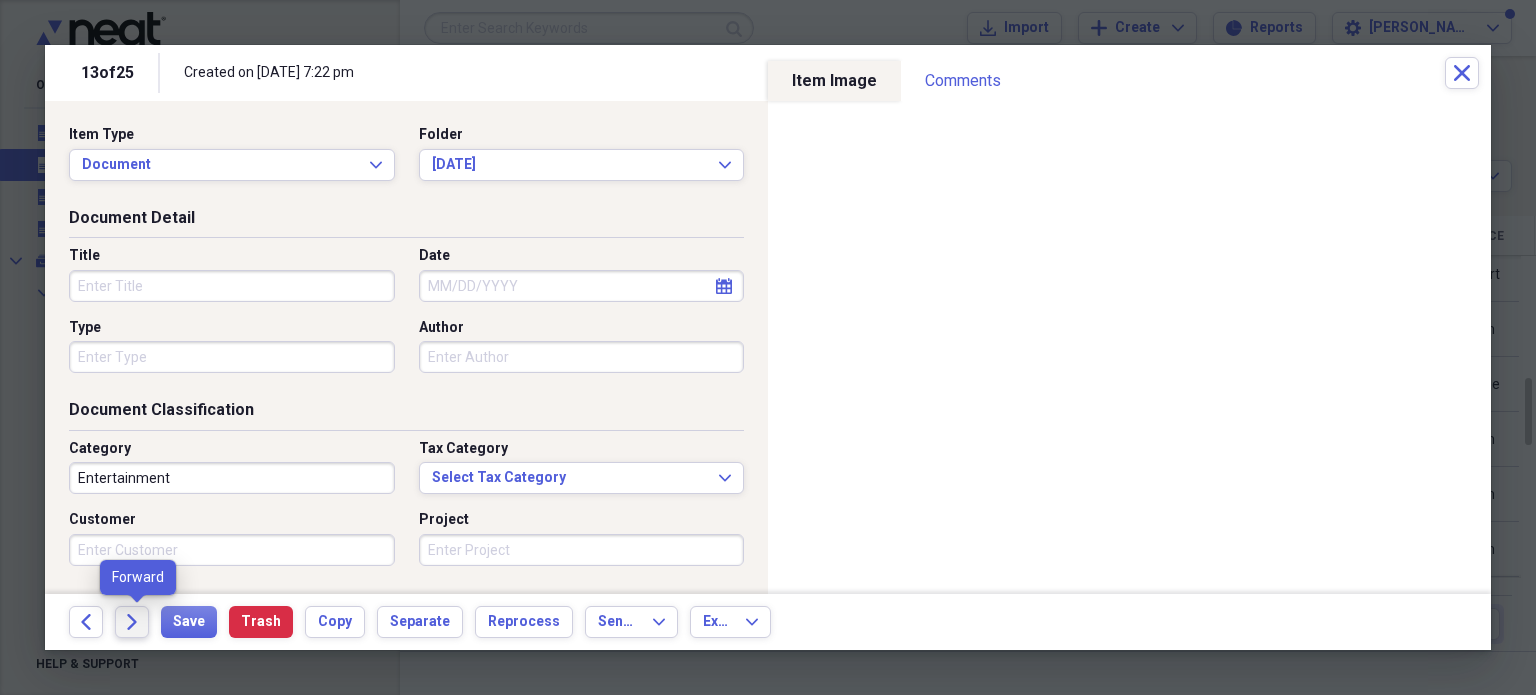 click on "Forward" 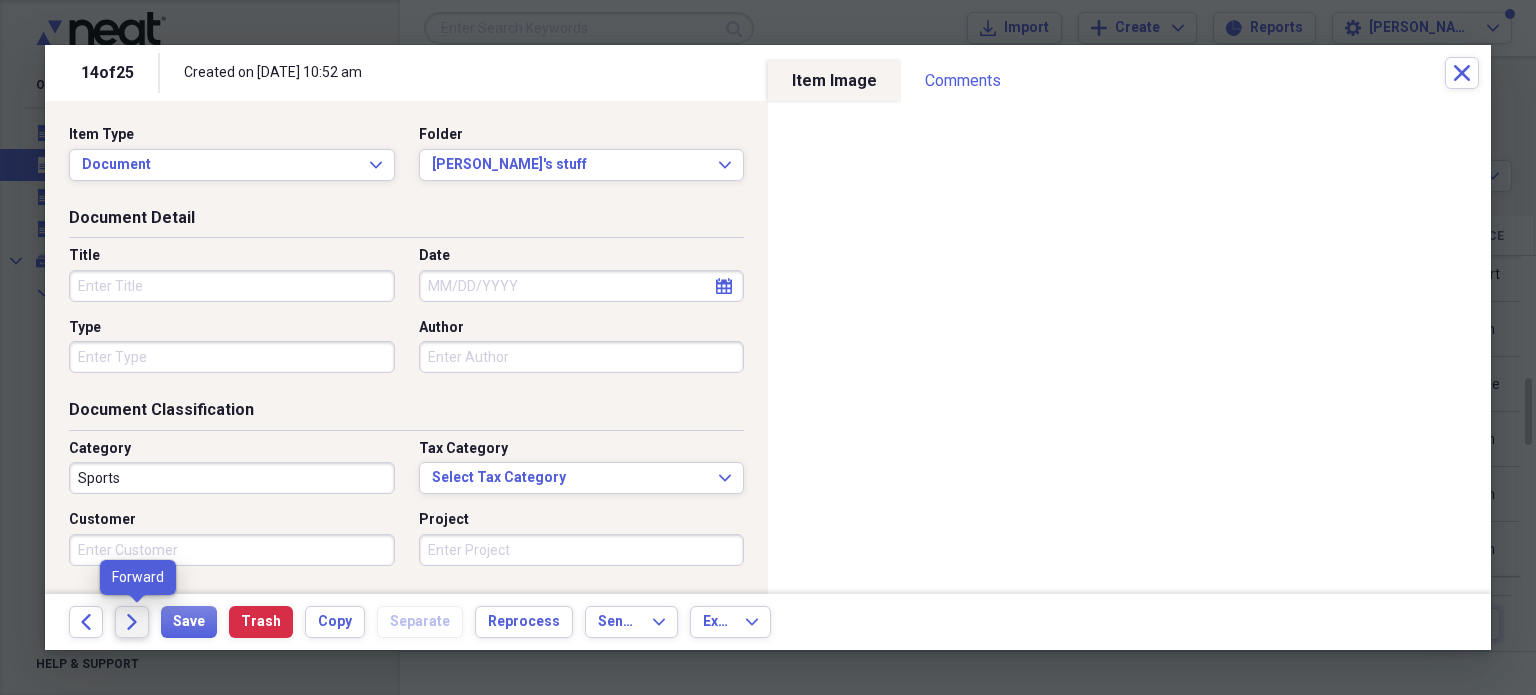 click on "Forward" 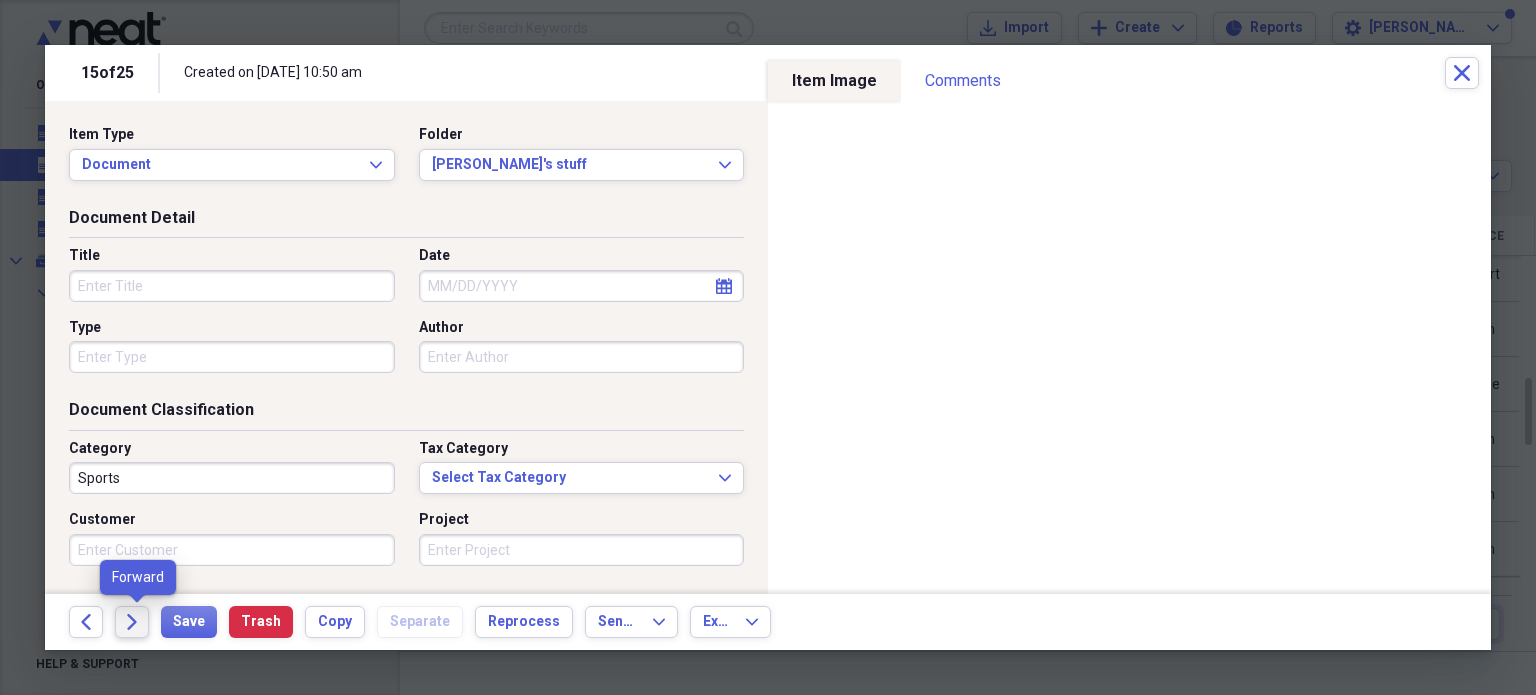click on "Forward" 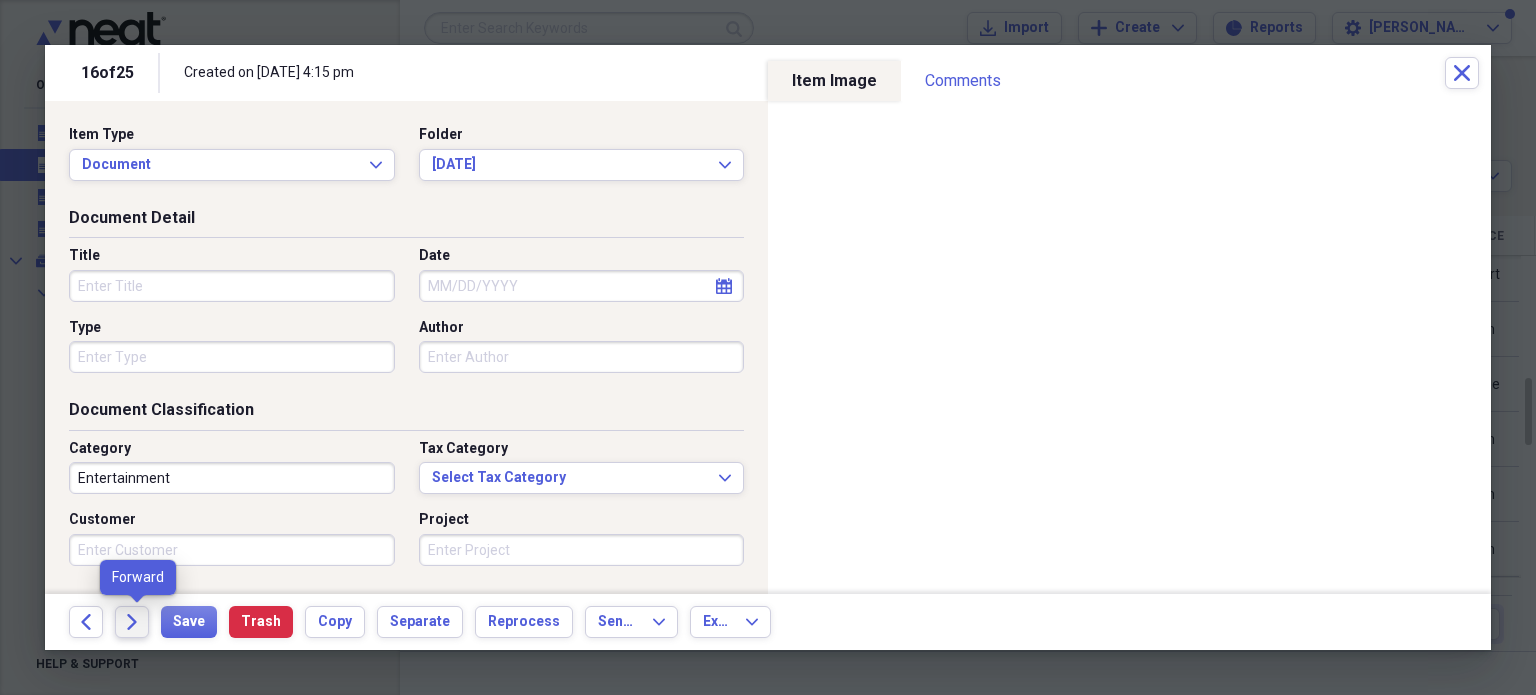 click on "Forward" 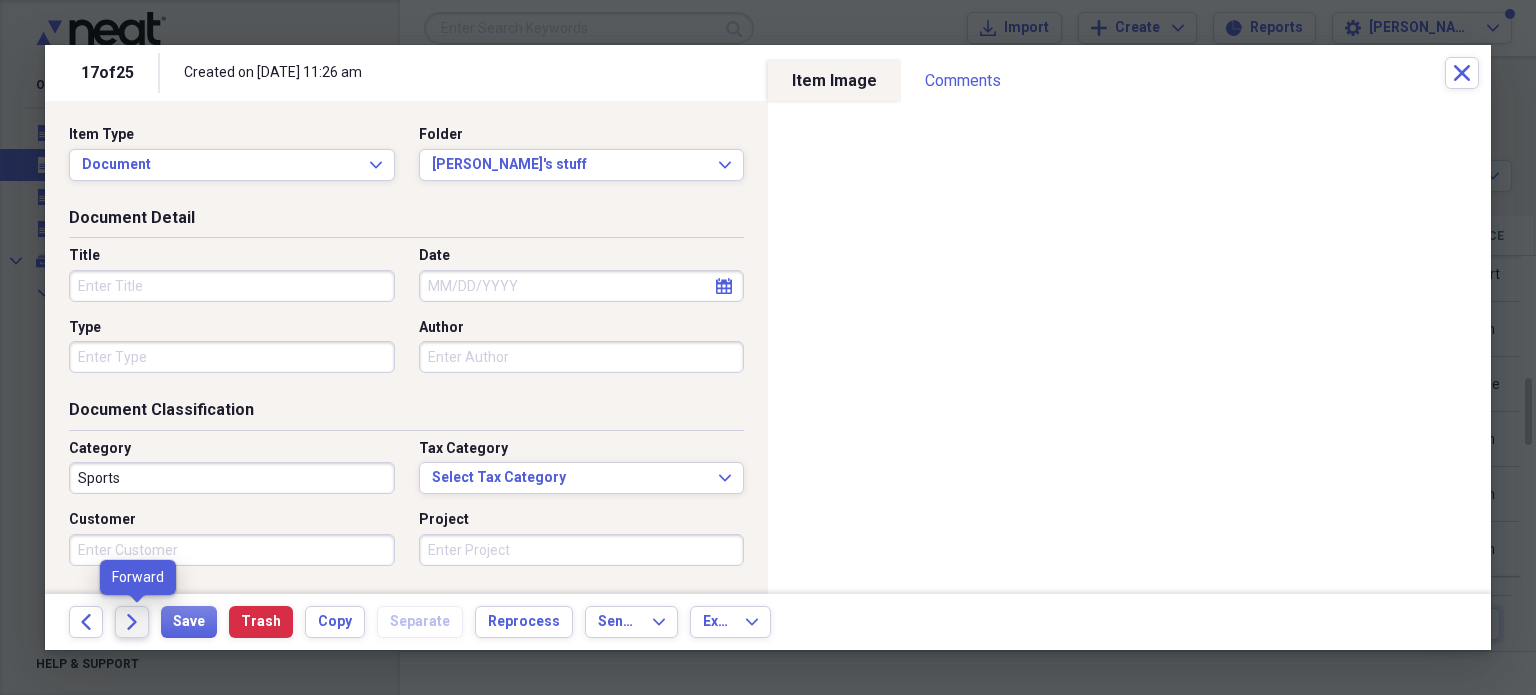 click on "Forward" 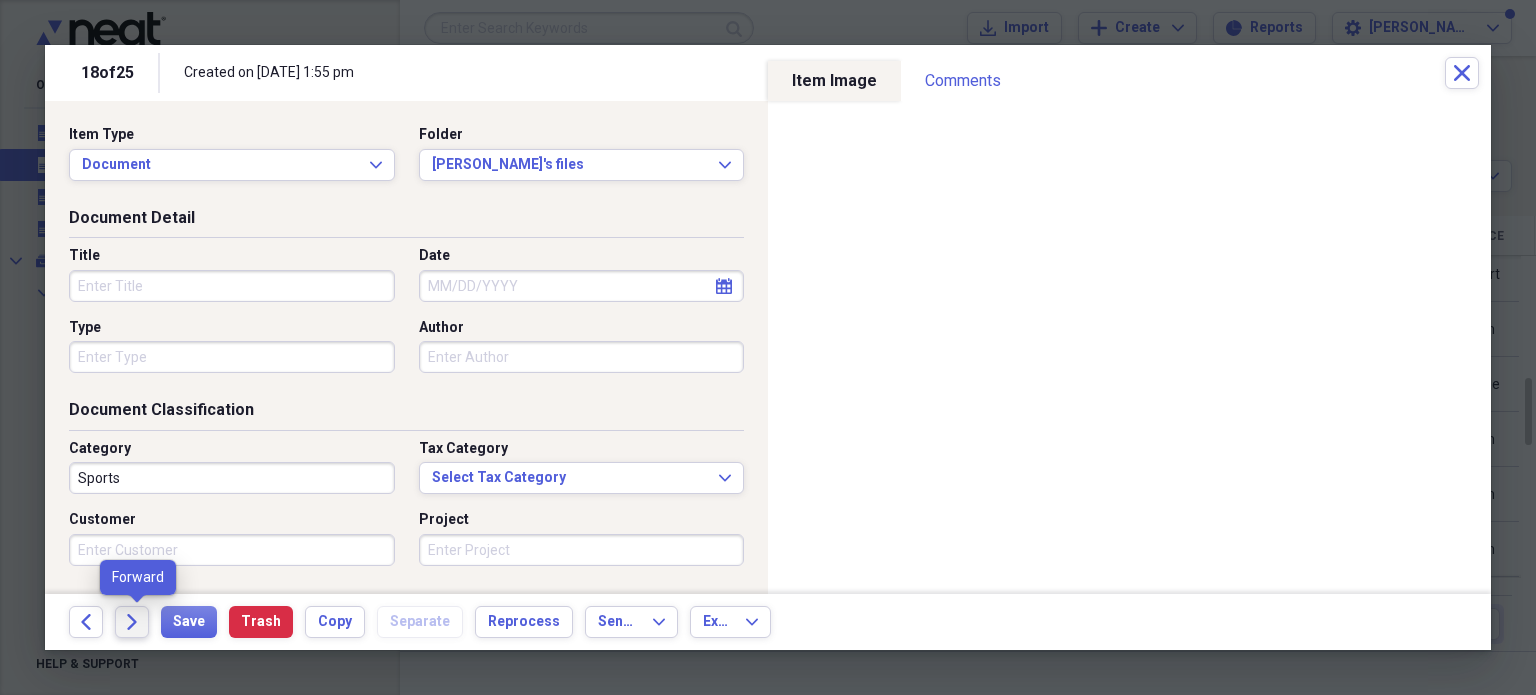 click on "Forward" 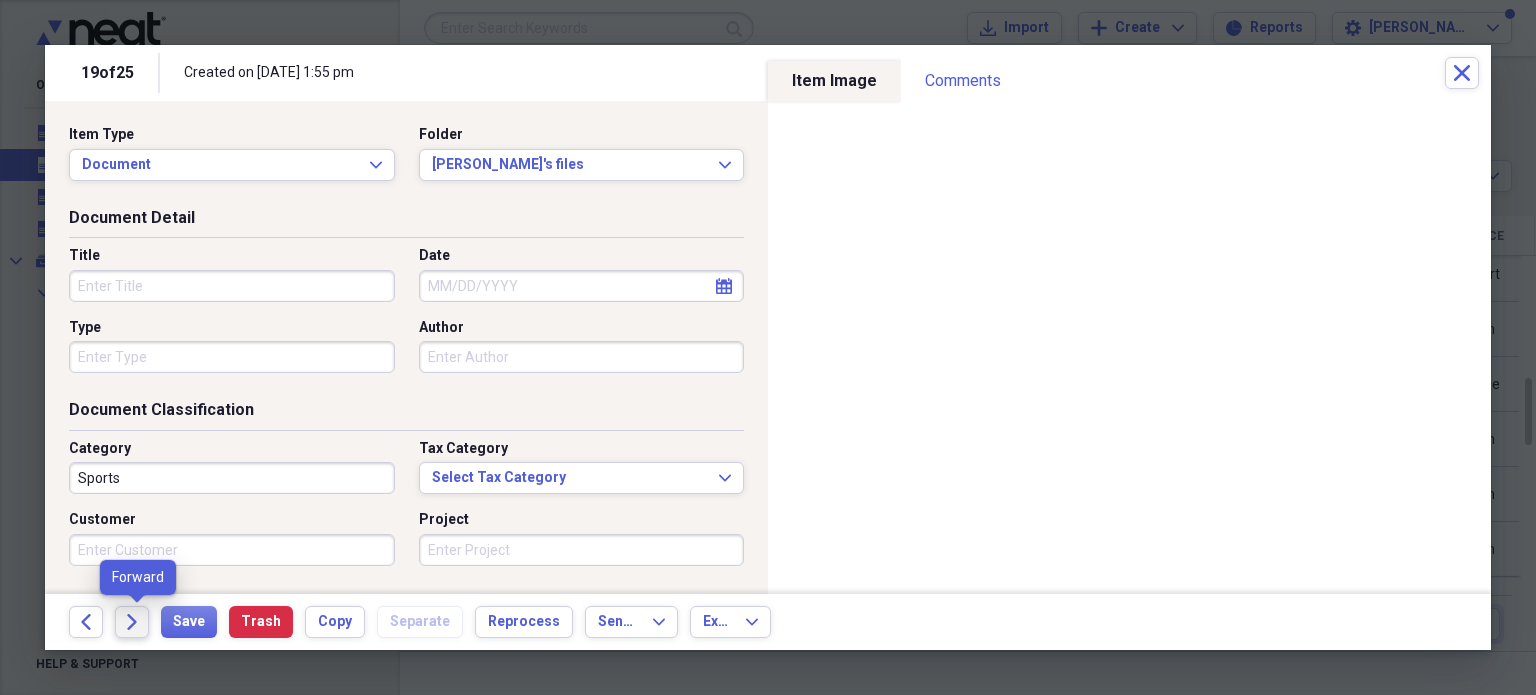 click on "Forward" 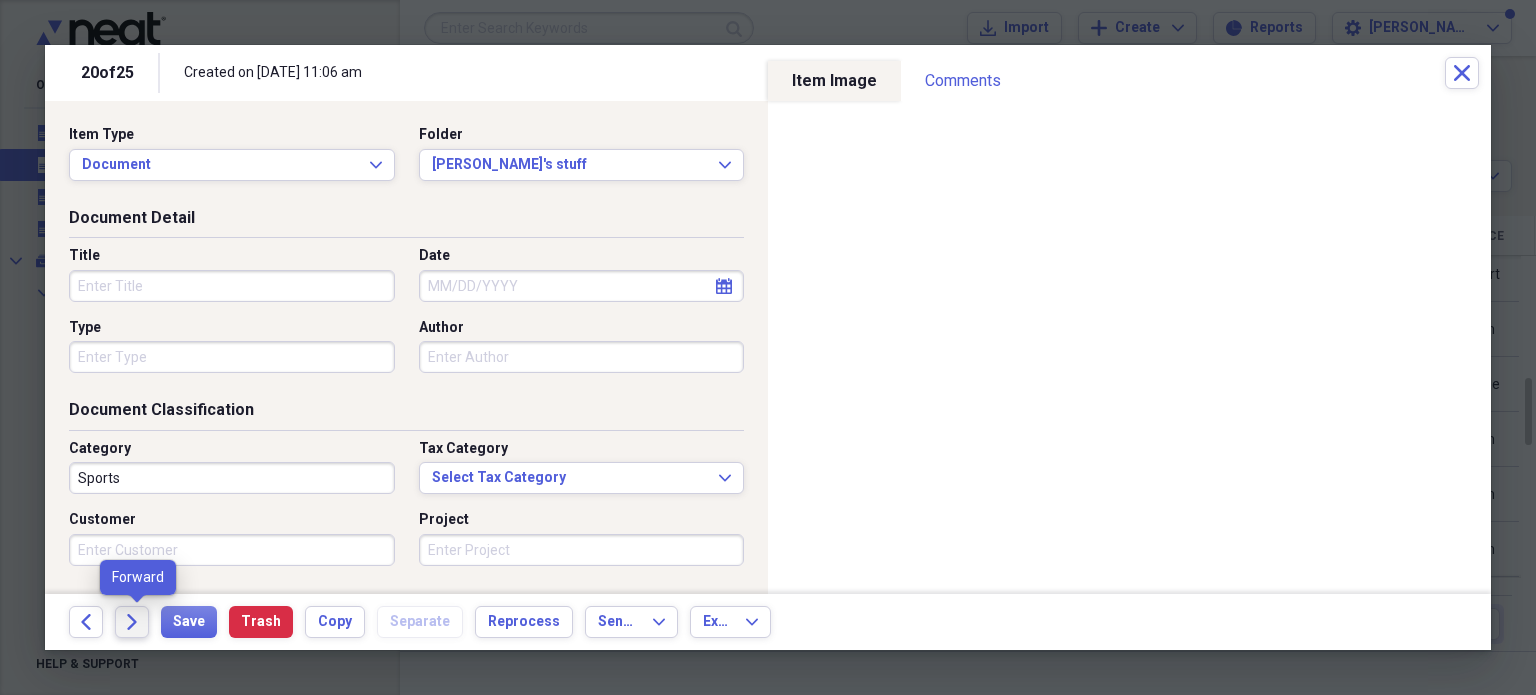 click on "Forward" 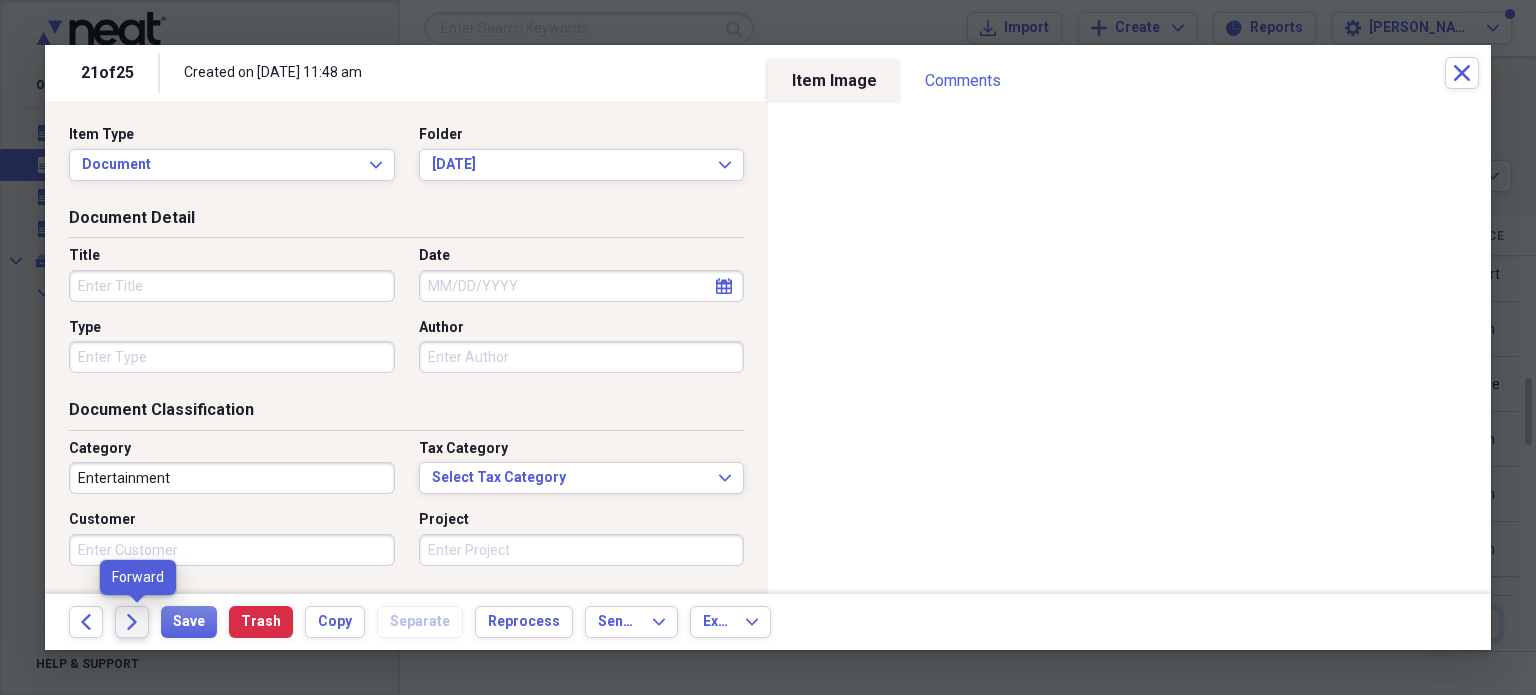 click on "Forward" 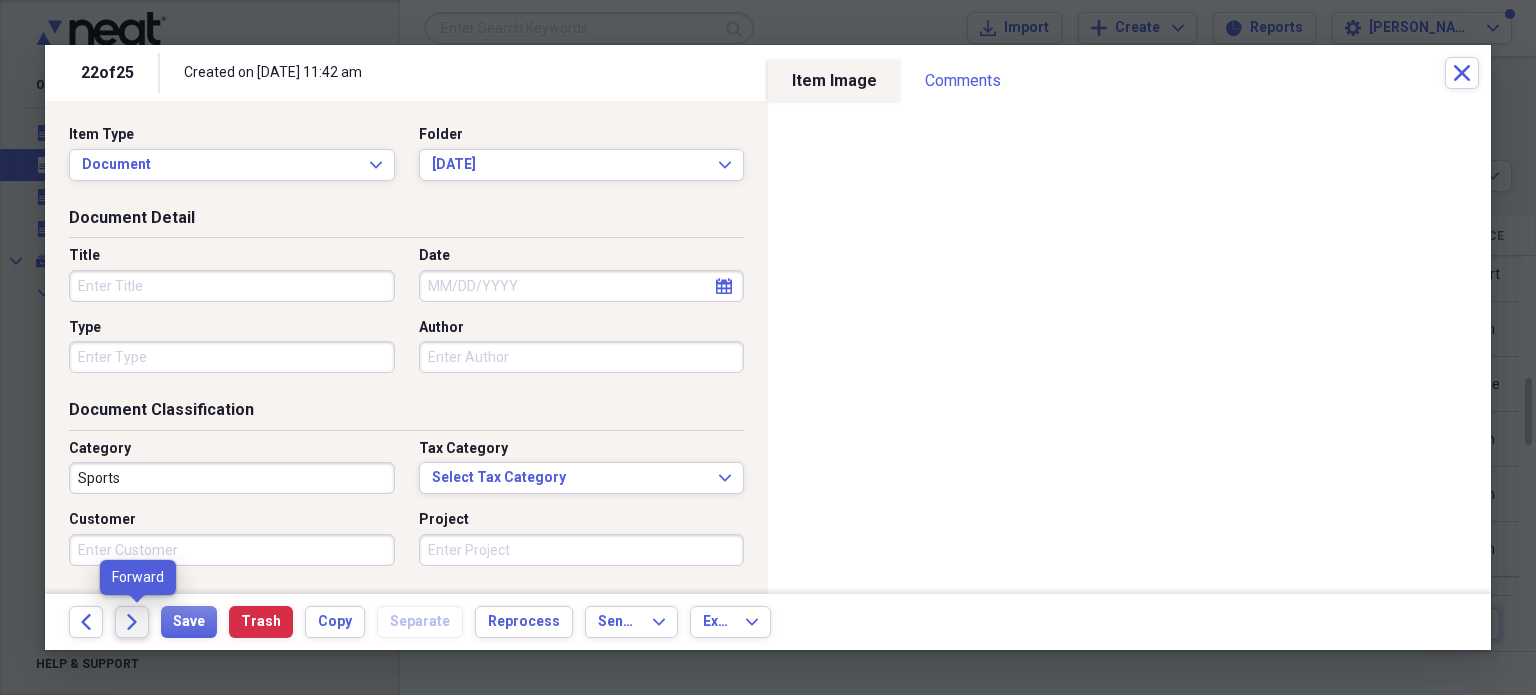 click on "Forward" 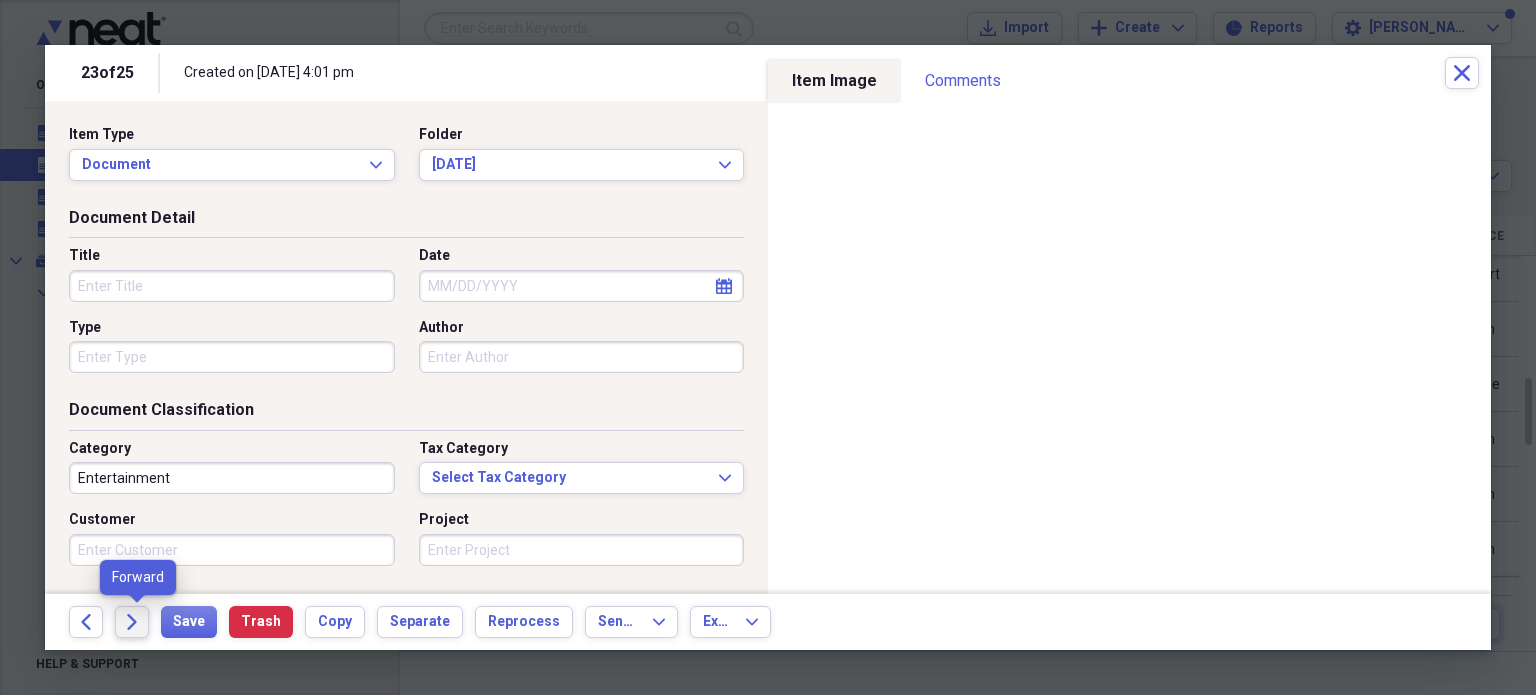 click on "Forward" 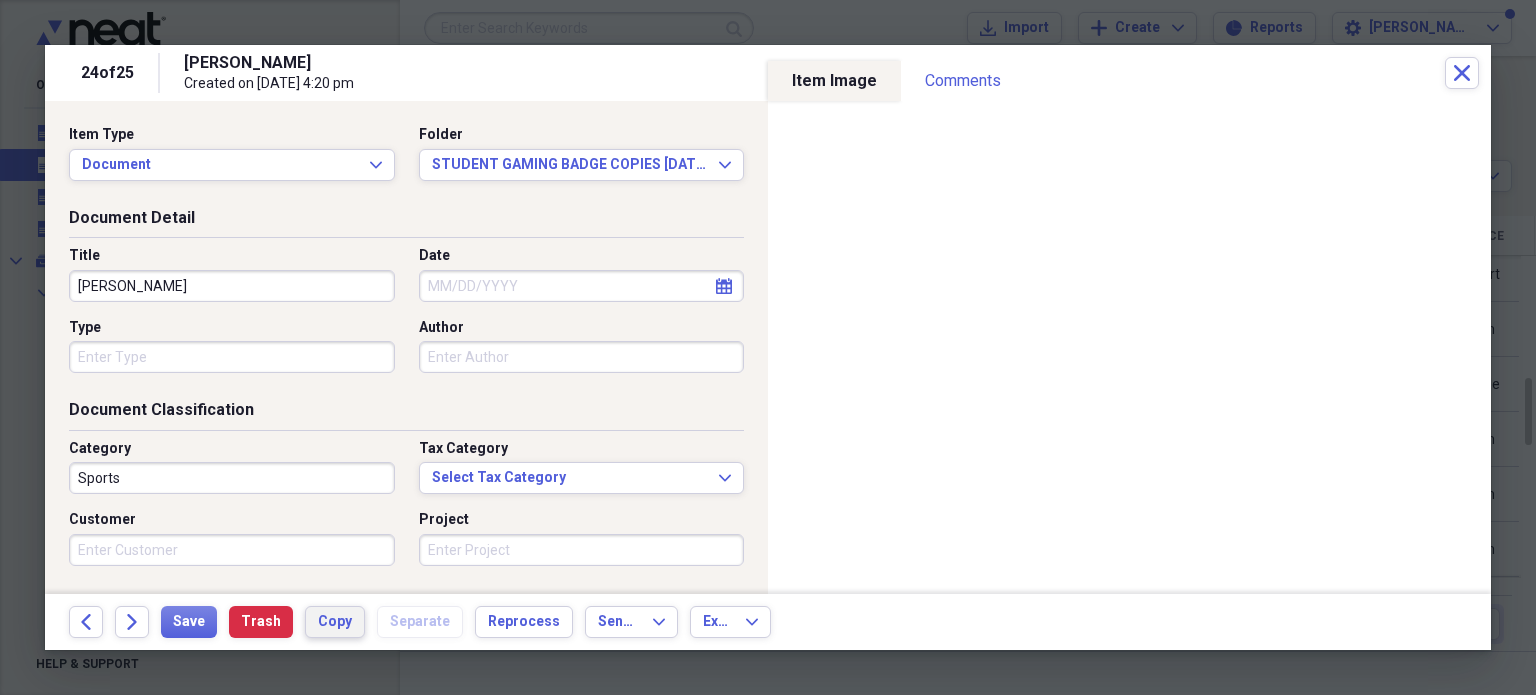 click on "Copy" at bounding box center (335, 622) 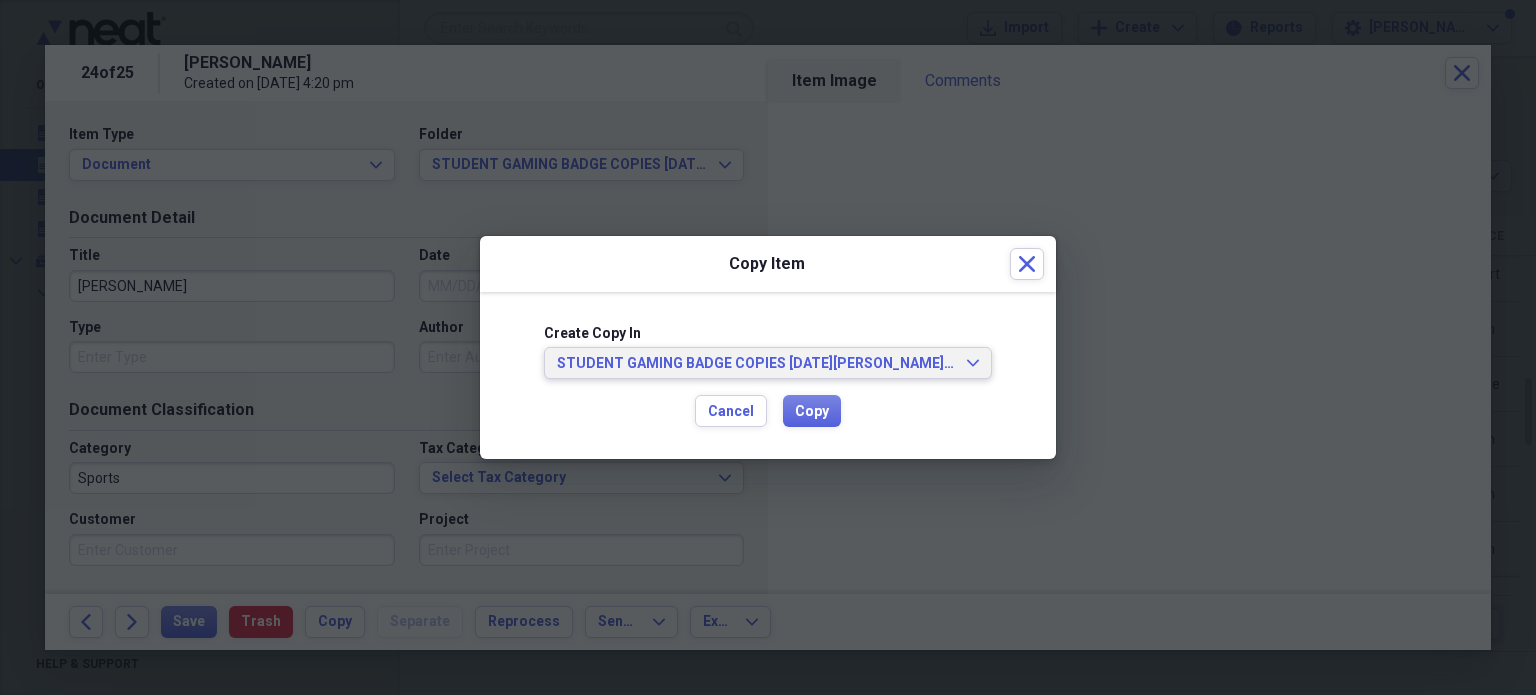 click on "STUDENT GAMING BADGE COPIES [DATE][PERSON_NAME][DATE]" at bounding box center [756, 364] 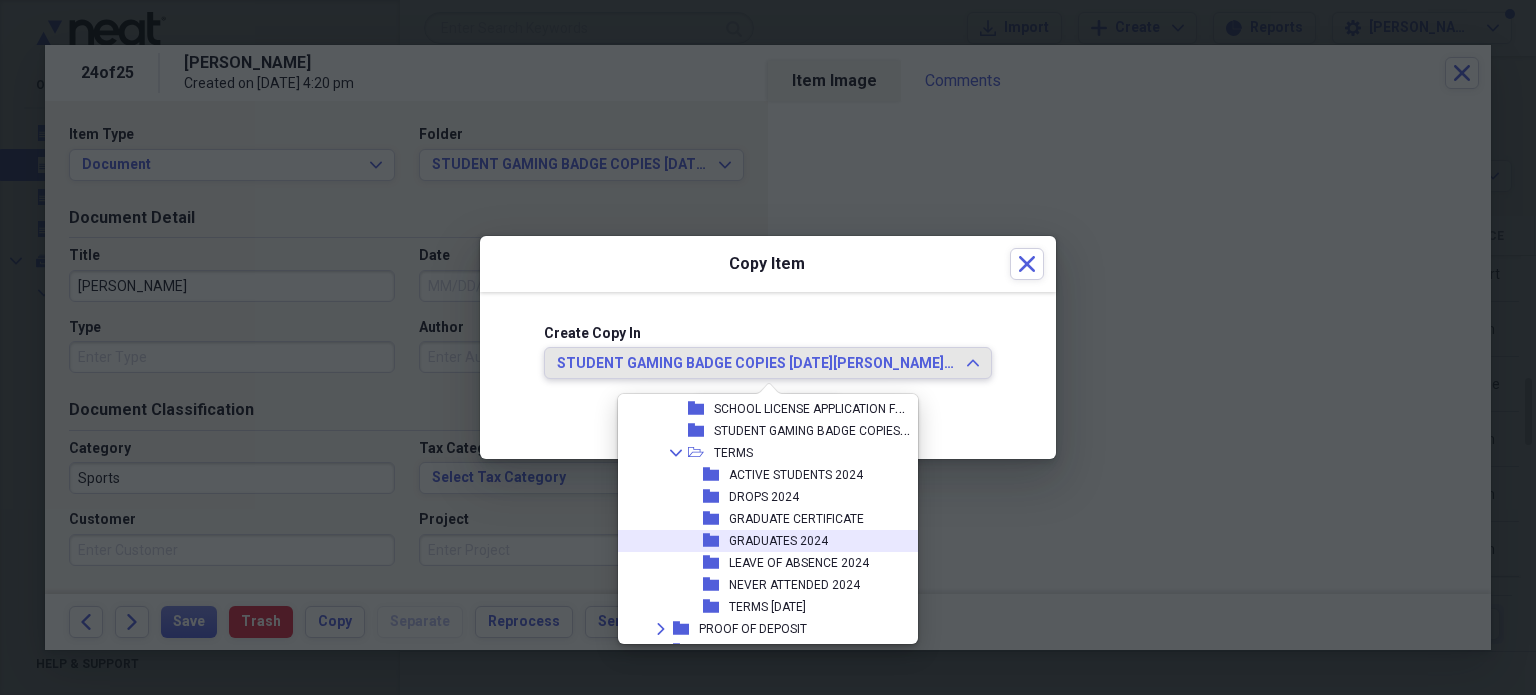 scroll, scrollTop: 3624, scrollLeft: 0, axis: vertical 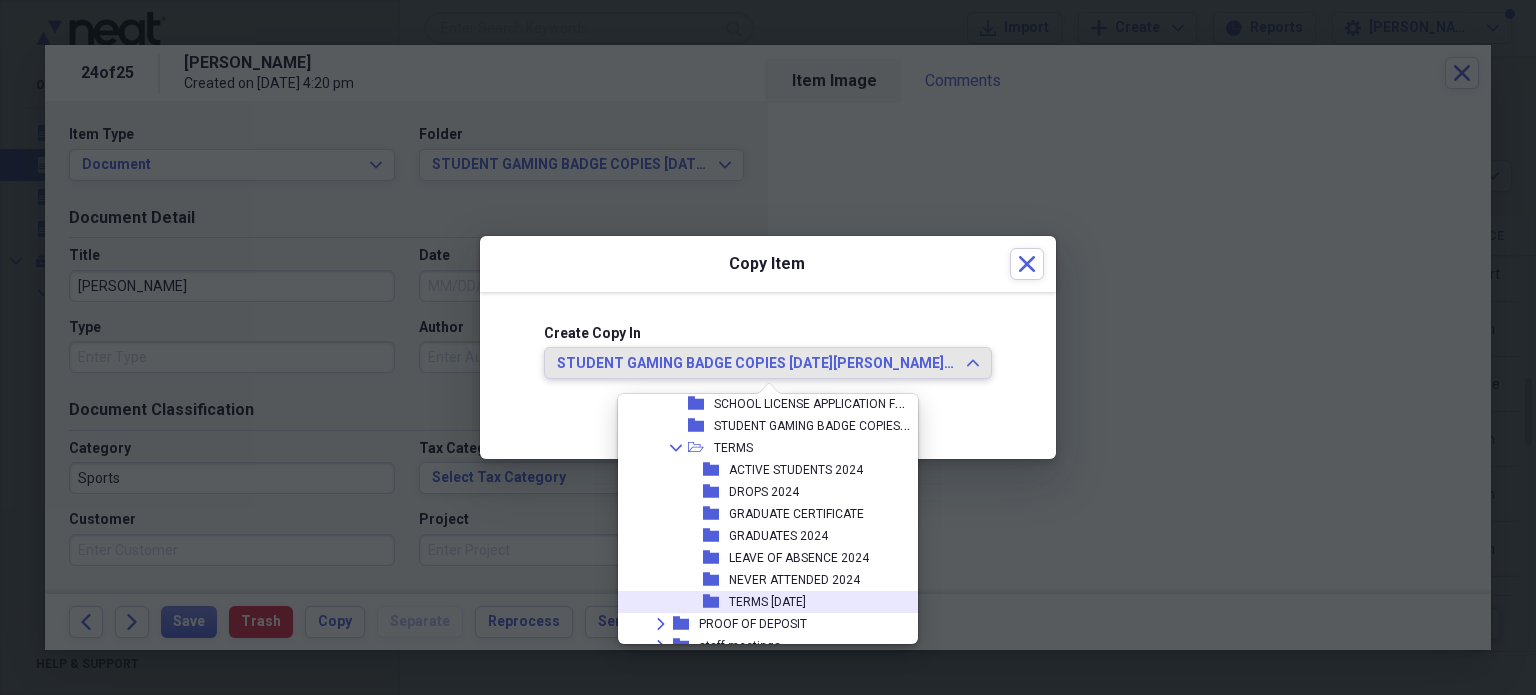 click on "TERMS [DATE]" at bounding box center [767, 602] 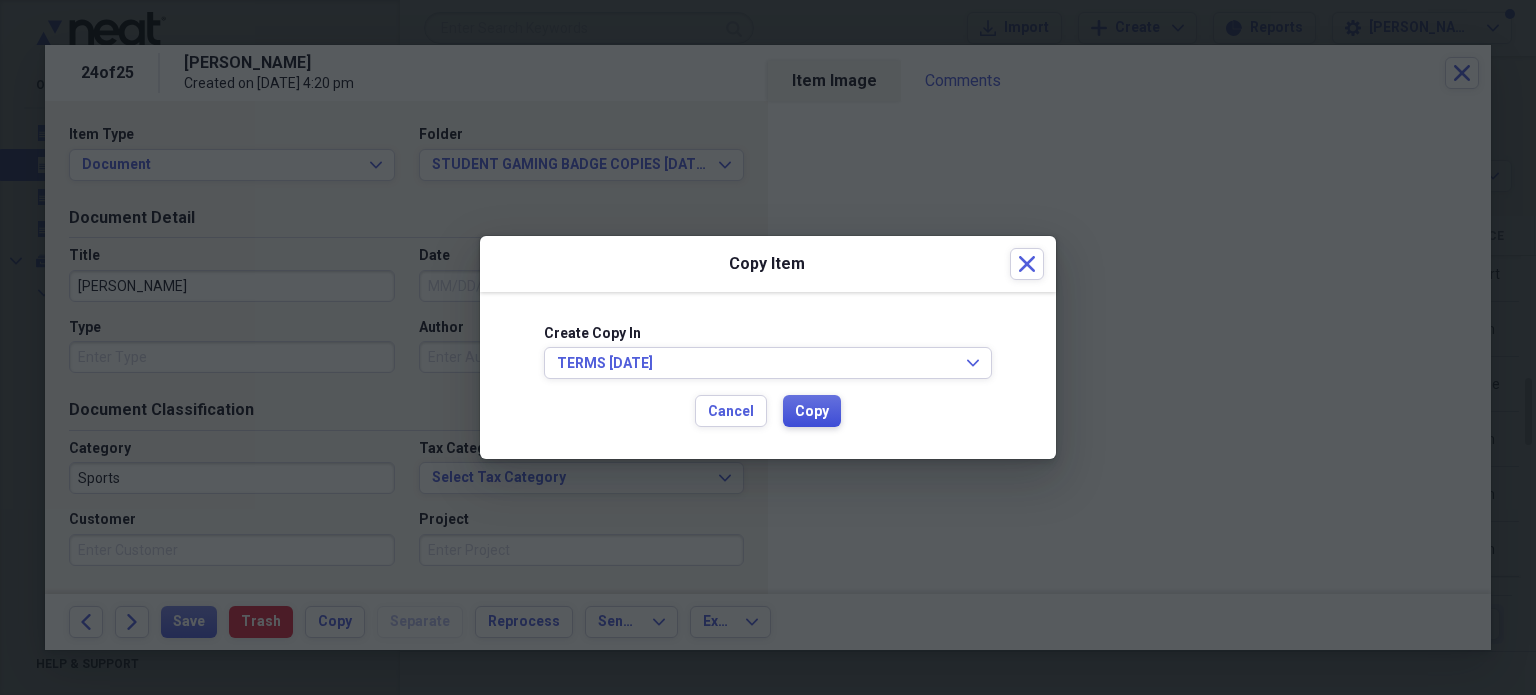 click on "Copy" at bounding box center [812, 412] 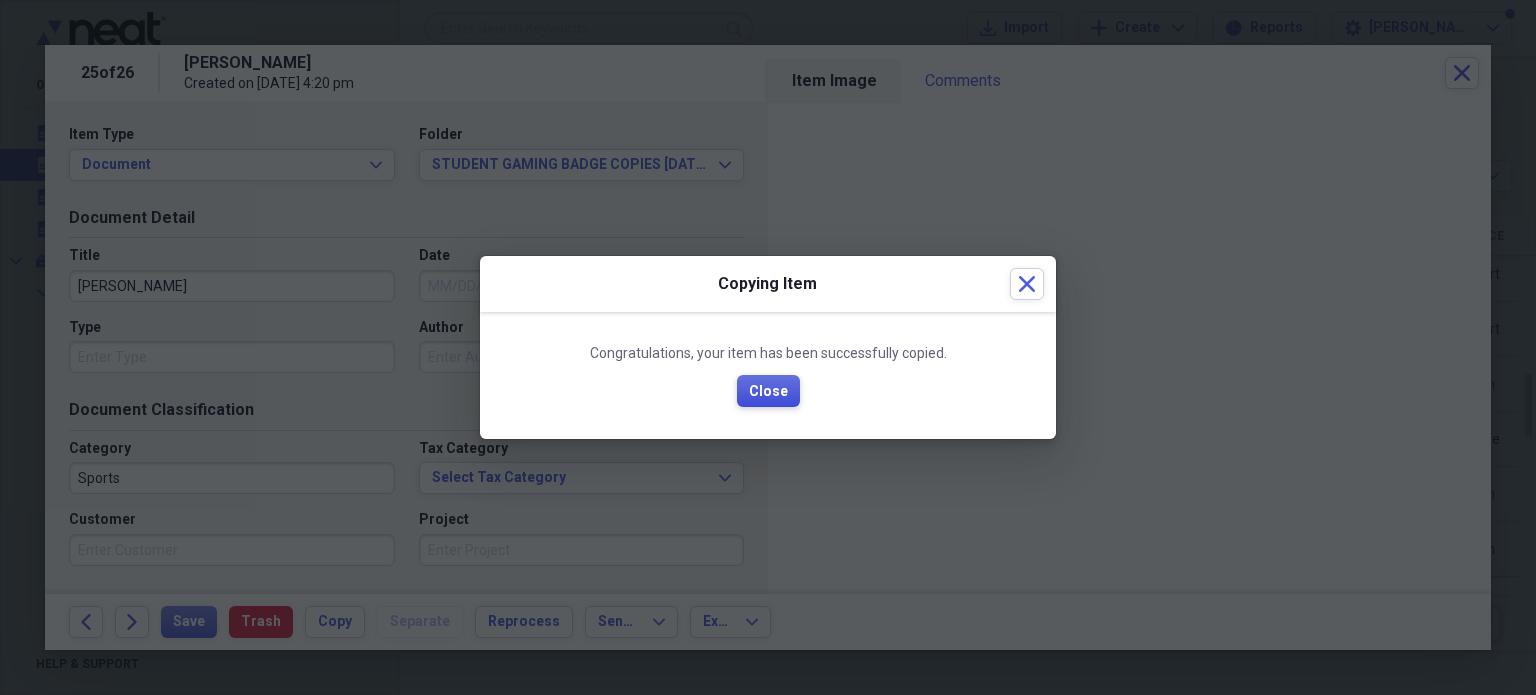 click on "Close" at bounding box center [768, 392] 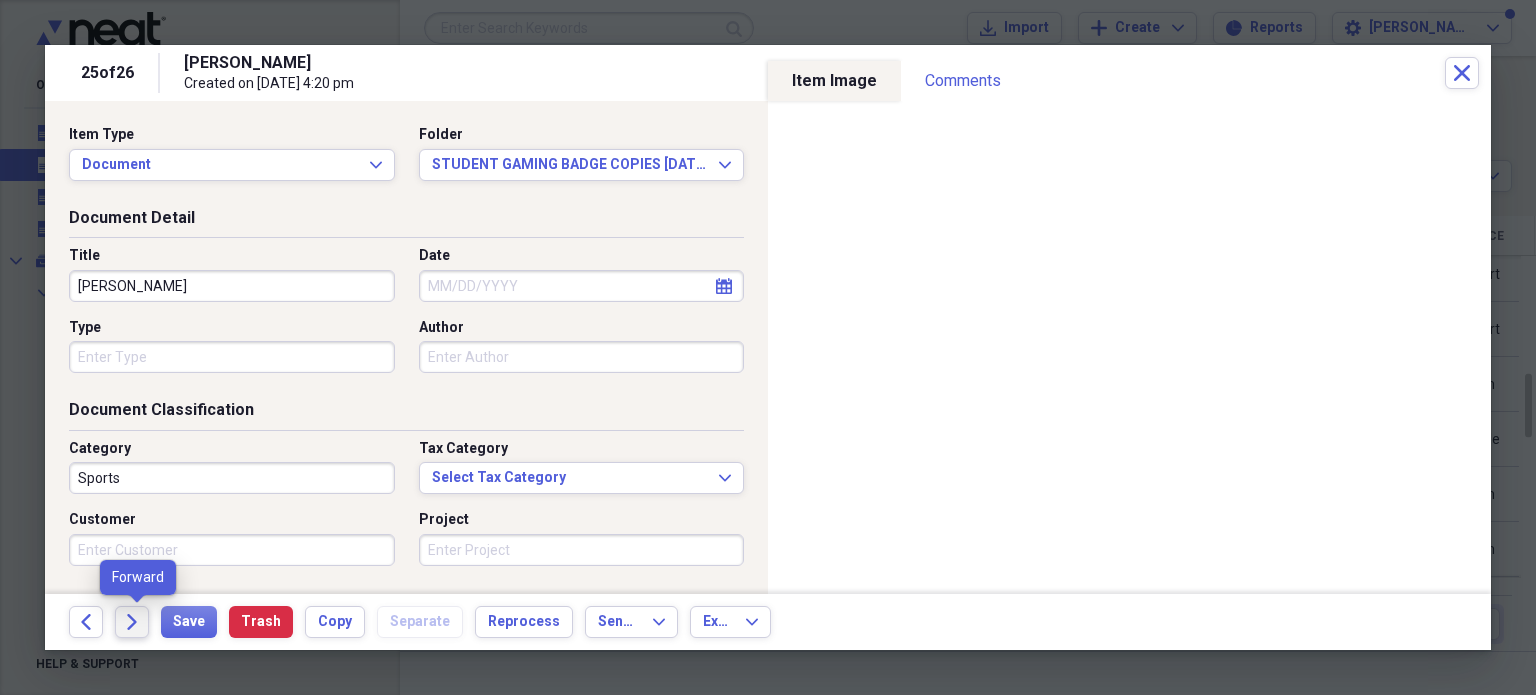 click on "Forward" 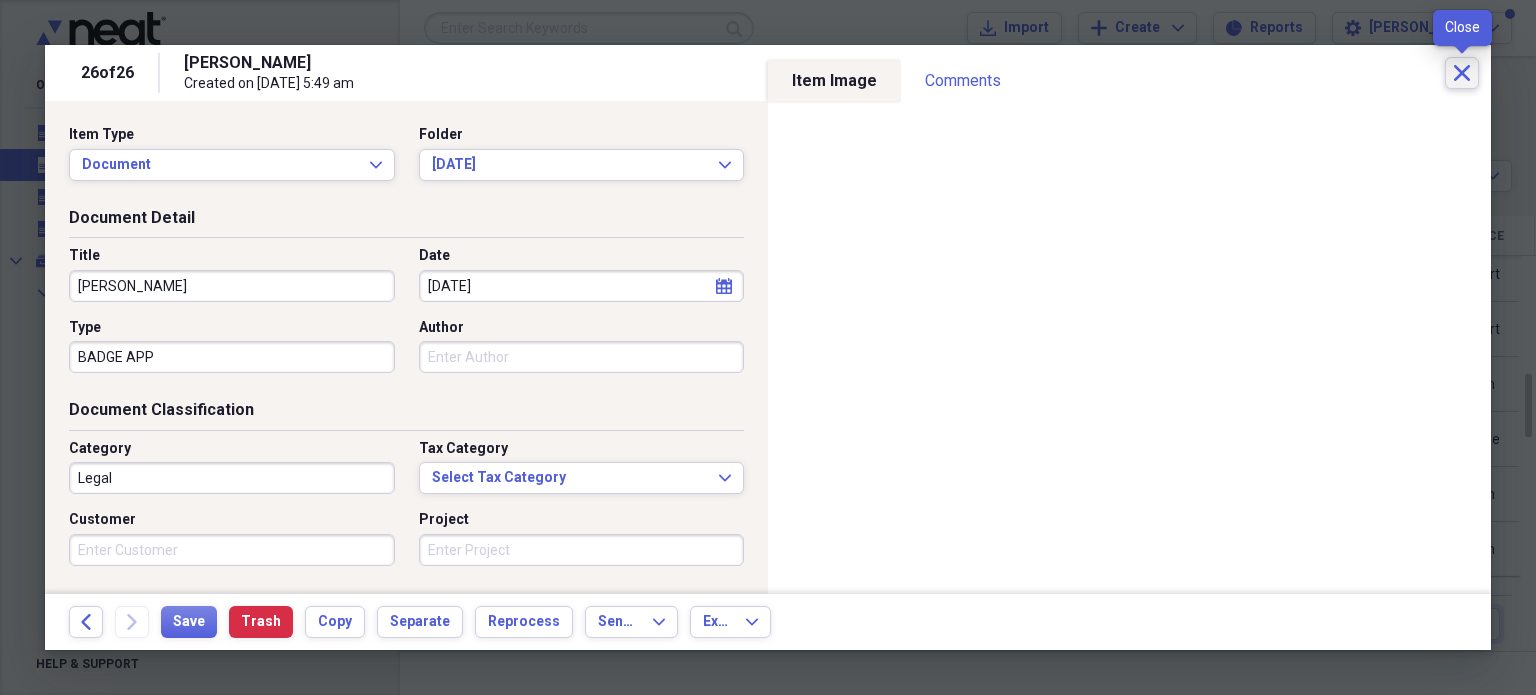 click on "Close" at bounding box center (1462, 73) 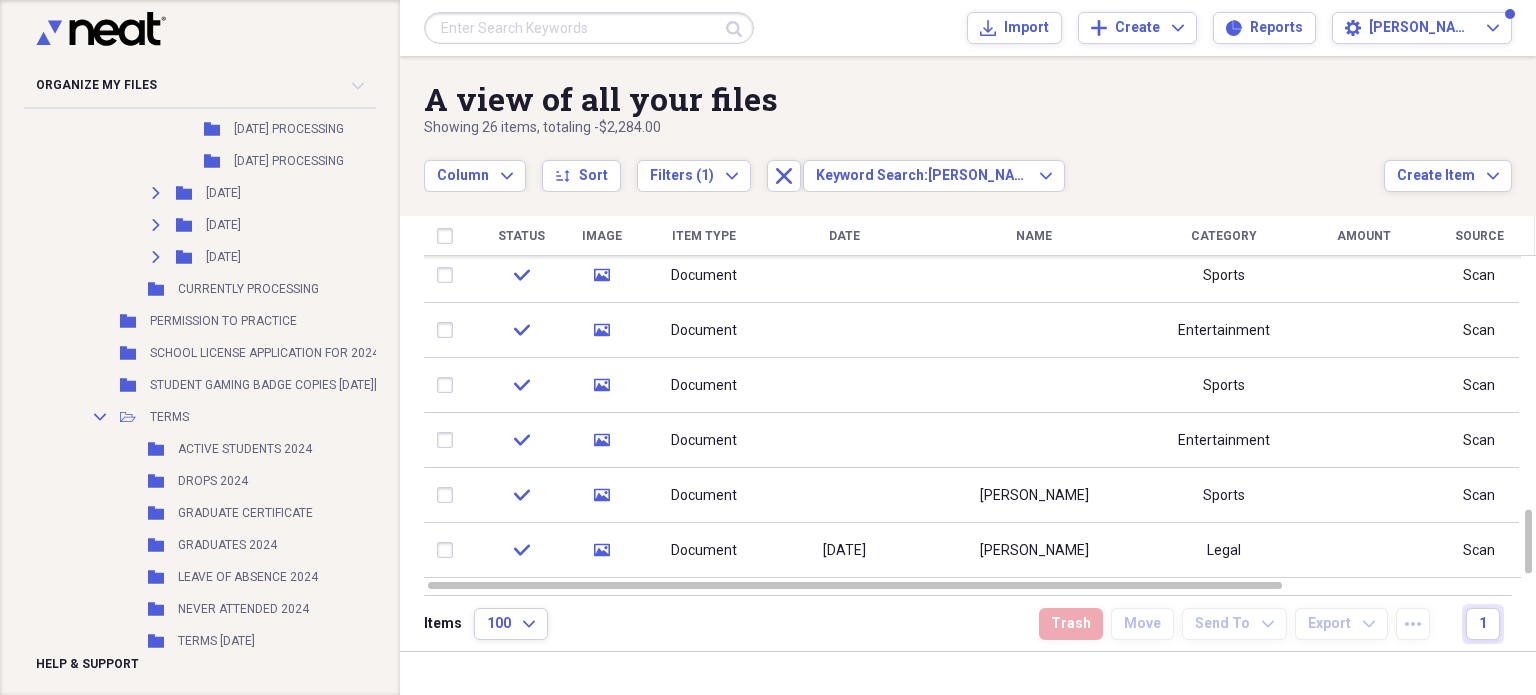 scroll, scrollTop: 2999, scrollLeft: 0, axis: vertical 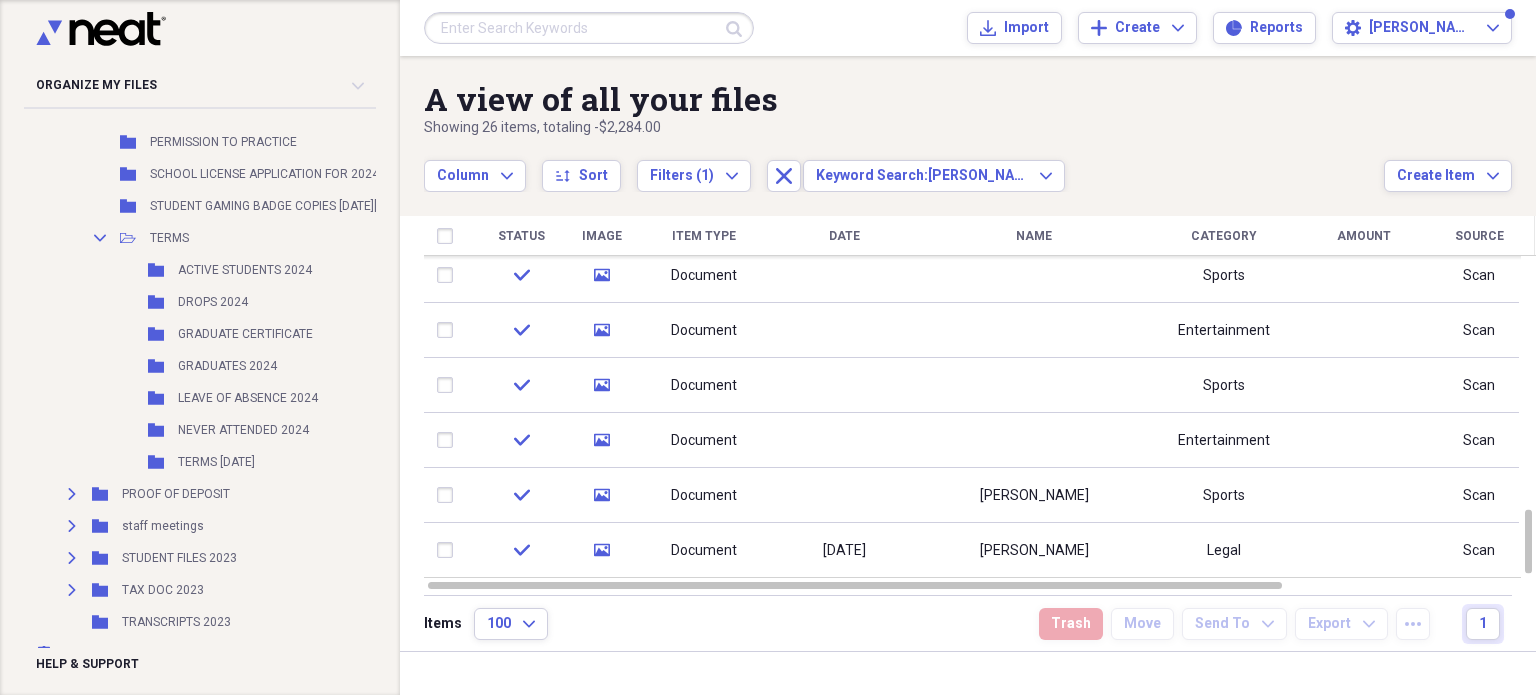 click on "TERMS [DATE]" at bounding box center (216, 462) 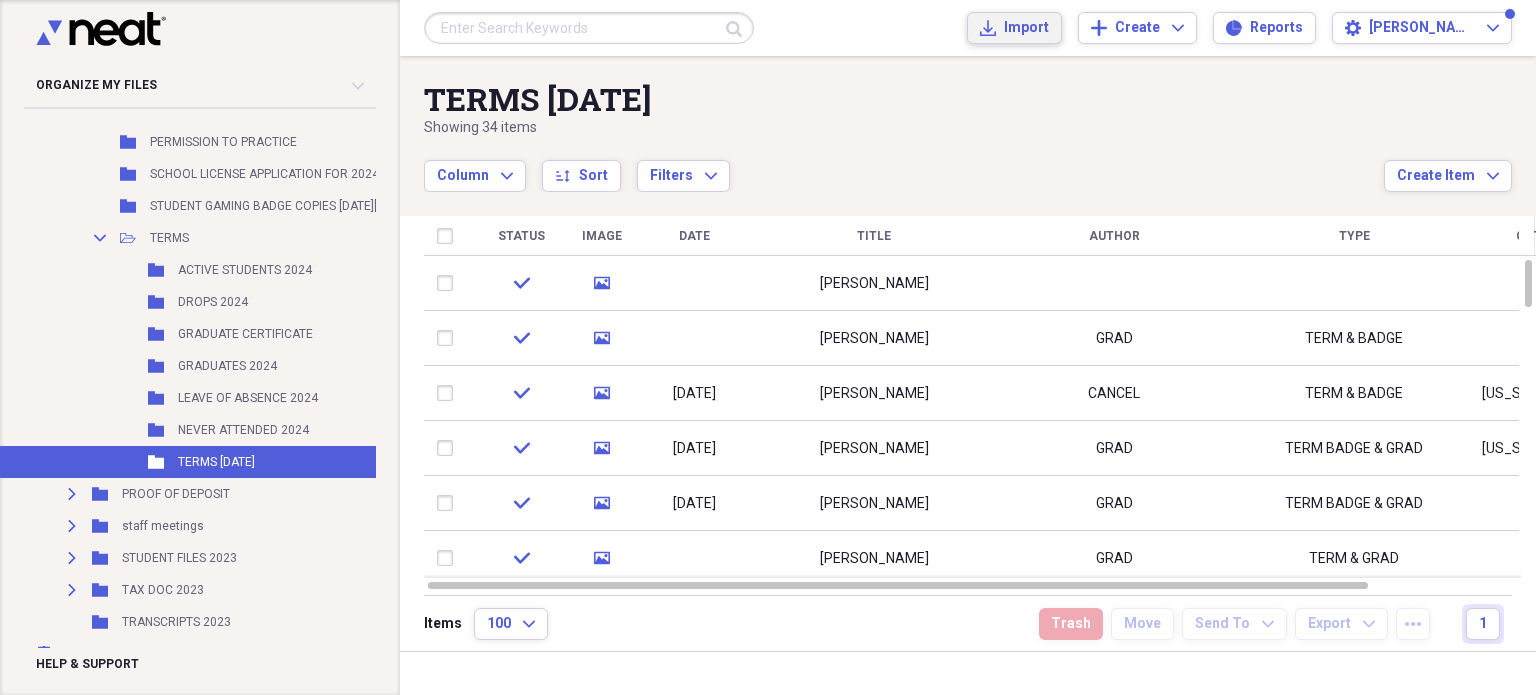 click on "Import" at bounding box center (1026, 28) 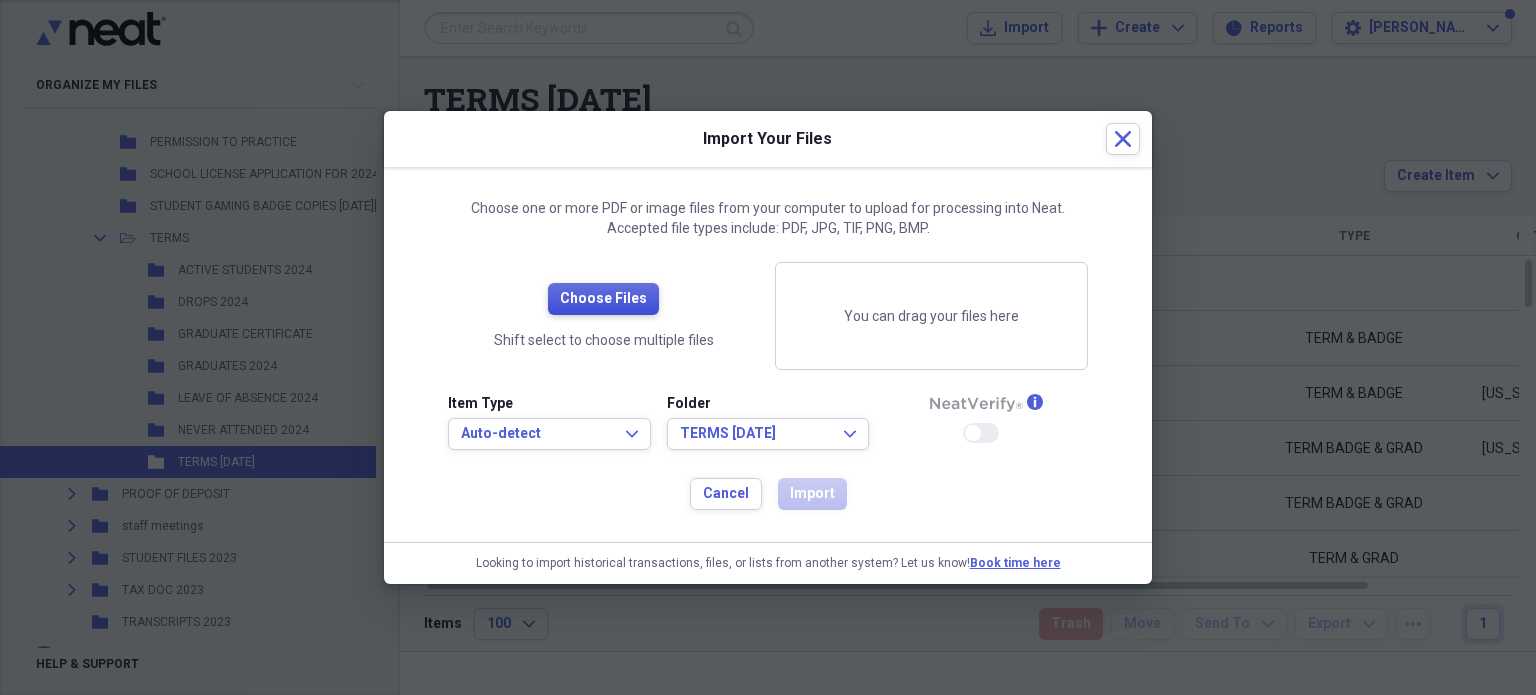 click on "Choose Files" at bounding box center [603, 299] 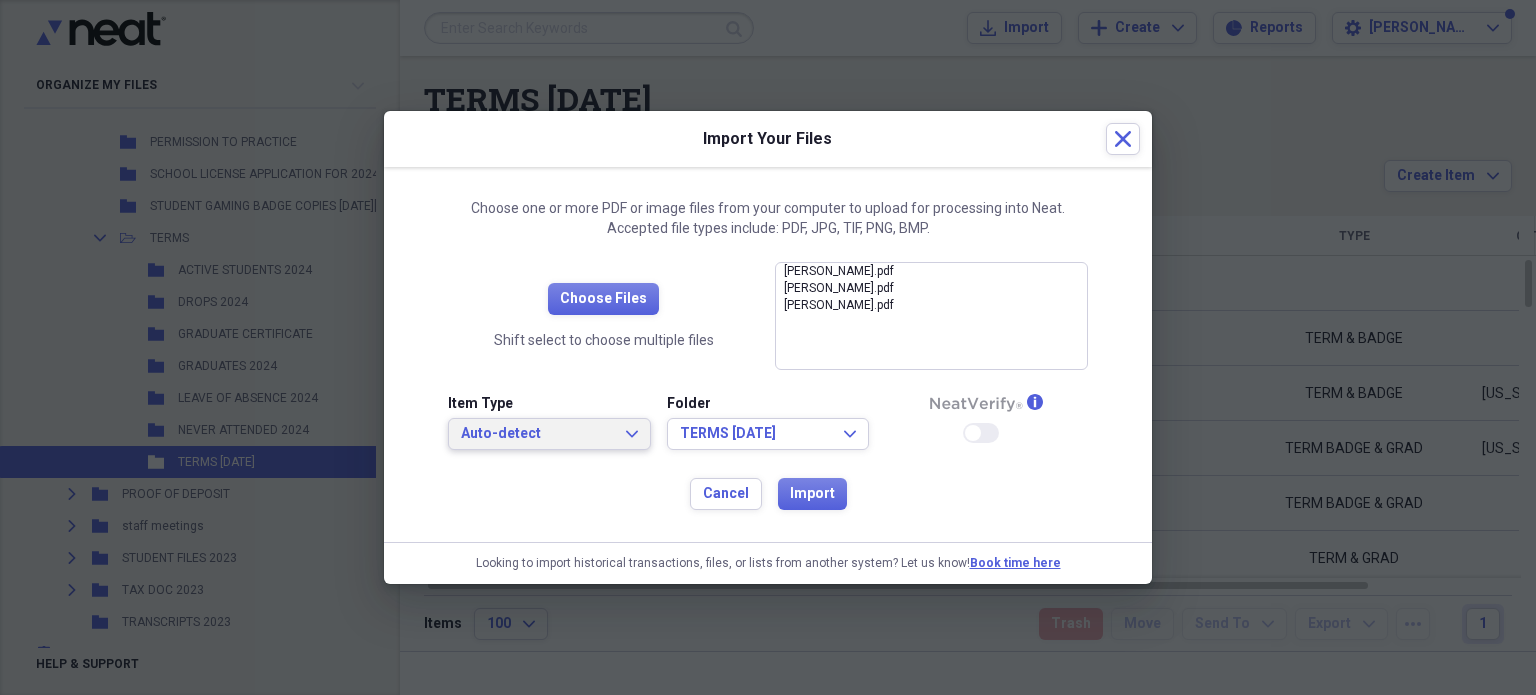 click on "Auto-detect" at bounding box center [537, 434] 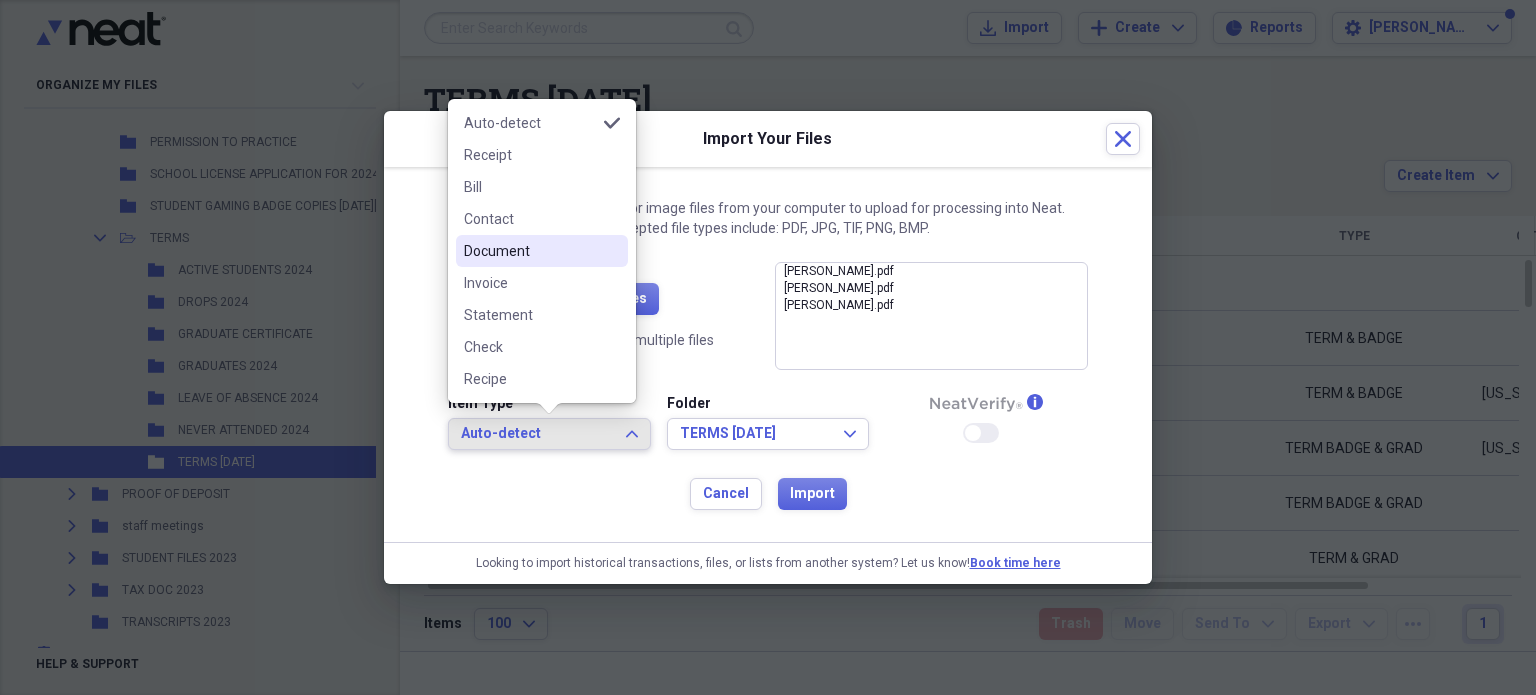click on "Document" at bounding box center (530, 251) 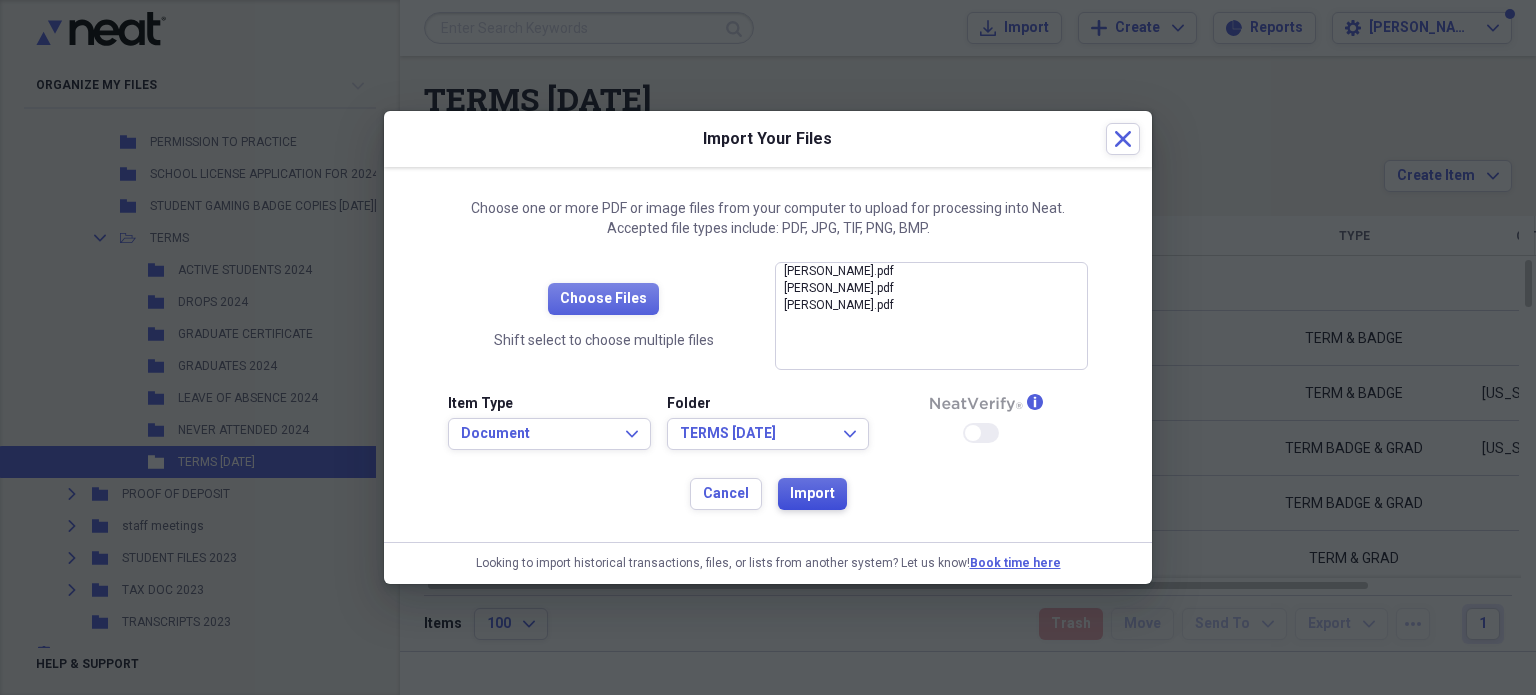 click on "Import" at bounding box center (812, 494) 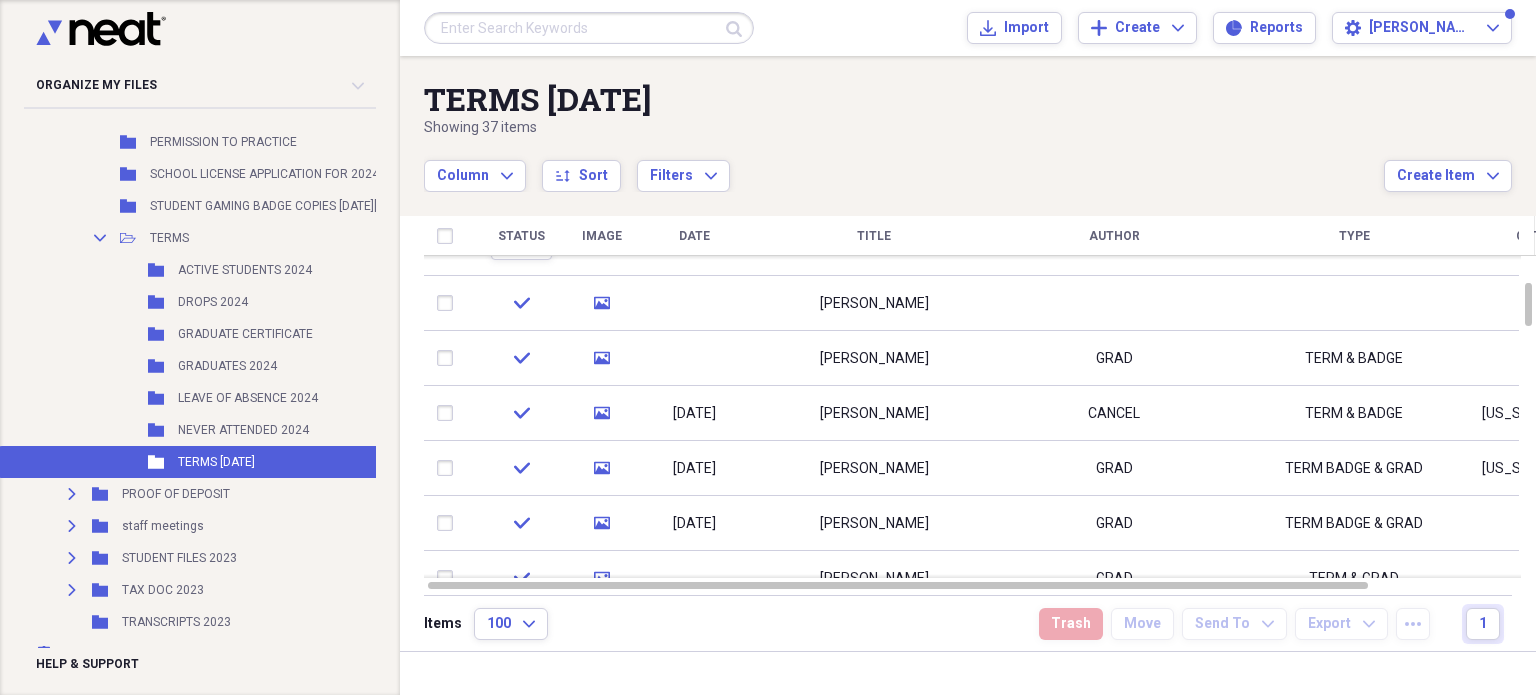 click on "[PERSON_NAME]" at bounding box center (874, 358) 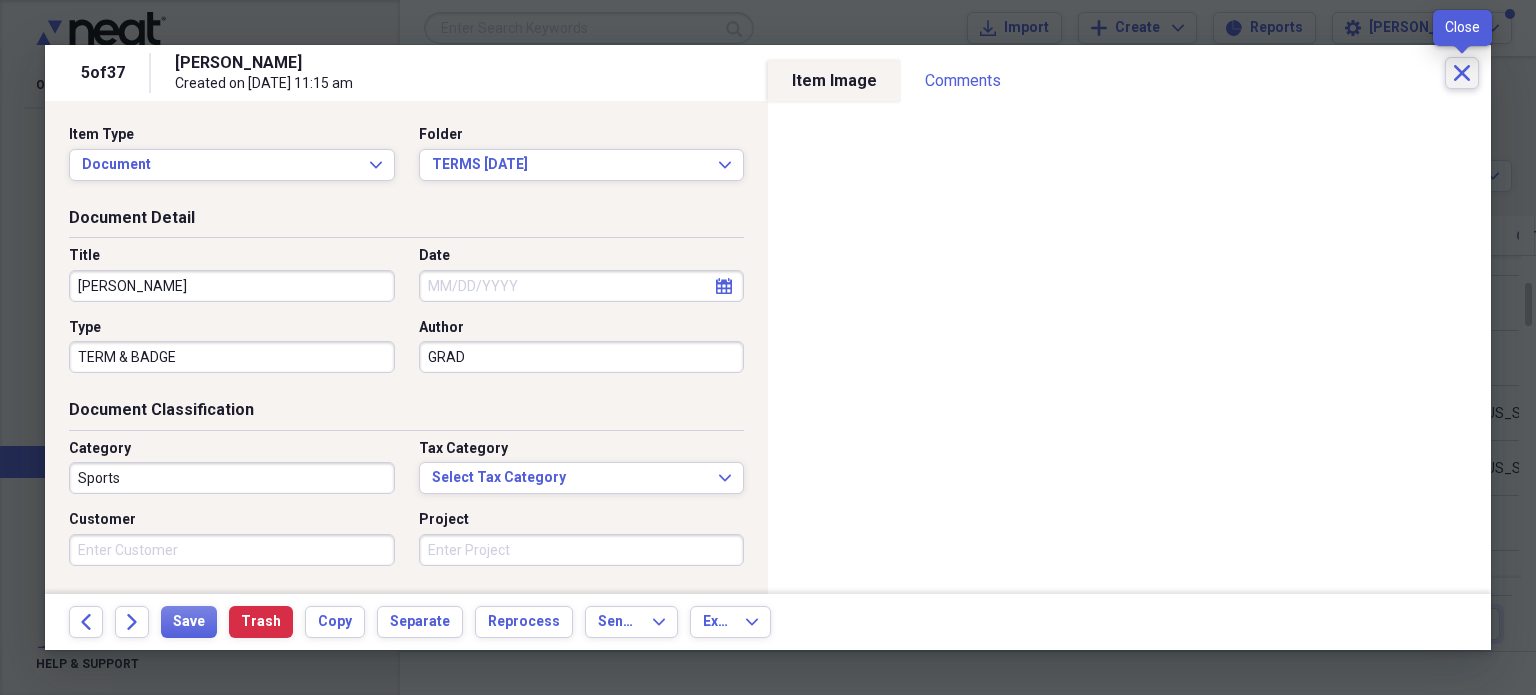 click on "Close" 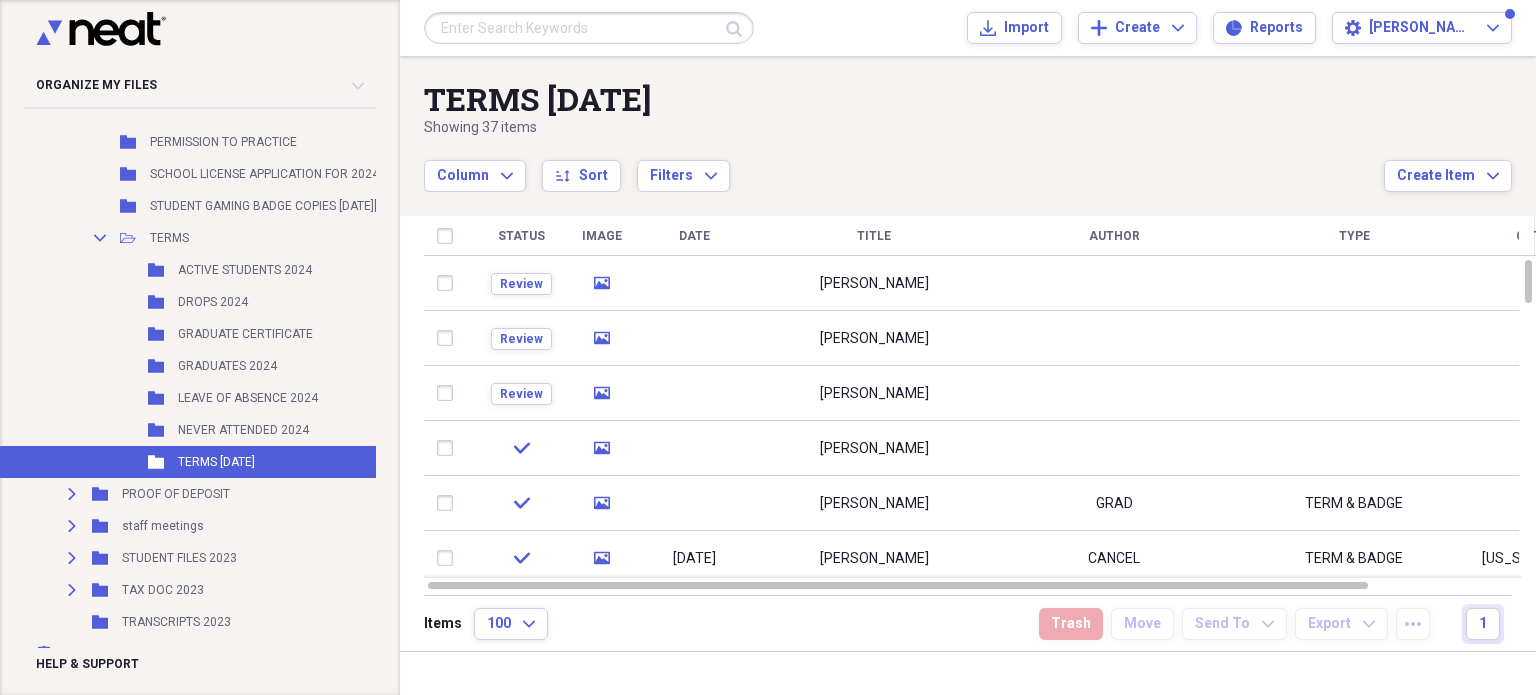 click at bounding box center [449, 283] 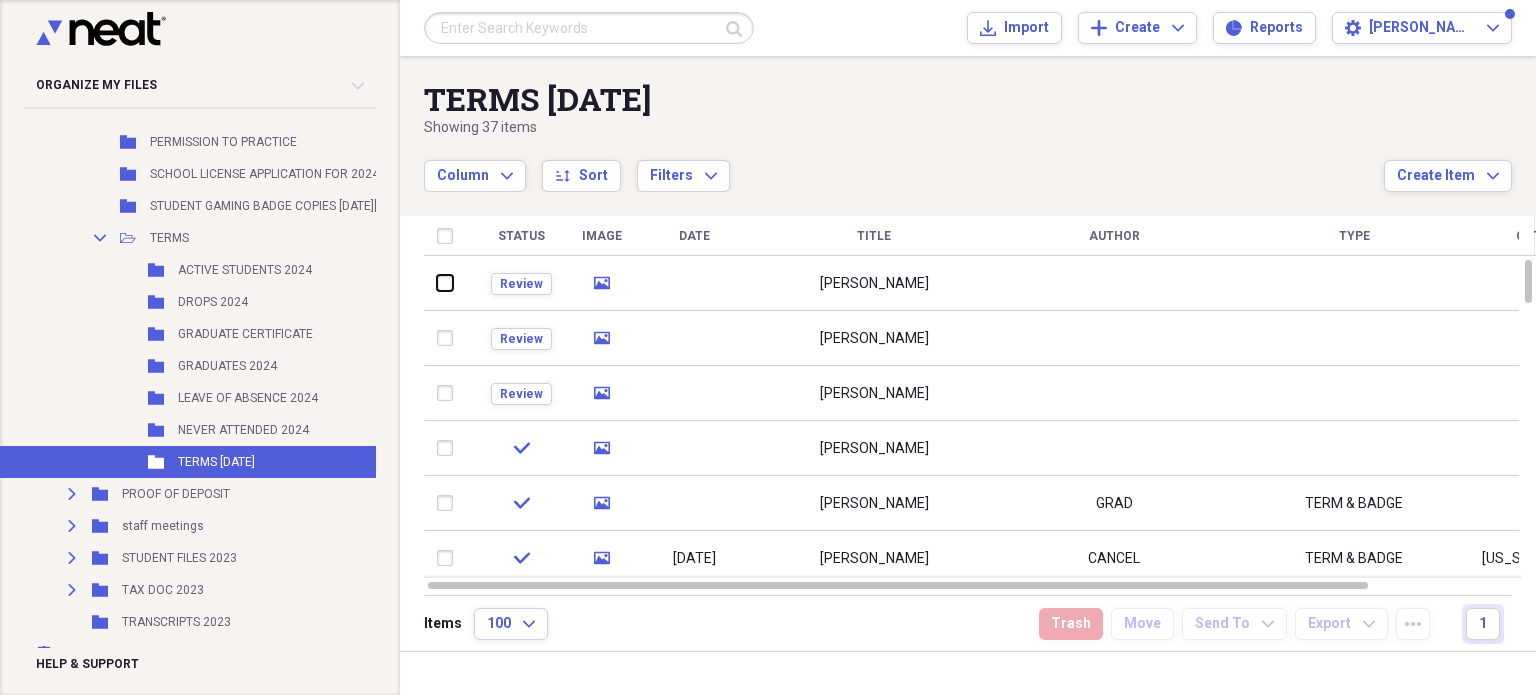click at bounding box center [437, 283] 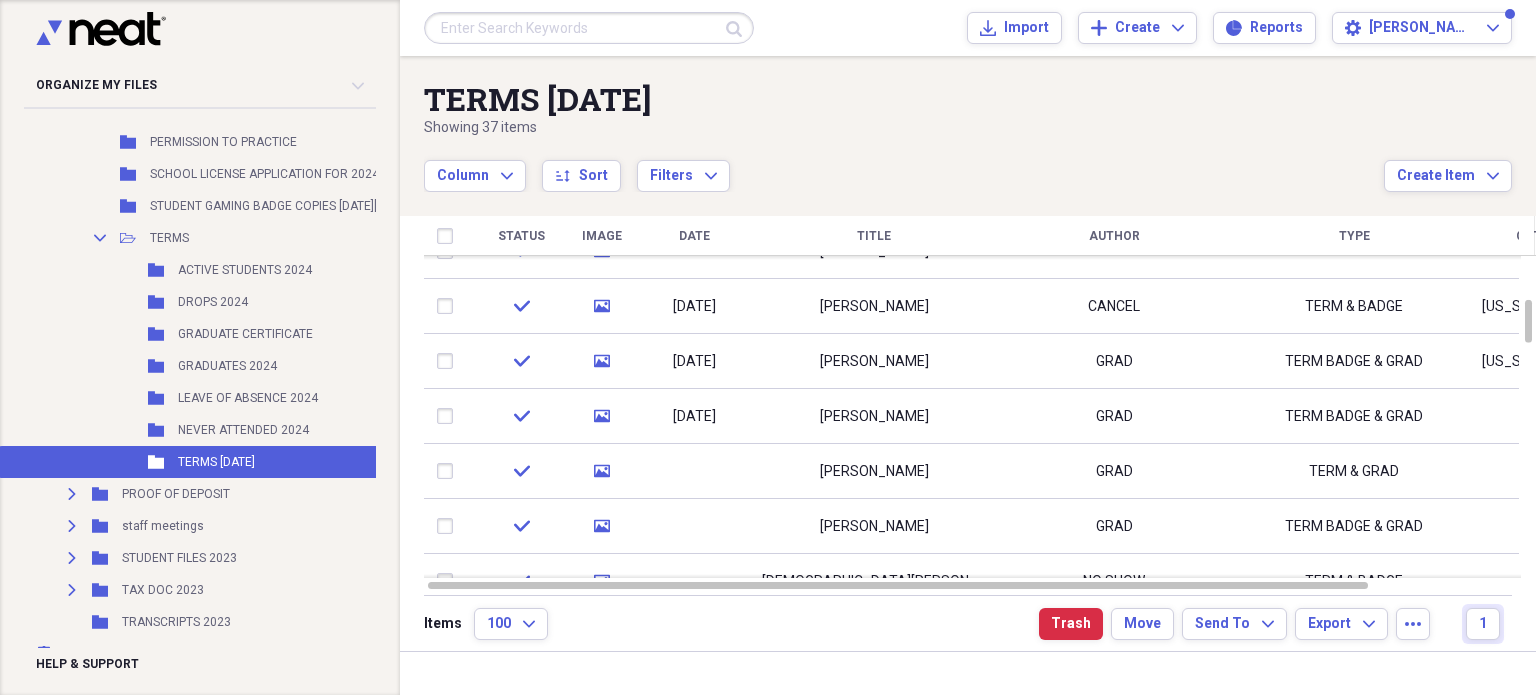 checkbox on "false" 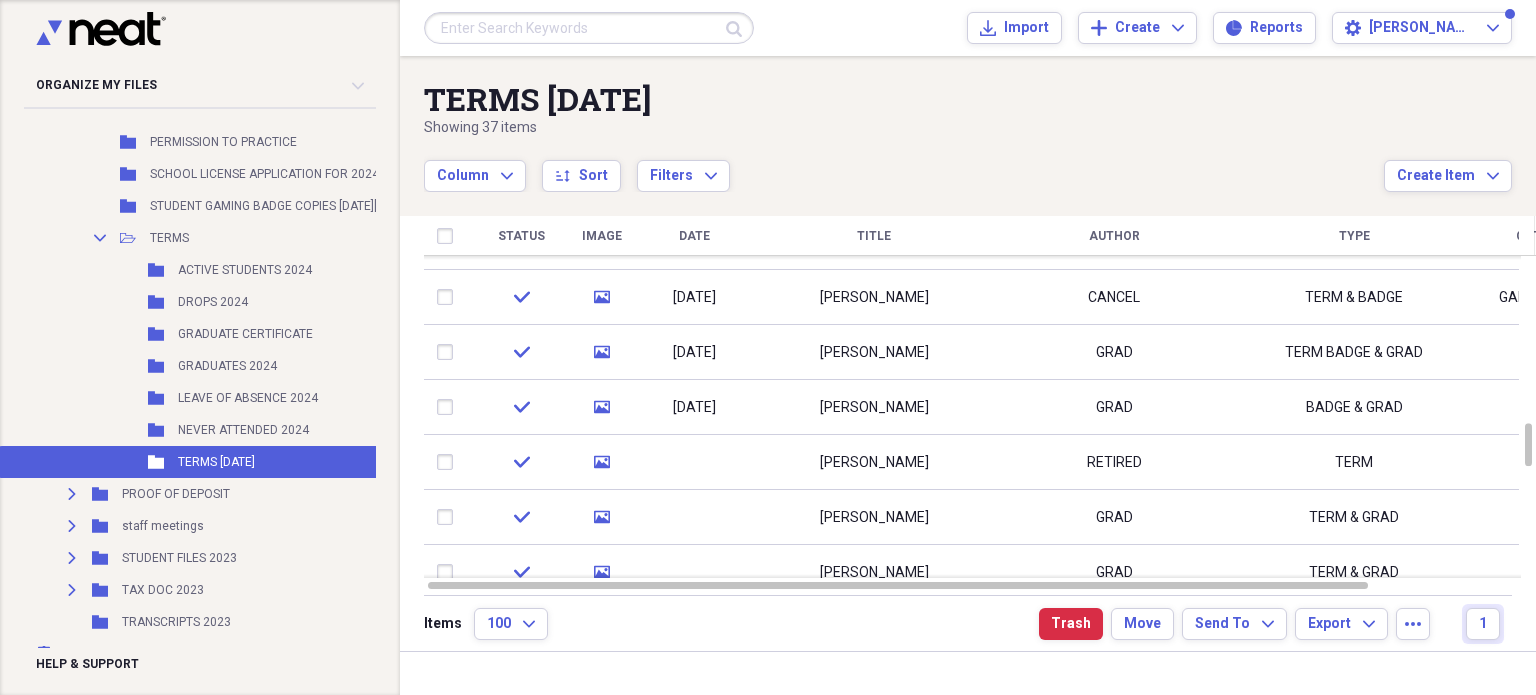 click at bounding box center (449, 407) 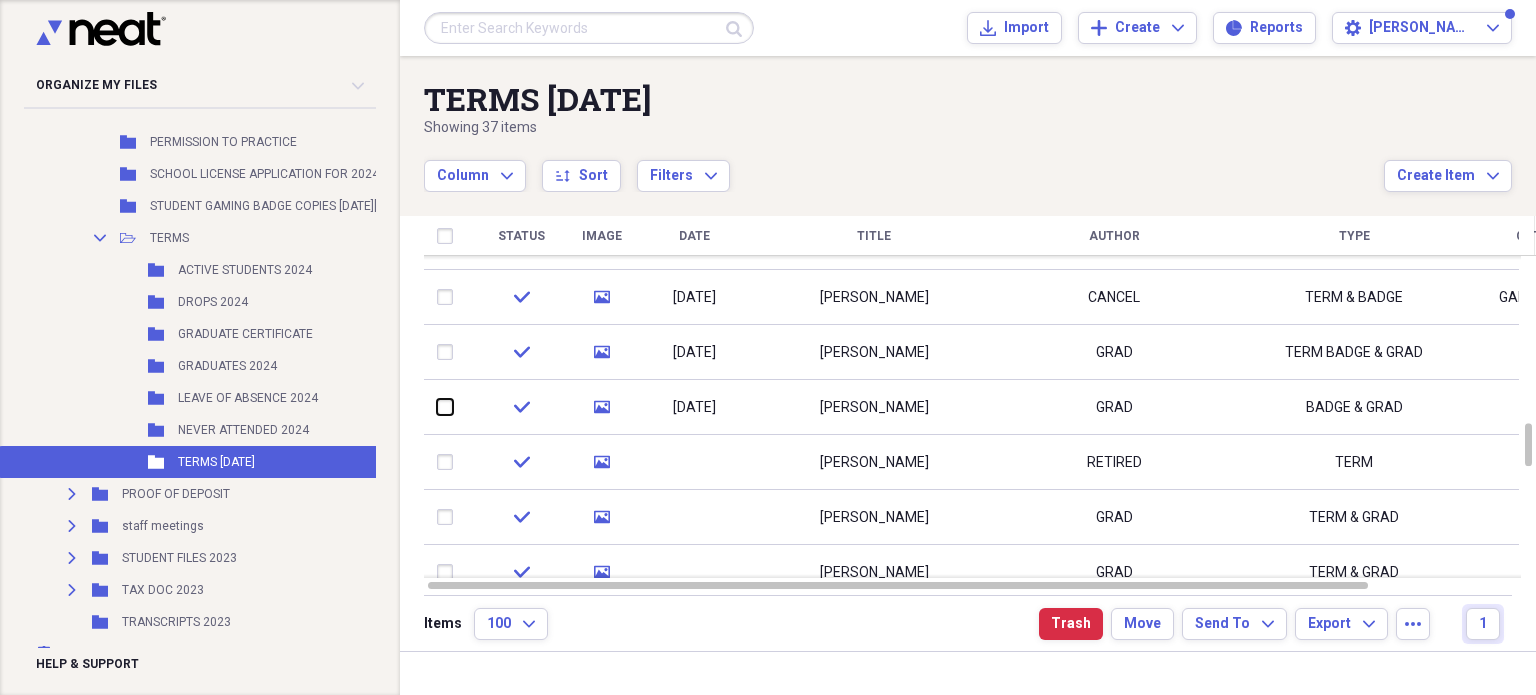 click at bounding box center [437, 407] 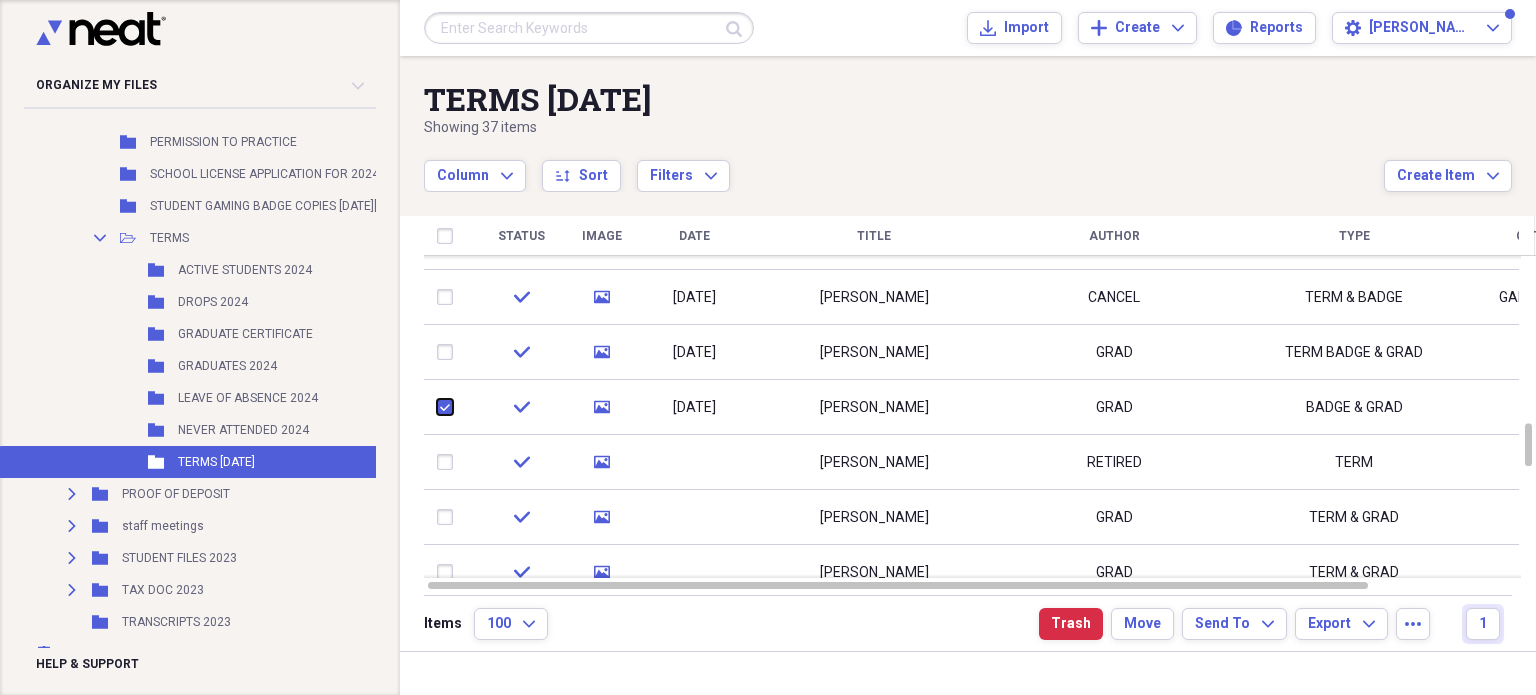 checkbox on "true" 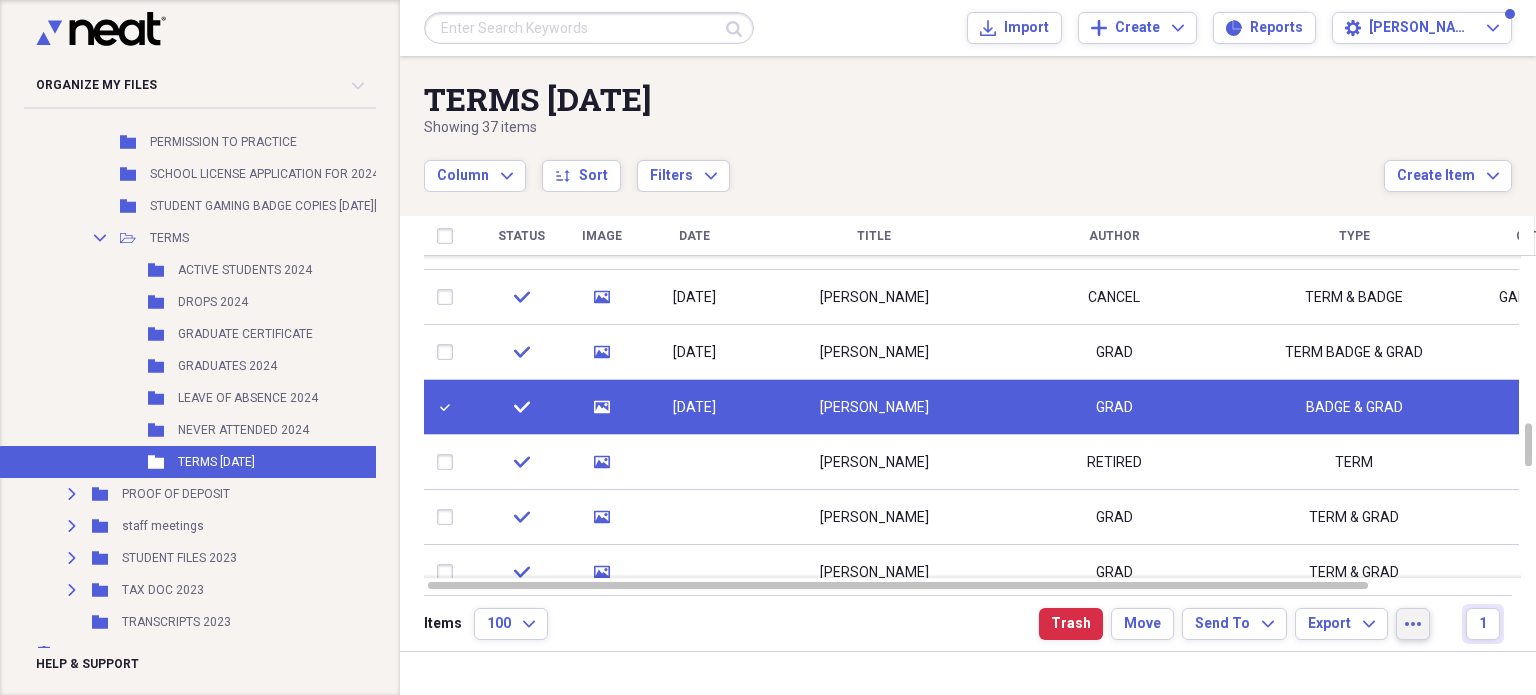 click on "more" at bounding box center (1413, 624) 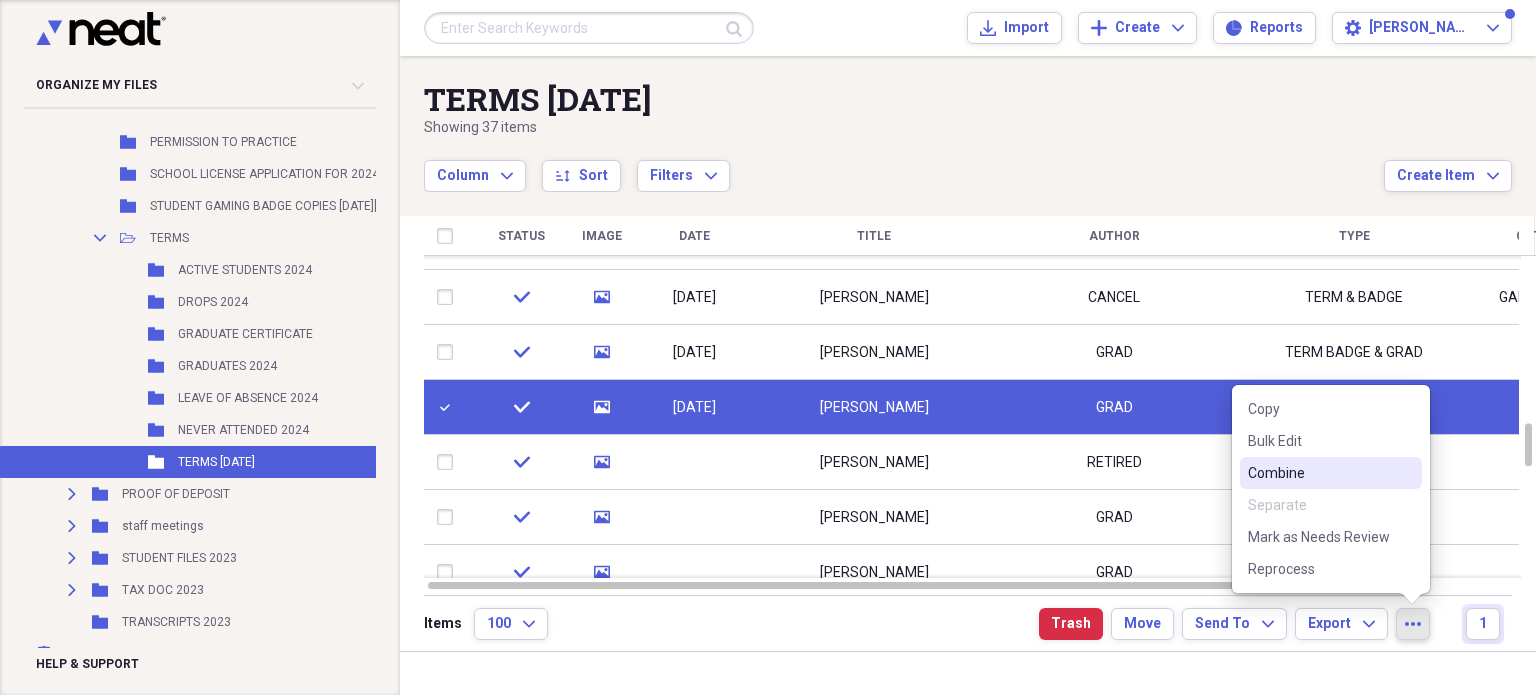 click on "Combine" at bounding box center (1319, 473) 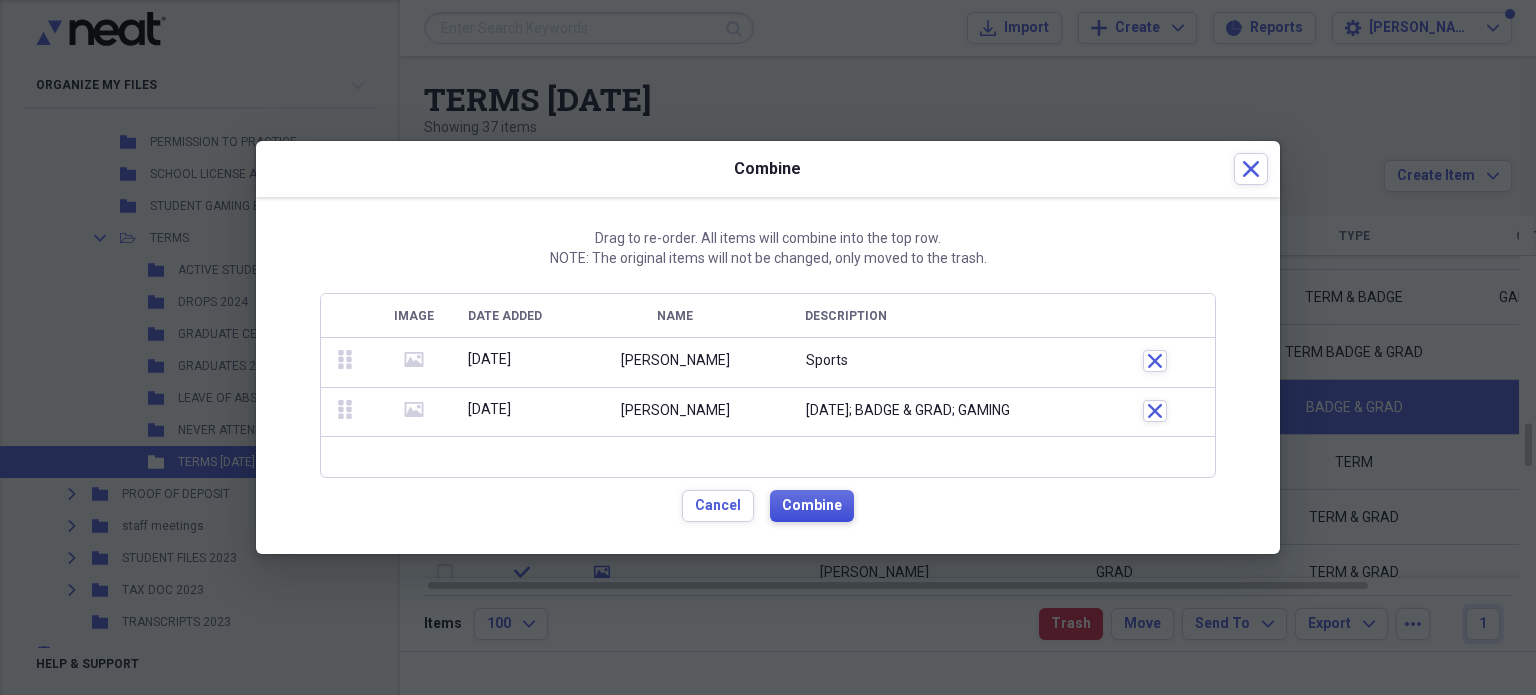 click on "Combine" at bounding box center (812, 506) 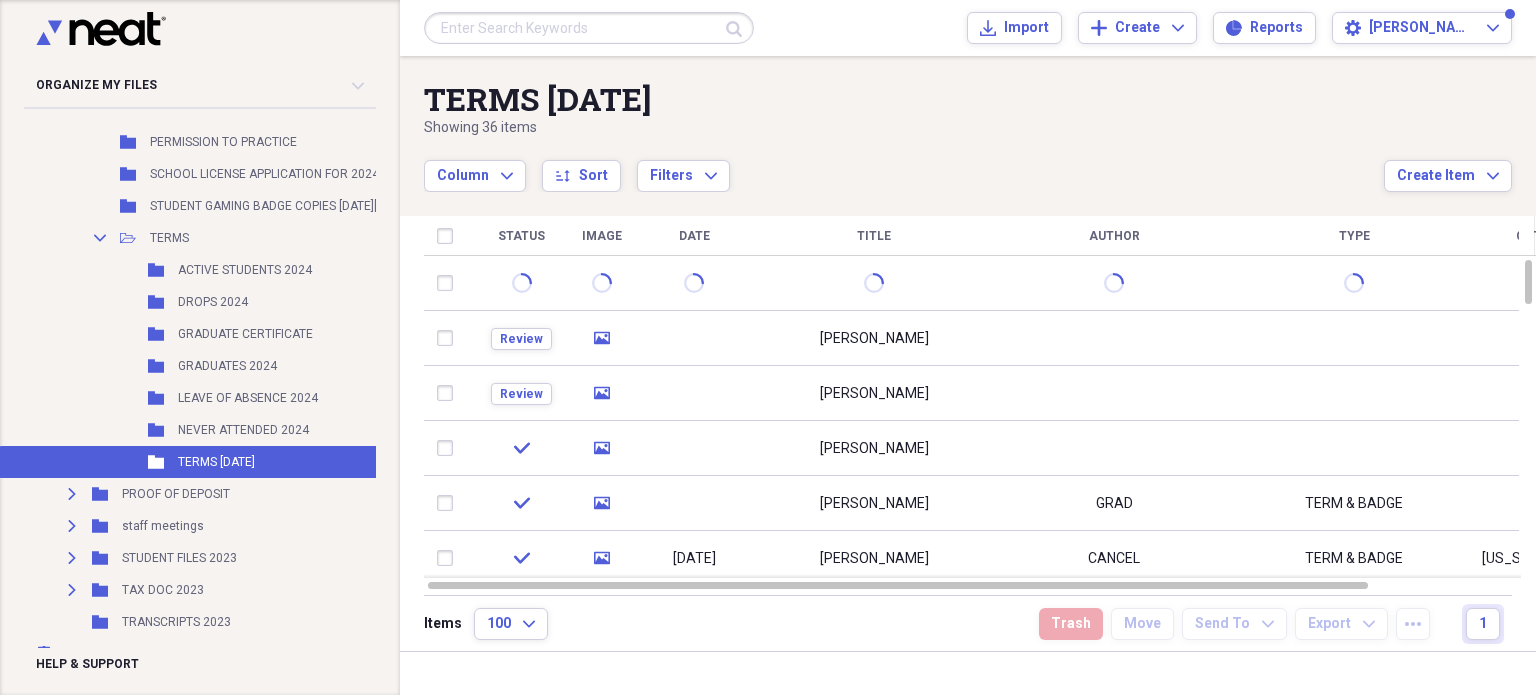click at bounding box center (449, 393) 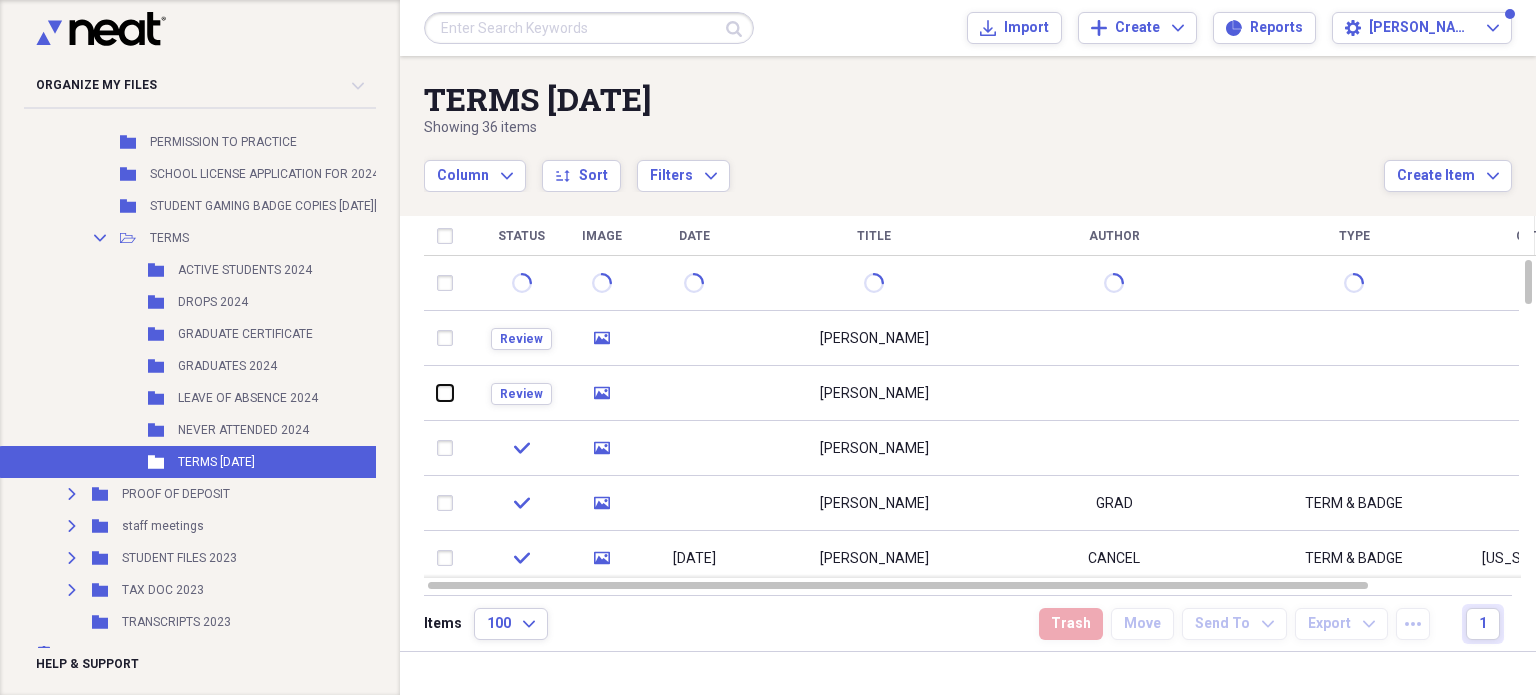 click at bounding box center [437, 393] 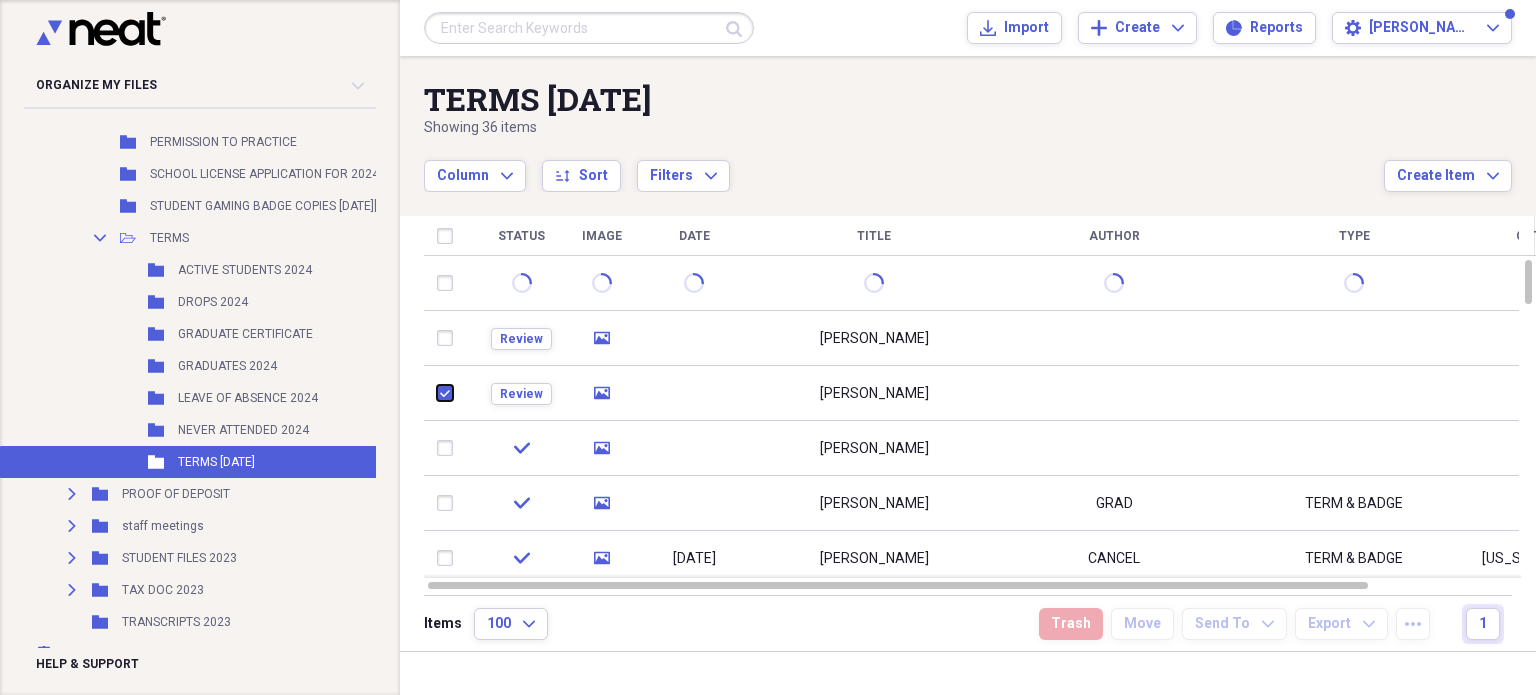 checkbox on "true" 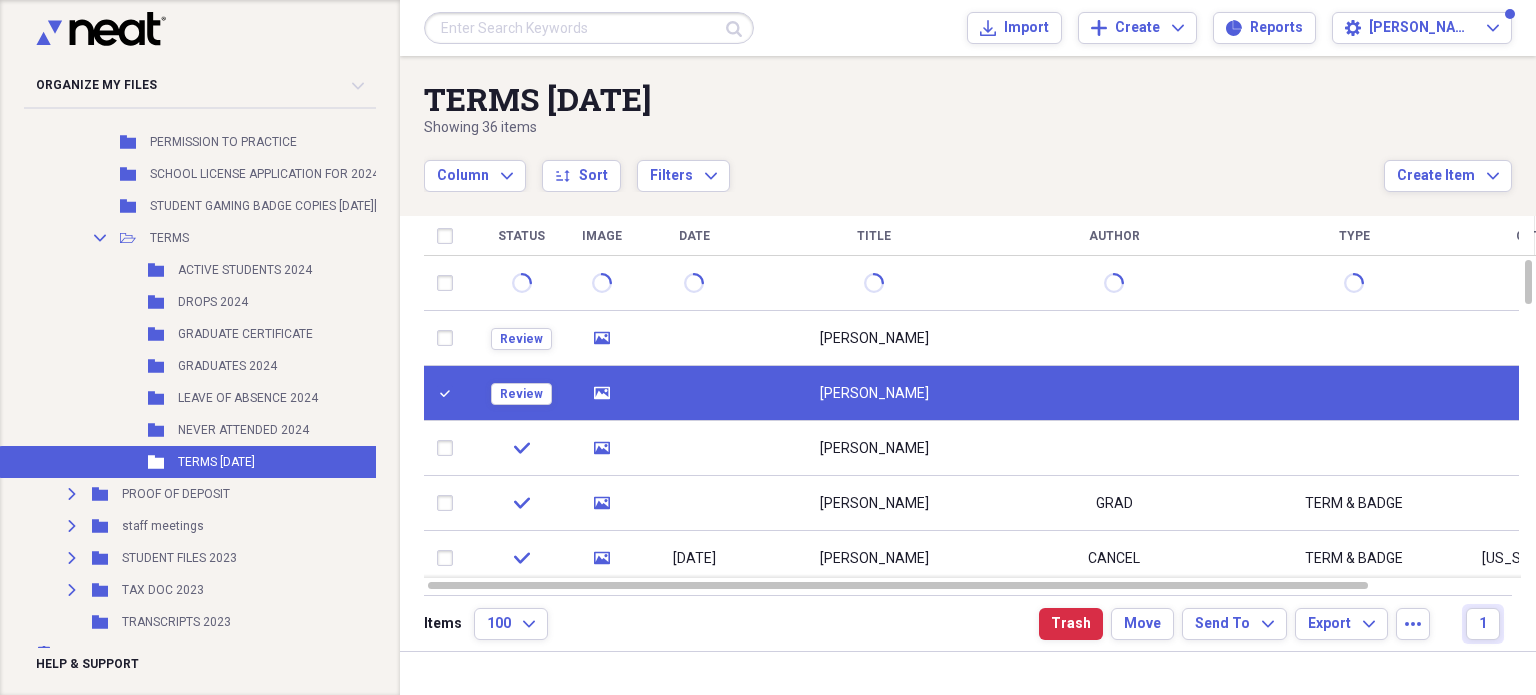 click at bounding box center [449, 448] 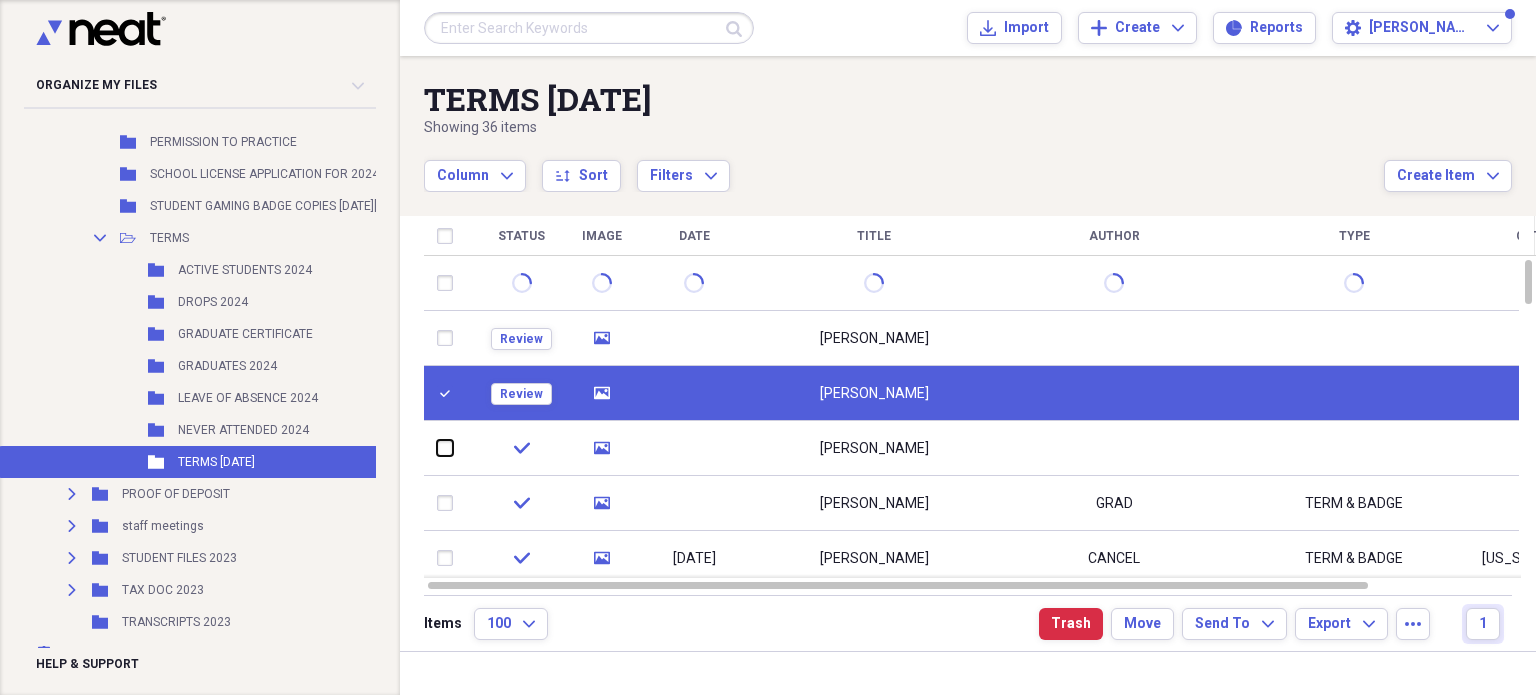 click at bounding box center (437, 448) 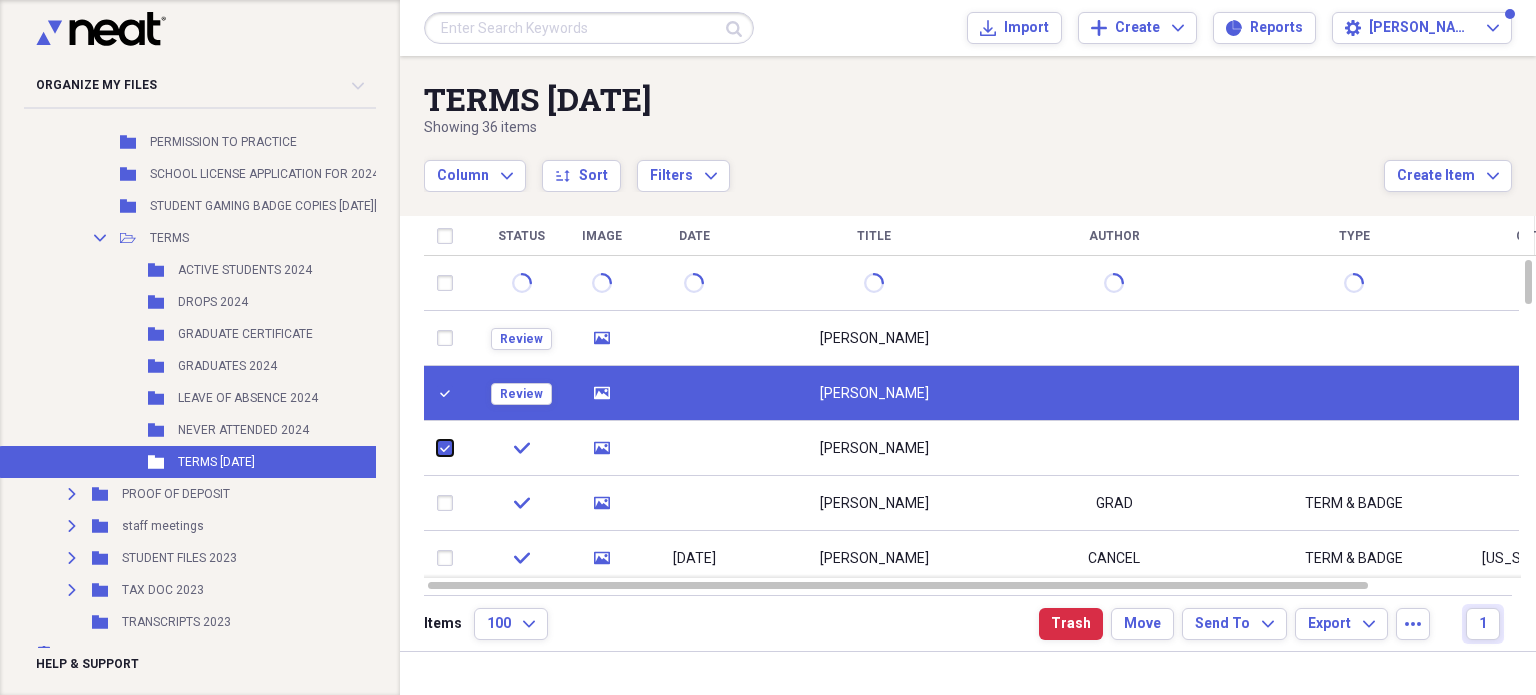 checkbox on "true" 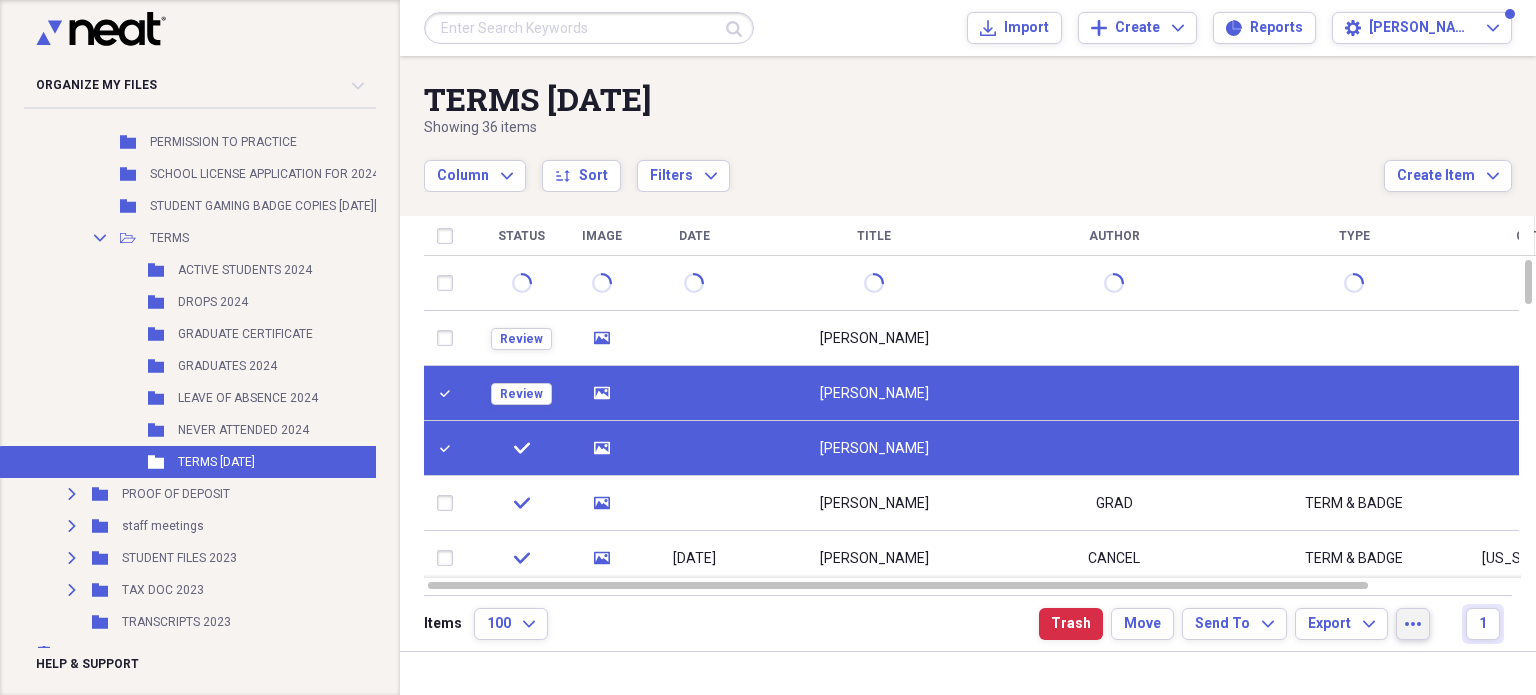 click on "more" 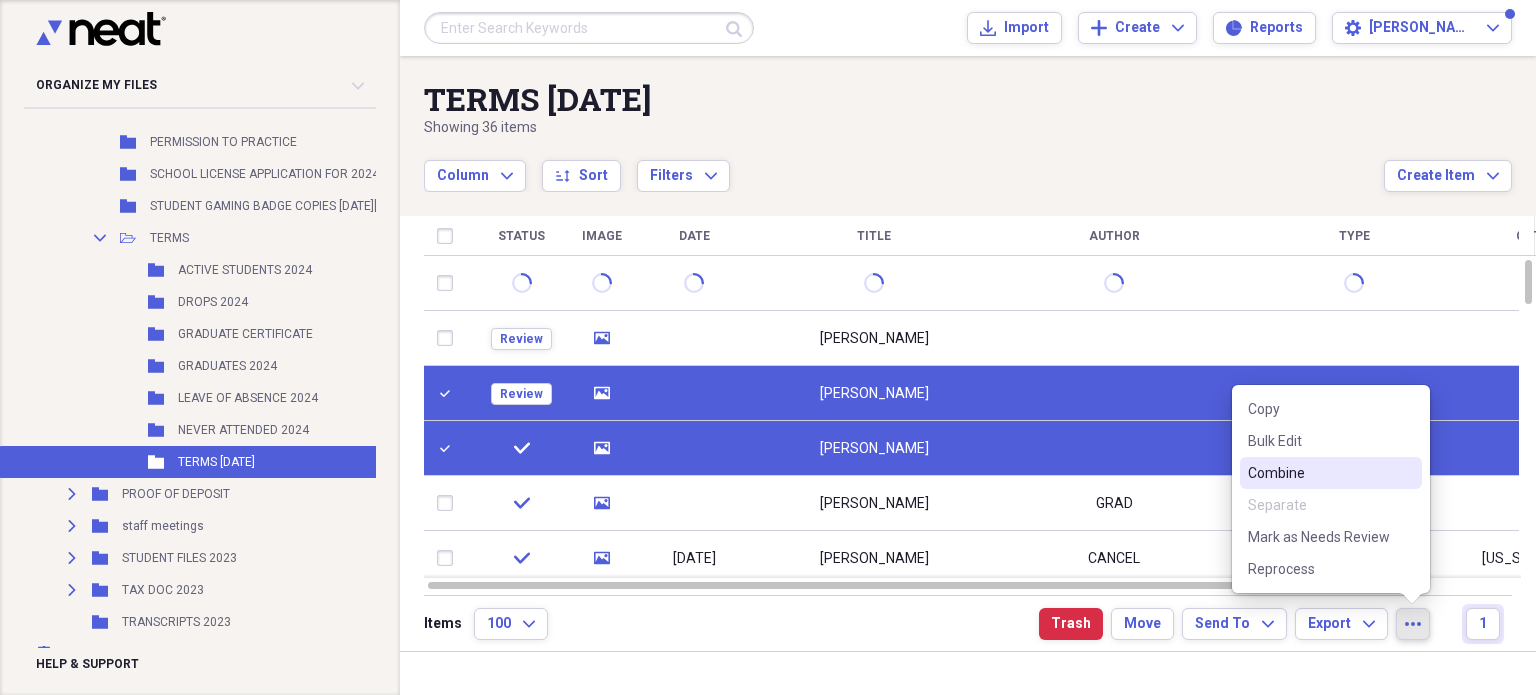click on "Combine" at bounding box center (1319, 473) 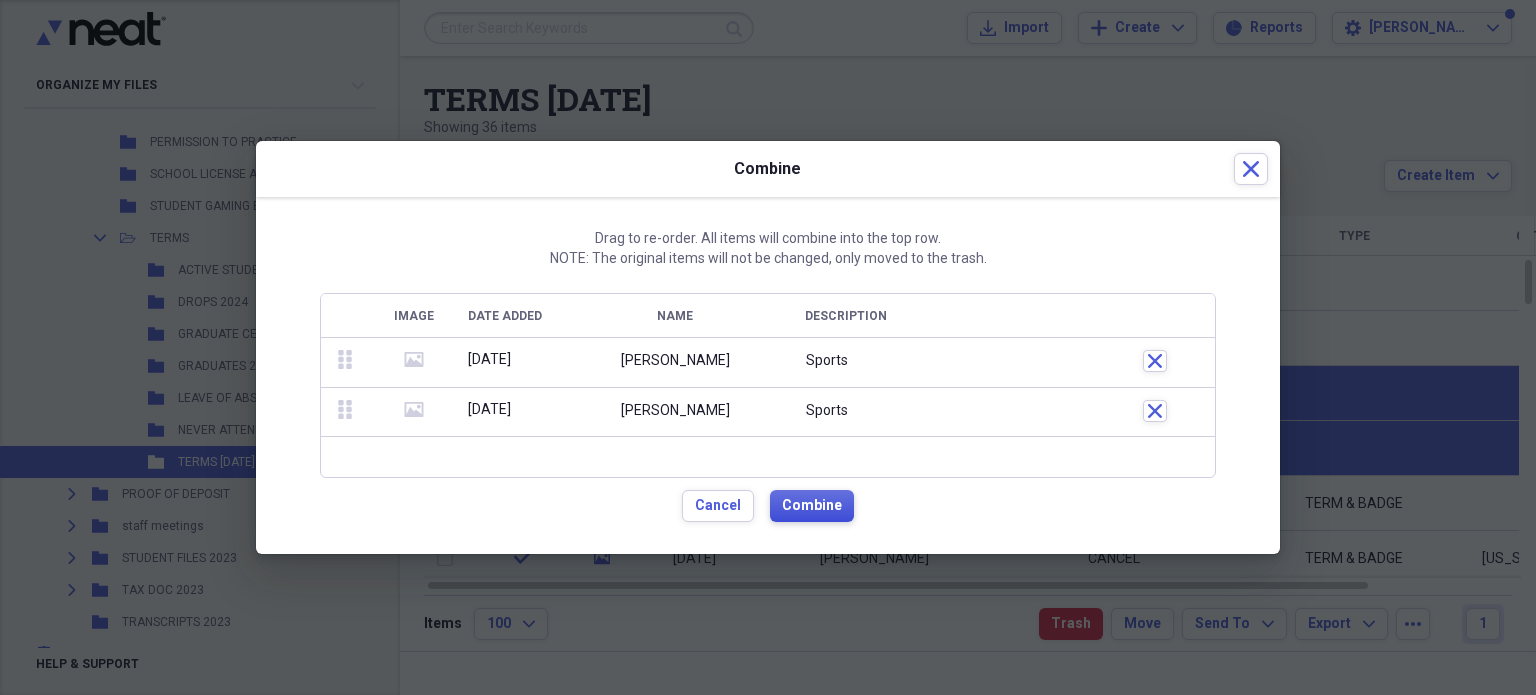 click on "Combine" at bounding box center (812, 506) 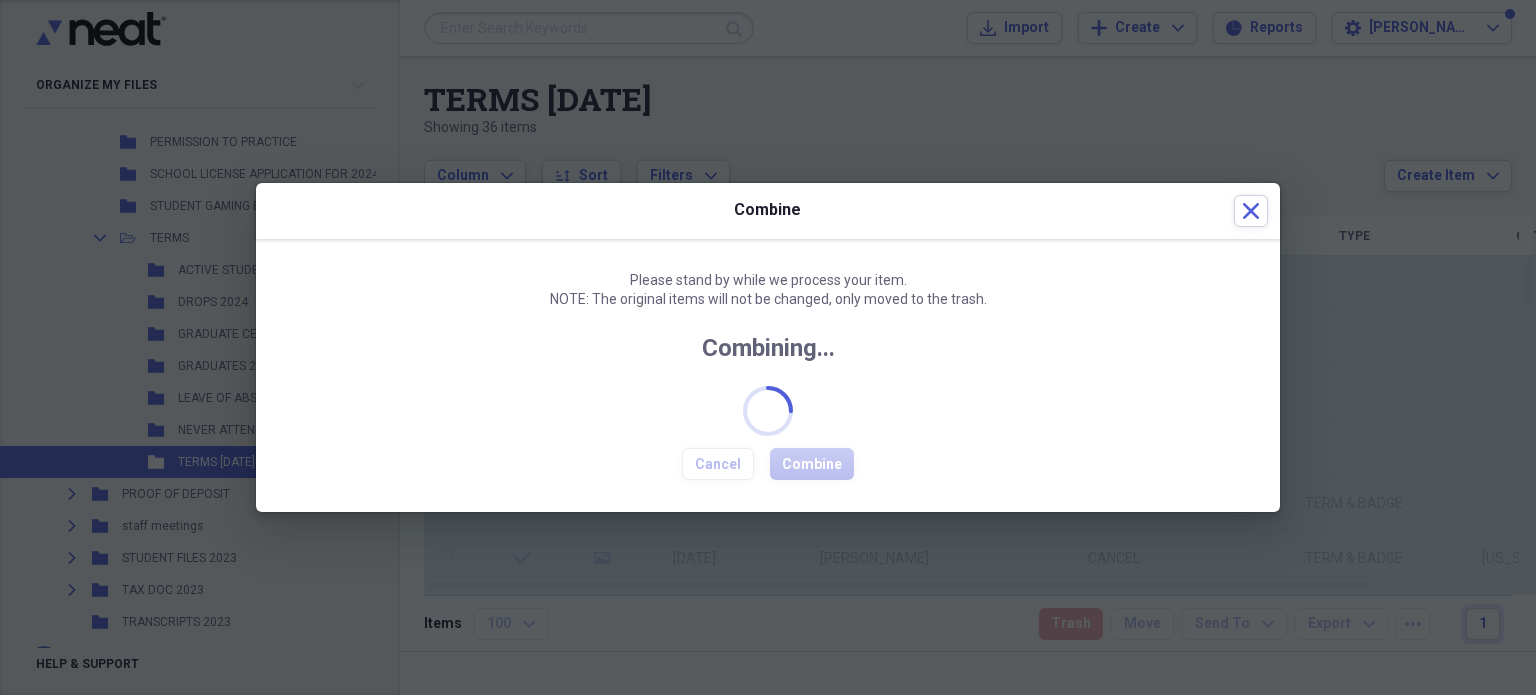 checkbox on "false" 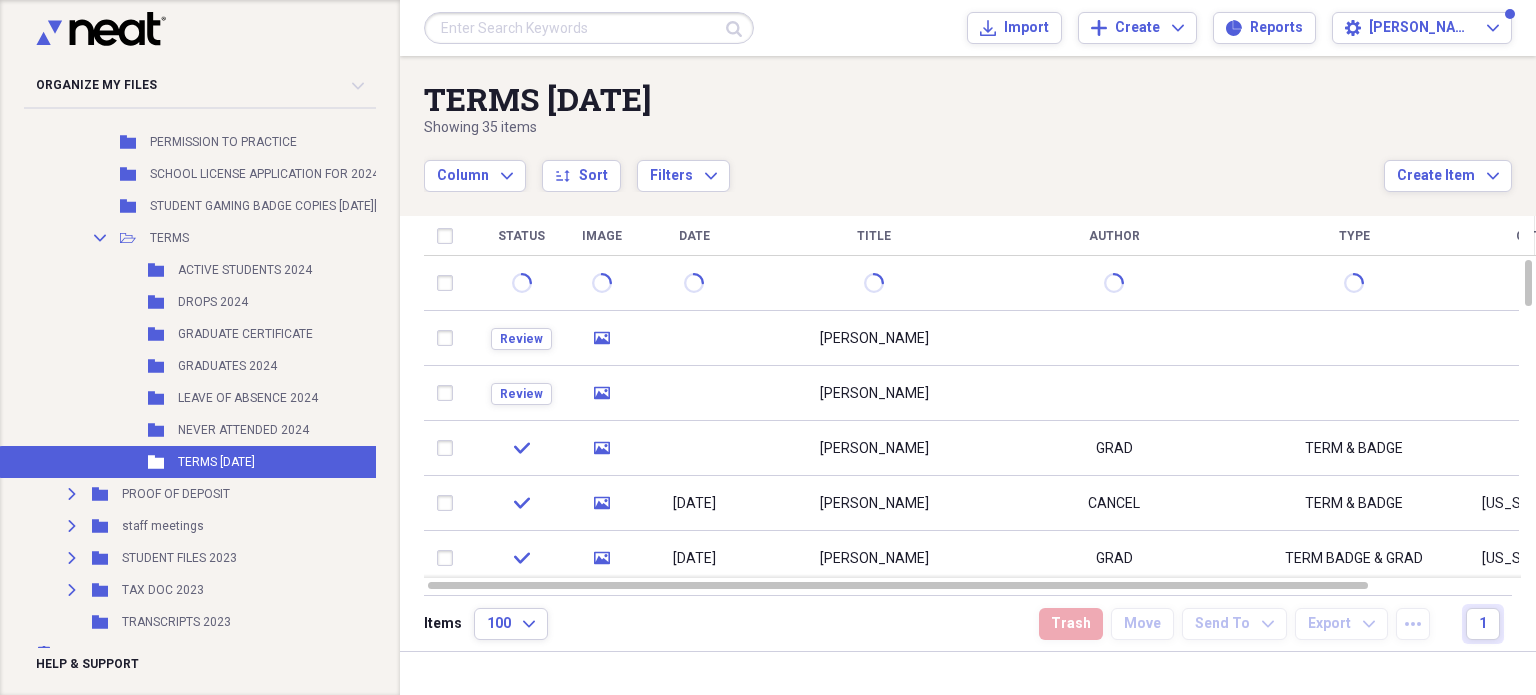 click on "[PERSON_NAME]" at bounding box center [874, 338] 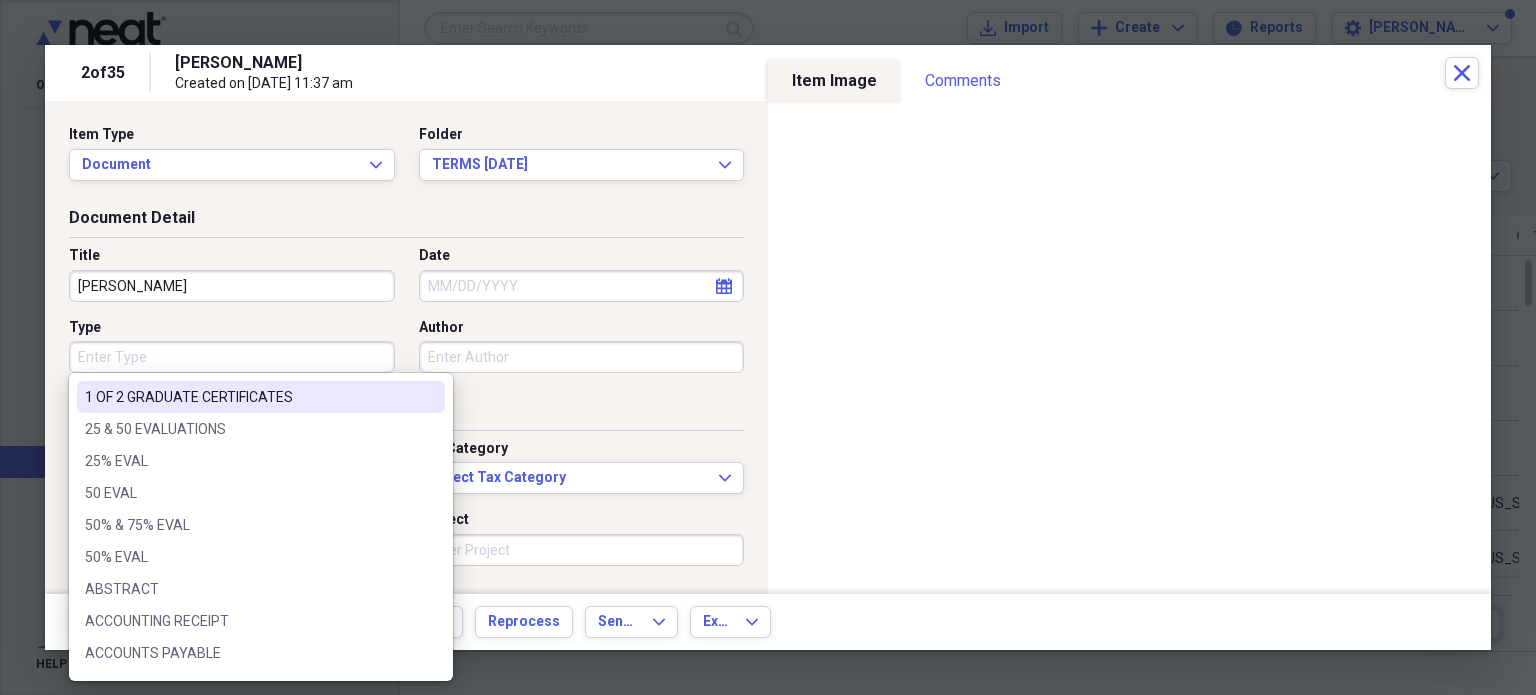 click on "Type" at bounding box center [232, 357] 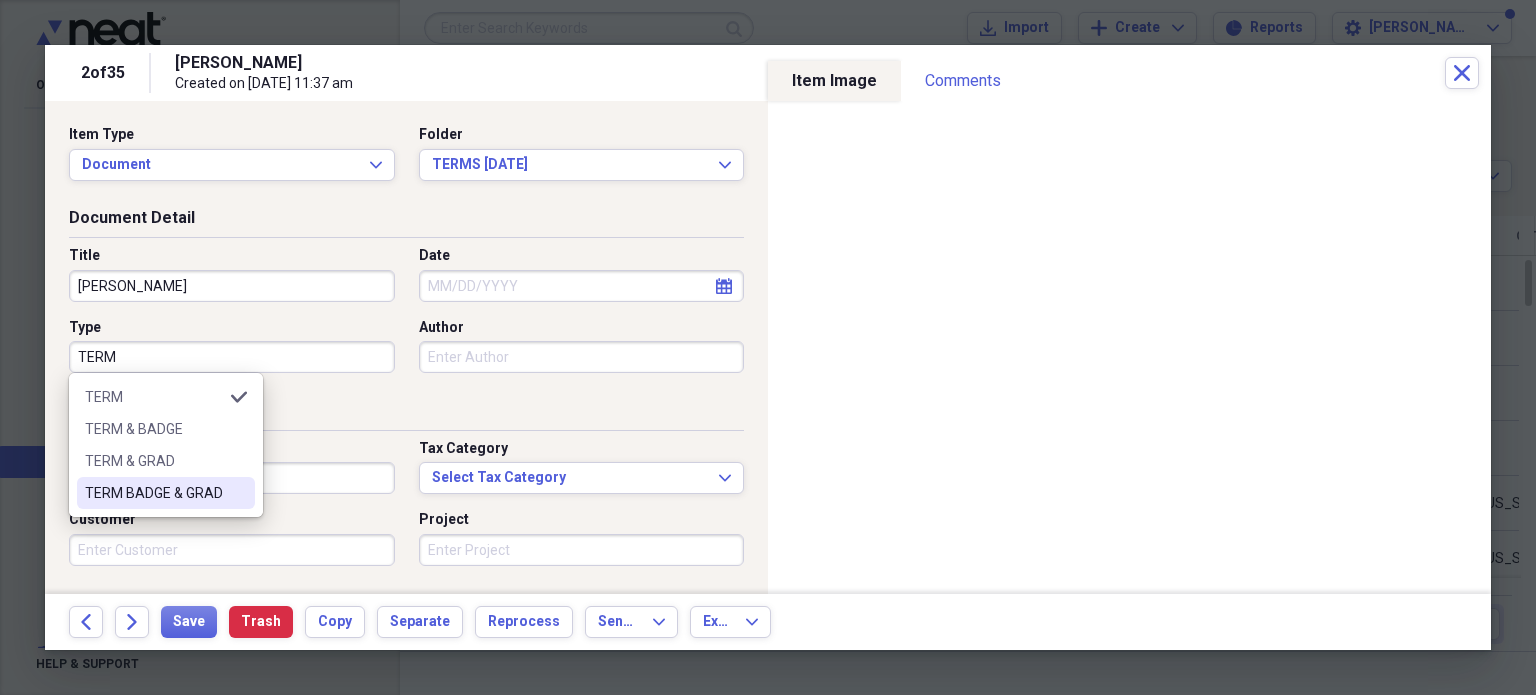 click on "TERM BADGE & GRAD" at bounding box center (166, 493) 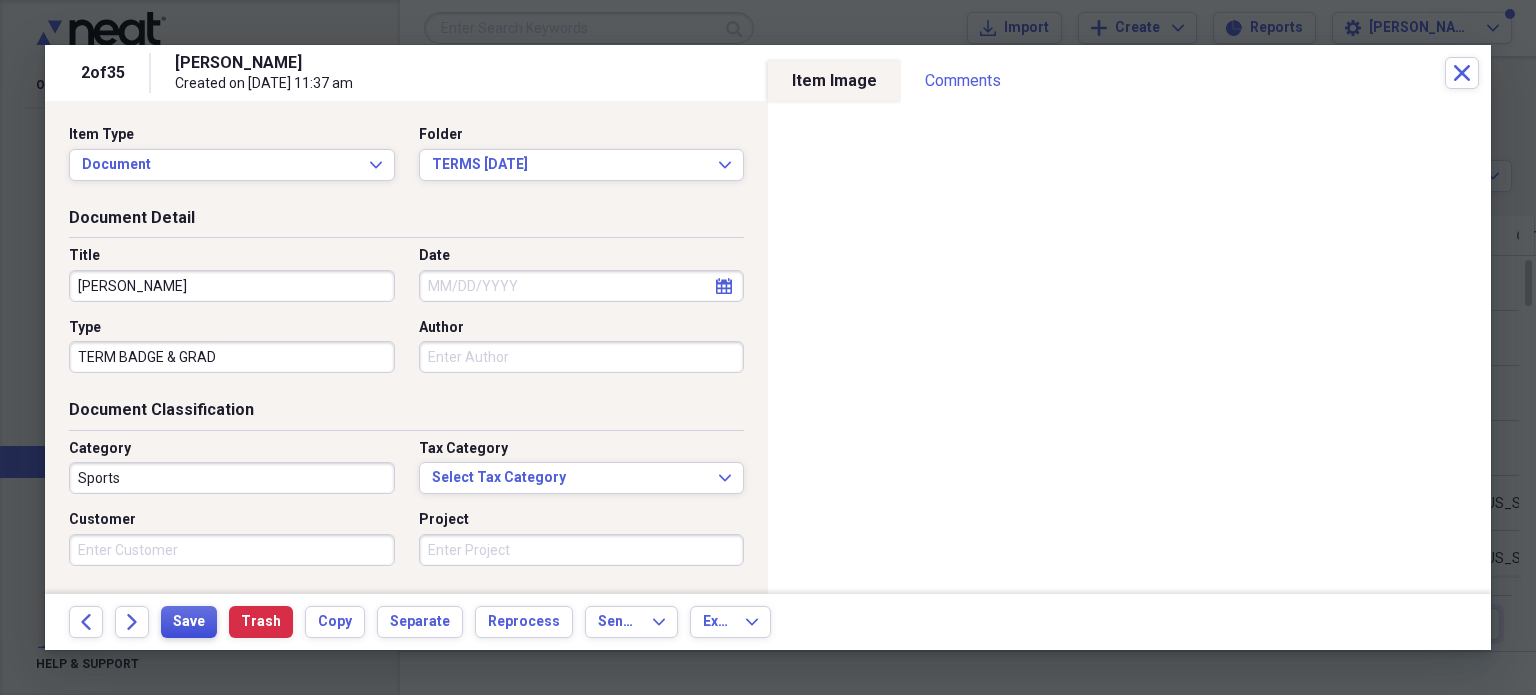 click on "Save" at bounding box center [189, 622] 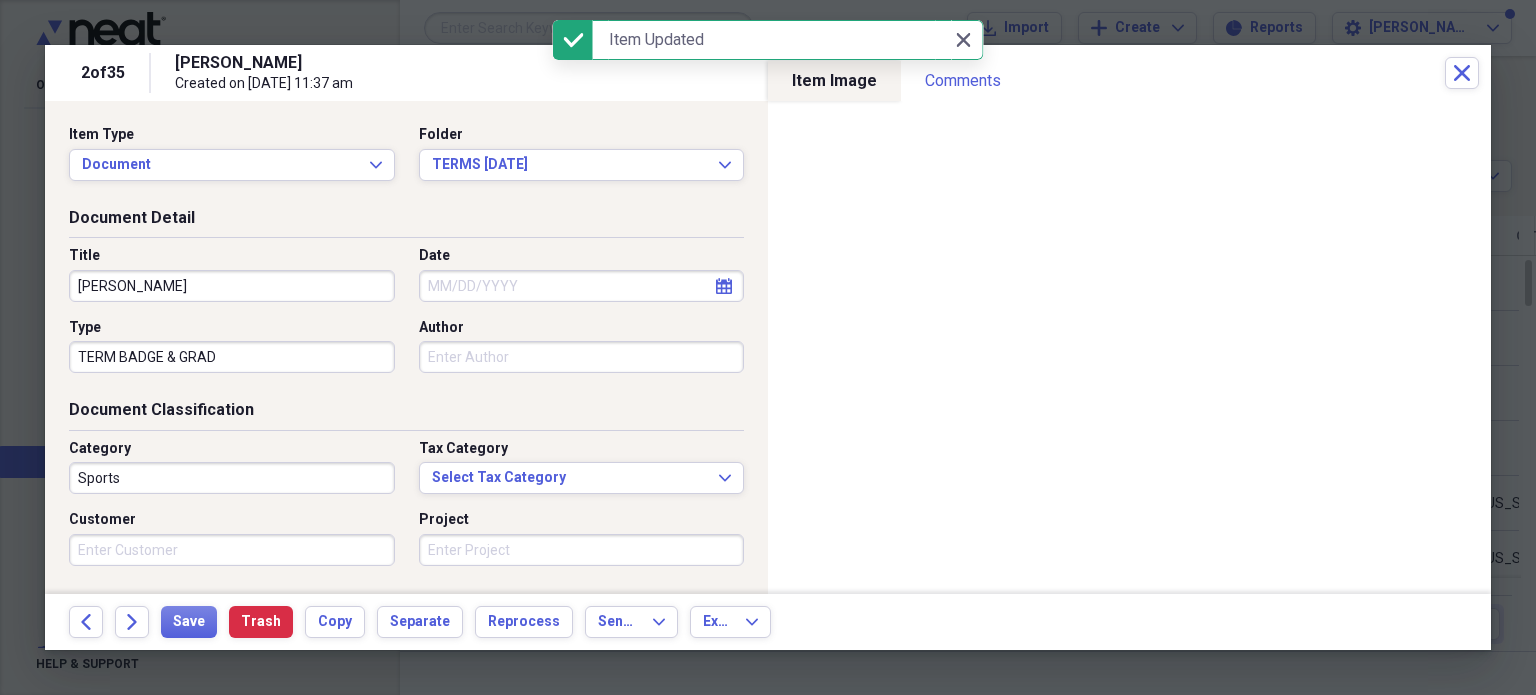 click on "Author" at bounding box center [582, 357] 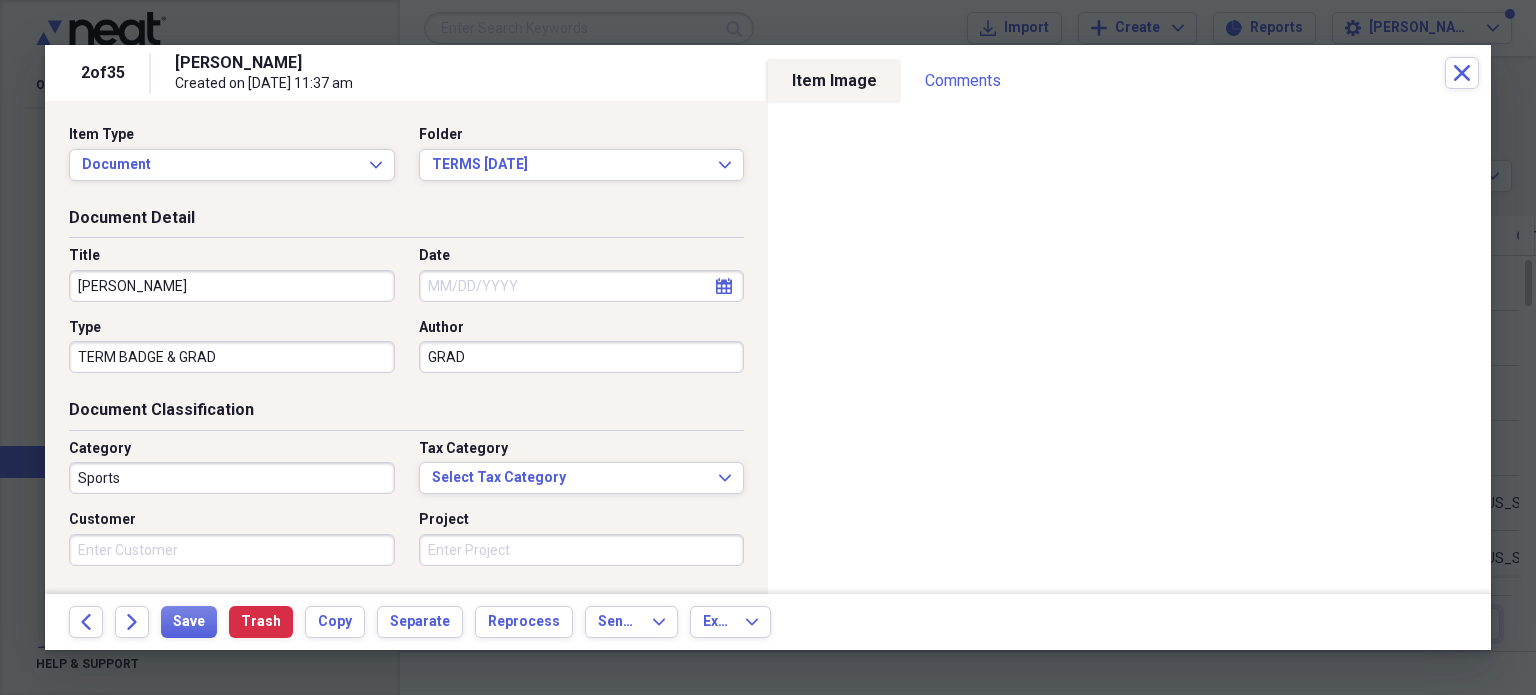type on "GRAD" 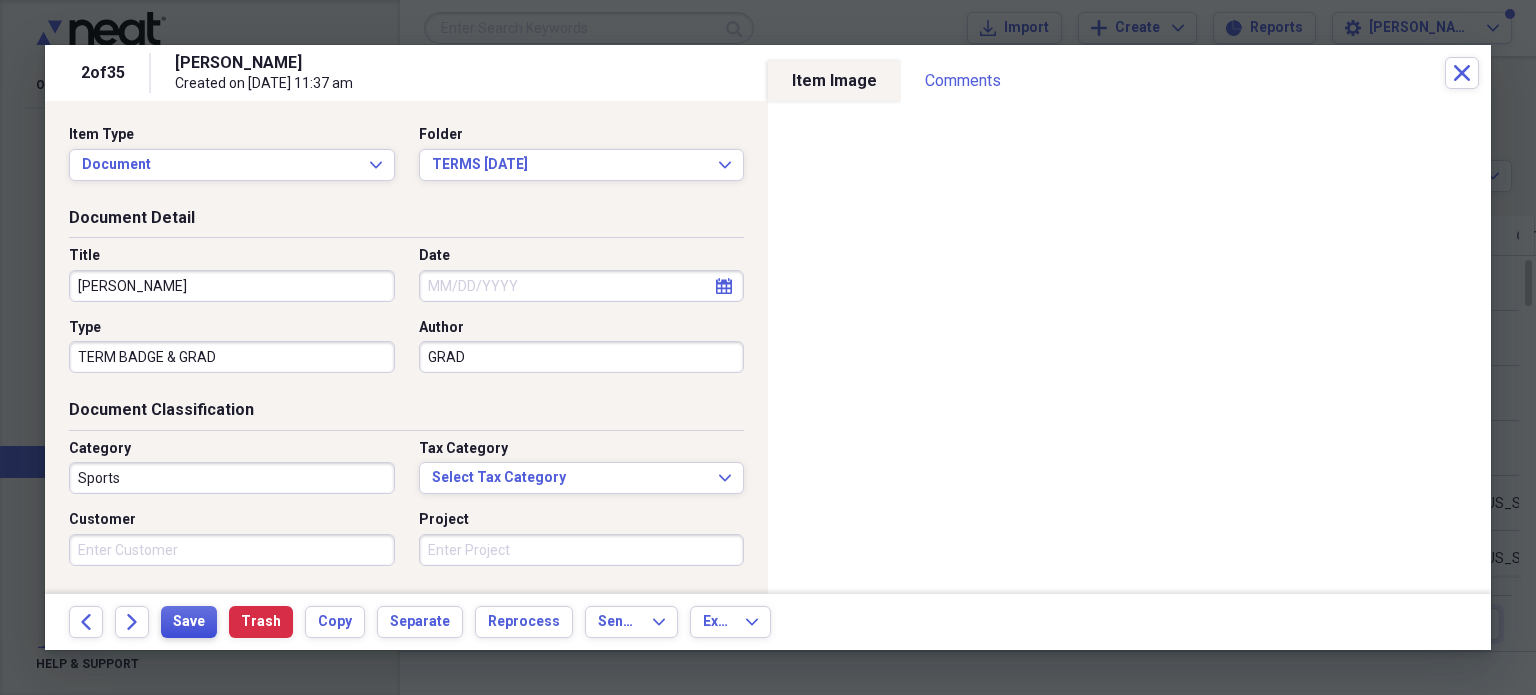 click on "Save" at bounding box center [189, 622] 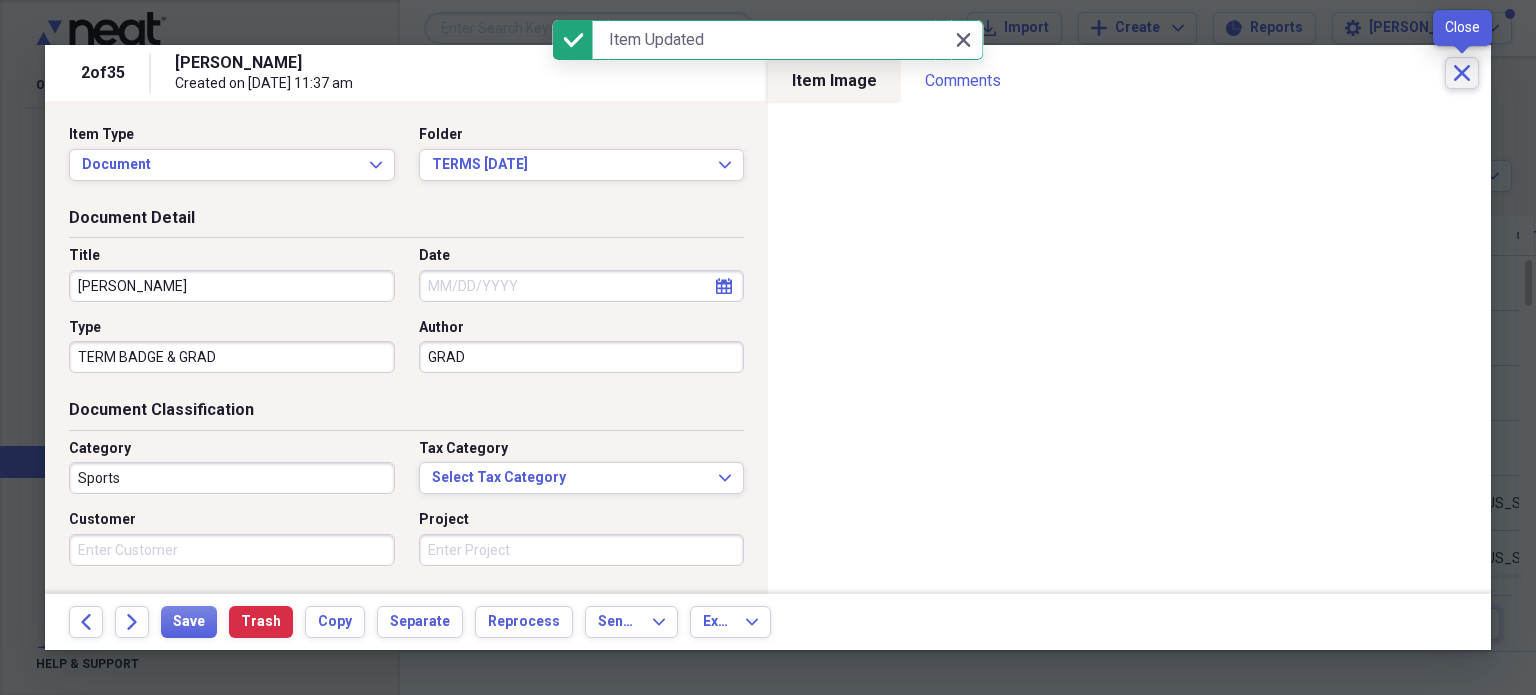 click 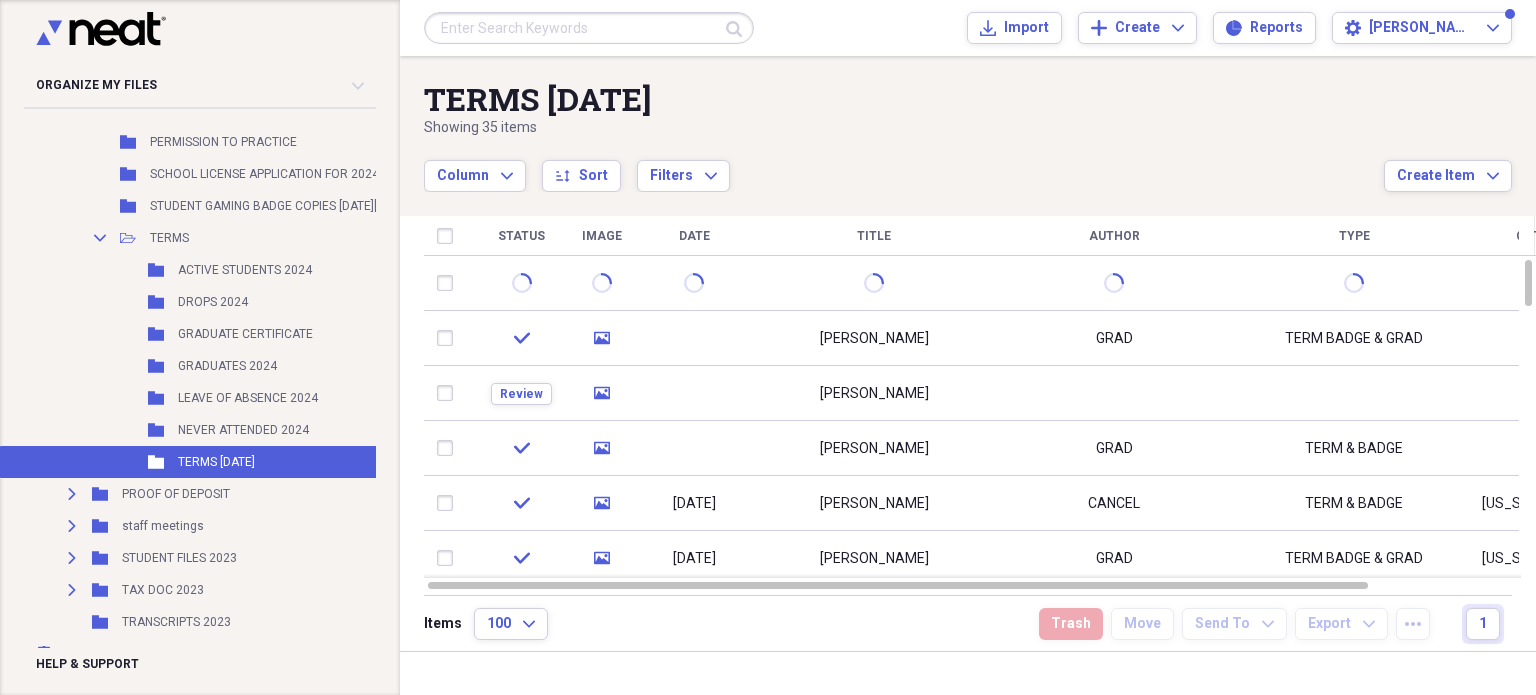 click at bounding box center [1114, 393] 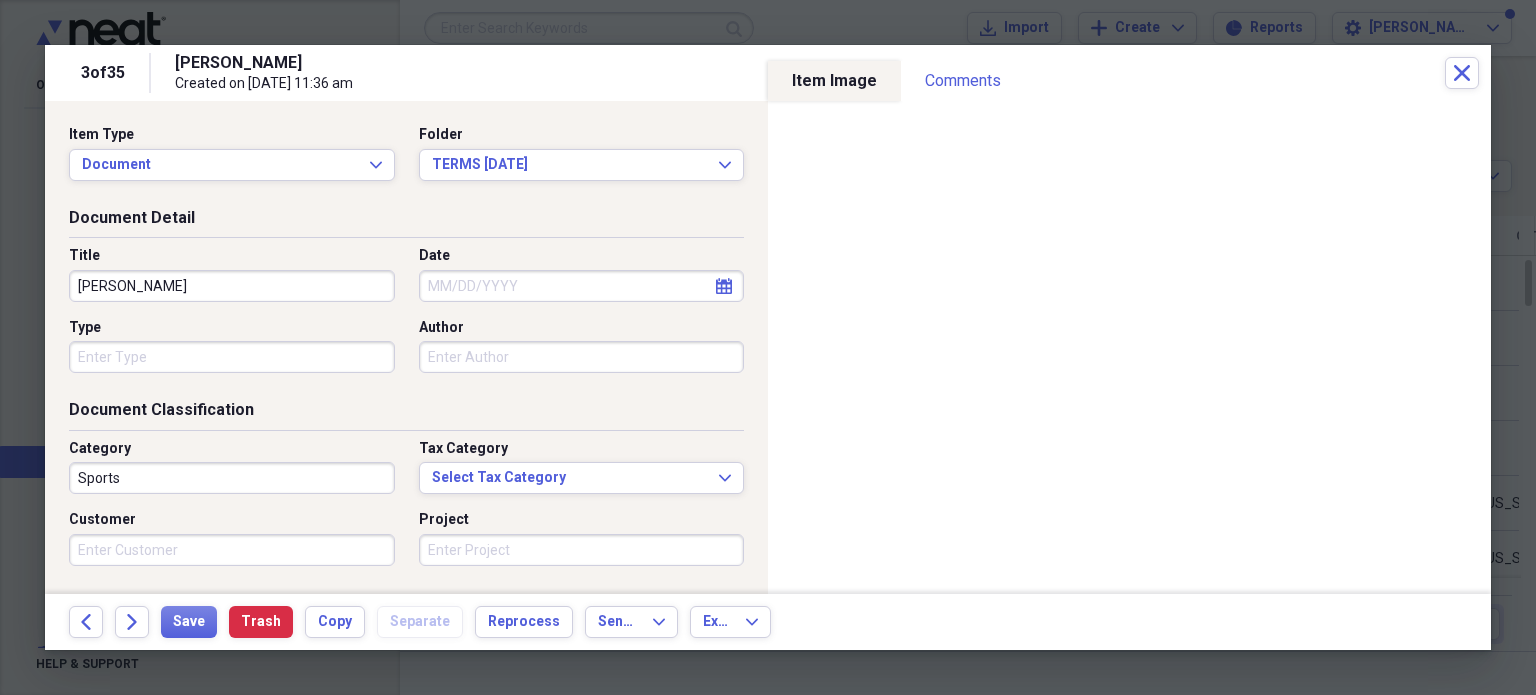 click on "Type" at bounding box center (232, 357) 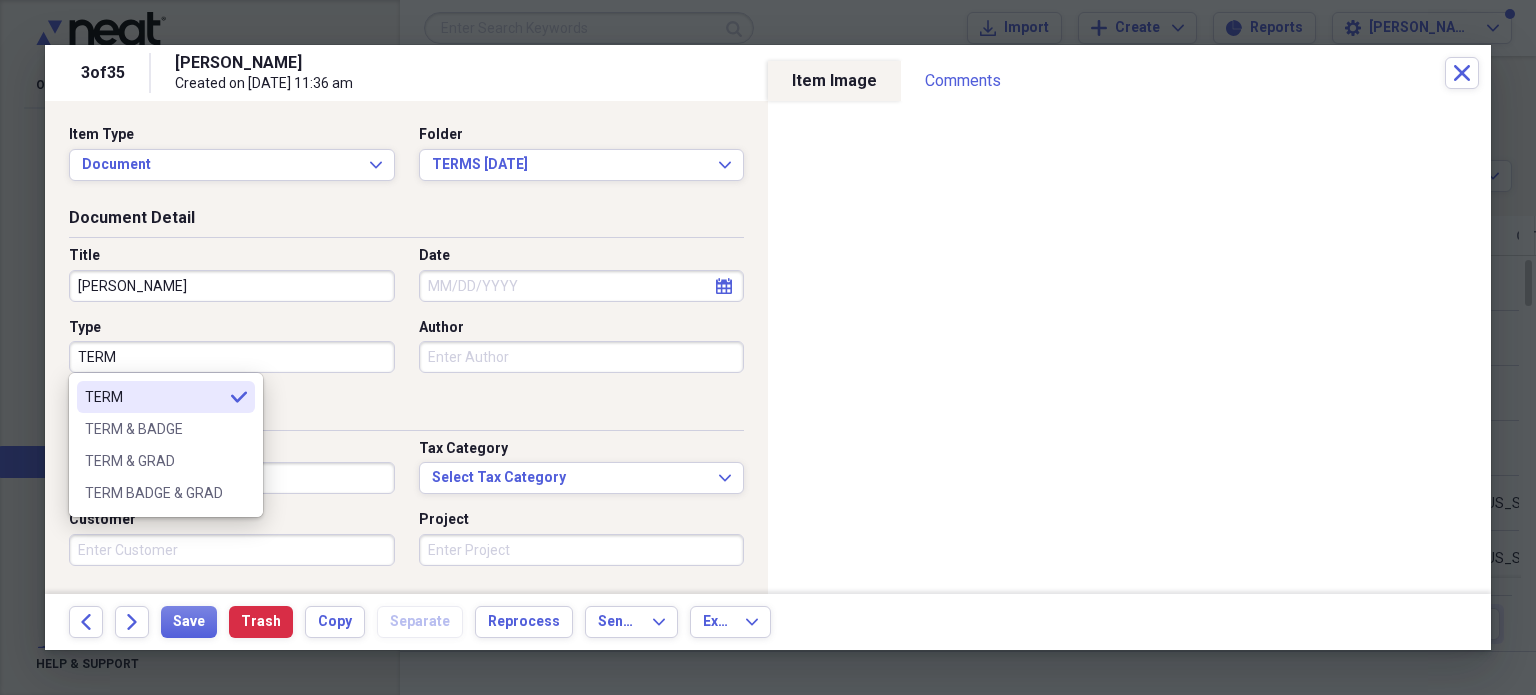 type on "TERM" 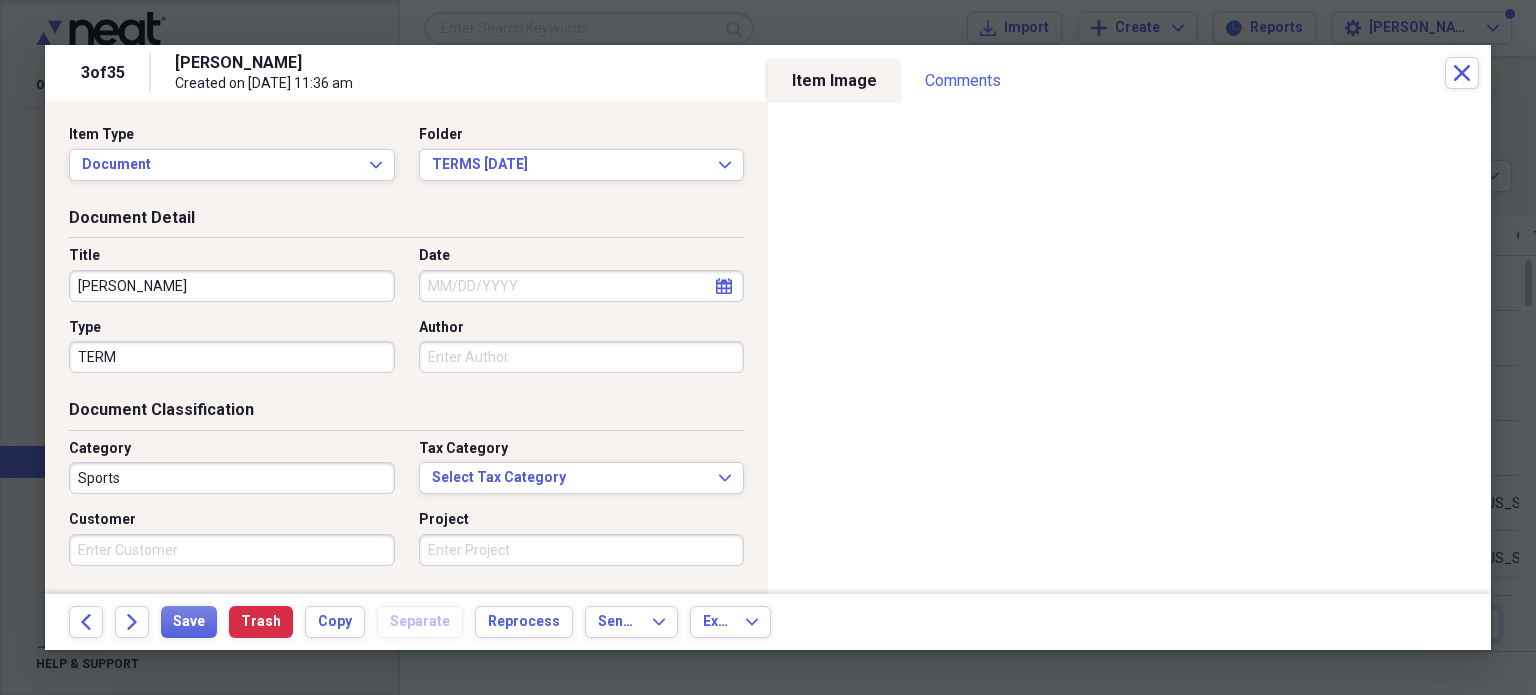 click on "Author" at bounding box center [582, 357] 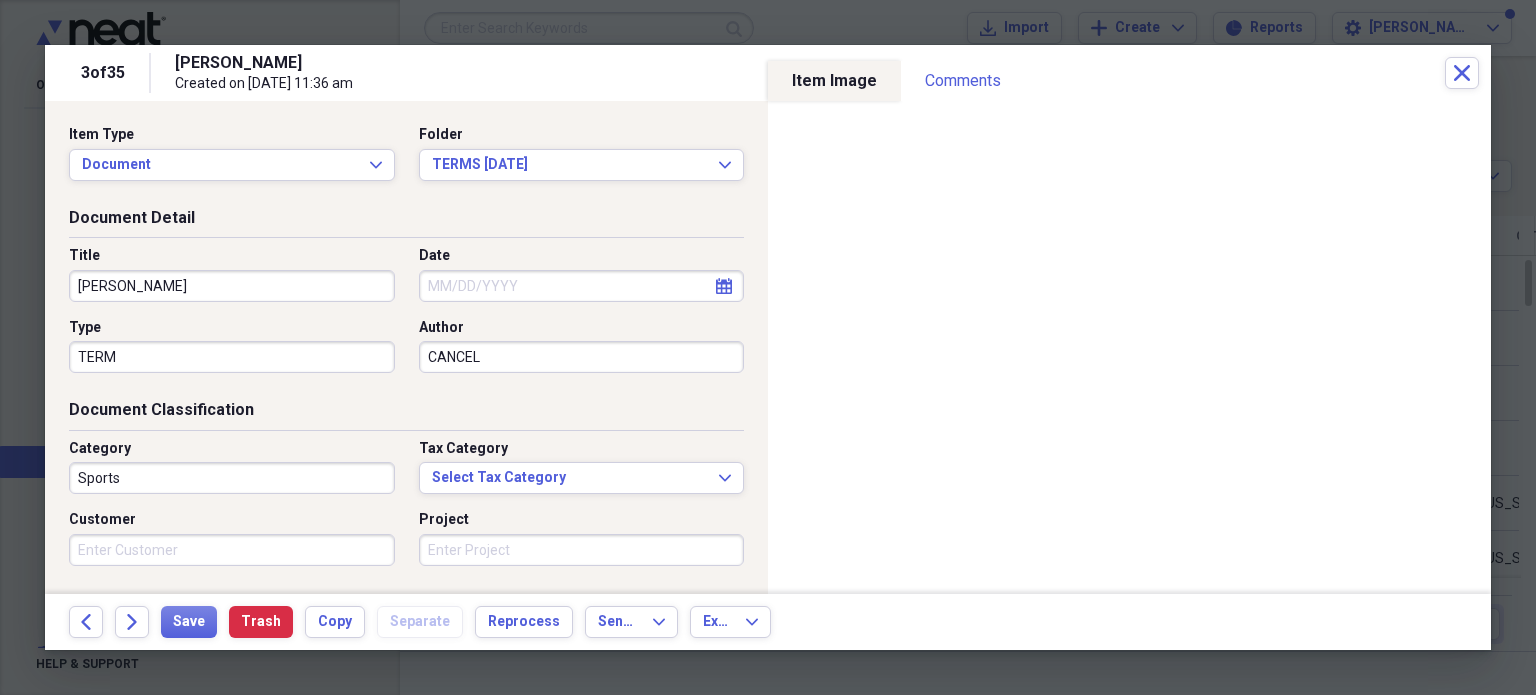 type on "CANCEL" 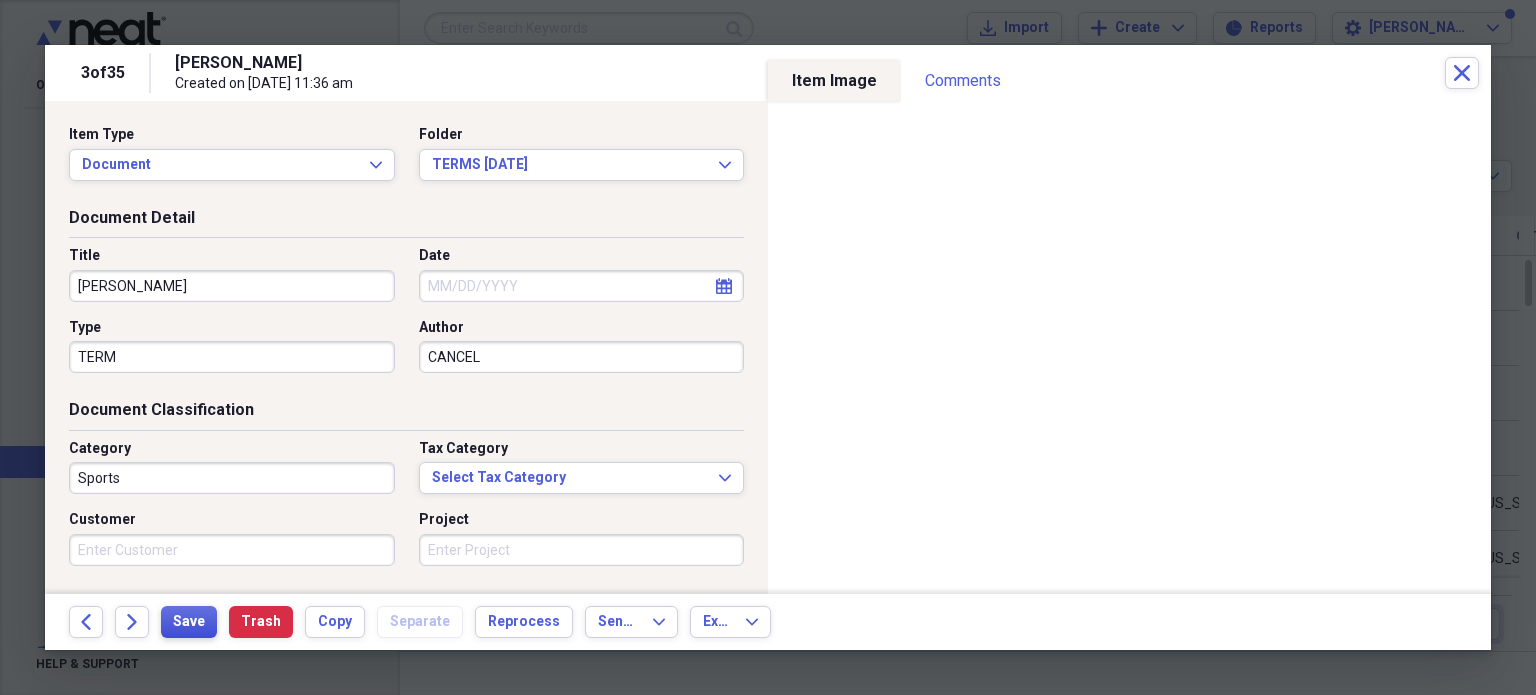 click on "Save" at bounding box center (189, 622) 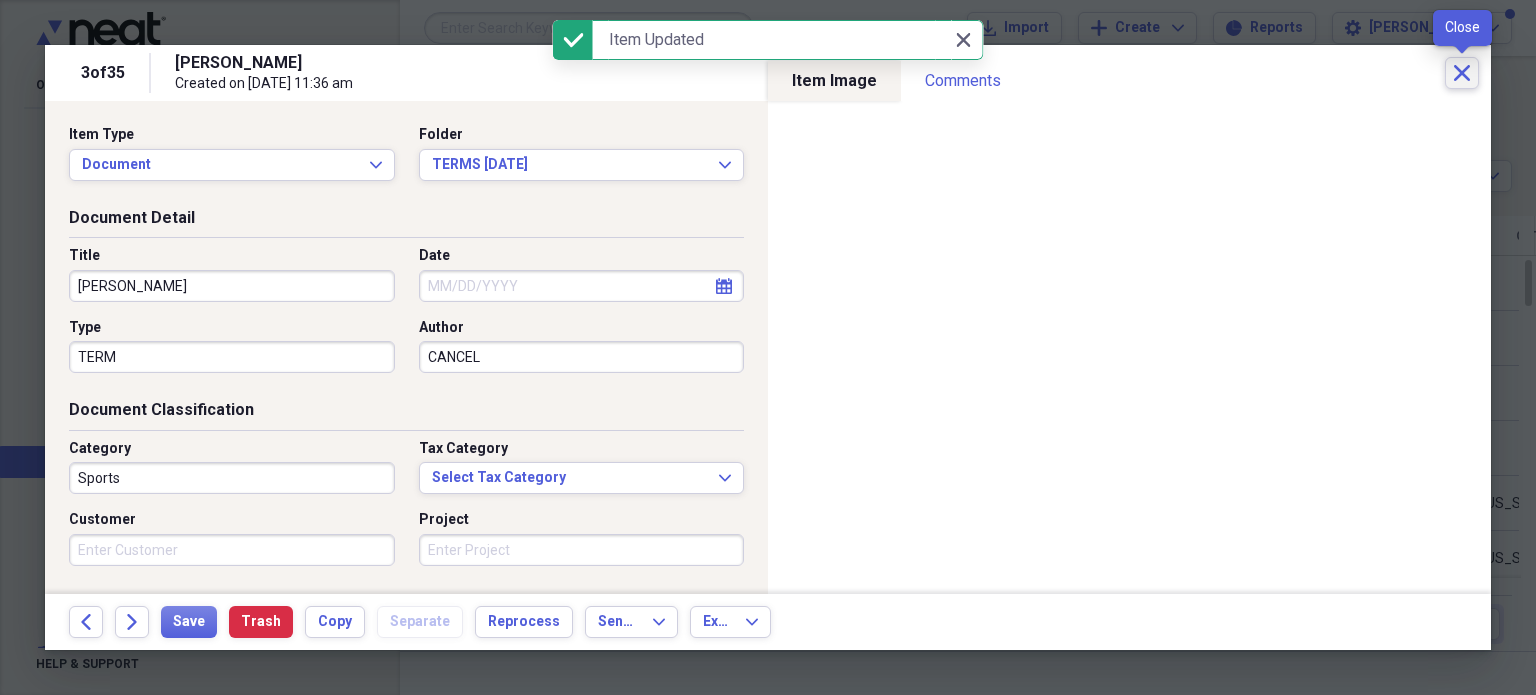 click on "Close" 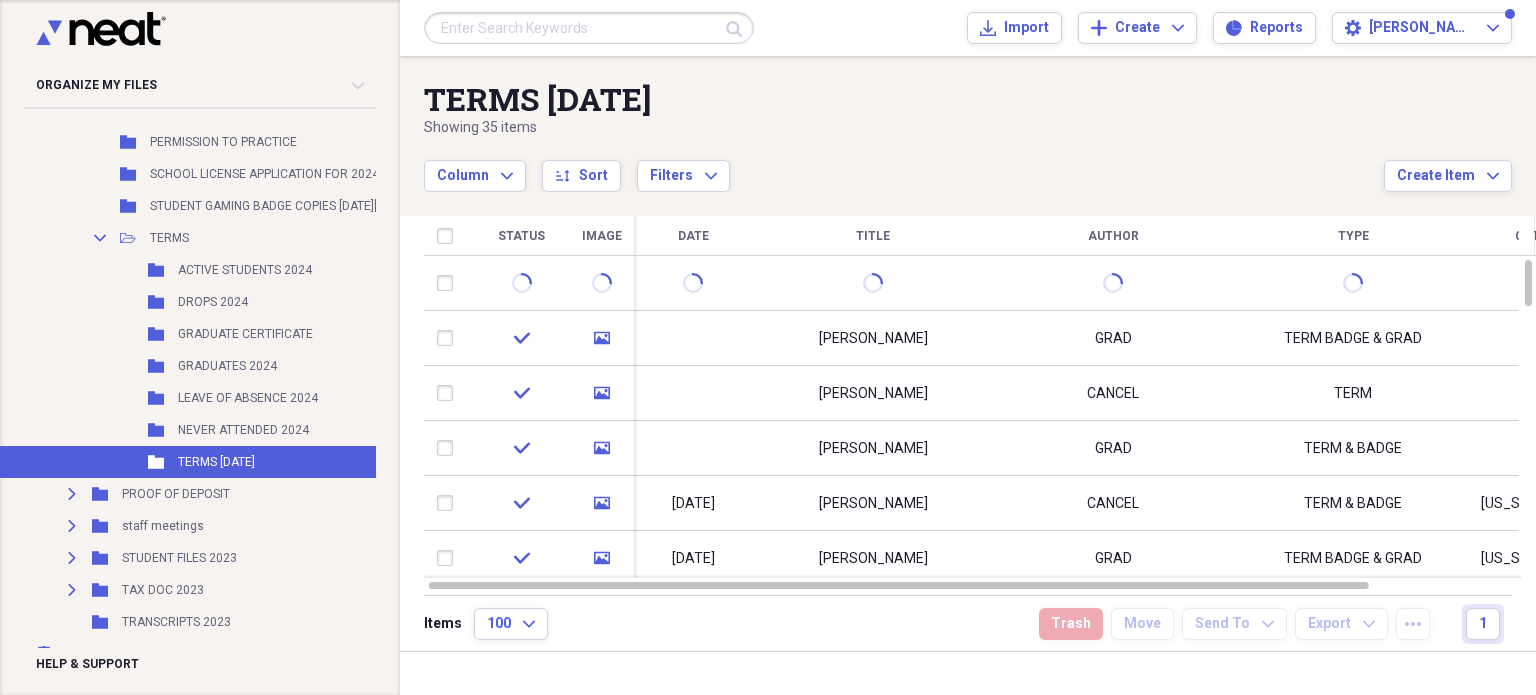 click on "[PERSON_NAME]" at bounding box center (873, 449) 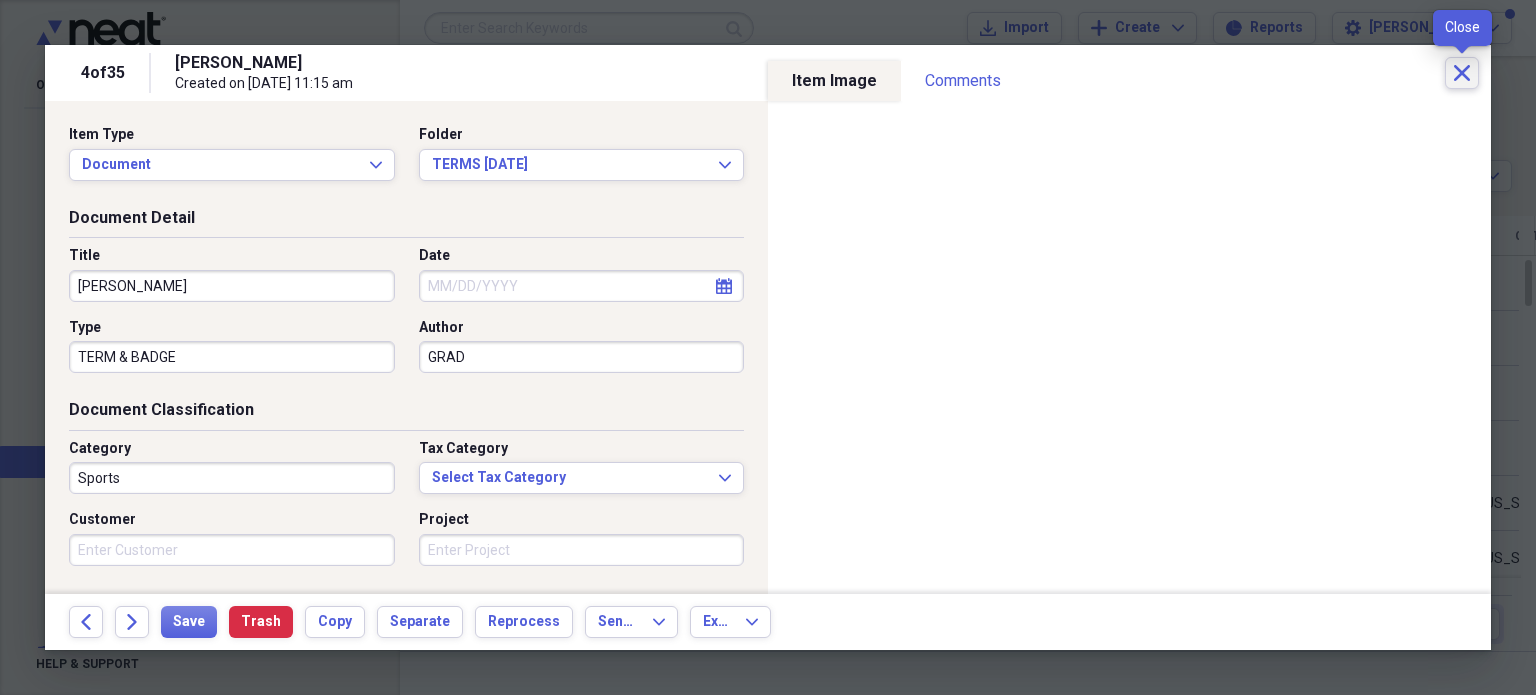 click on "Close" 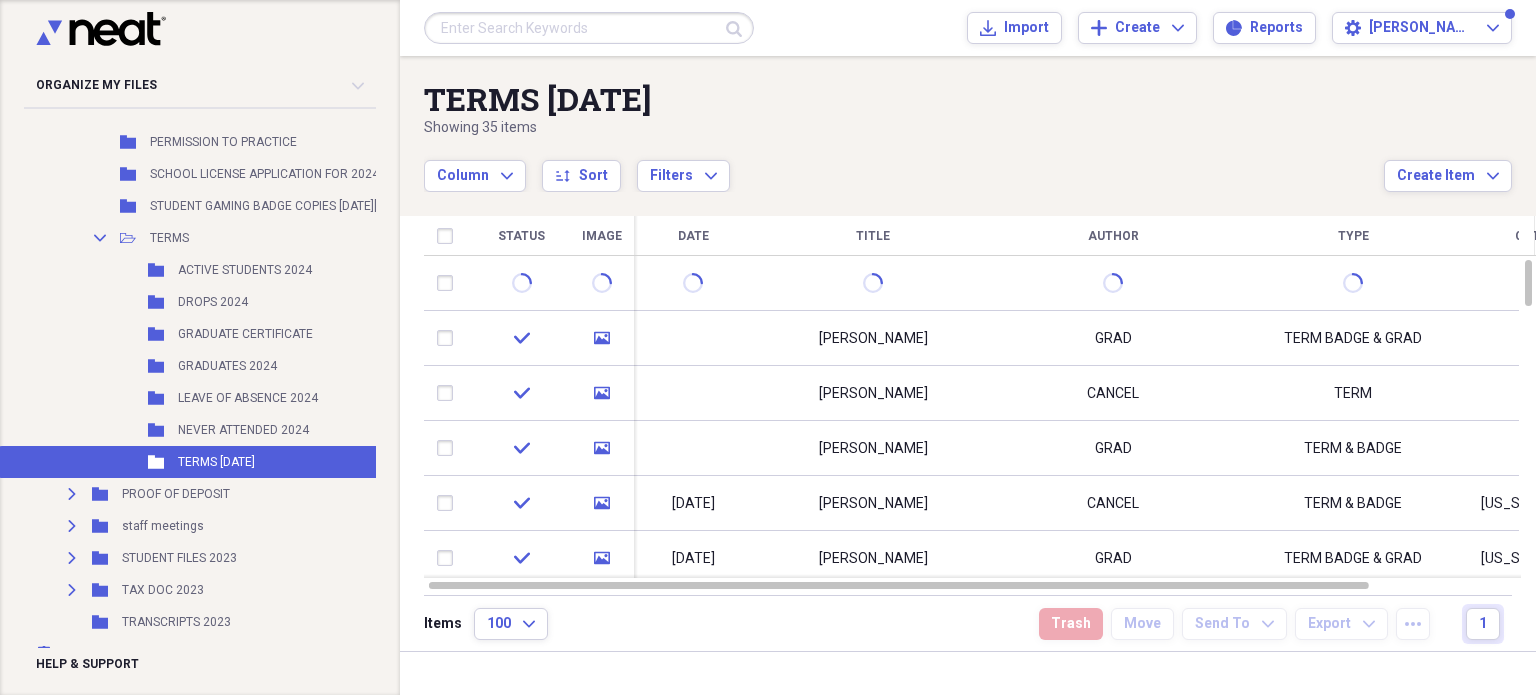 click on "GRADUATE CERTIFICATE" at bounding box center [245, 334] 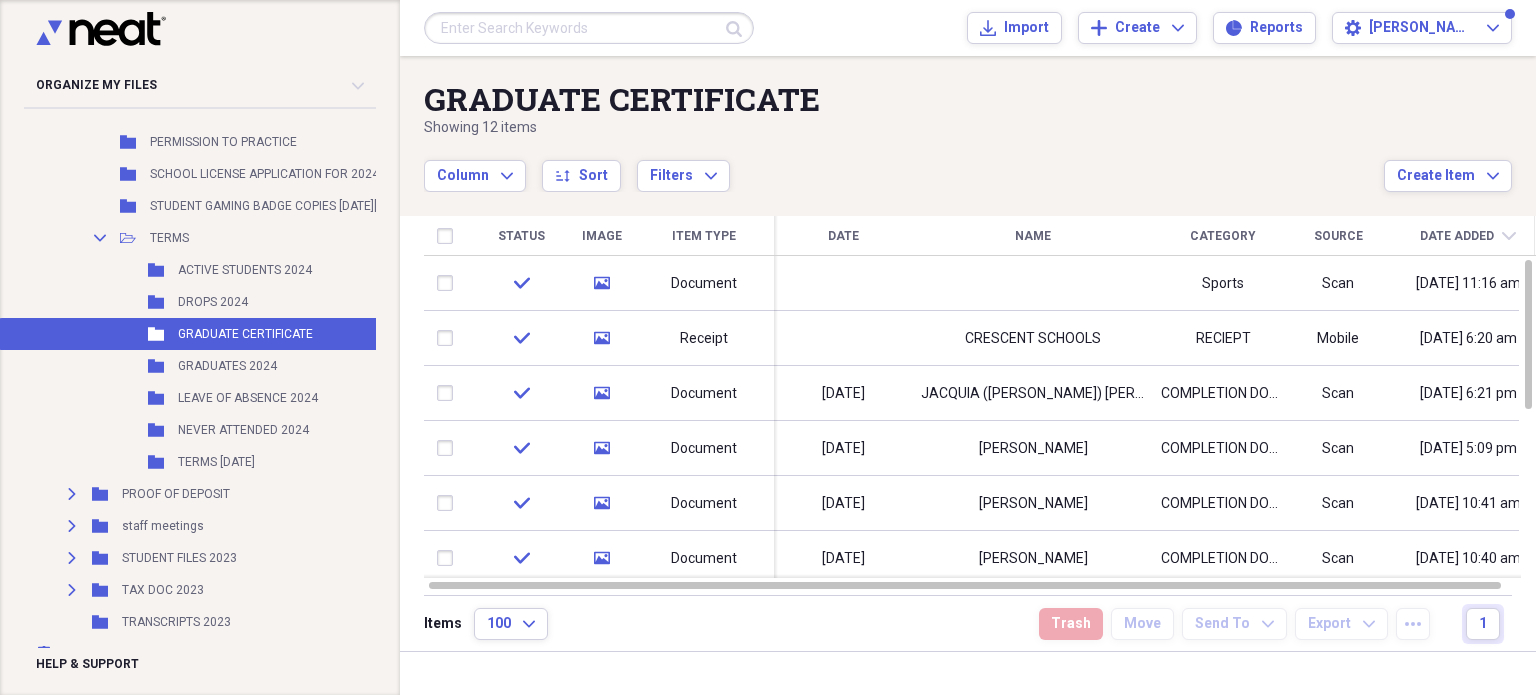 click at bounding box center (1033, 283) 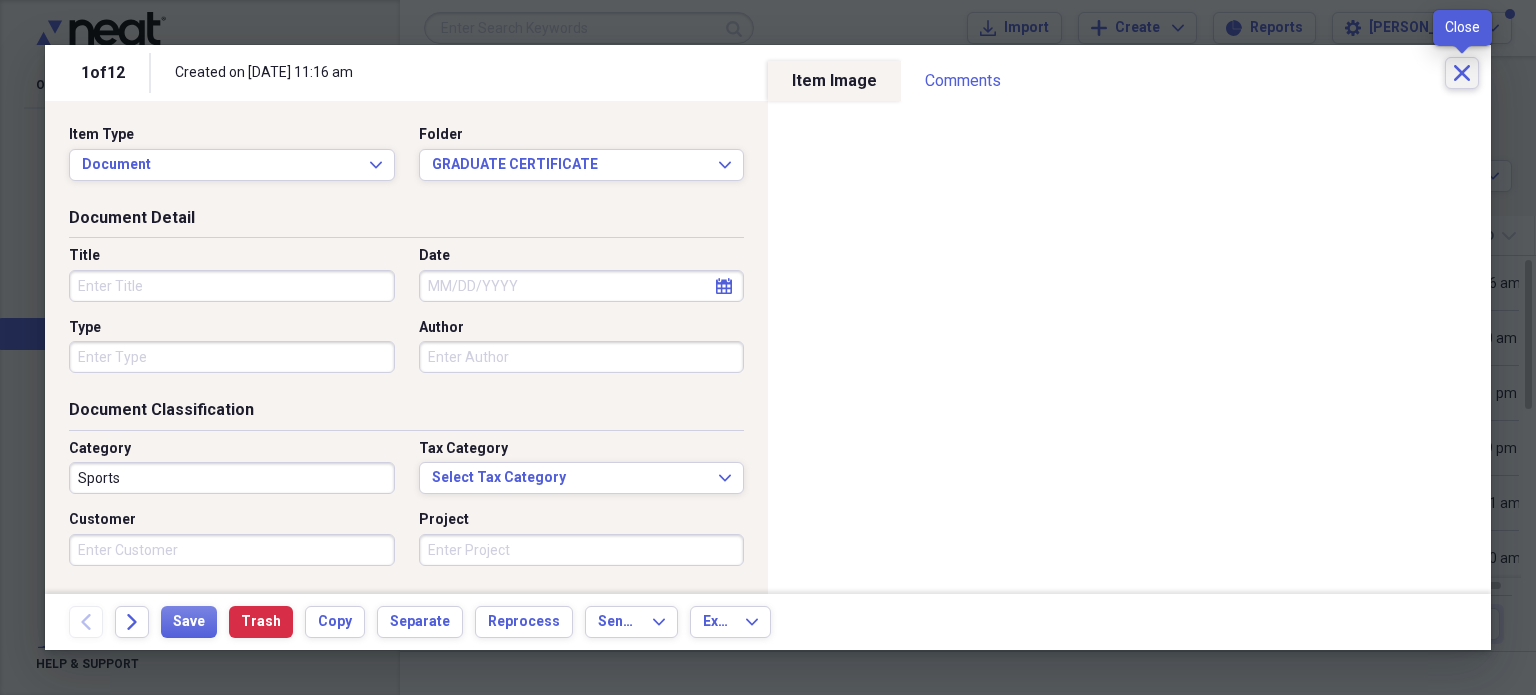 click on "Close" 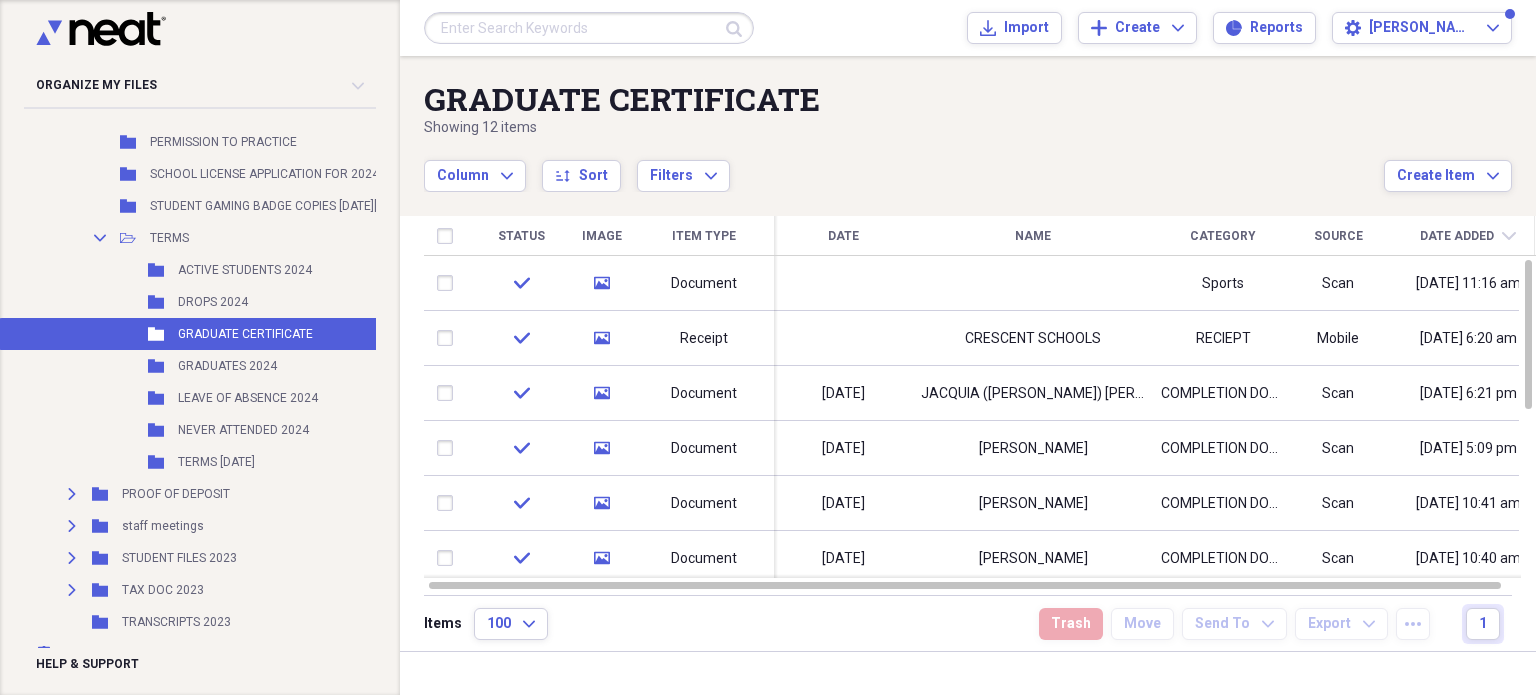 click at bounding box center (843, 338) 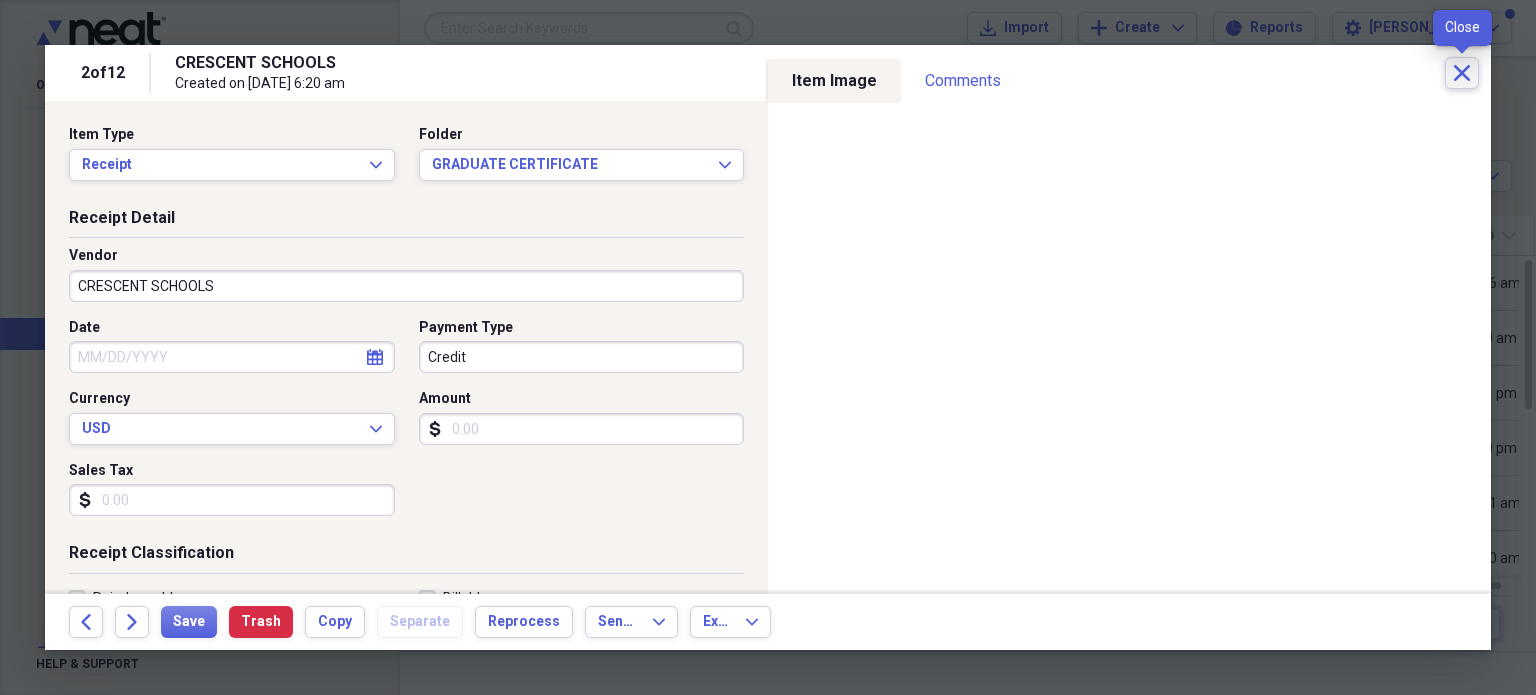 click on "Close" at bounding box center [1462, 73] 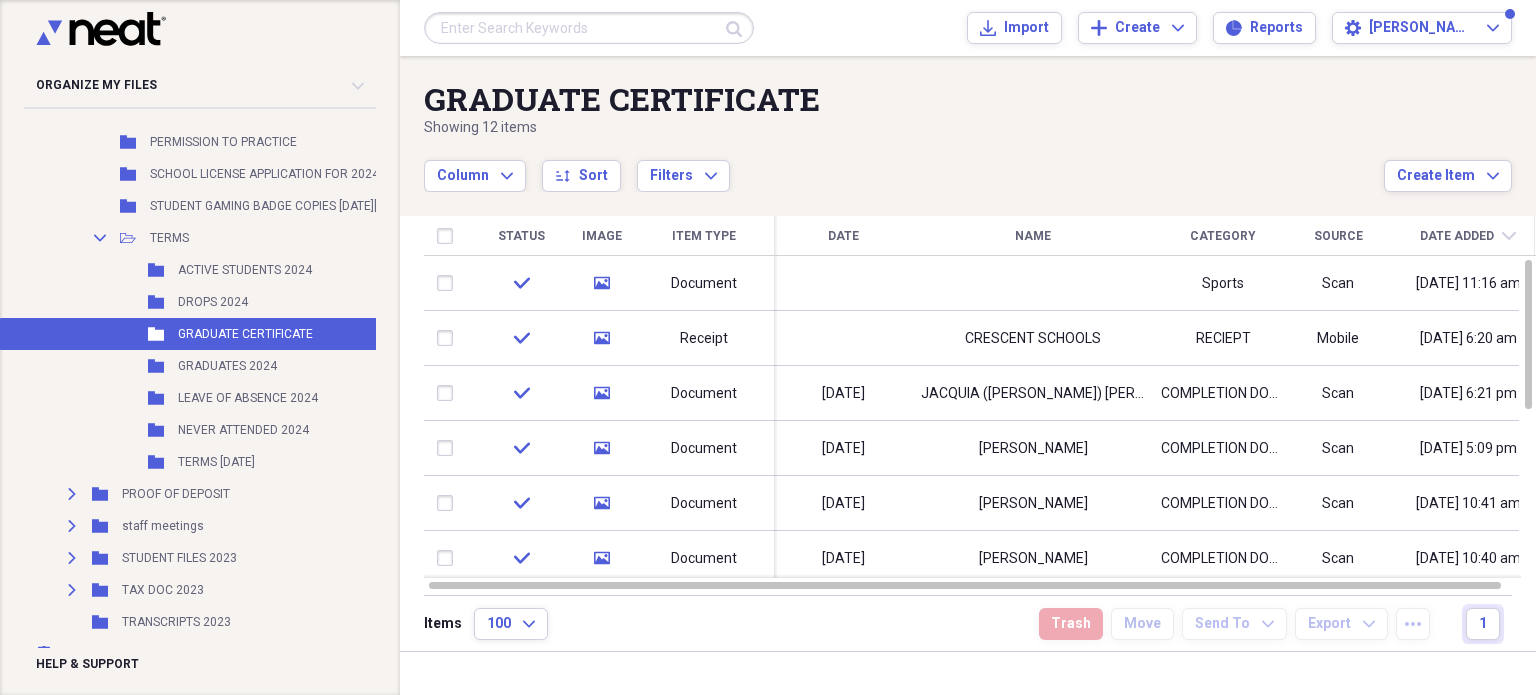 click at bounding box center [843, 283] 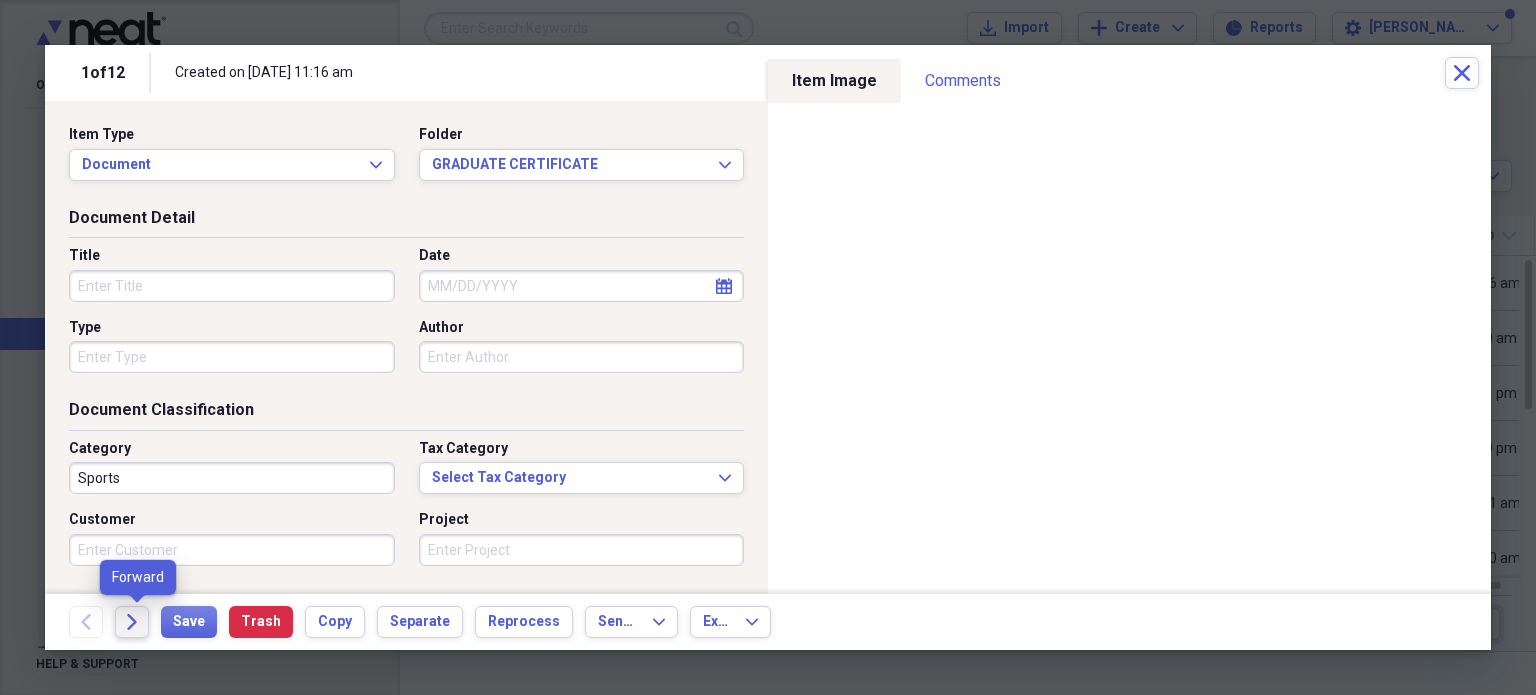 click on "Forward" 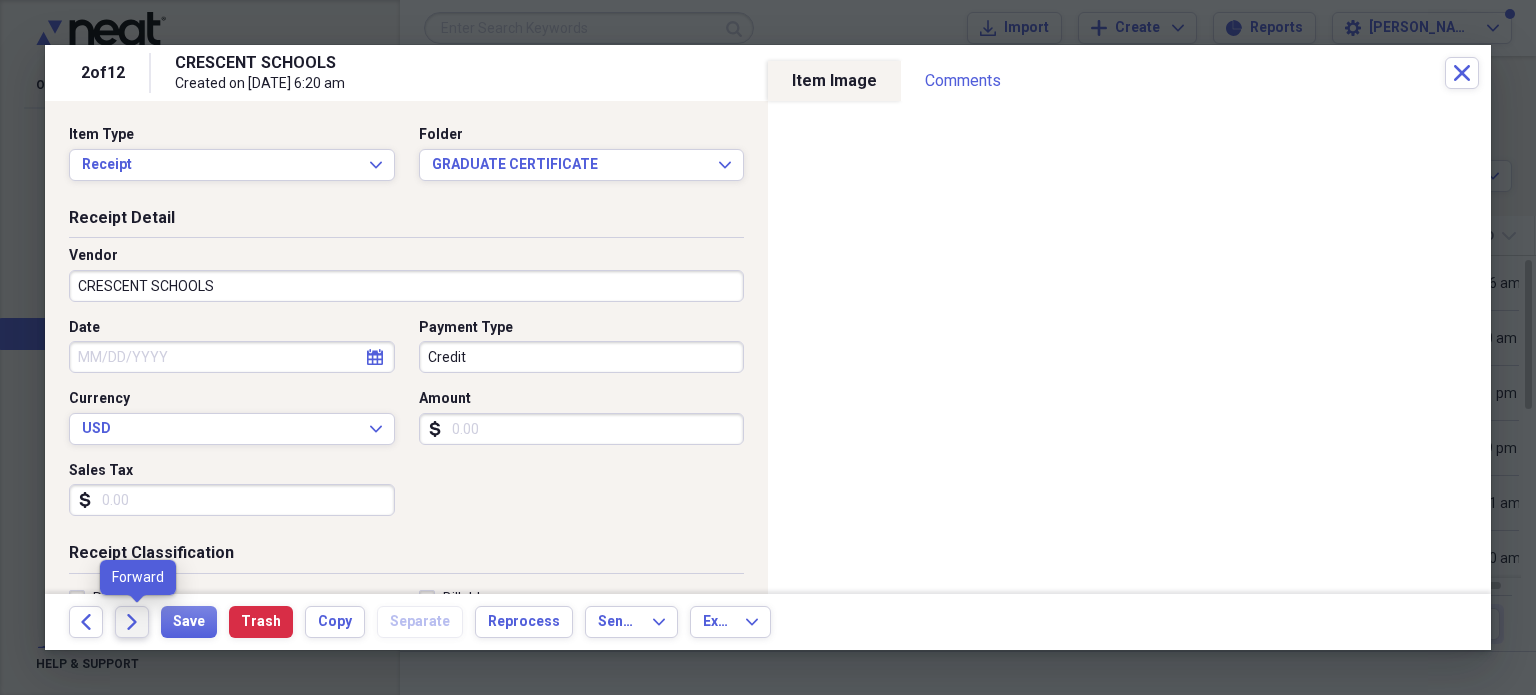 click on "Forward" at bounding box center [132, 622] 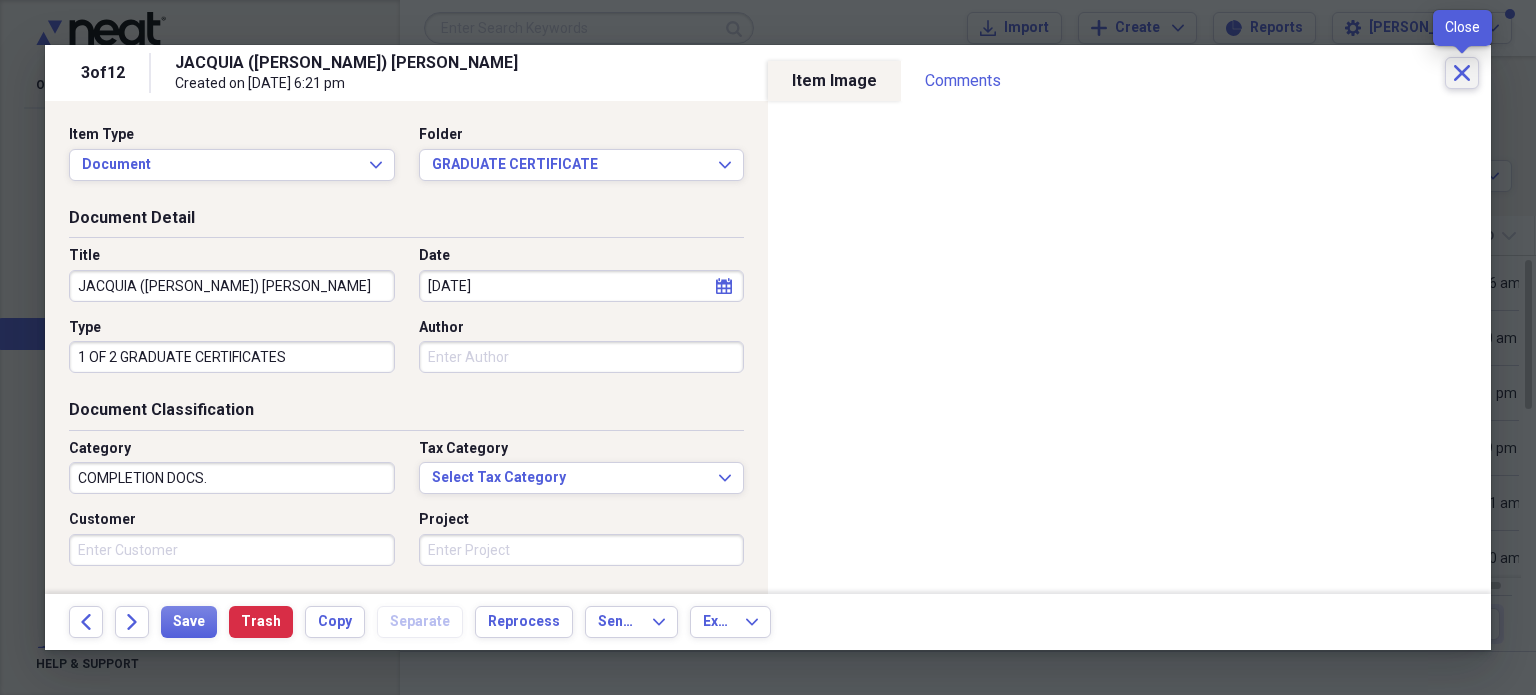 click on "Close" 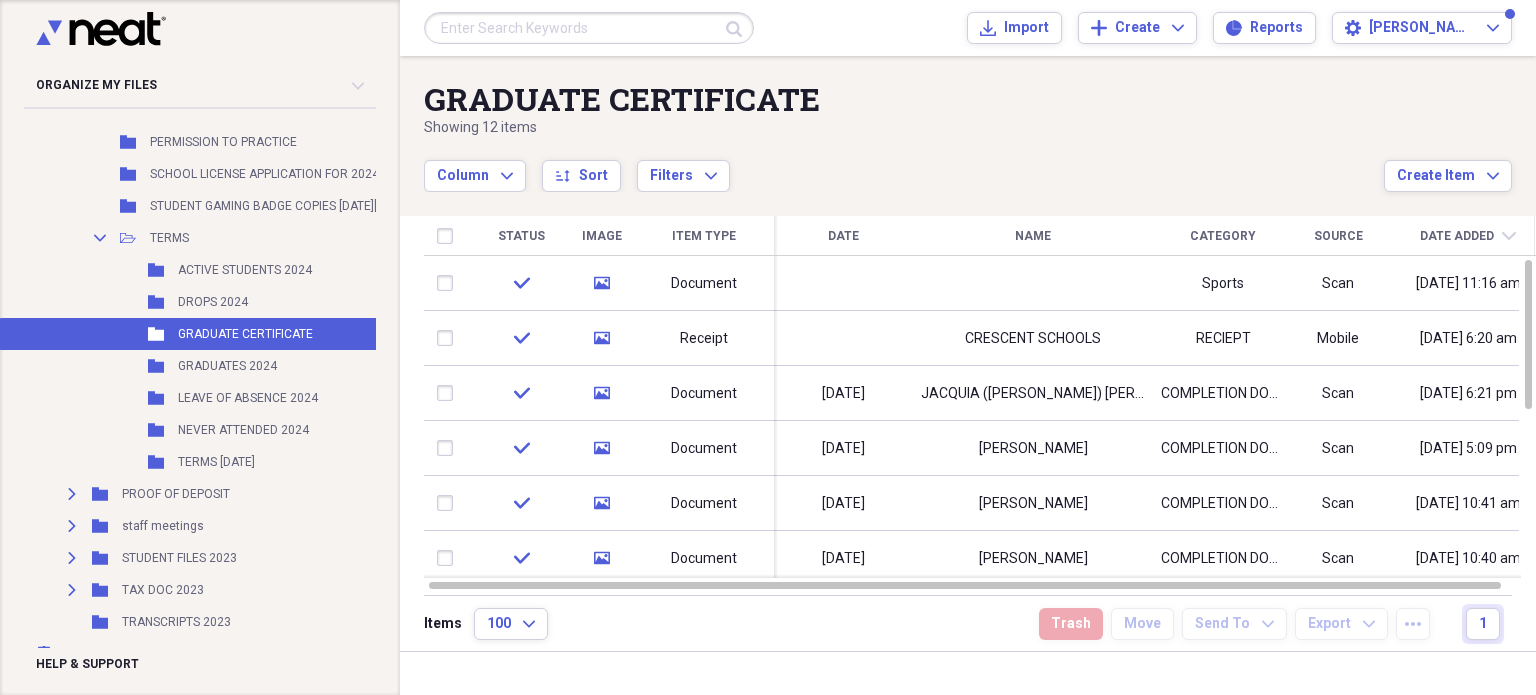 click on "TERMS [DATE]" at bounding box center (216, 462) 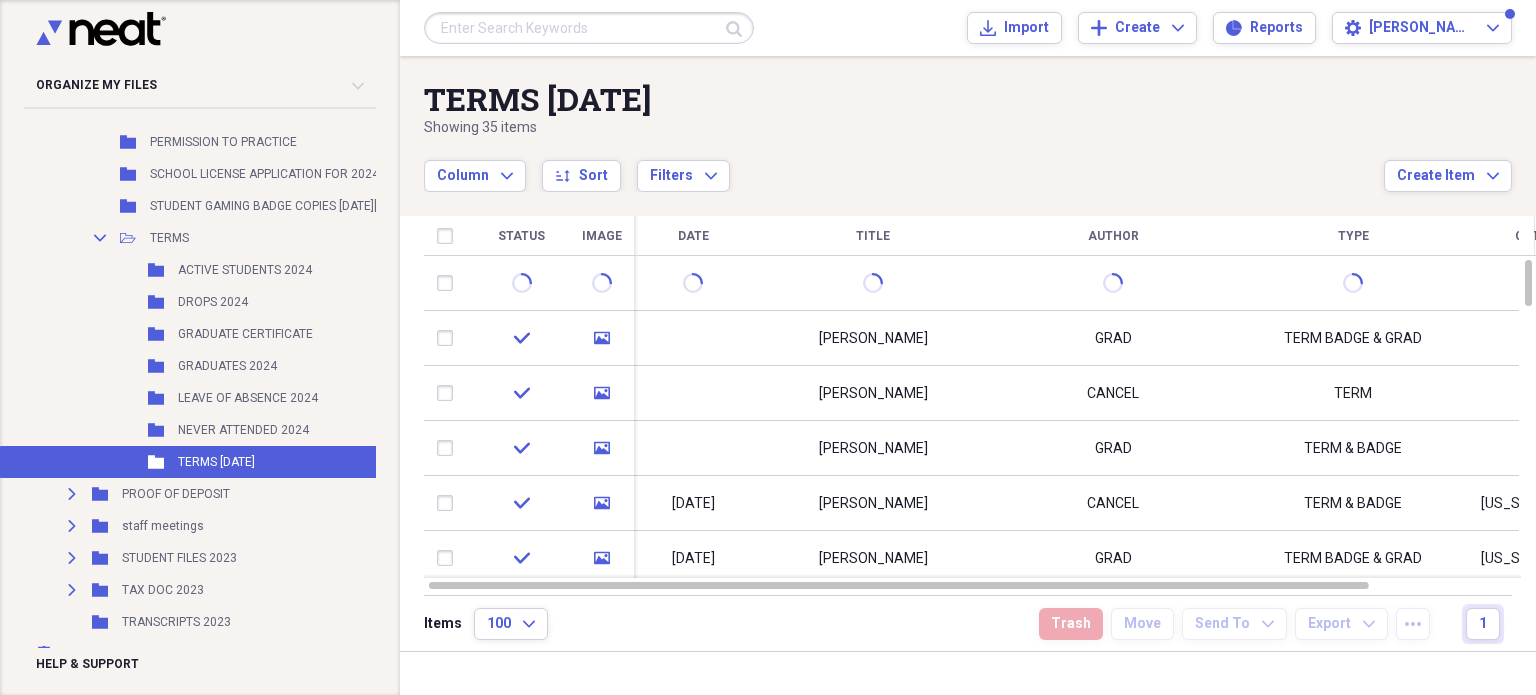 click at bounding box center (693, 283) 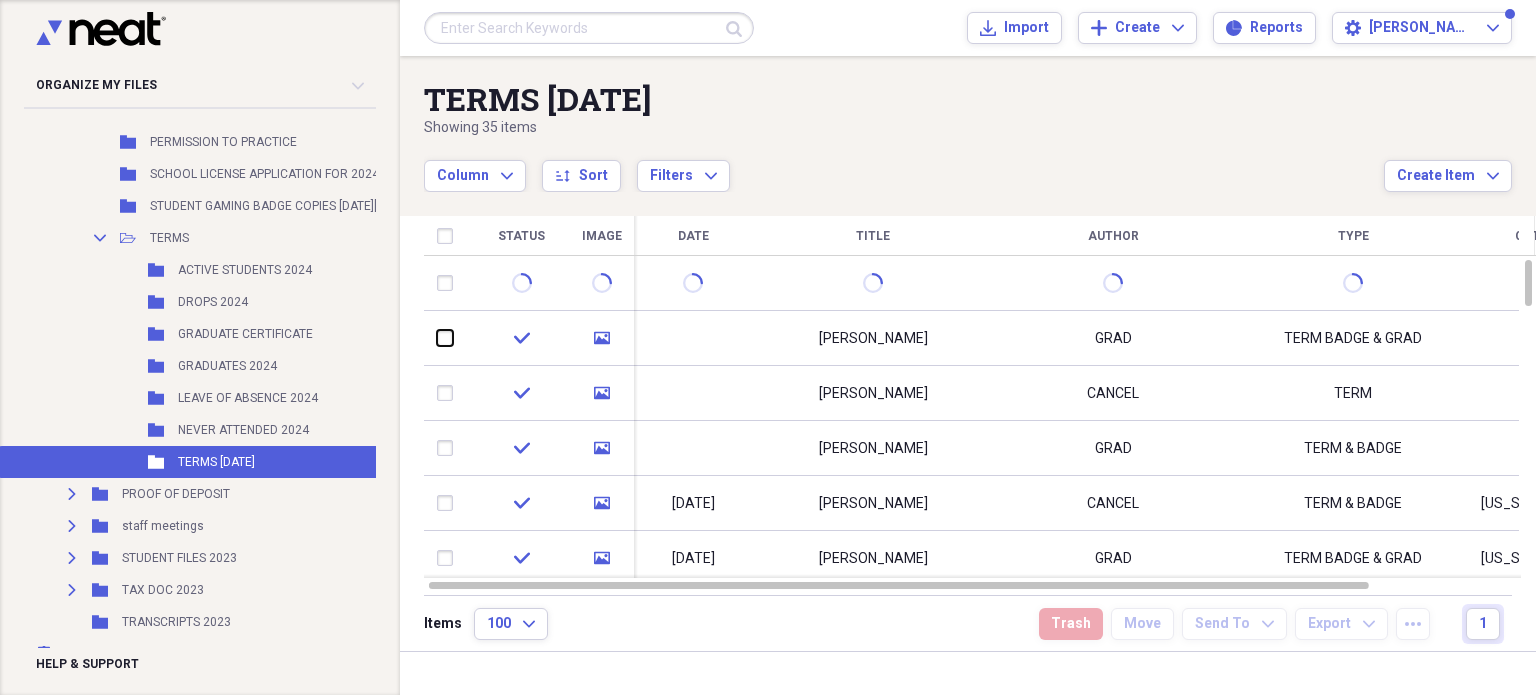 click at bounding box center (437, 338) 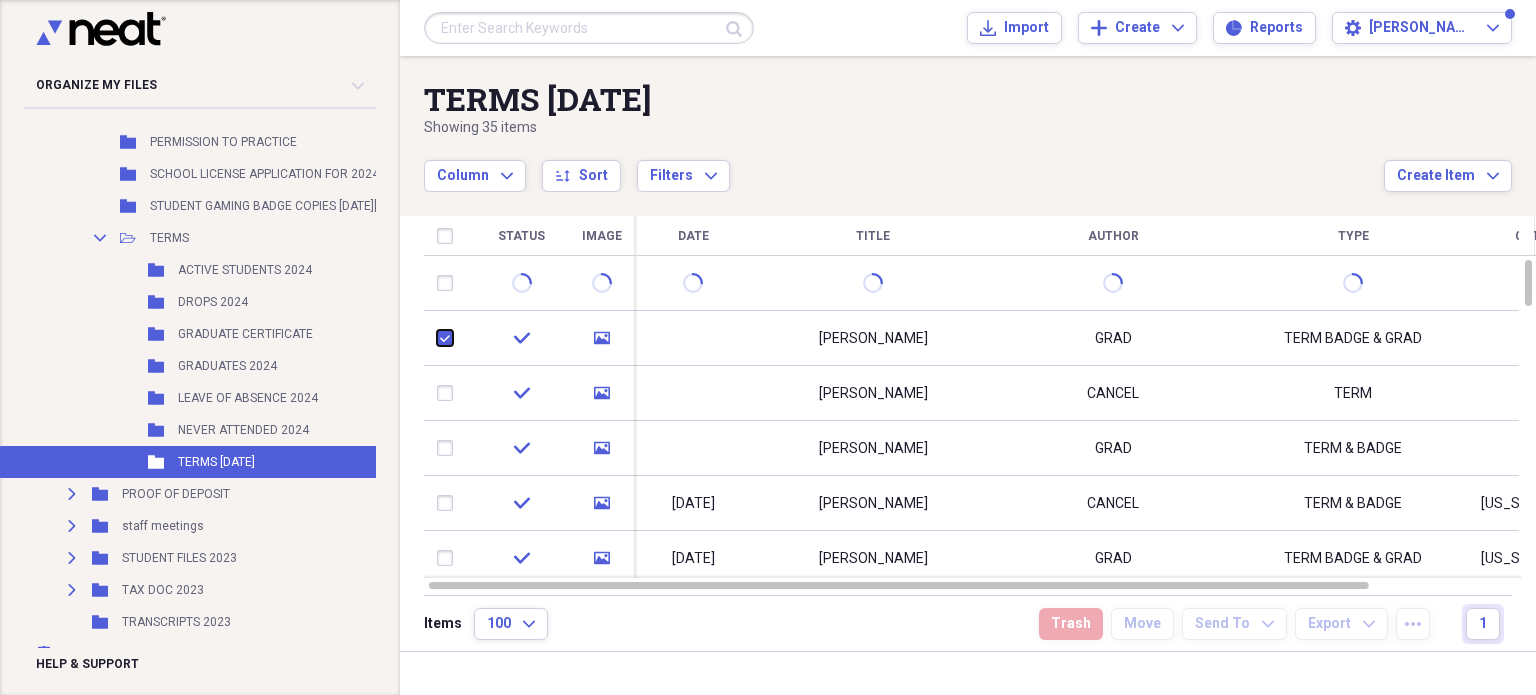 checkbox on "true" 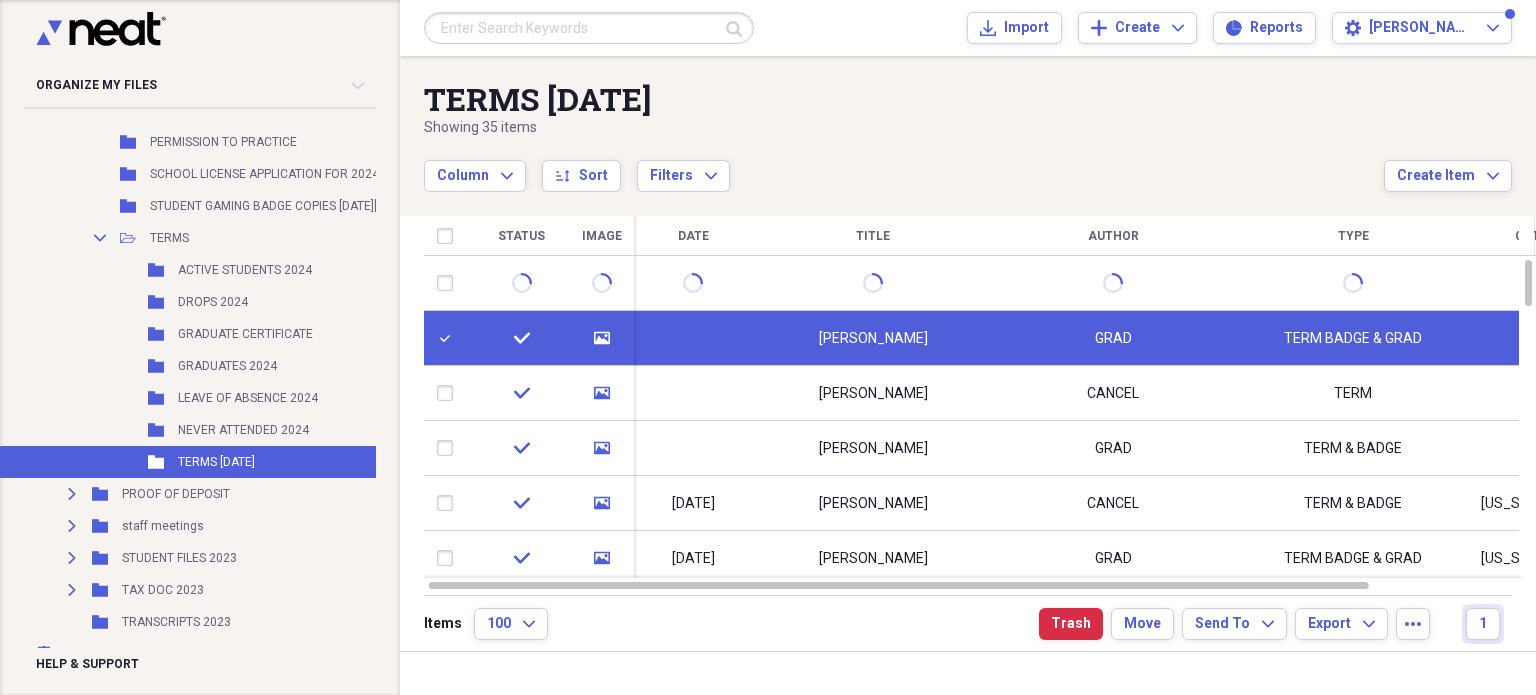 click at bounding box center (449, 393) 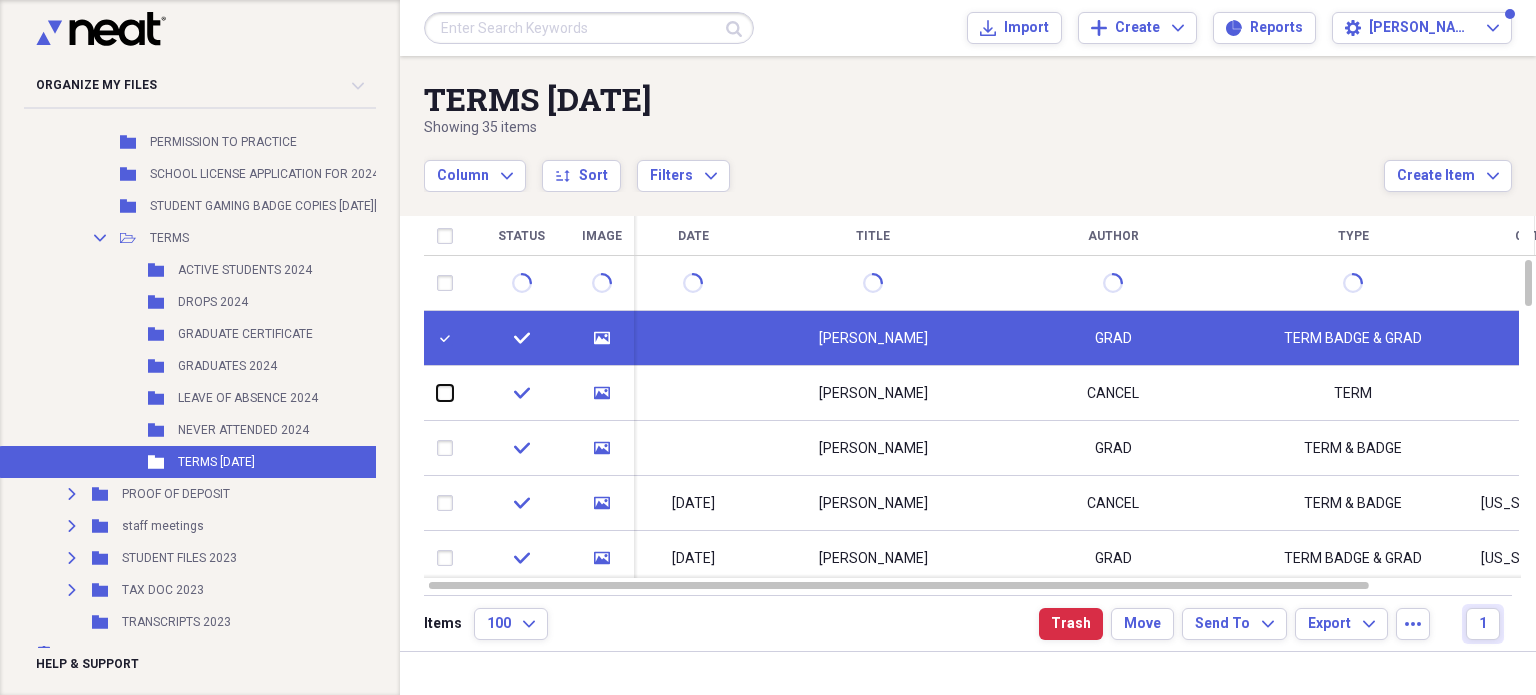 click at bounding box center [437, 393] 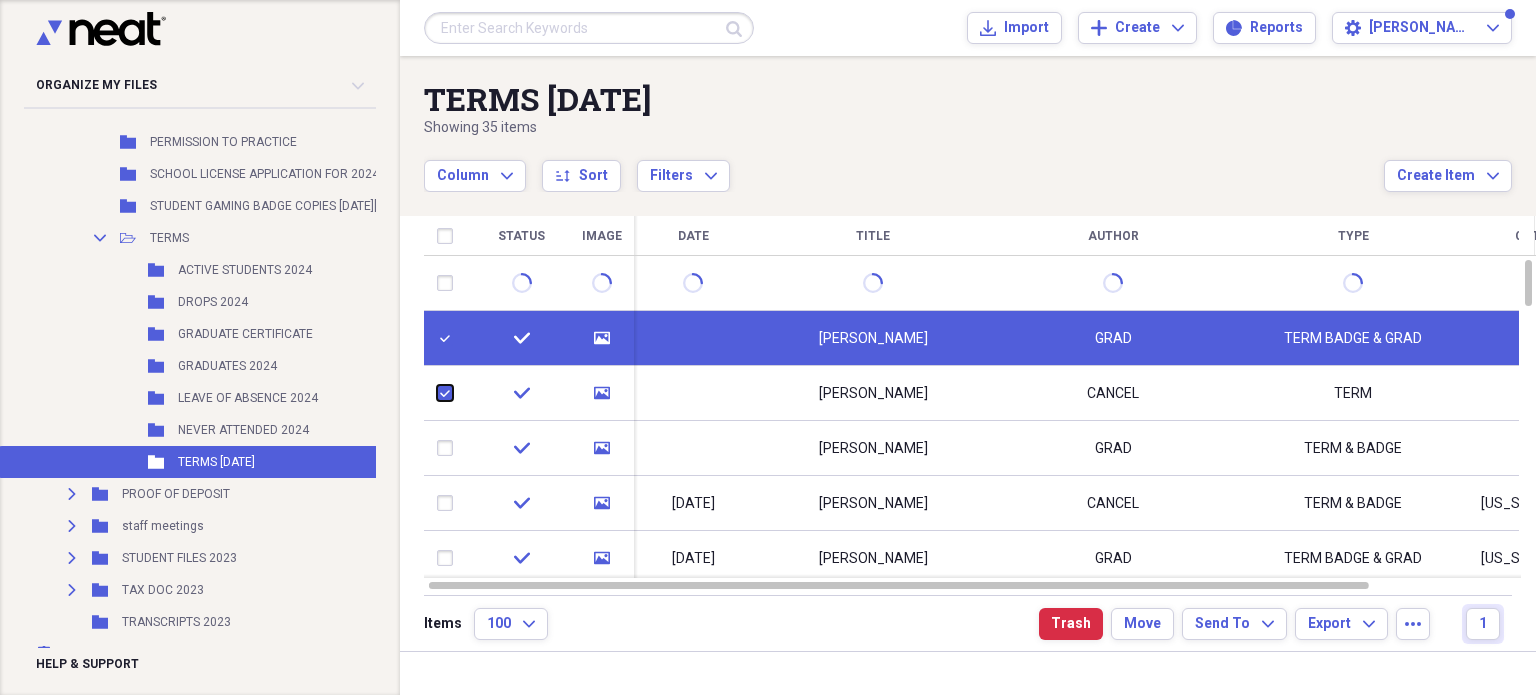 checkbox on "true" 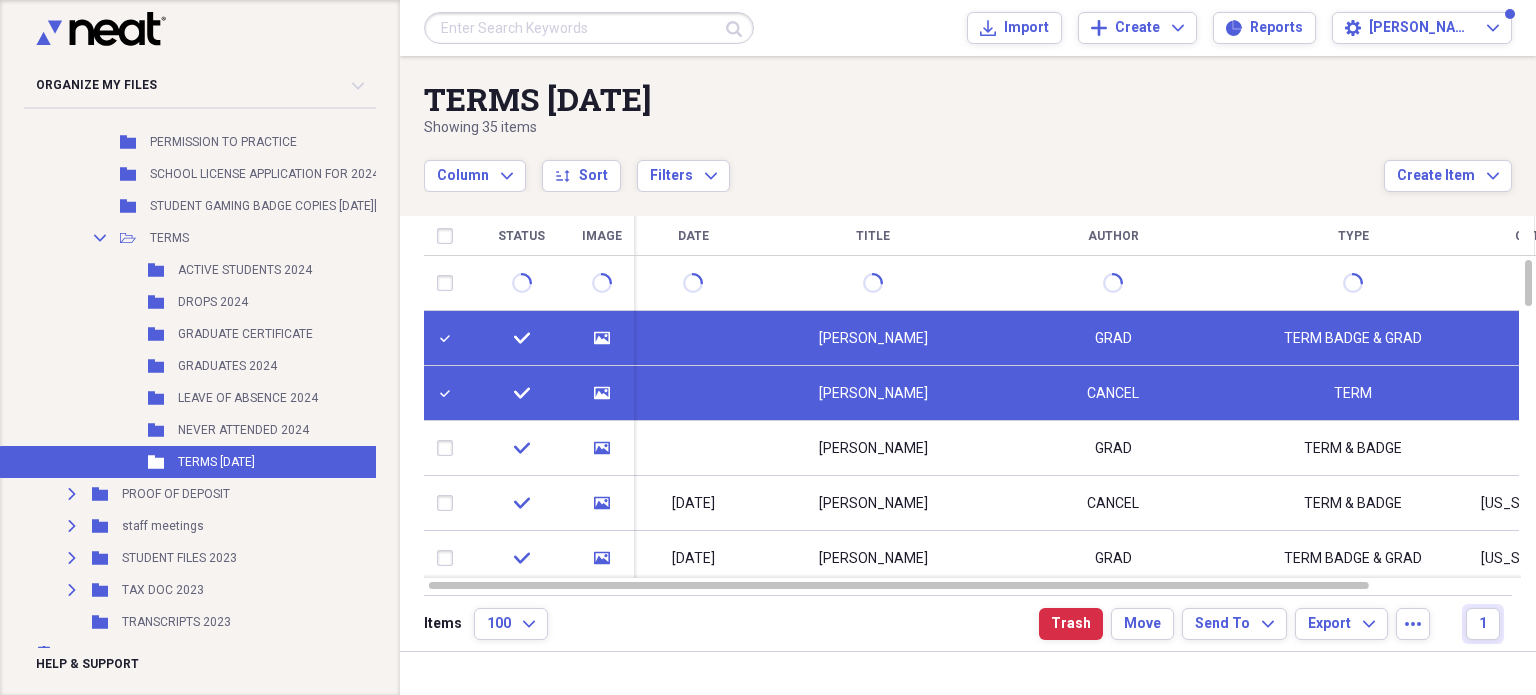 click at bounding box center [449, 503] 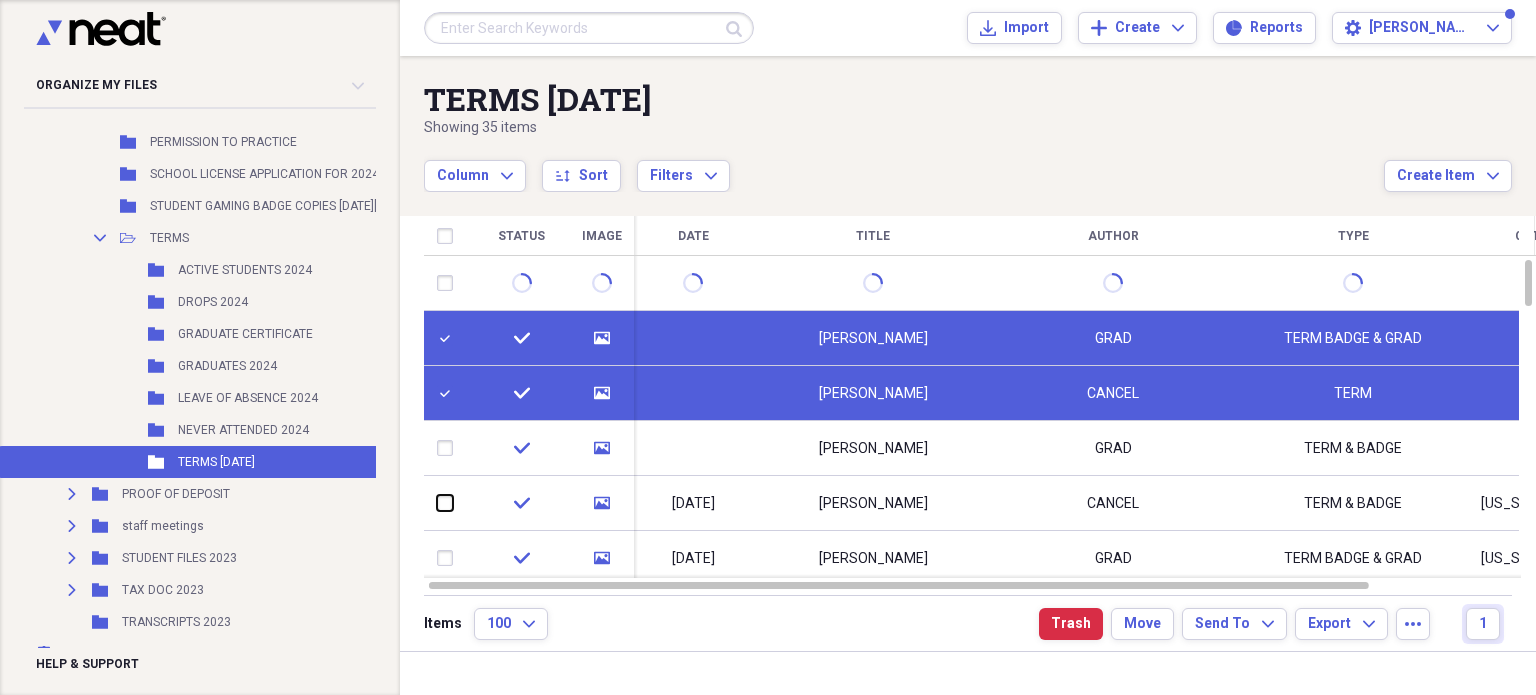 click at bounding box center (437, 503) 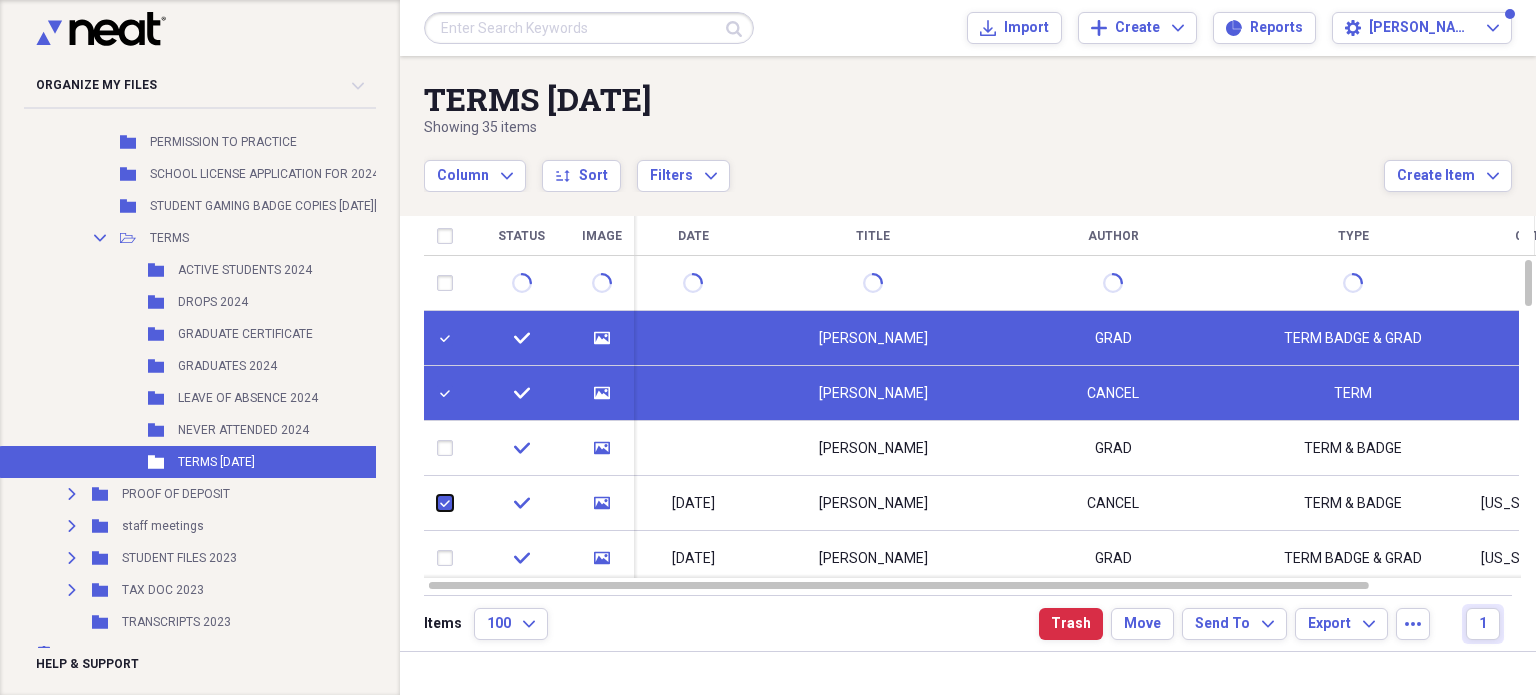 checkbox on "true" 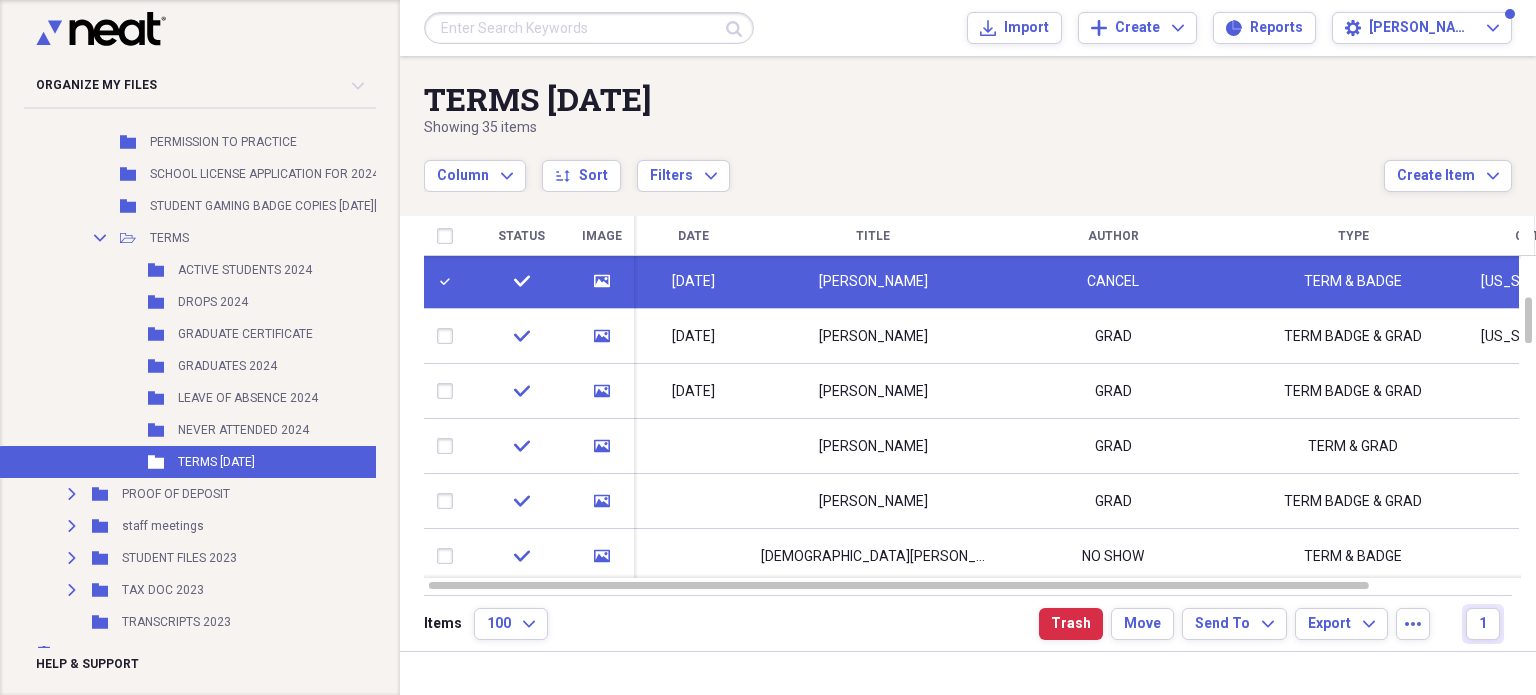 click at bounding box center (449, 336) 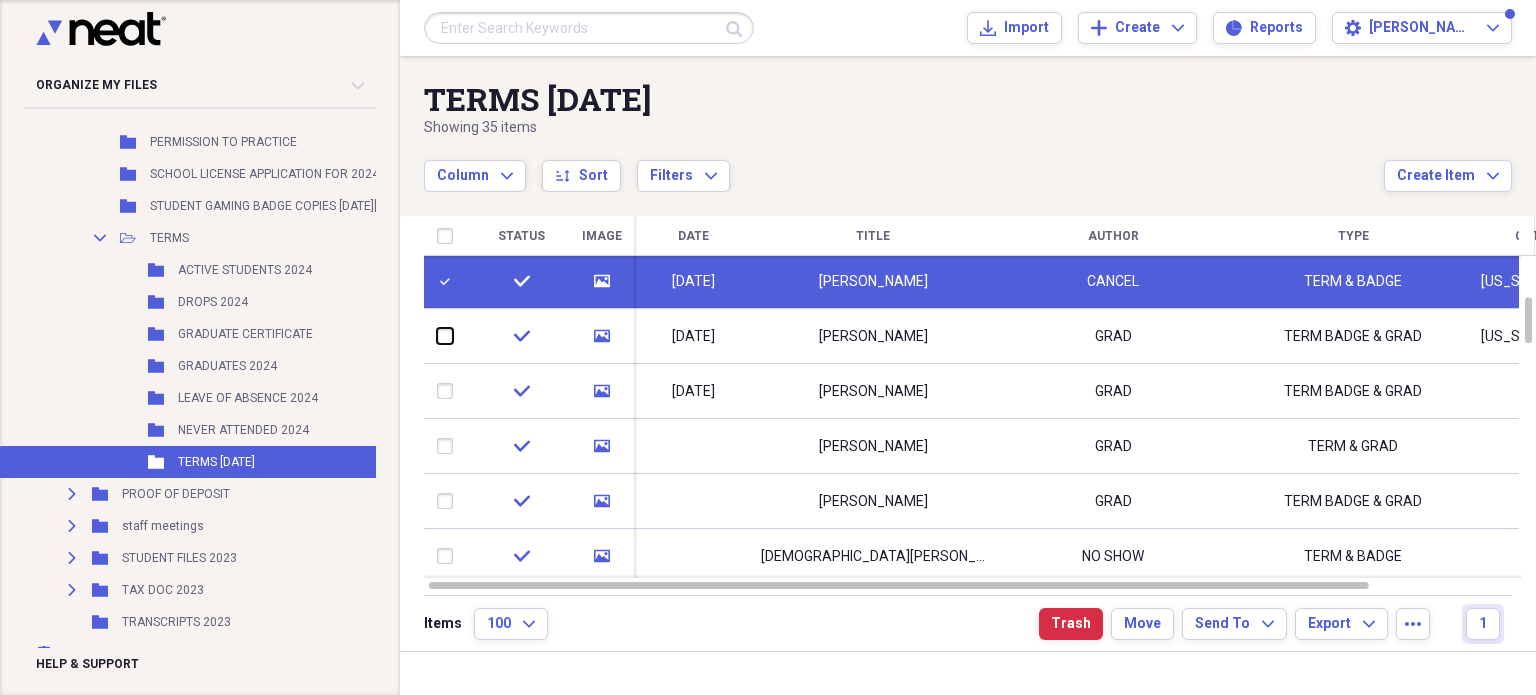 click at bounding box center [437, 336] 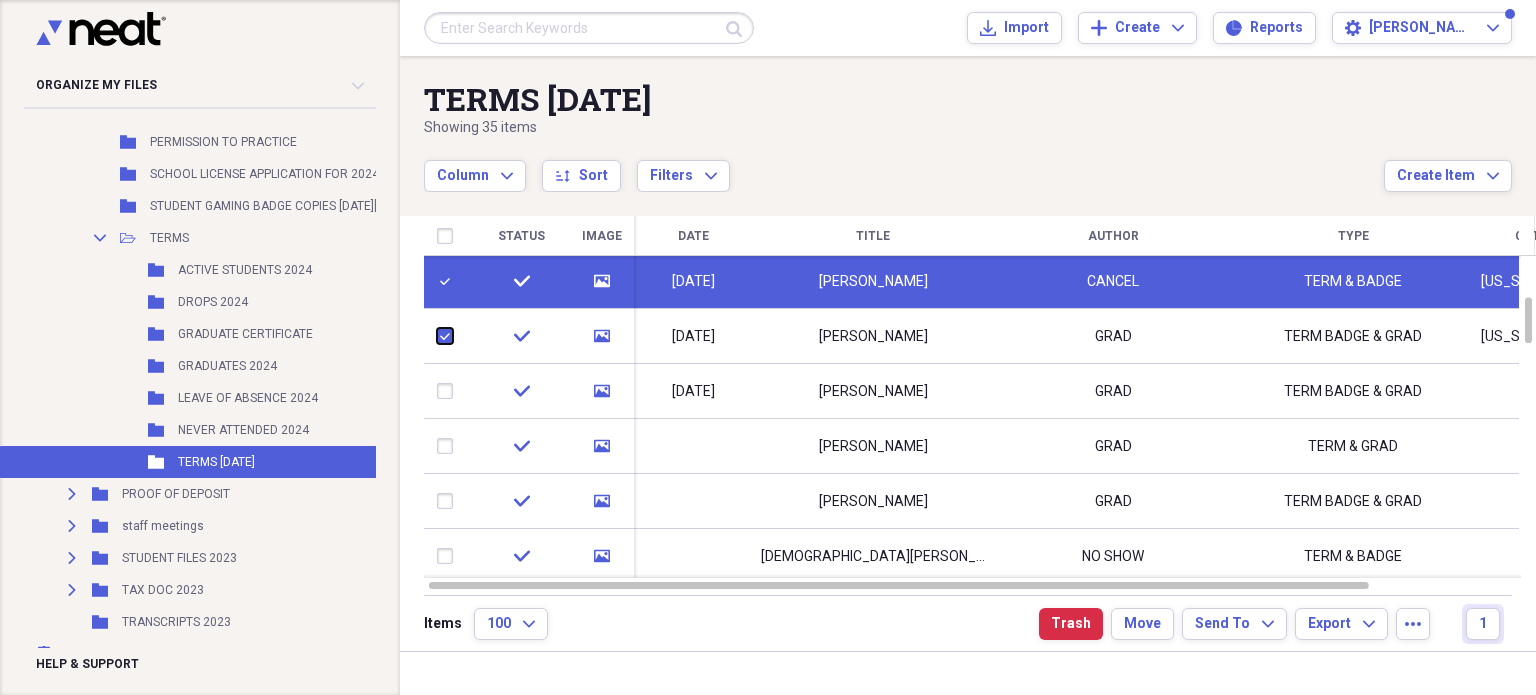 checkbox on "true" 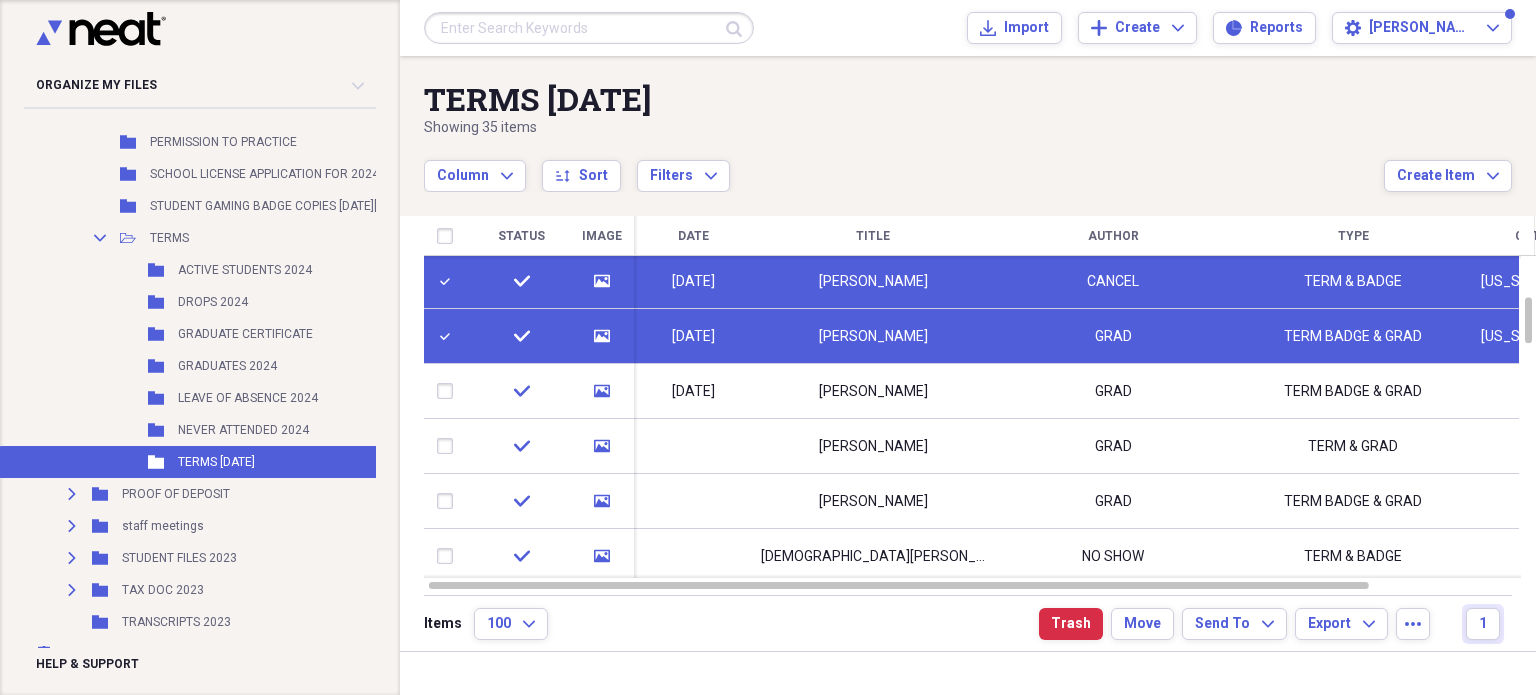 click at bounding box center [449, 391] 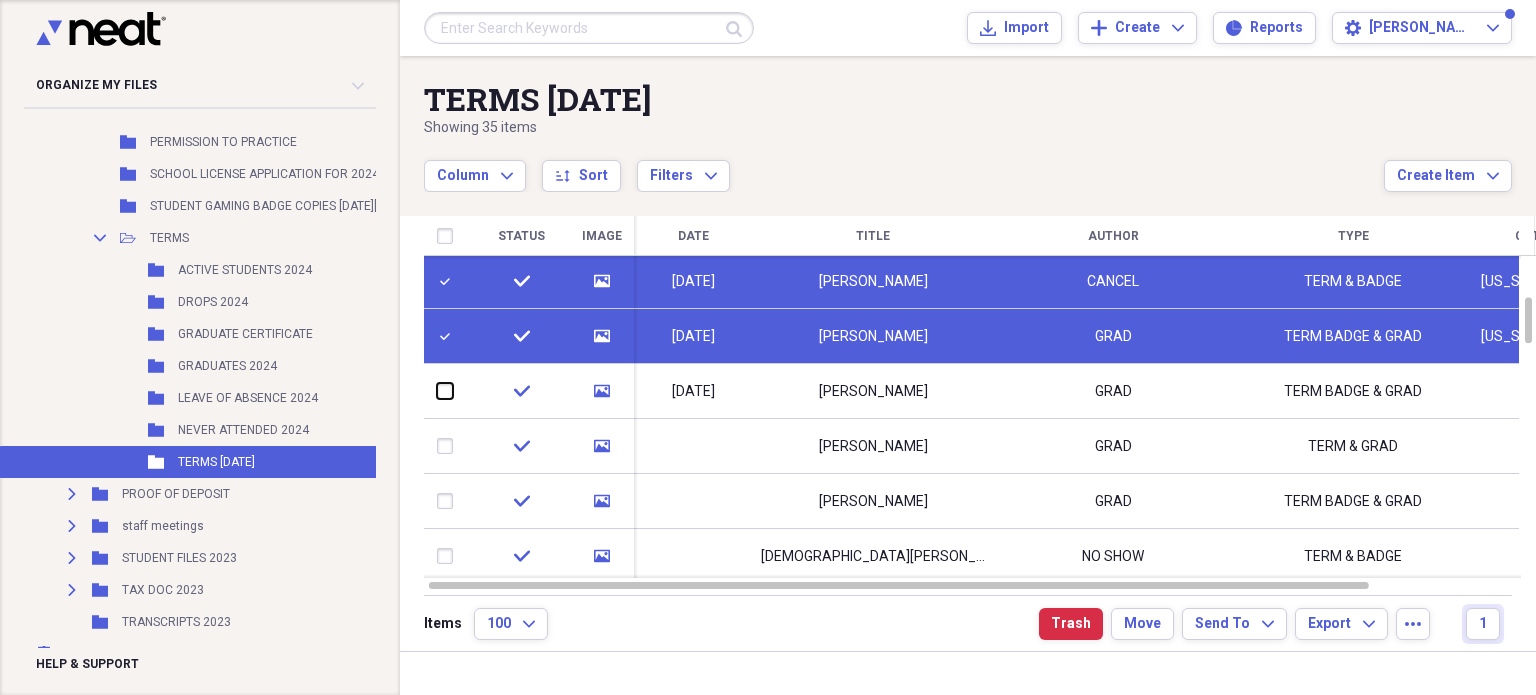 click at bounding box center [437, 391] 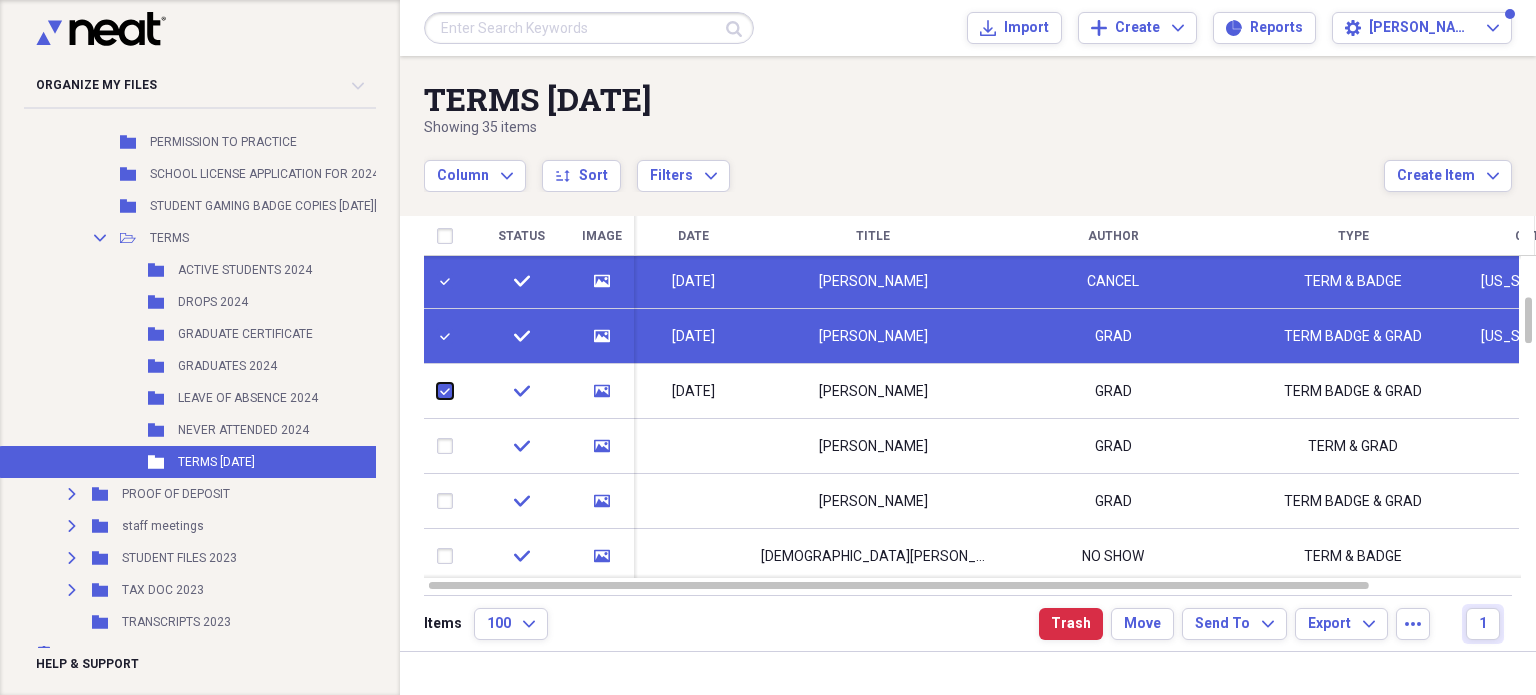 checkbox on "true" 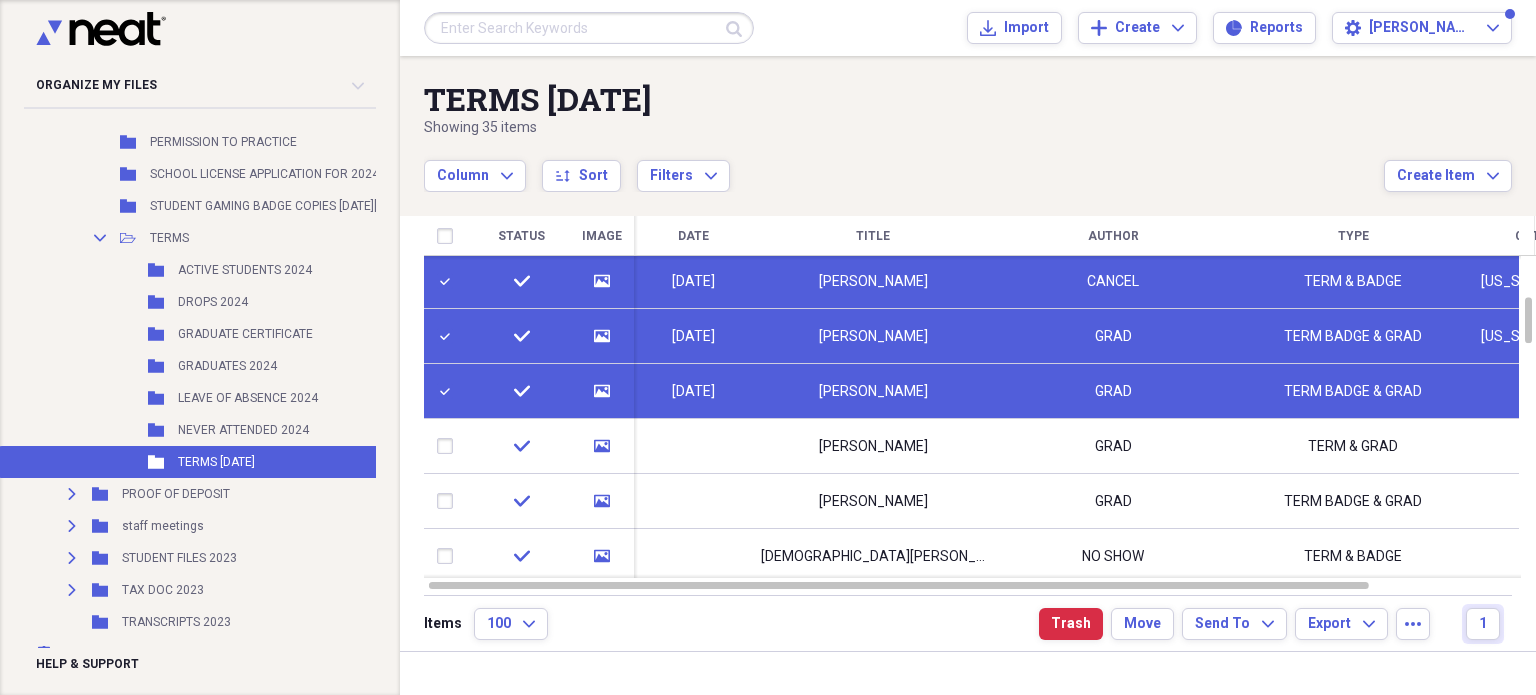 click at bounding box center [449, 281] 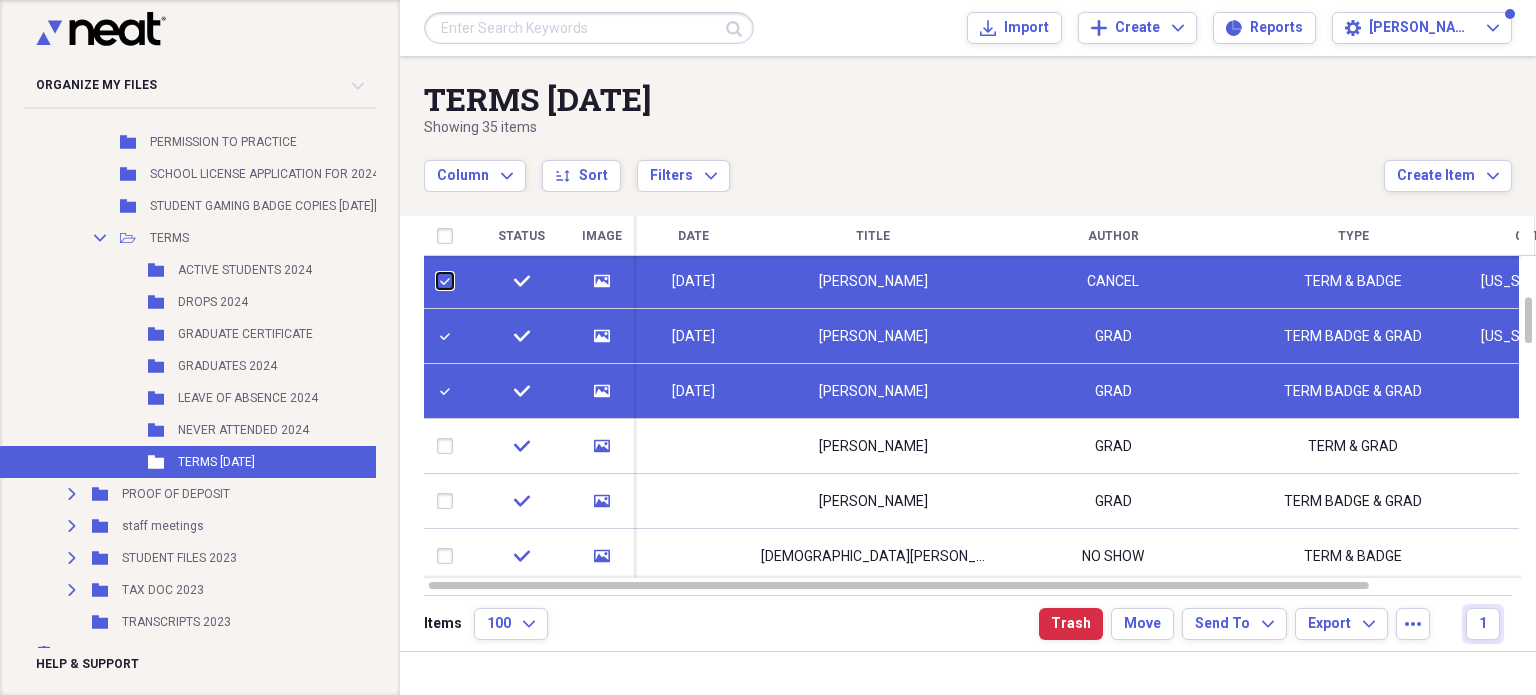 click at bounding box center [437, 281] 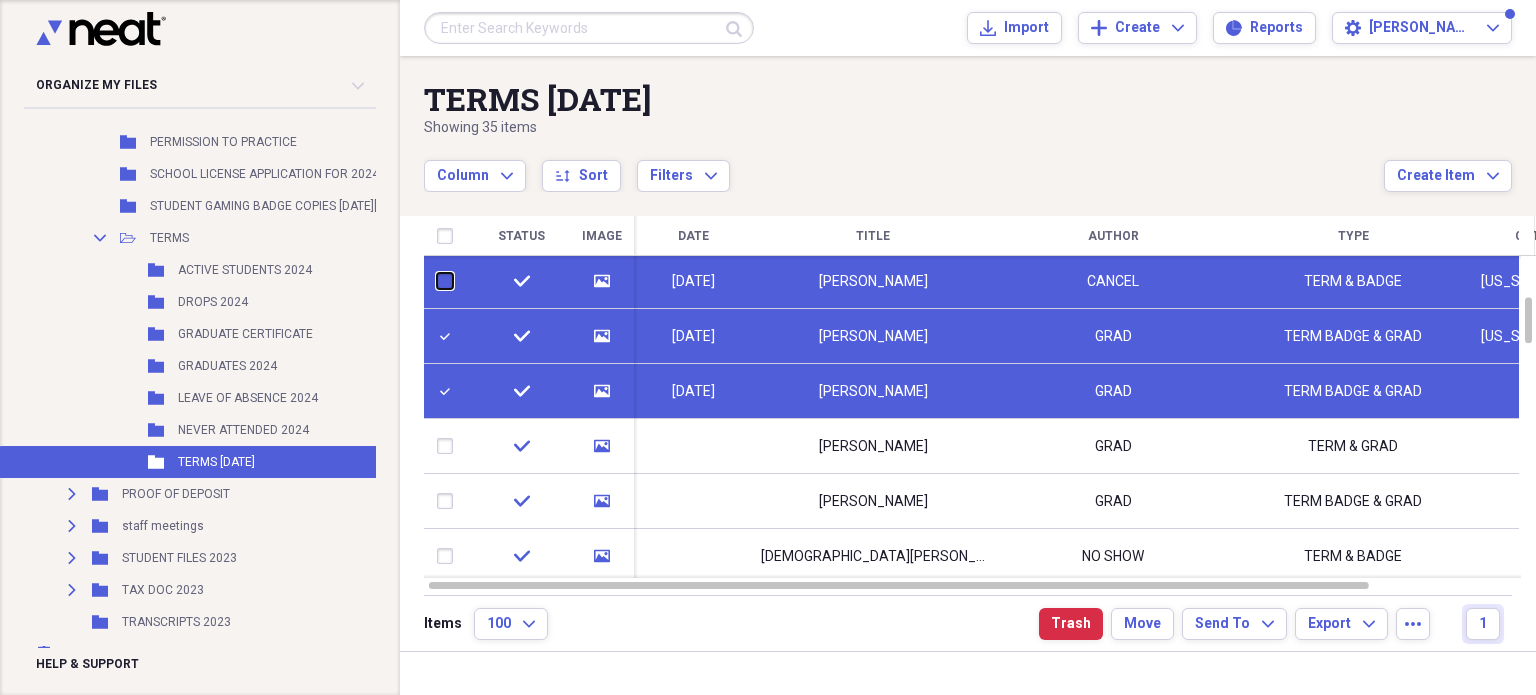 checkbox on "false" 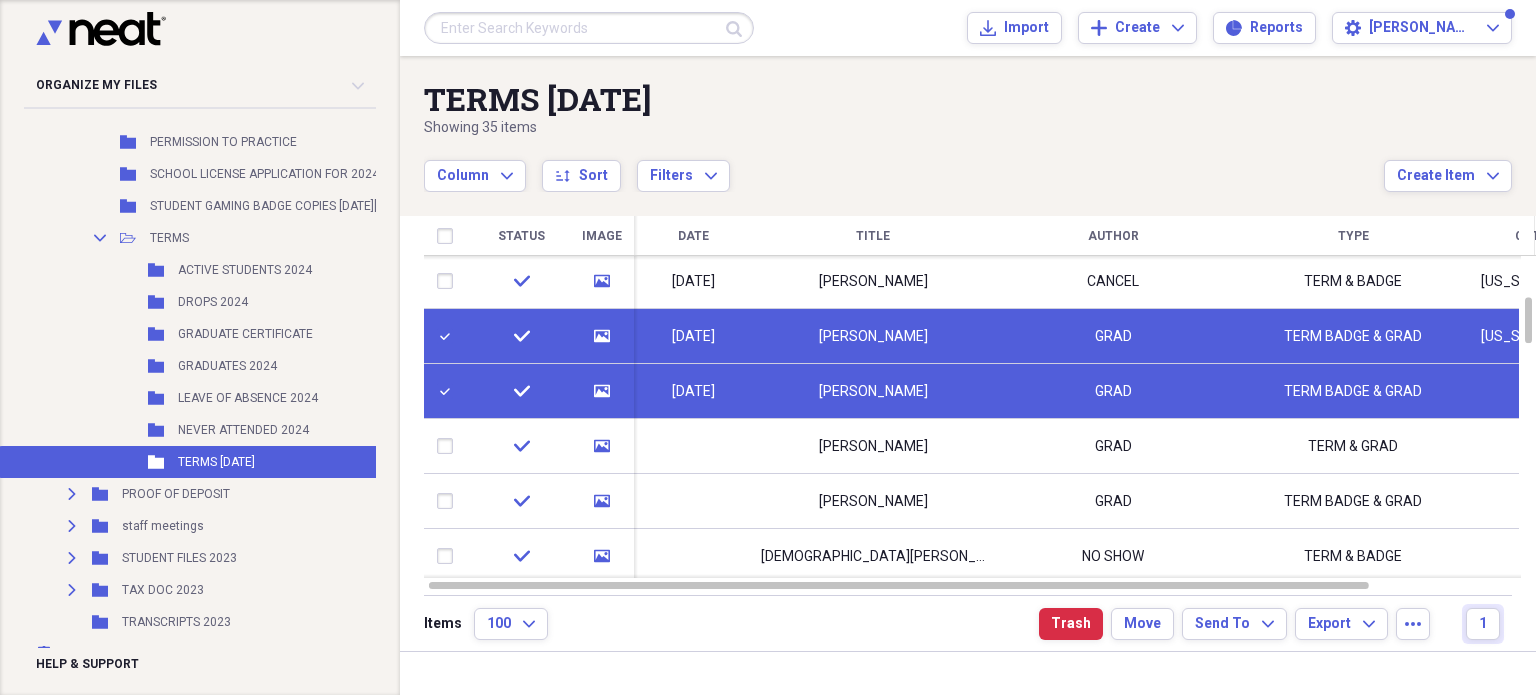 click at bounding box center [449, 446] 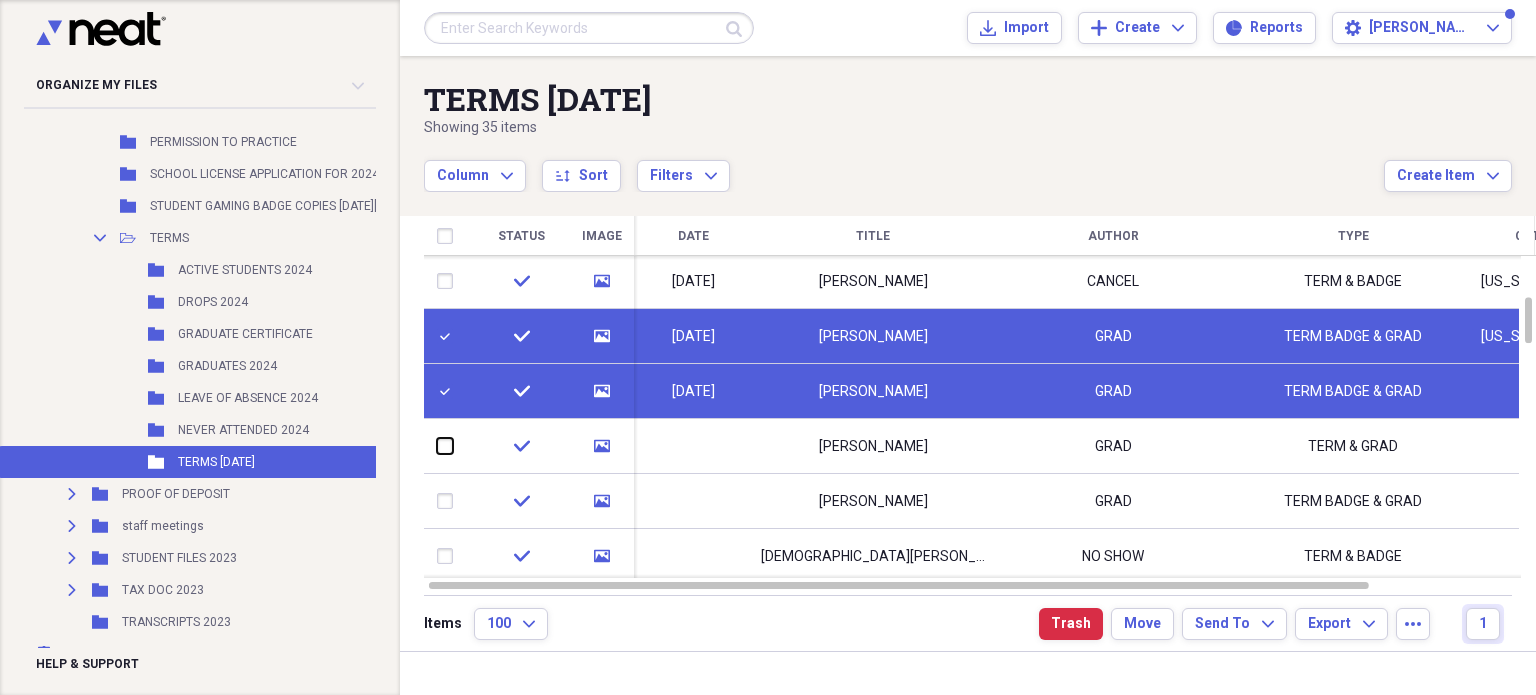 click at bounding box center (437, 446) 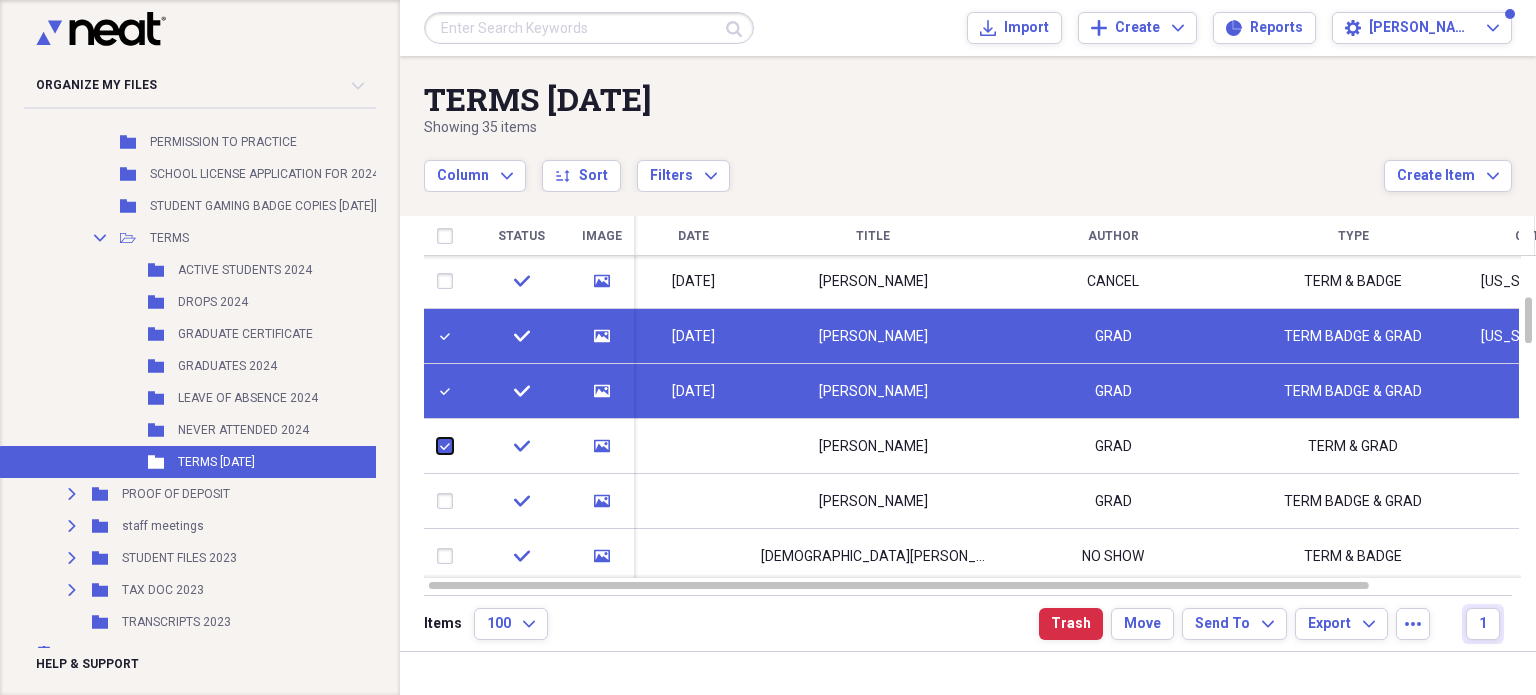 checkbox on "true" 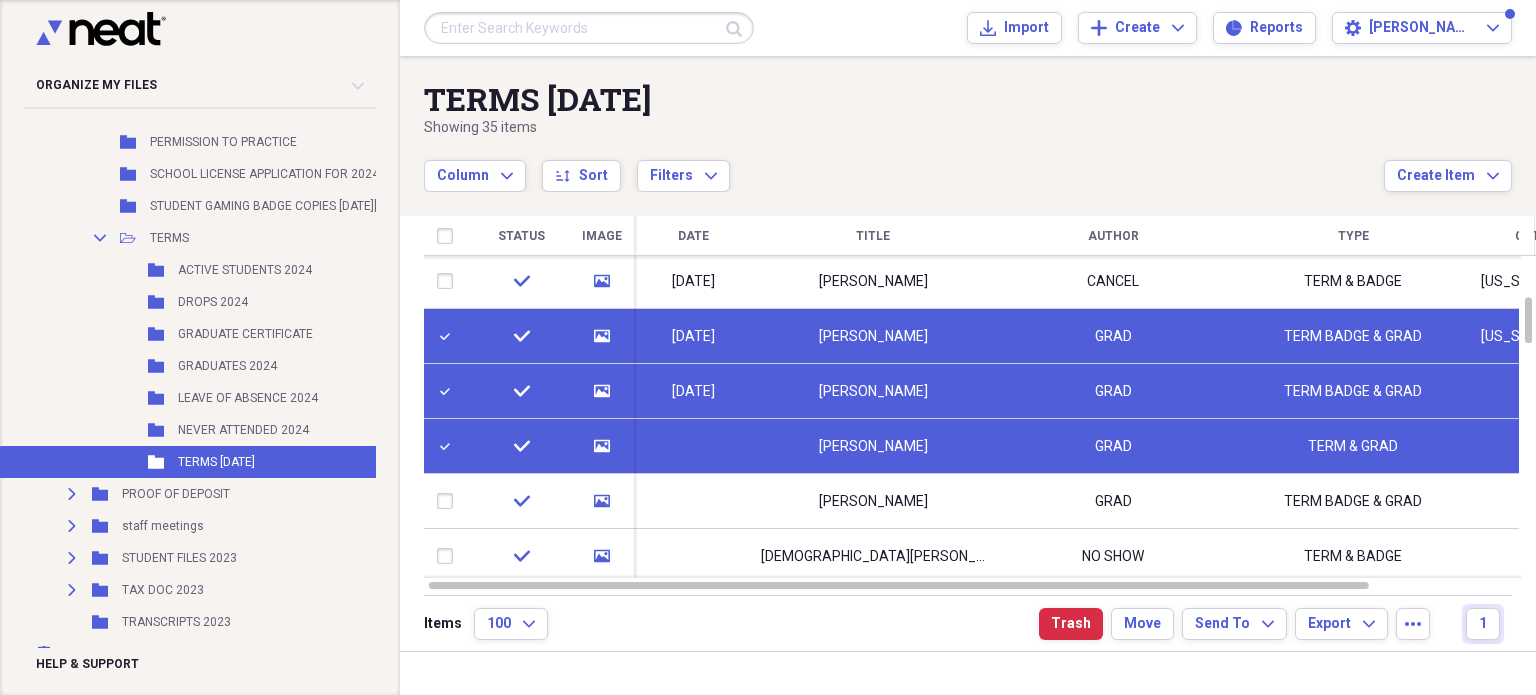 click at bounding box center (449, 281) 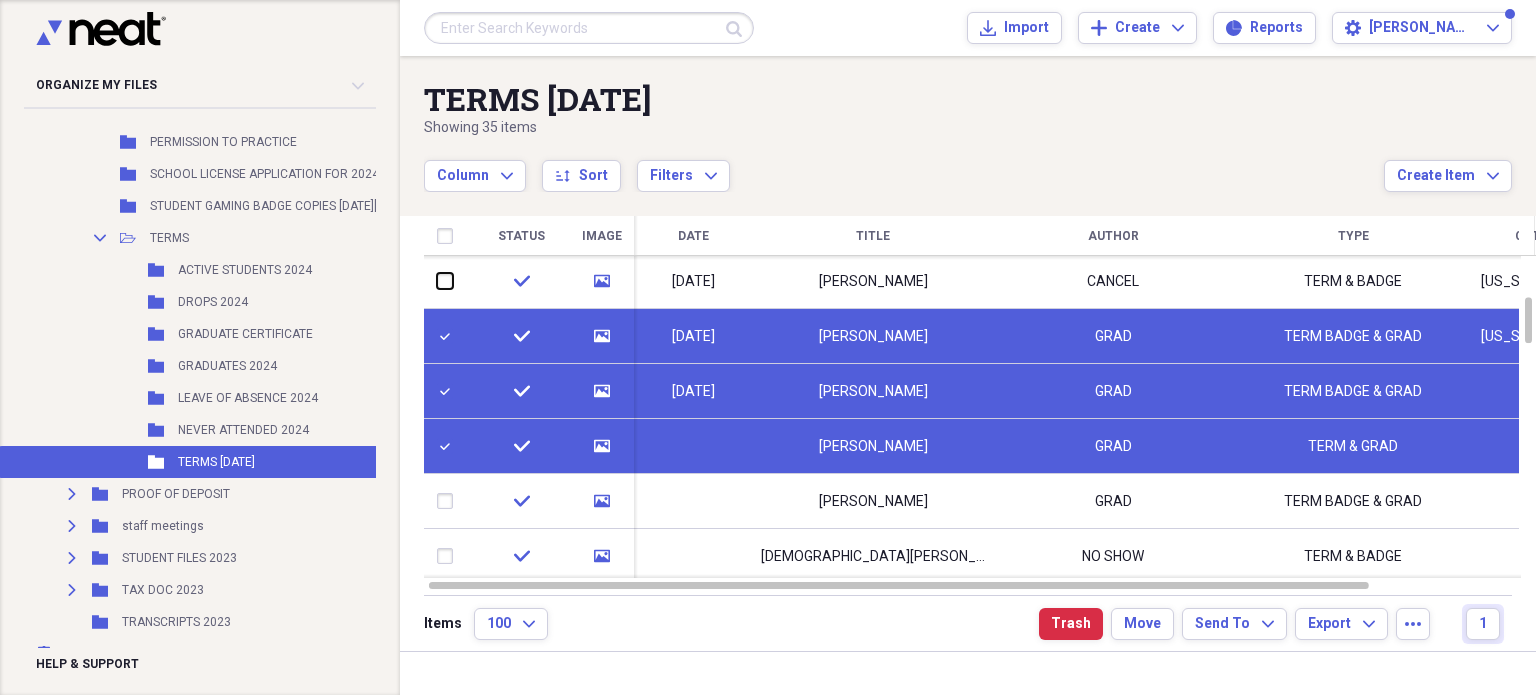 click at bounding box center [437, 281] 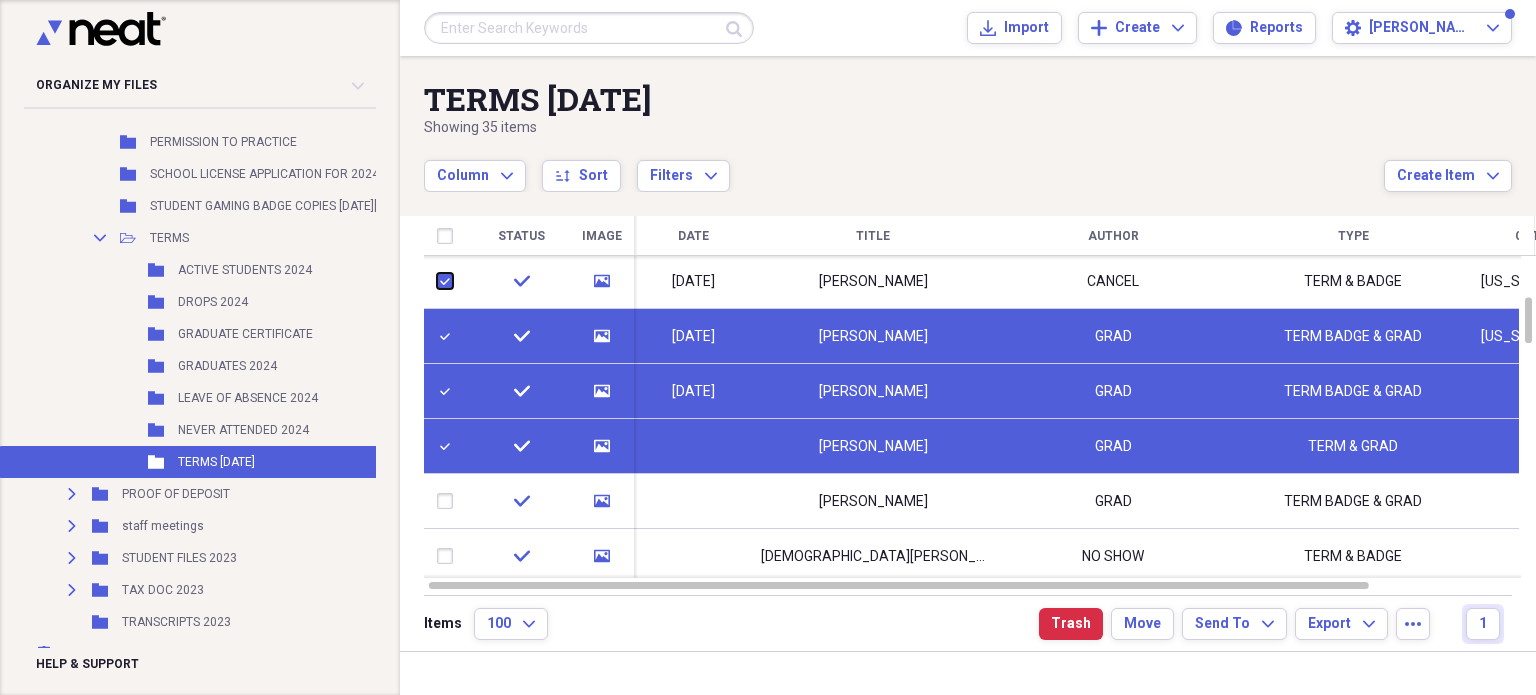 checkbox on "true" 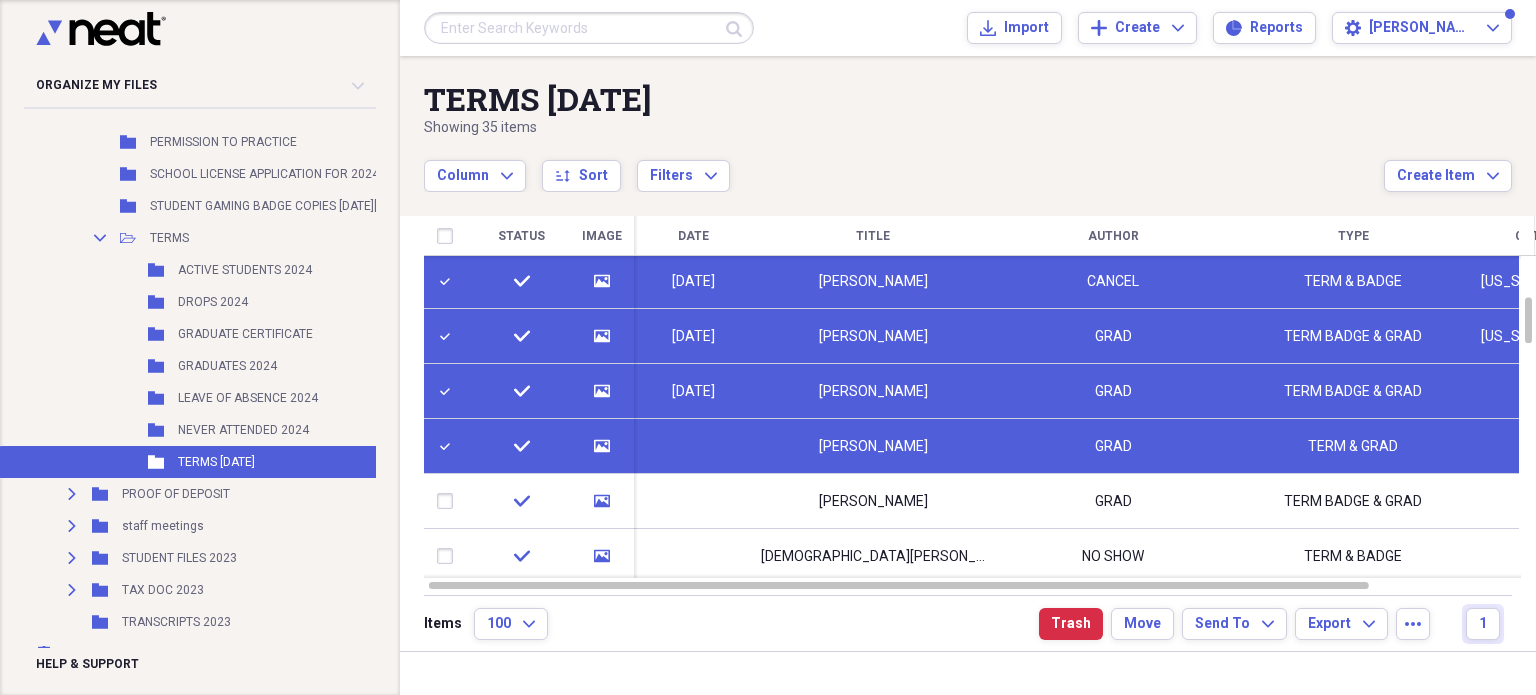 click at bounding box center [449, 501] 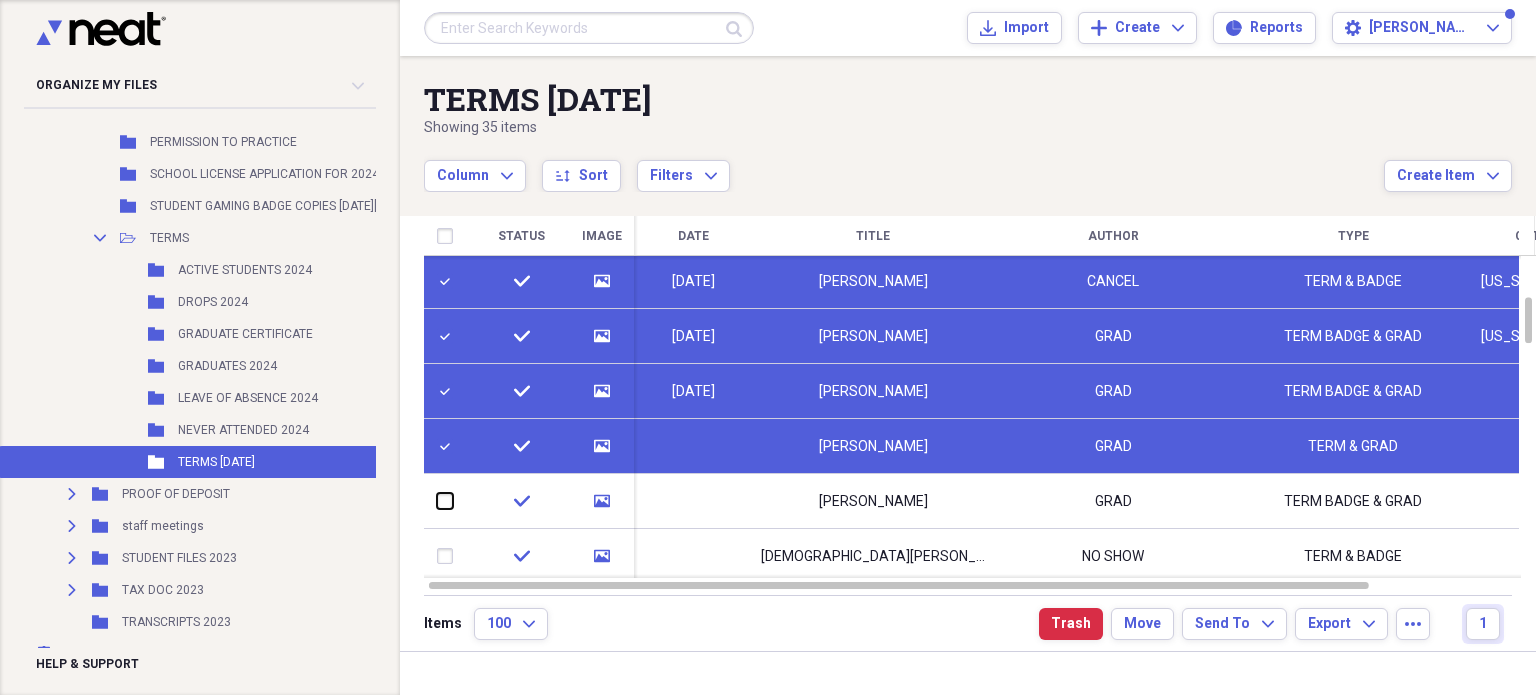 click at bounding box center (437, 501) 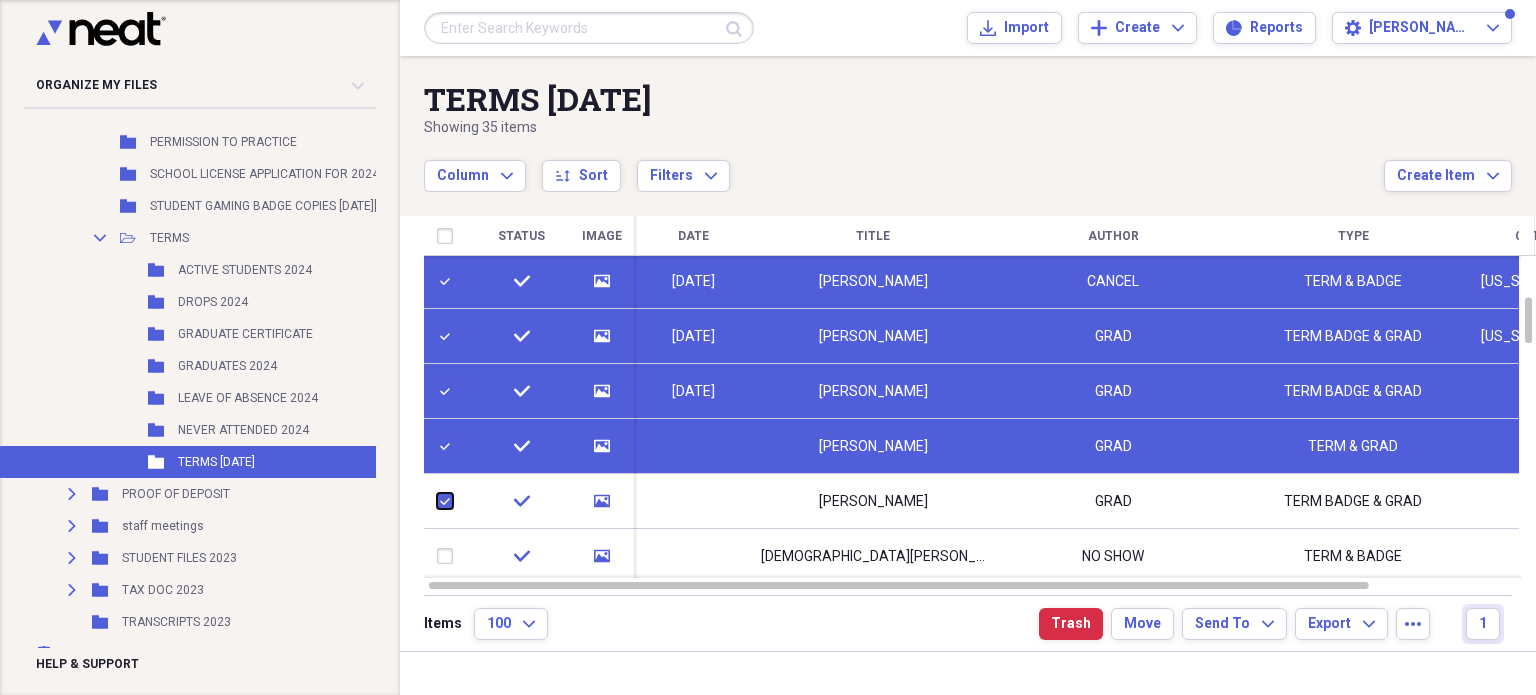 checkbox on "true" 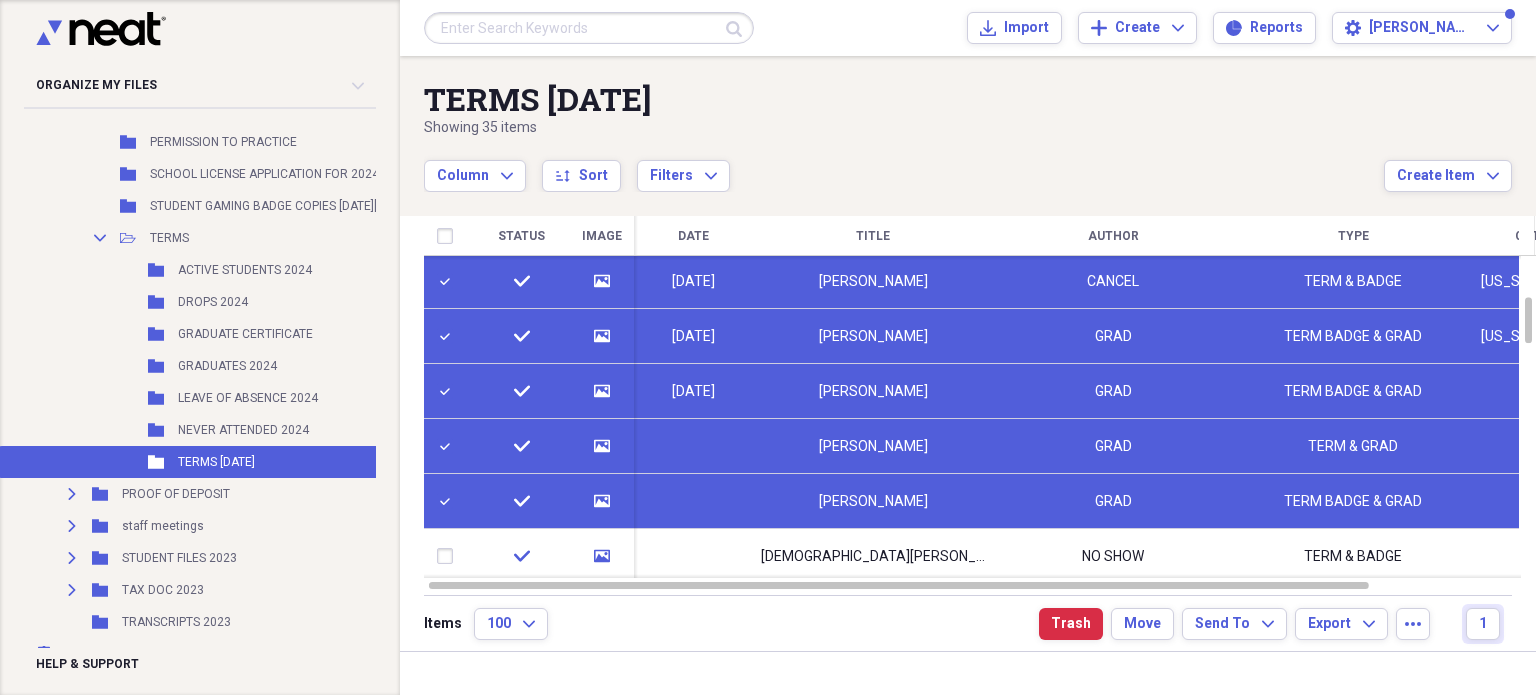 click at bounding box center (449, 556) 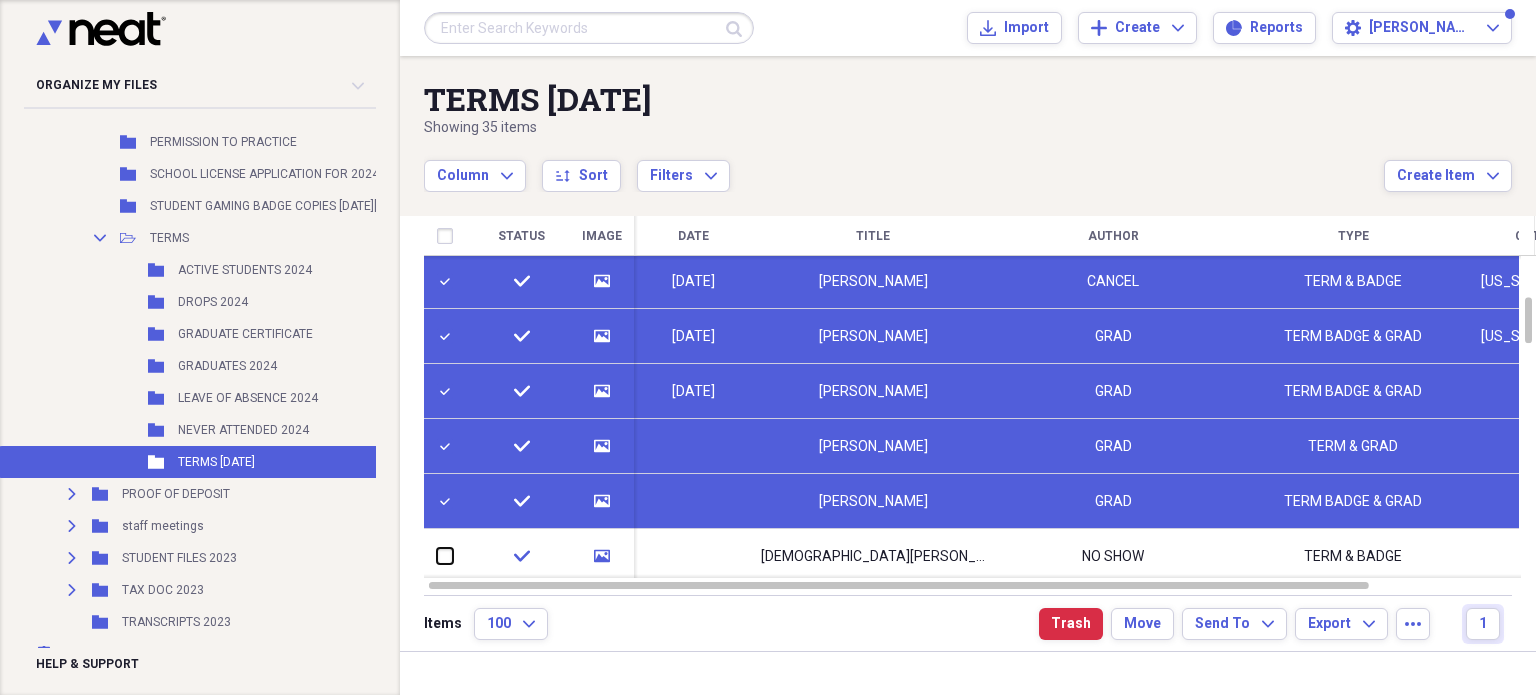 click at bounding box center [437, 556] 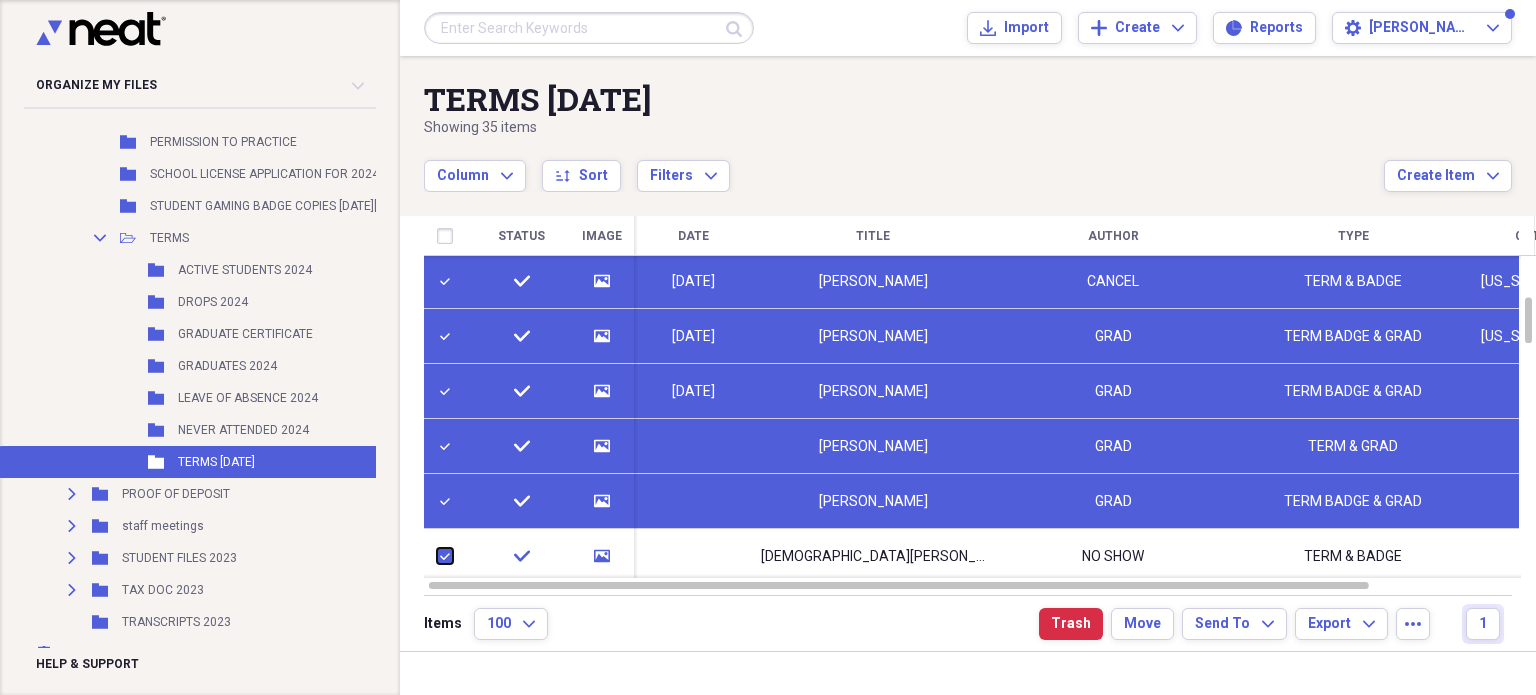 checkbox on "true" 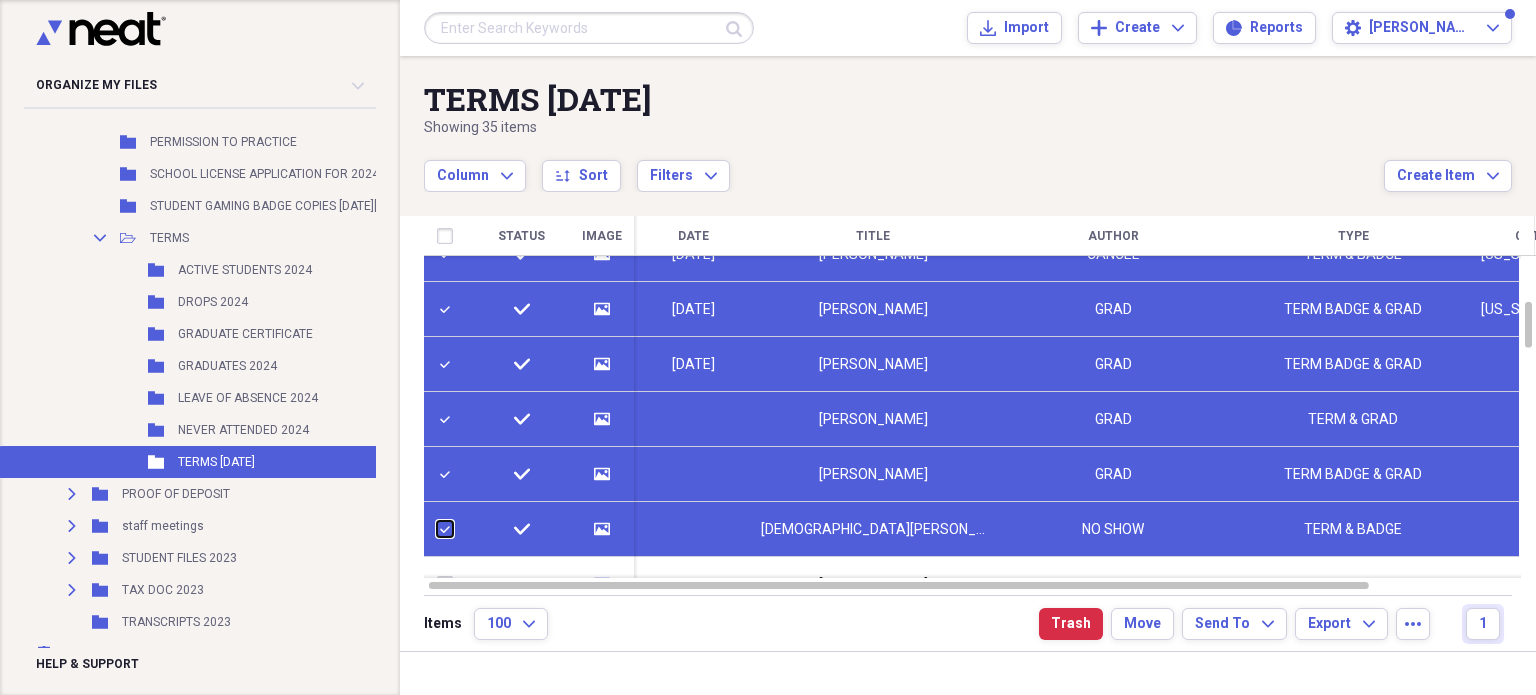 checkbox on "false" 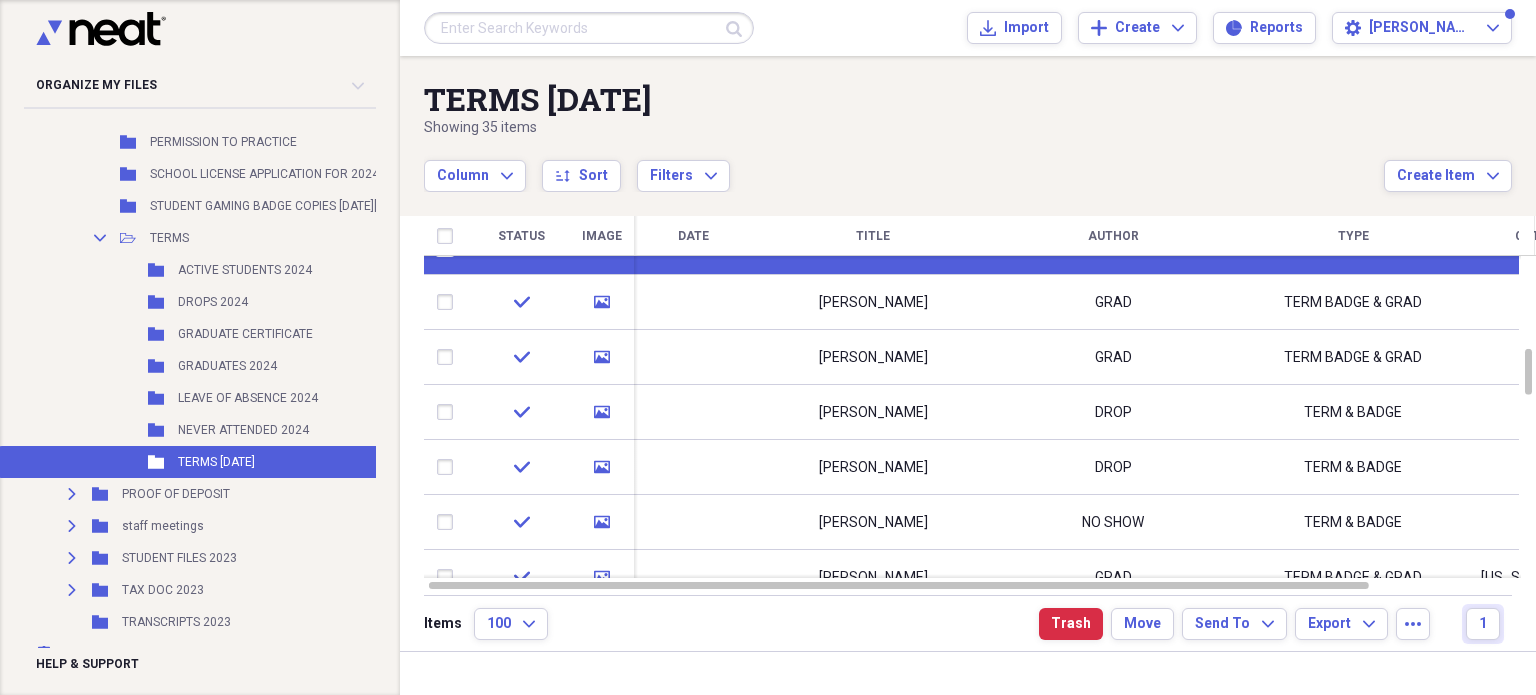 checkbox on "false" 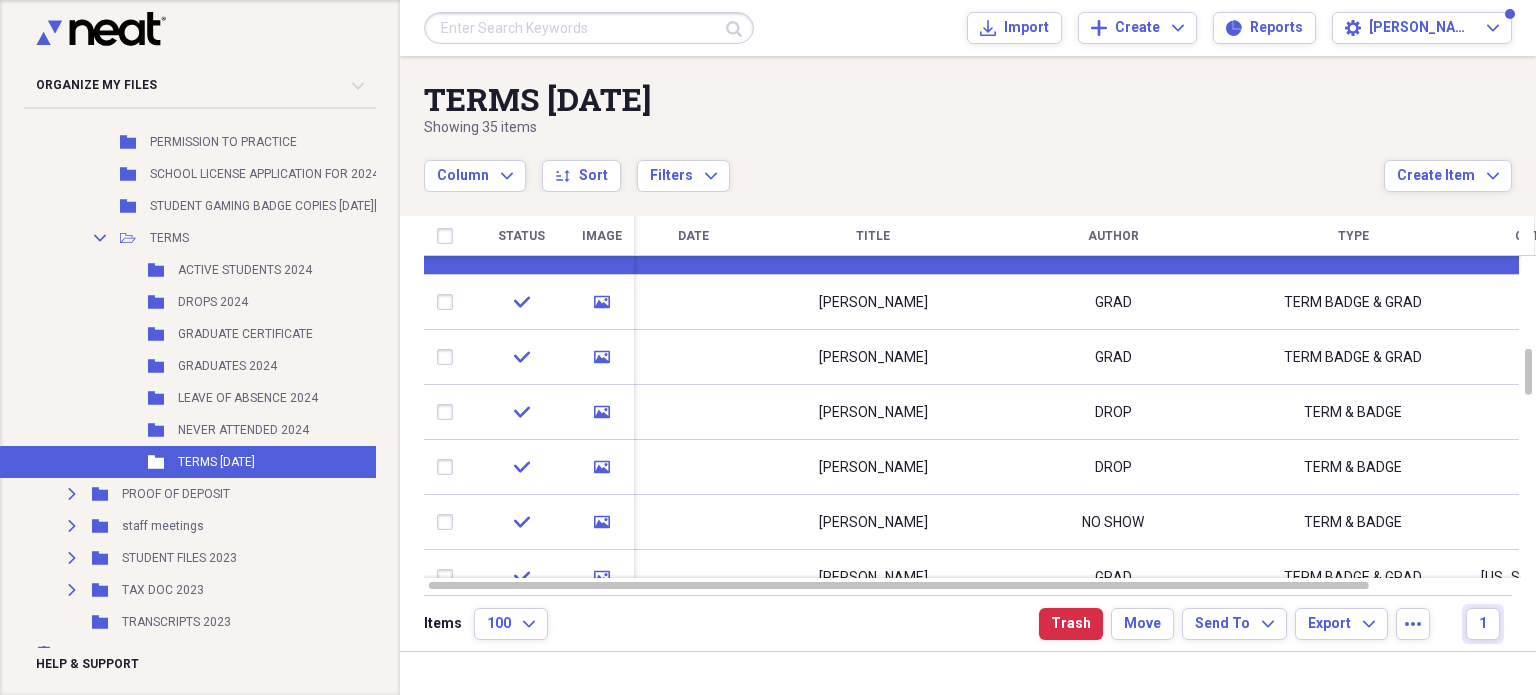 click at bounding box center [449, 302] 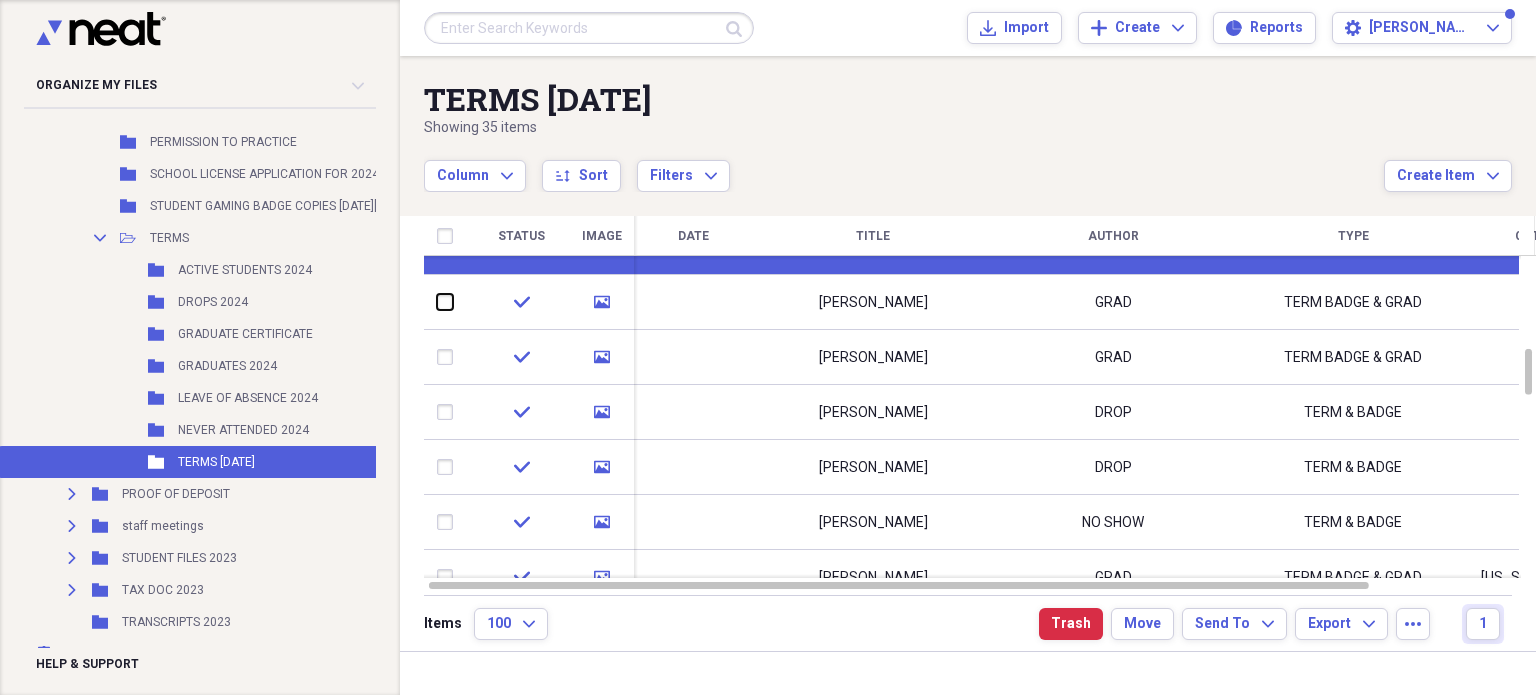 click at bounding box center (437, 302) 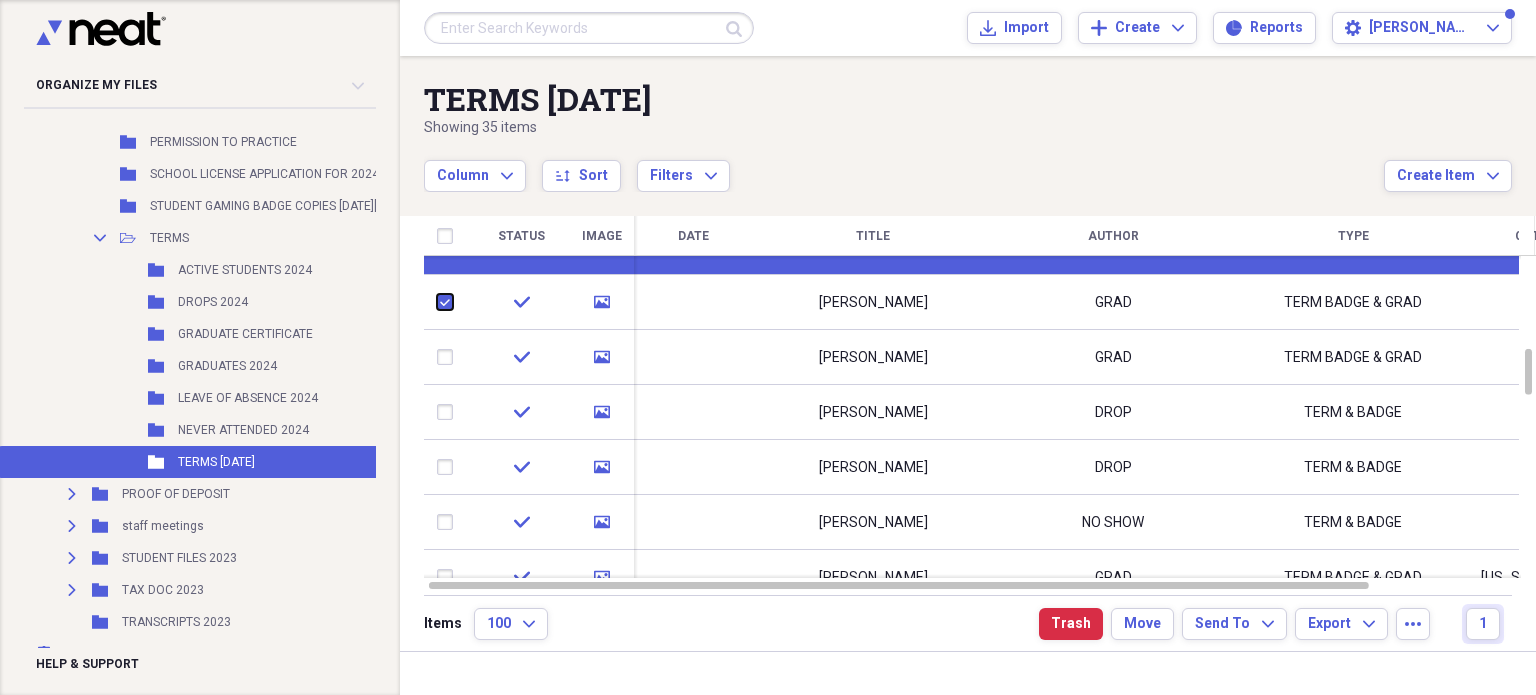 checkbox on "true" 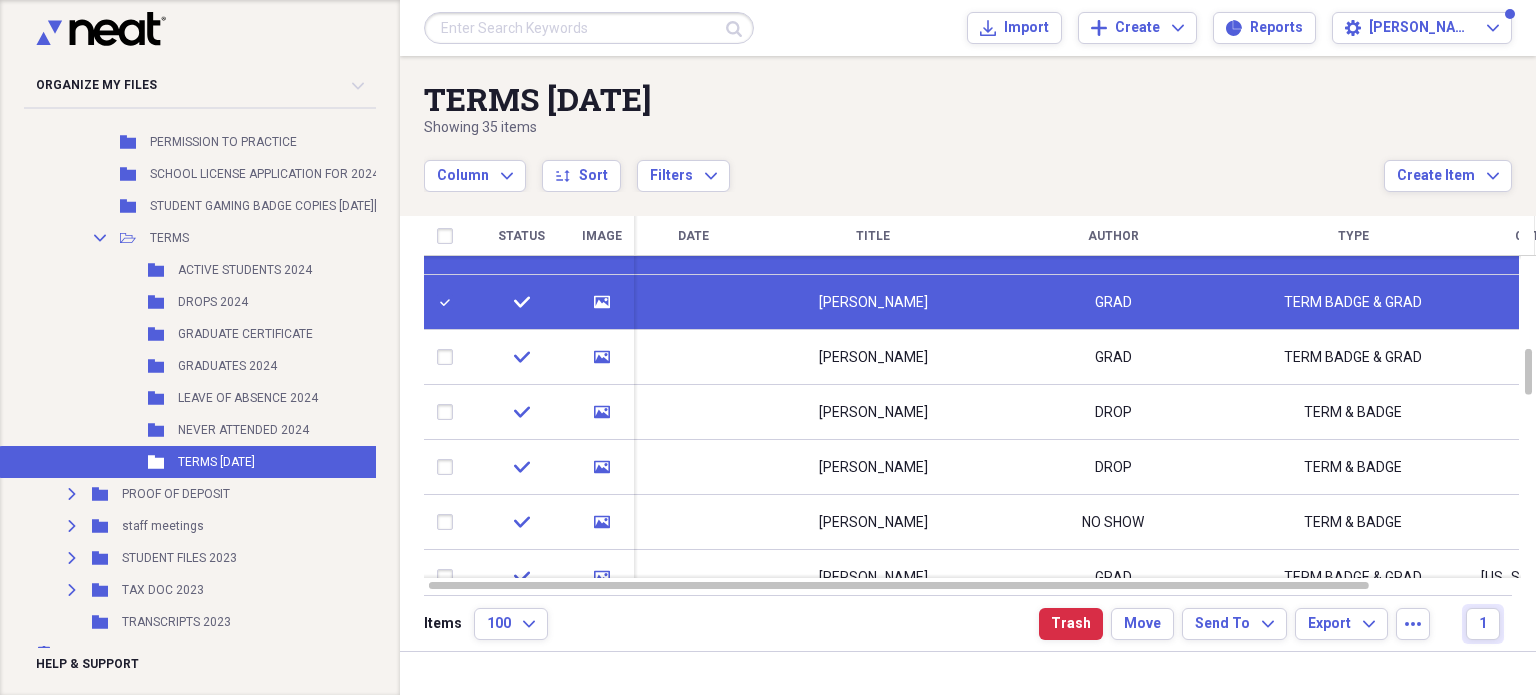 click at bounding box center (449, 357) 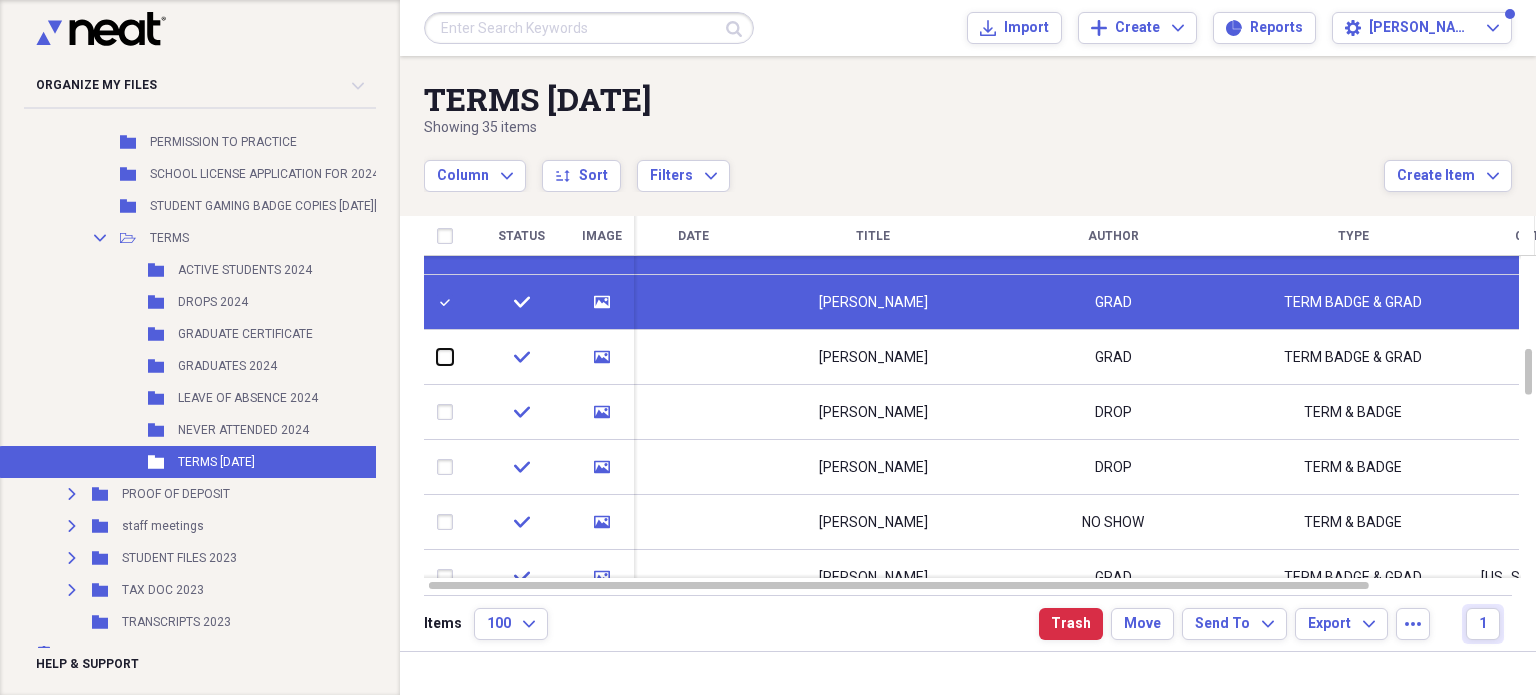 click at bounding box center (437, 357) 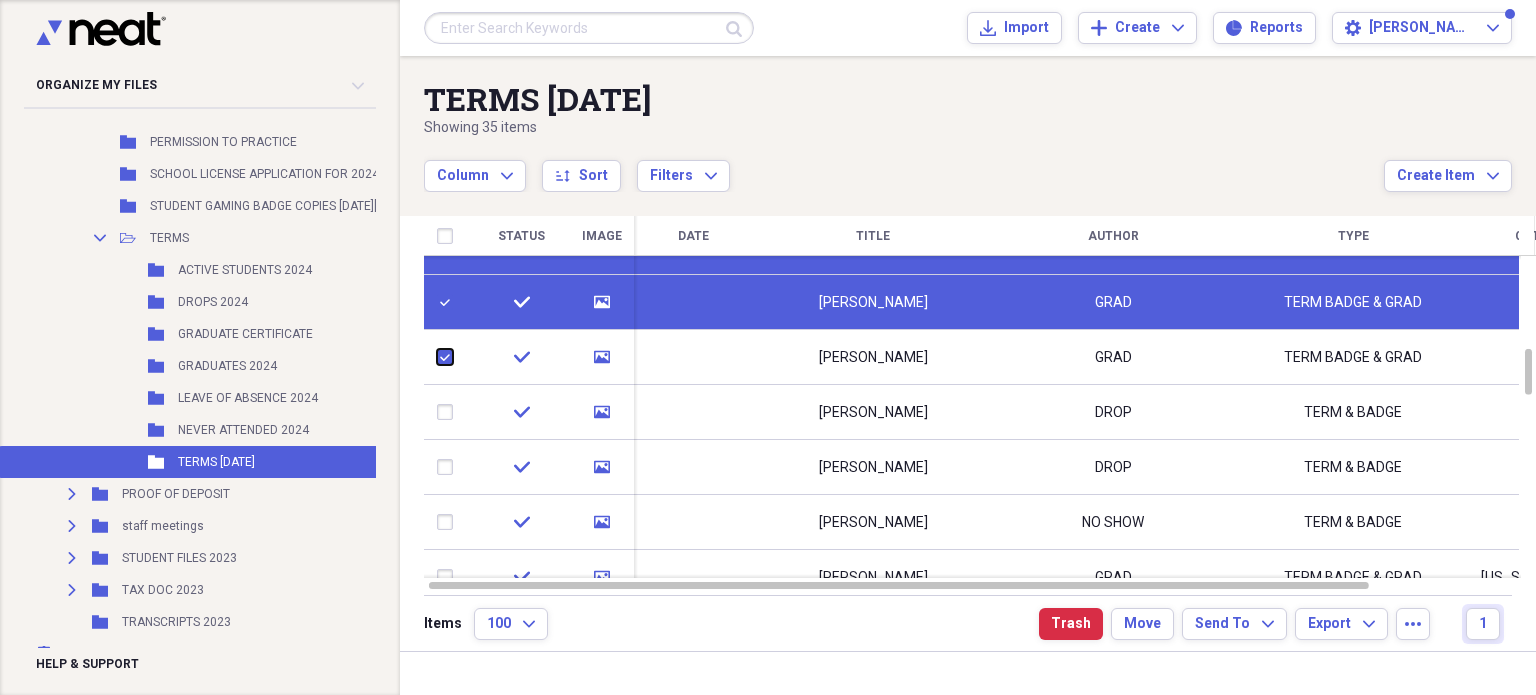 checkbox on "true" 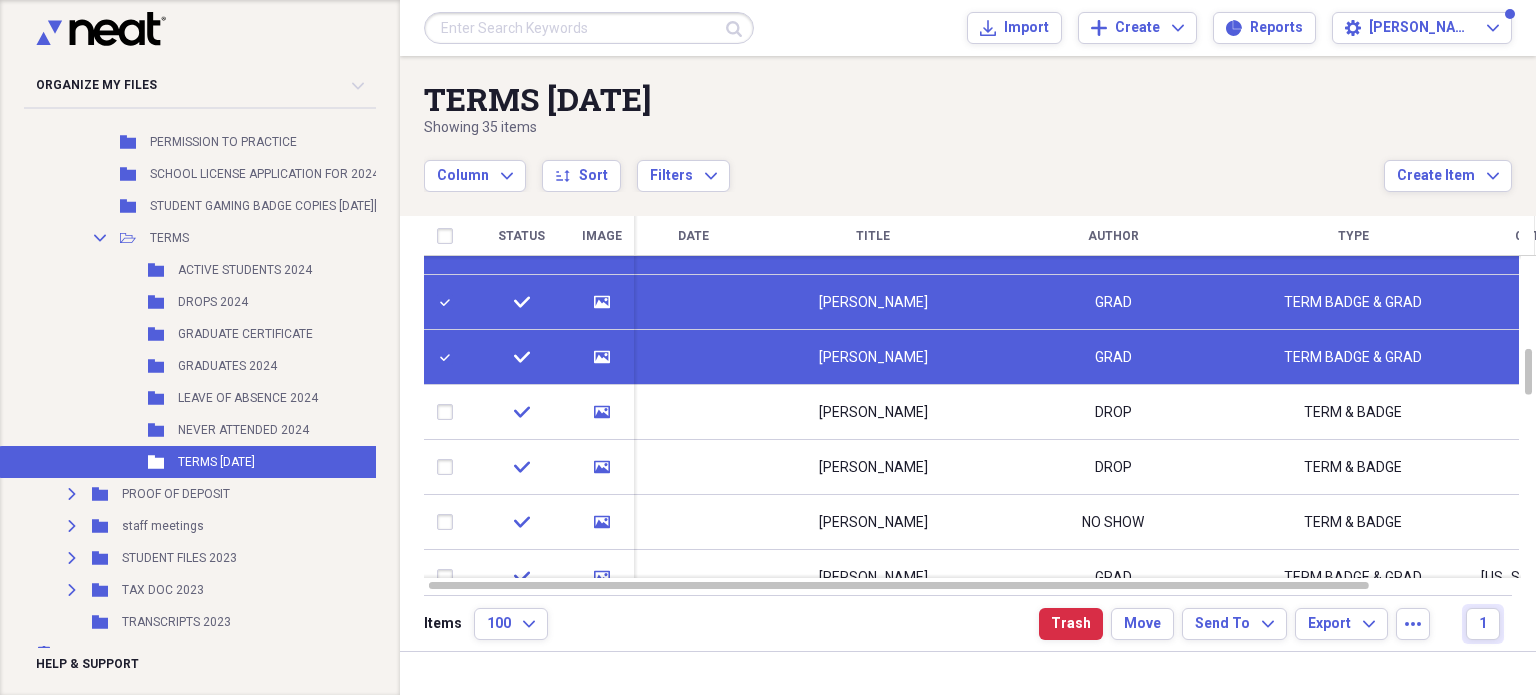 click at bounding box center [449, 412] 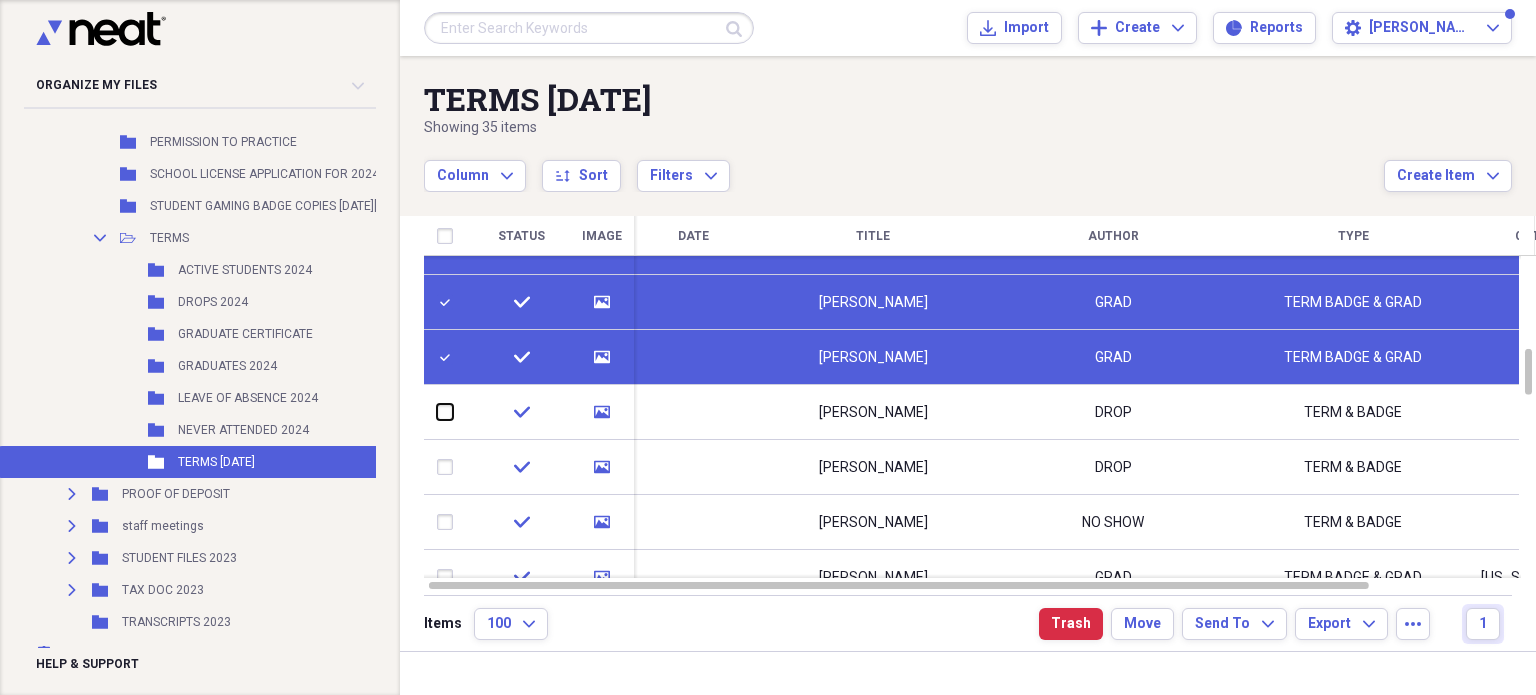 click at bounding box center (437, 412) 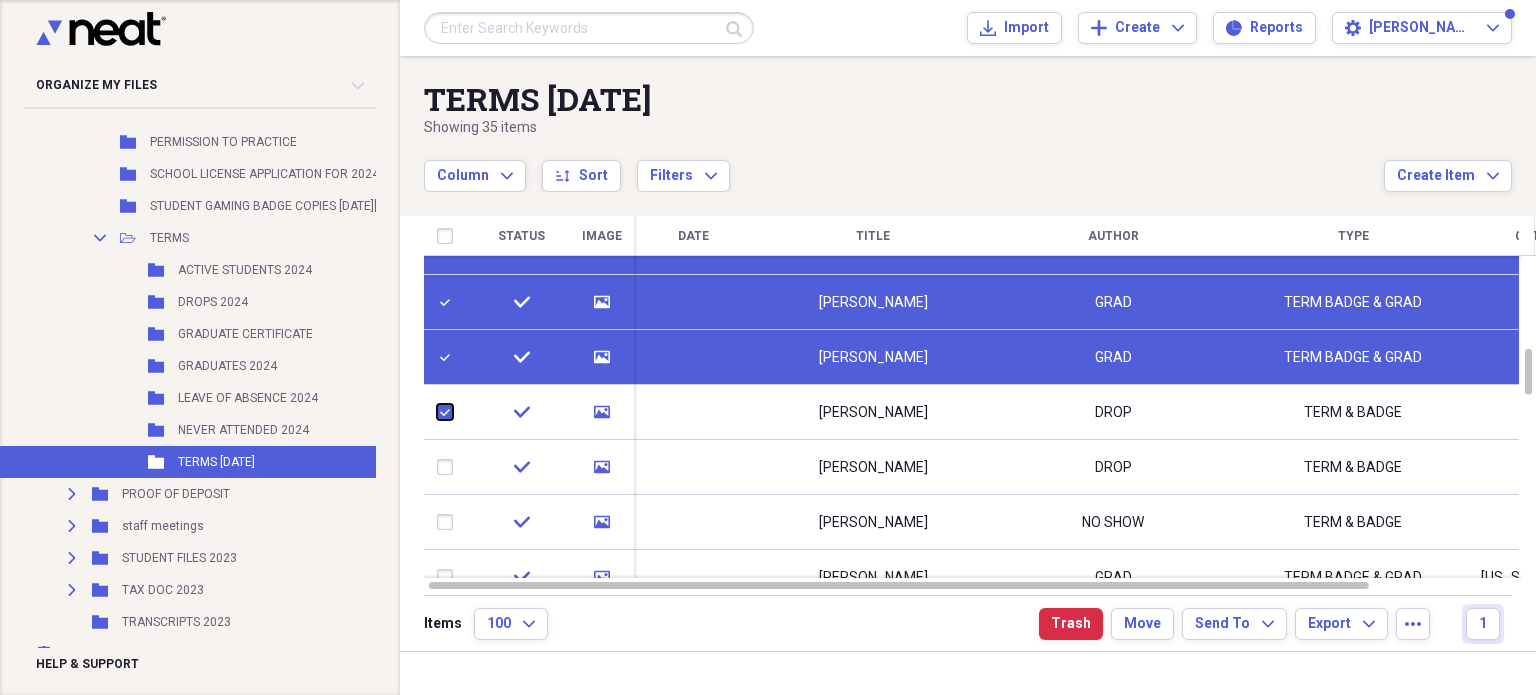 checkbox on "true" 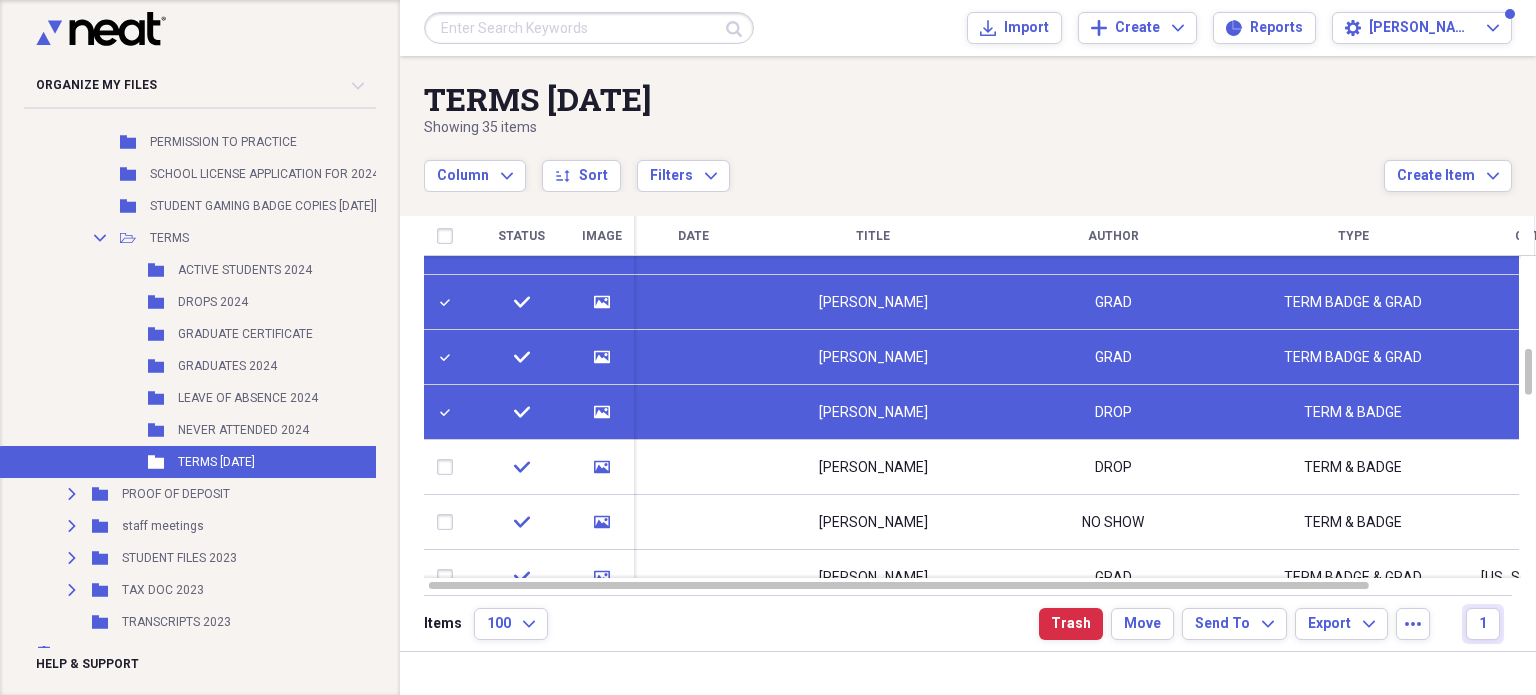 click at bounding box center (449, 467) 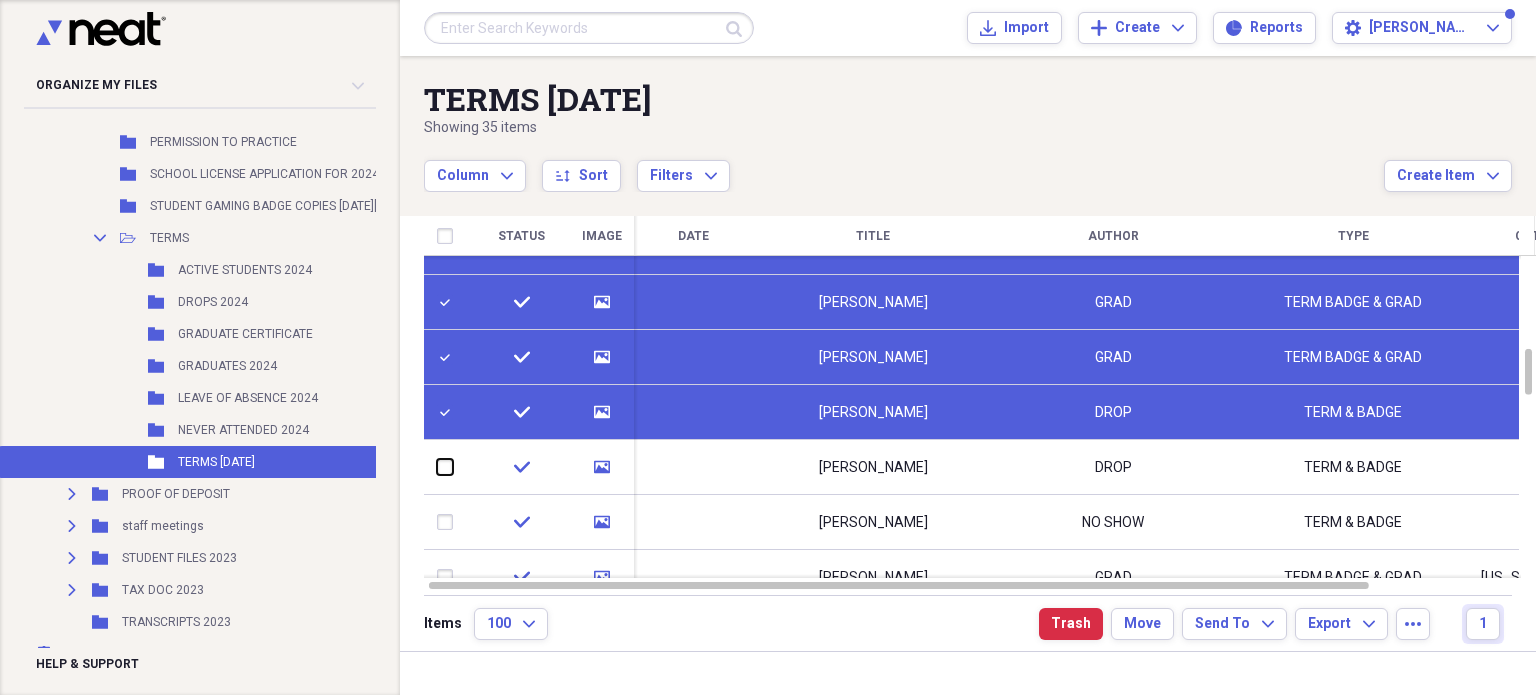 click at bounding box center [437, 467] 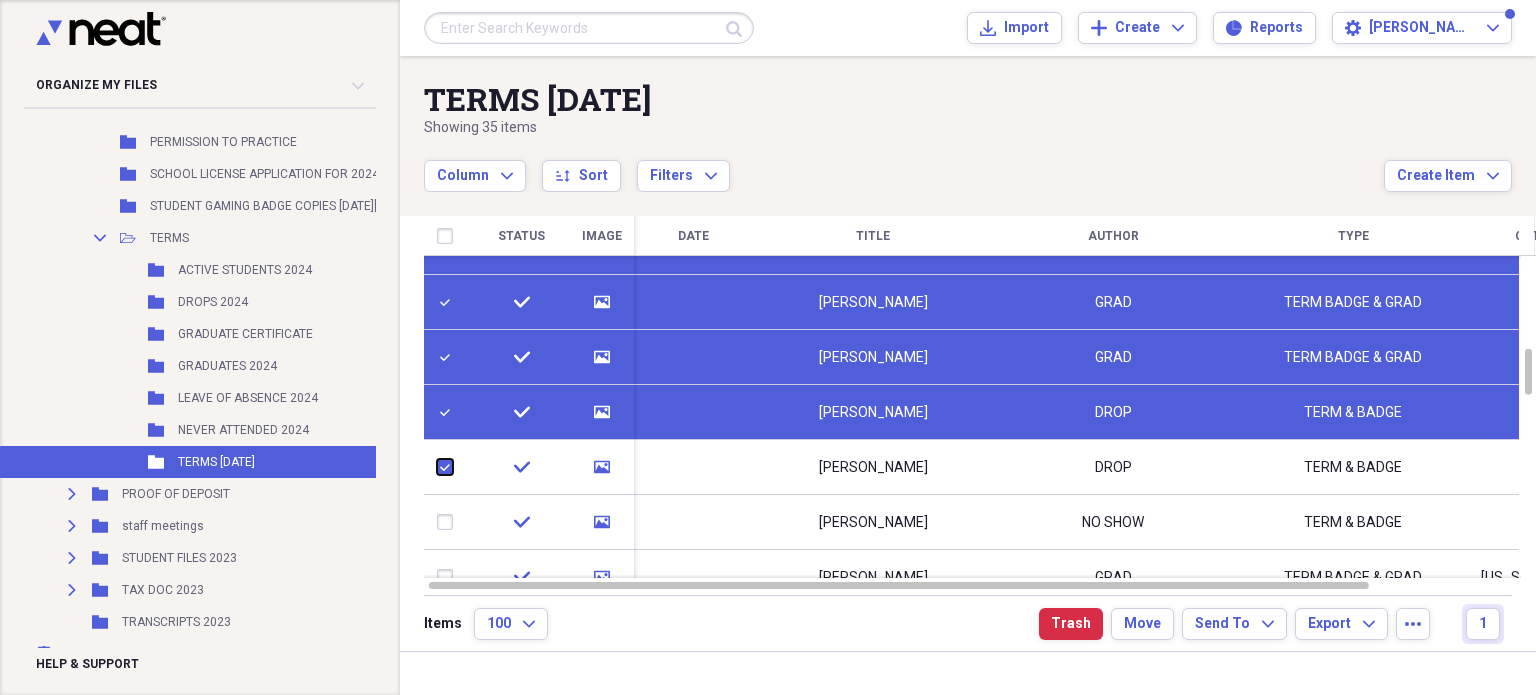 checkbox on "true" 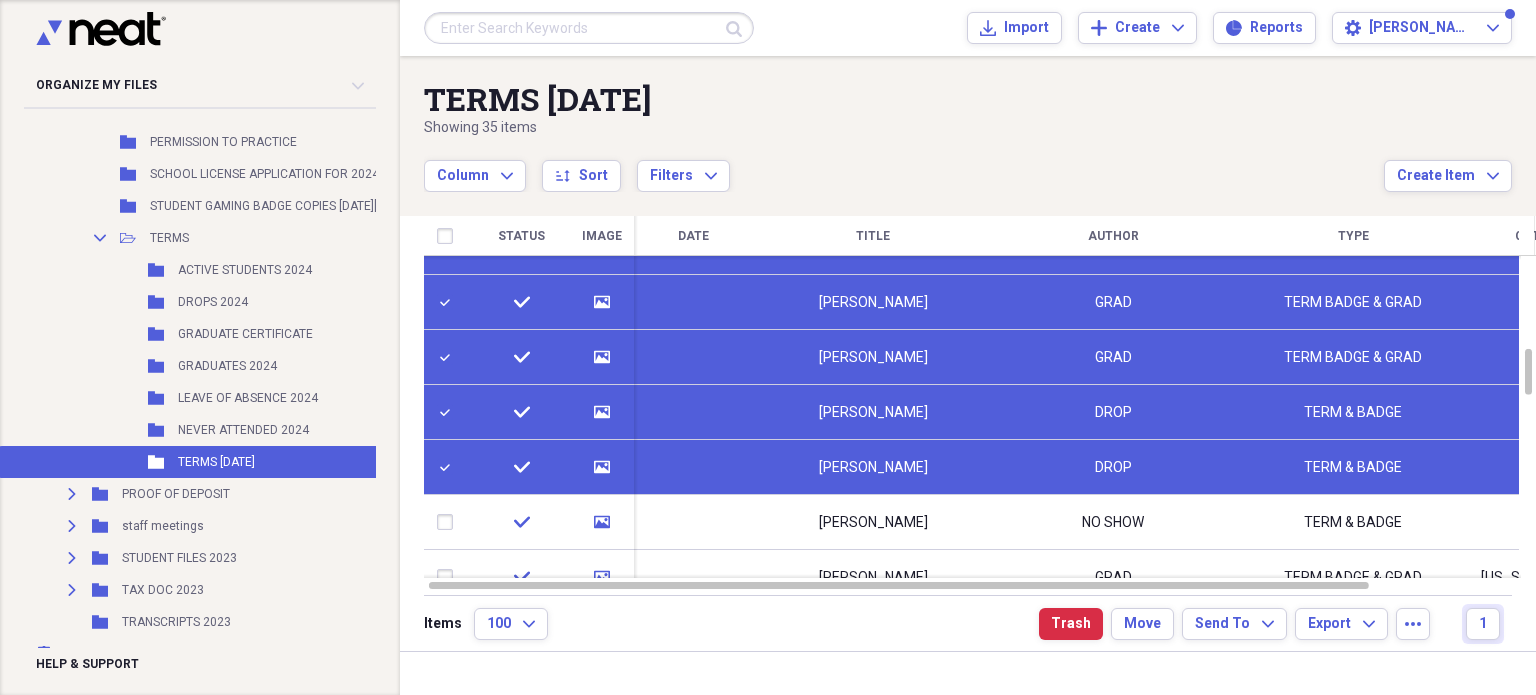 click at bounding box center [449, 522] 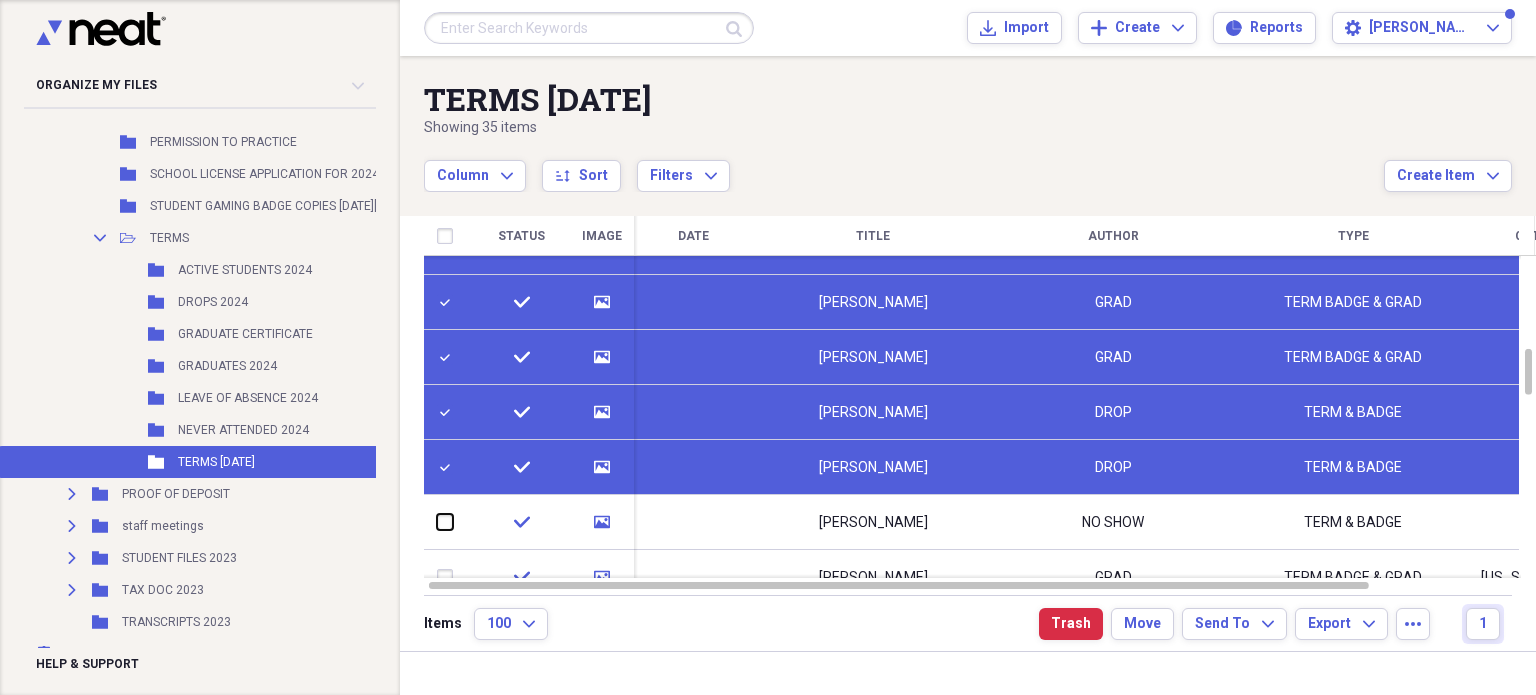 click at bounding box center (437, 522) 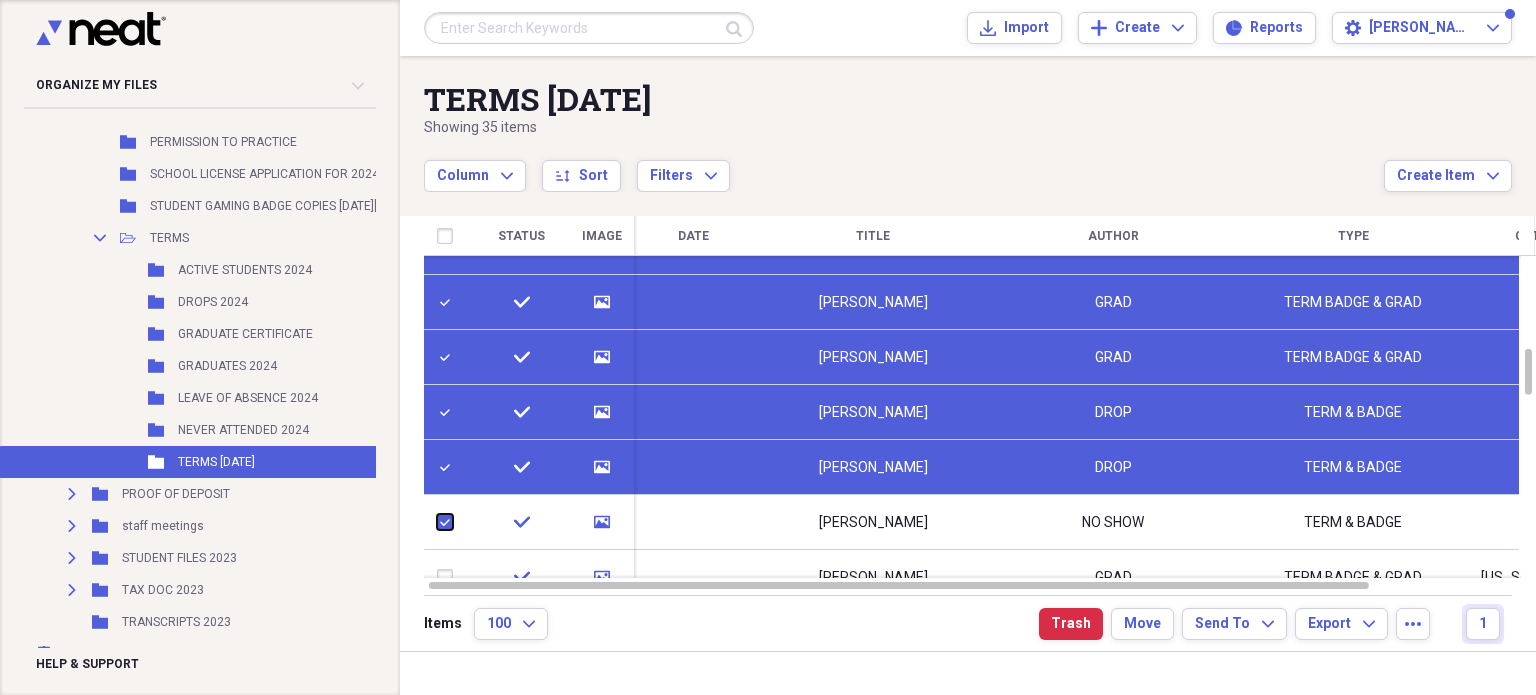 checkbox on "true" 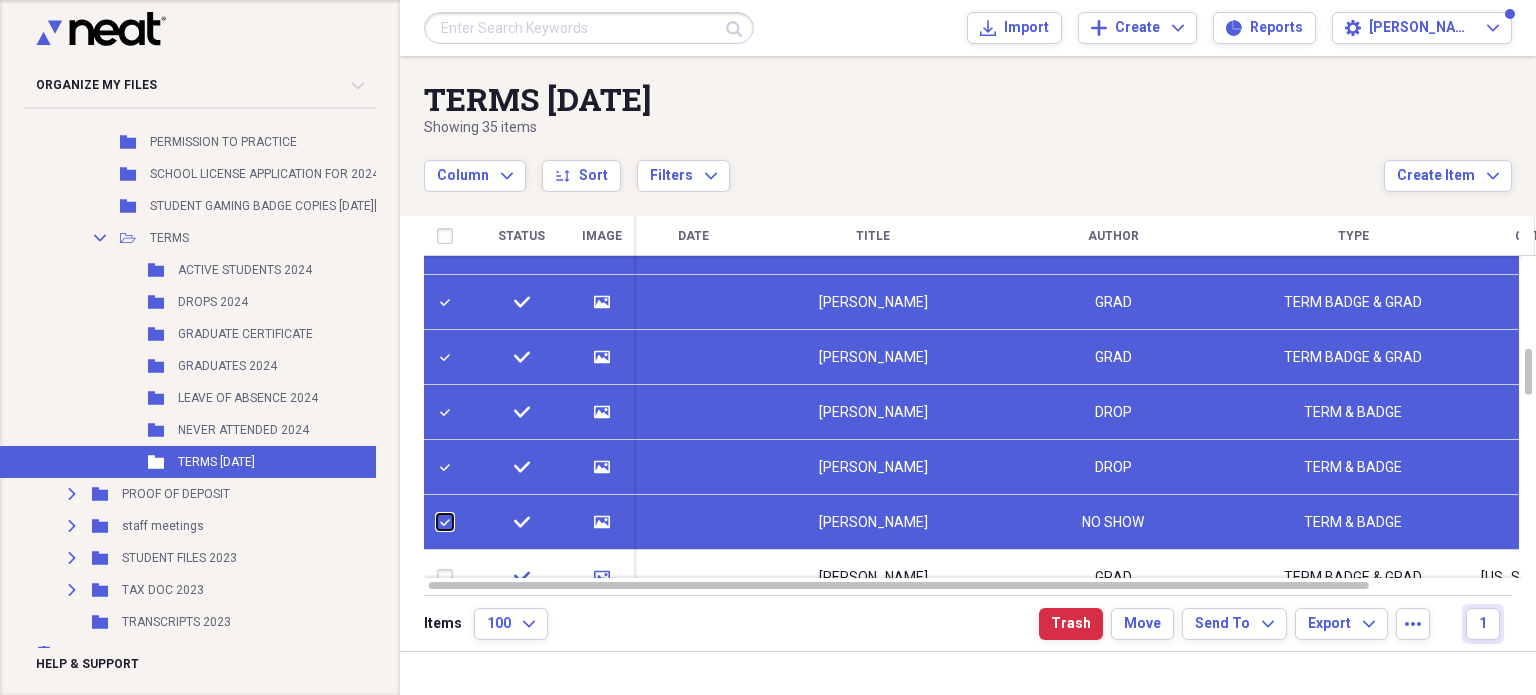 checkbox on "false" 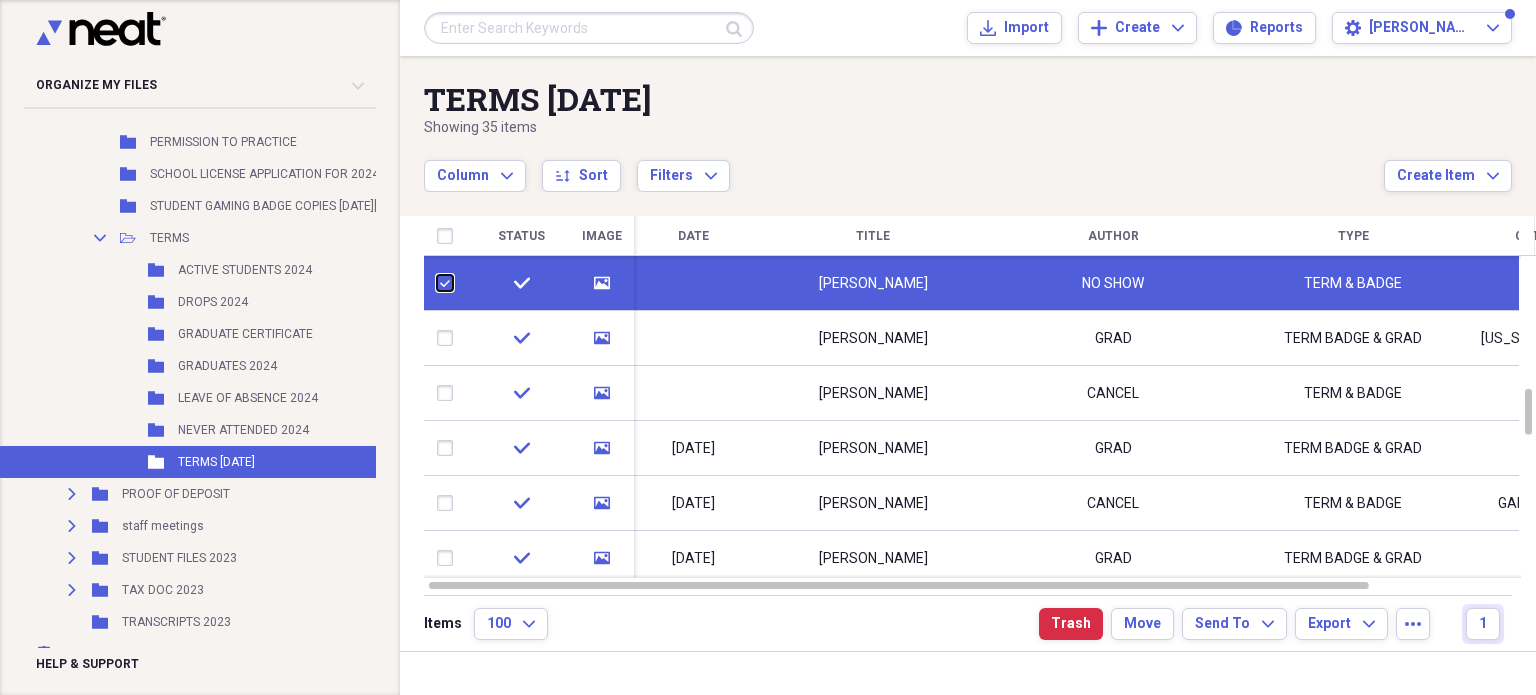 checkbox on "false" 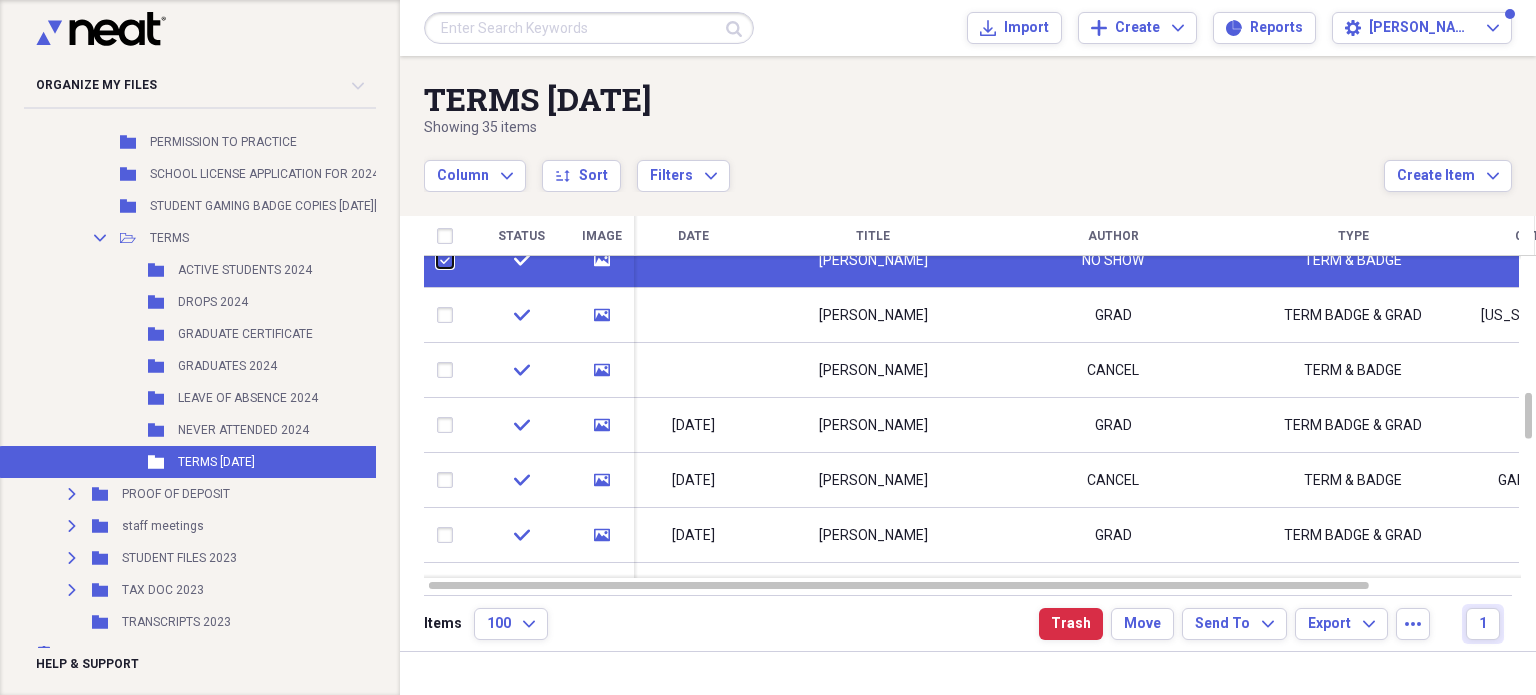 checkbox on "false" 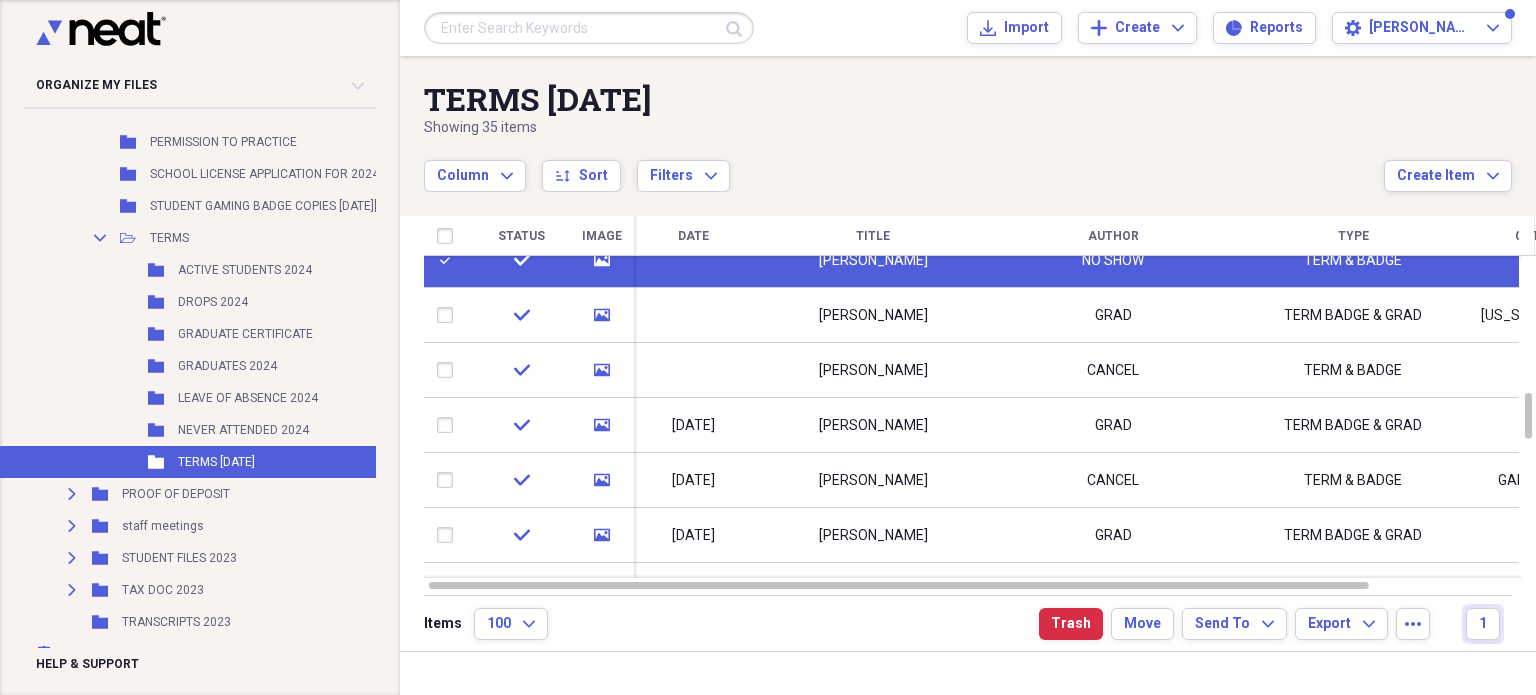 click at bounding box center (449, 315) 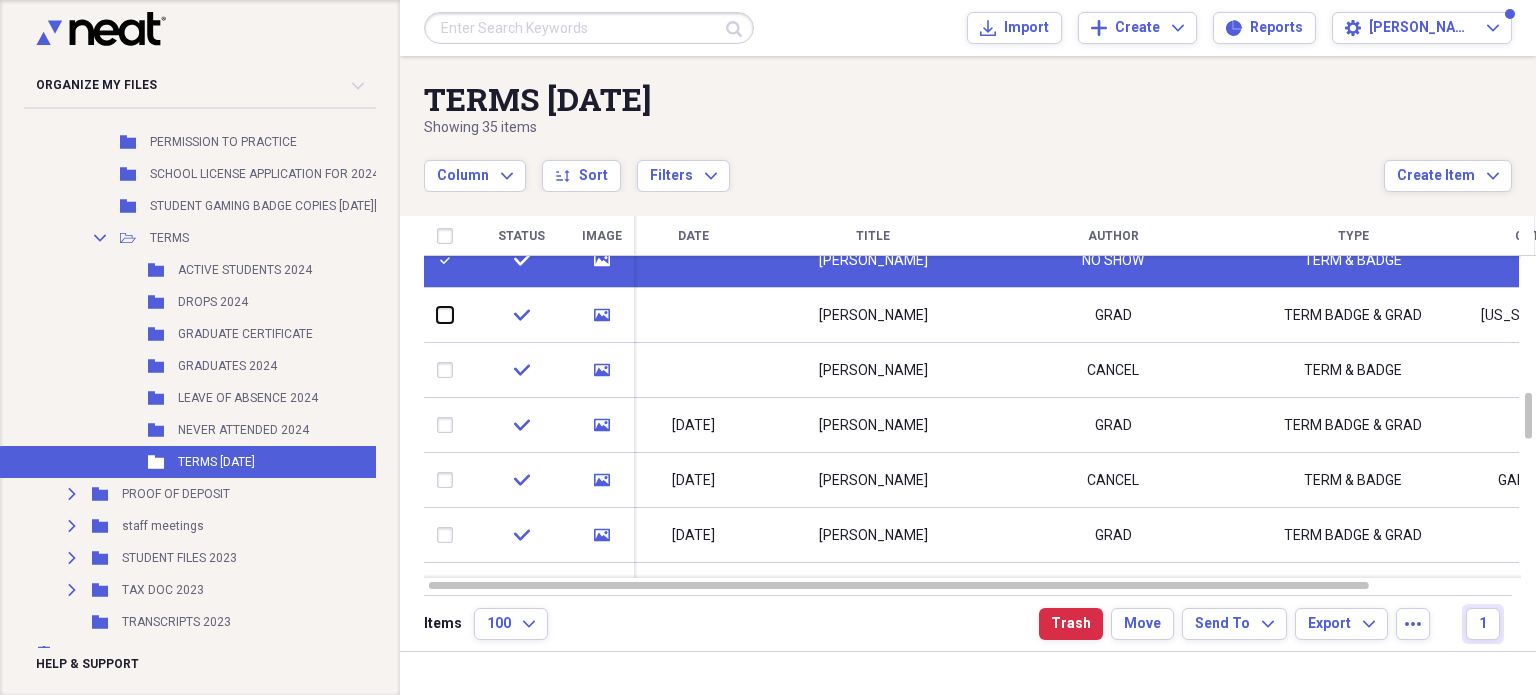 click at bounding box center [437, 315] 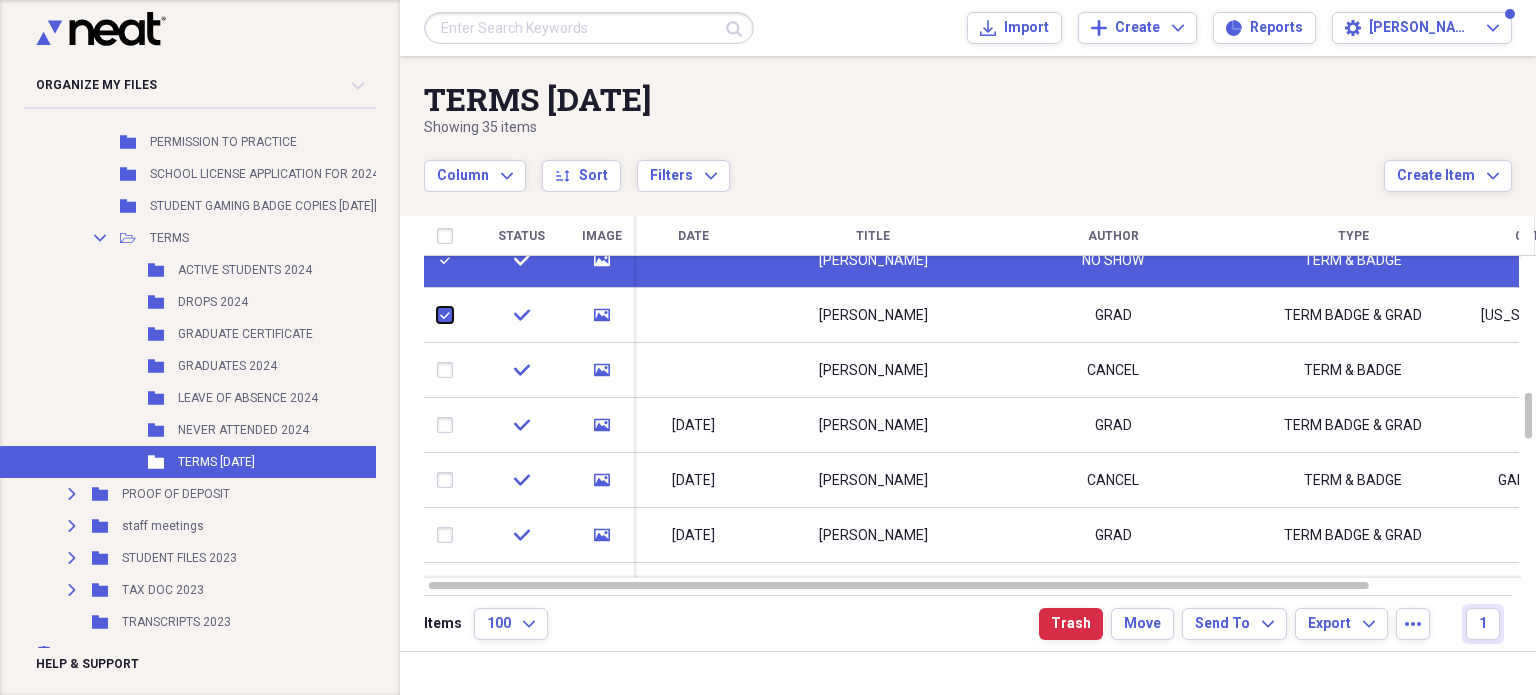 checkbox on "true" 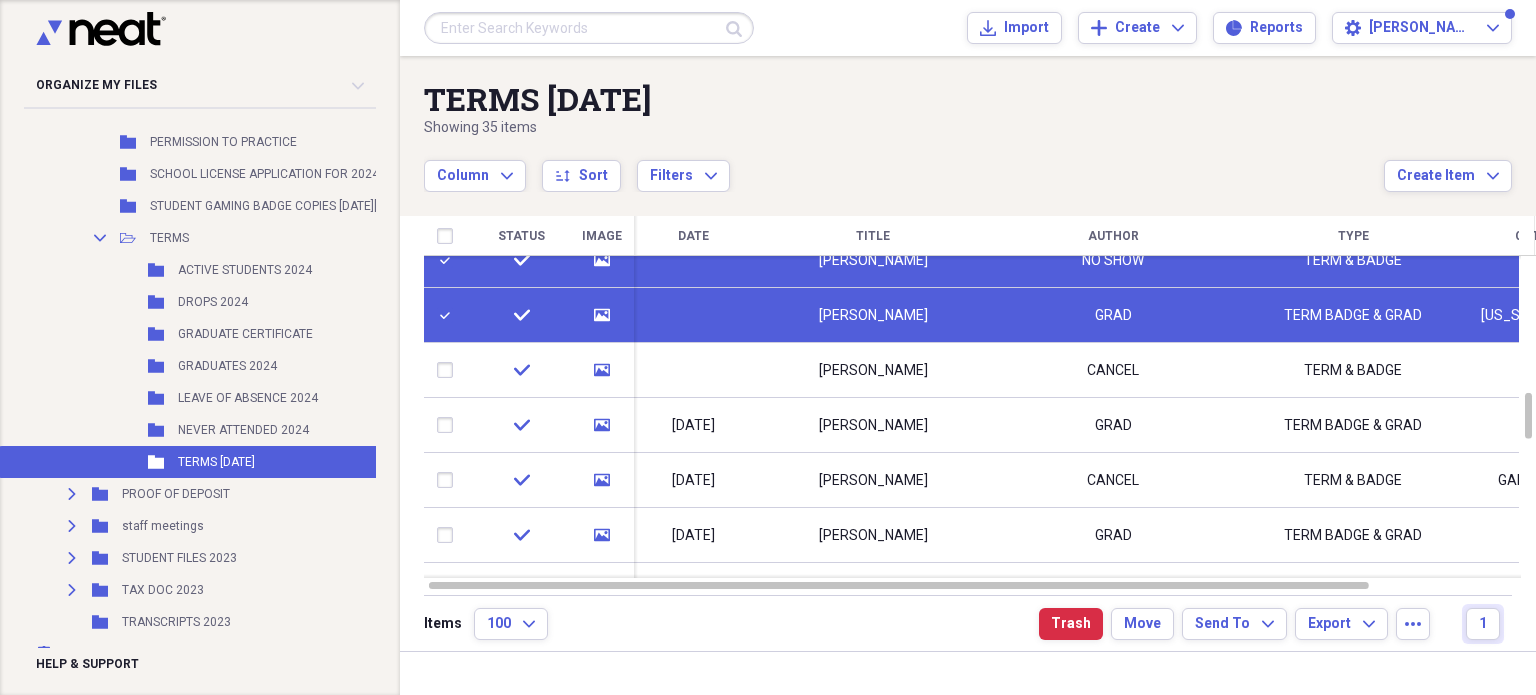 click at bounding box center [449, 370] 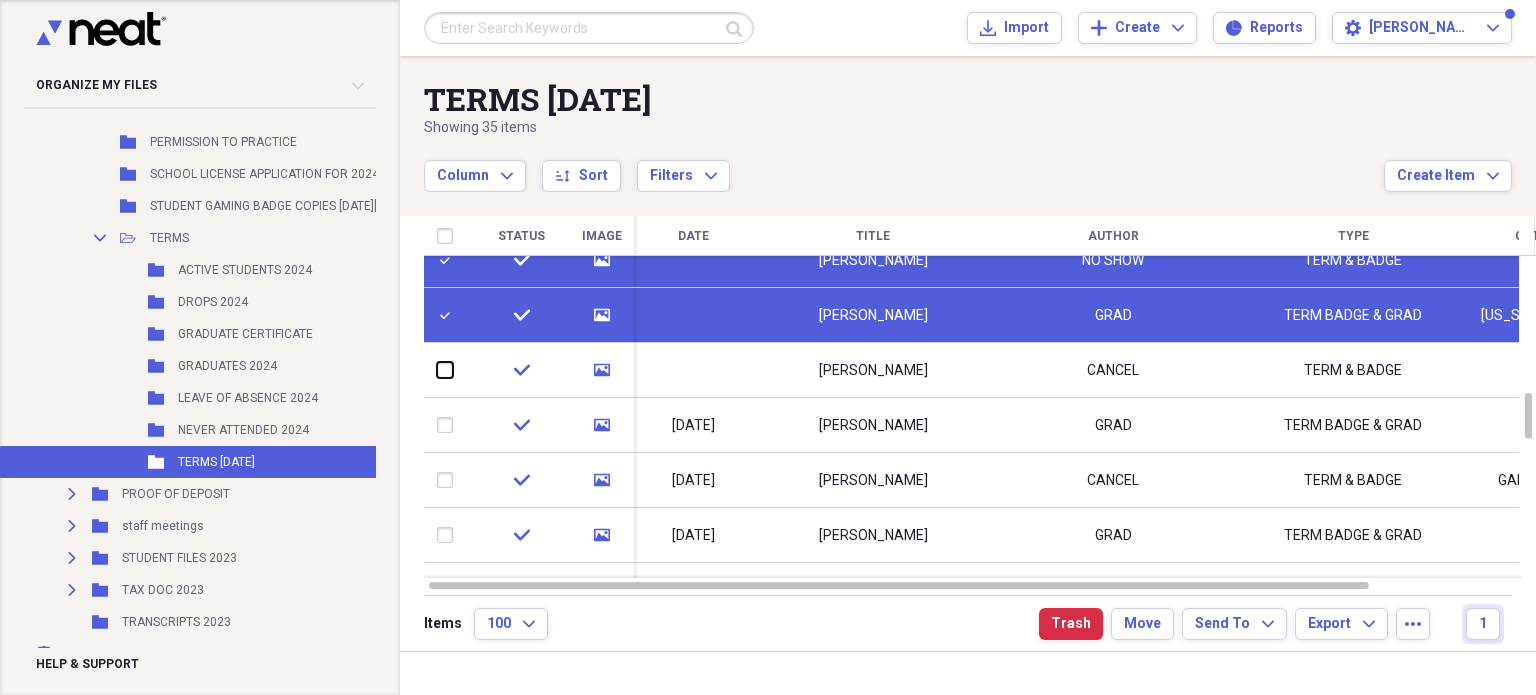 click at bounding box center (437, 370) 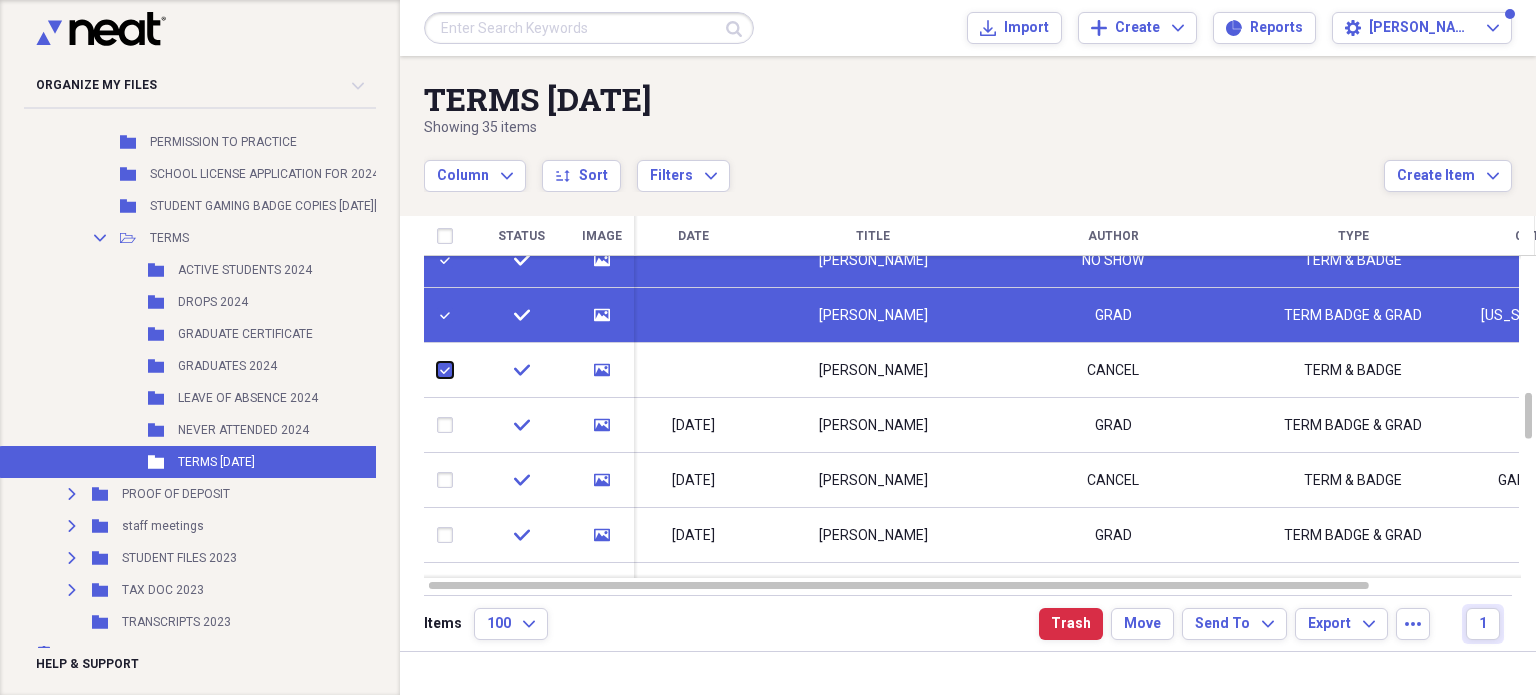 checkbox on "true" 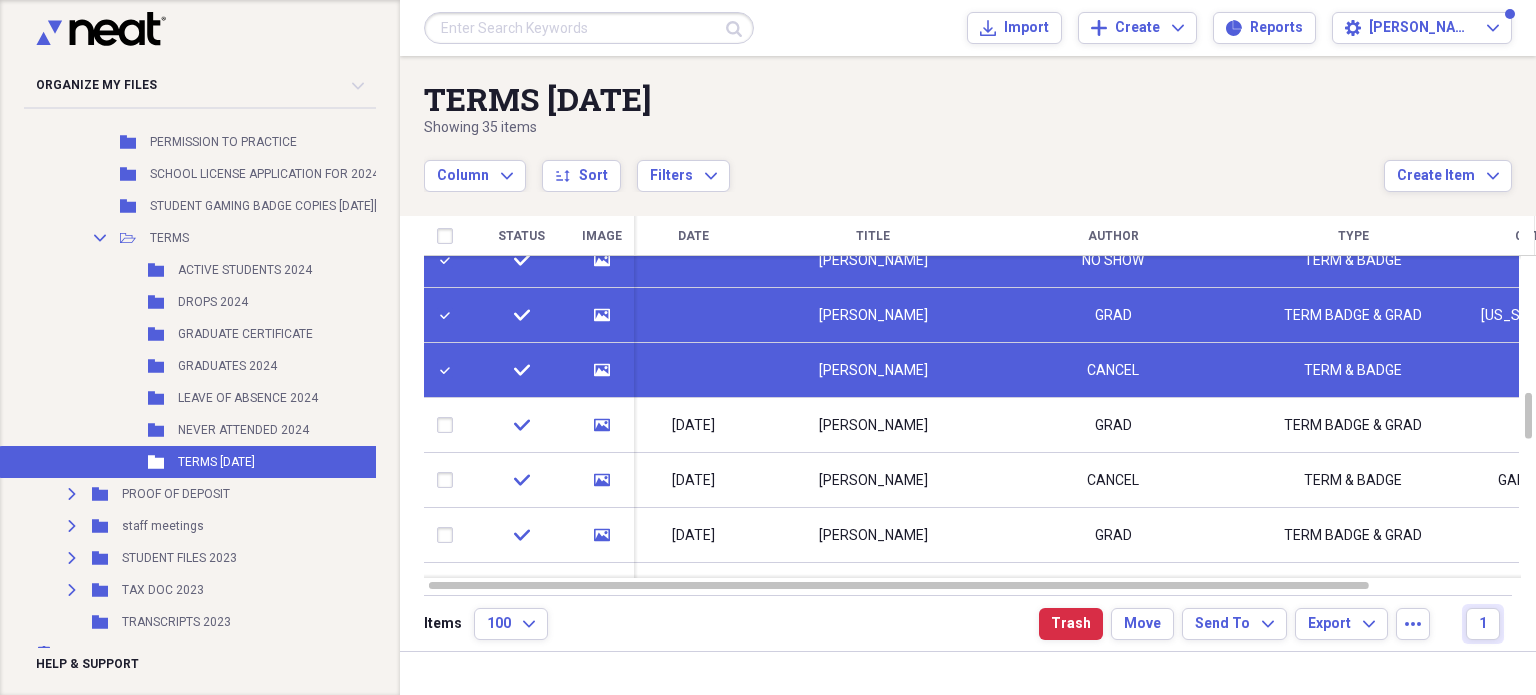 click at bounding box center (449, 425) 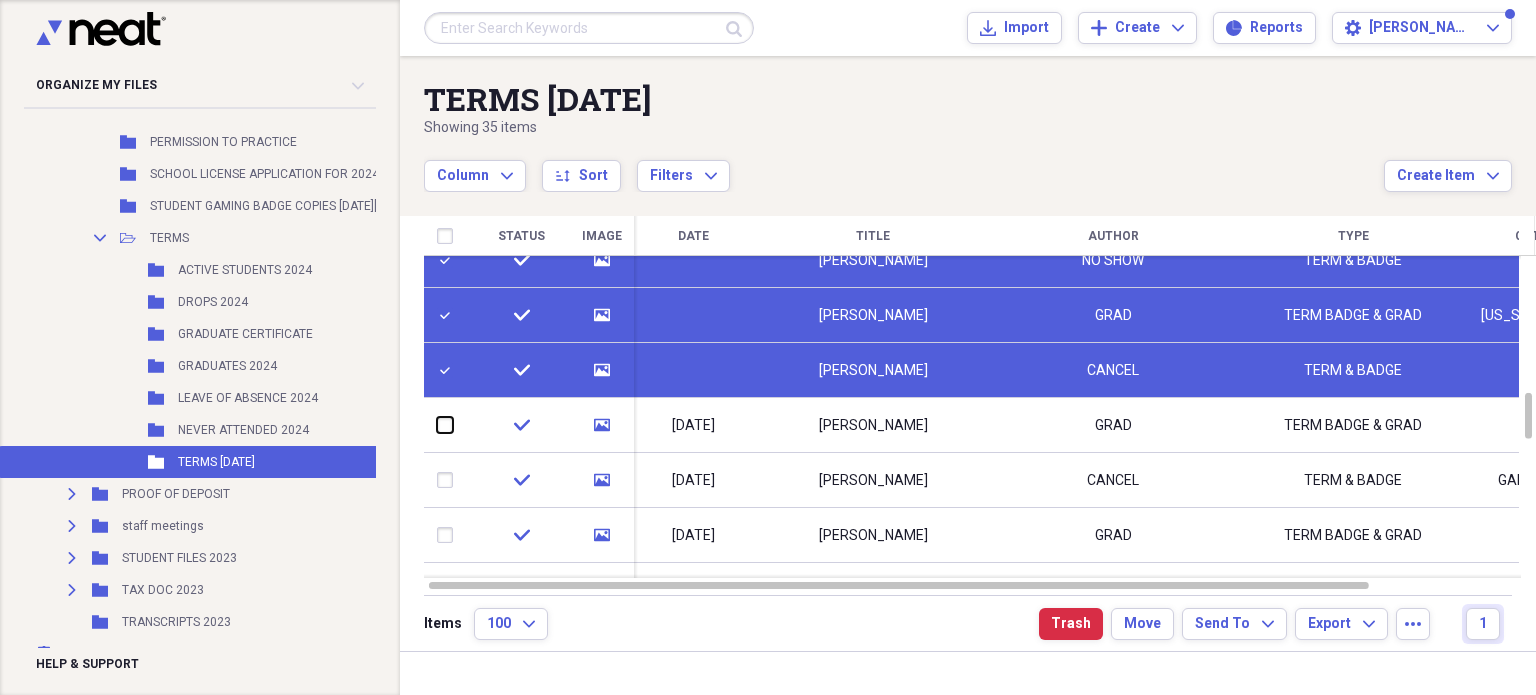 click at bounding box center (437, 425) 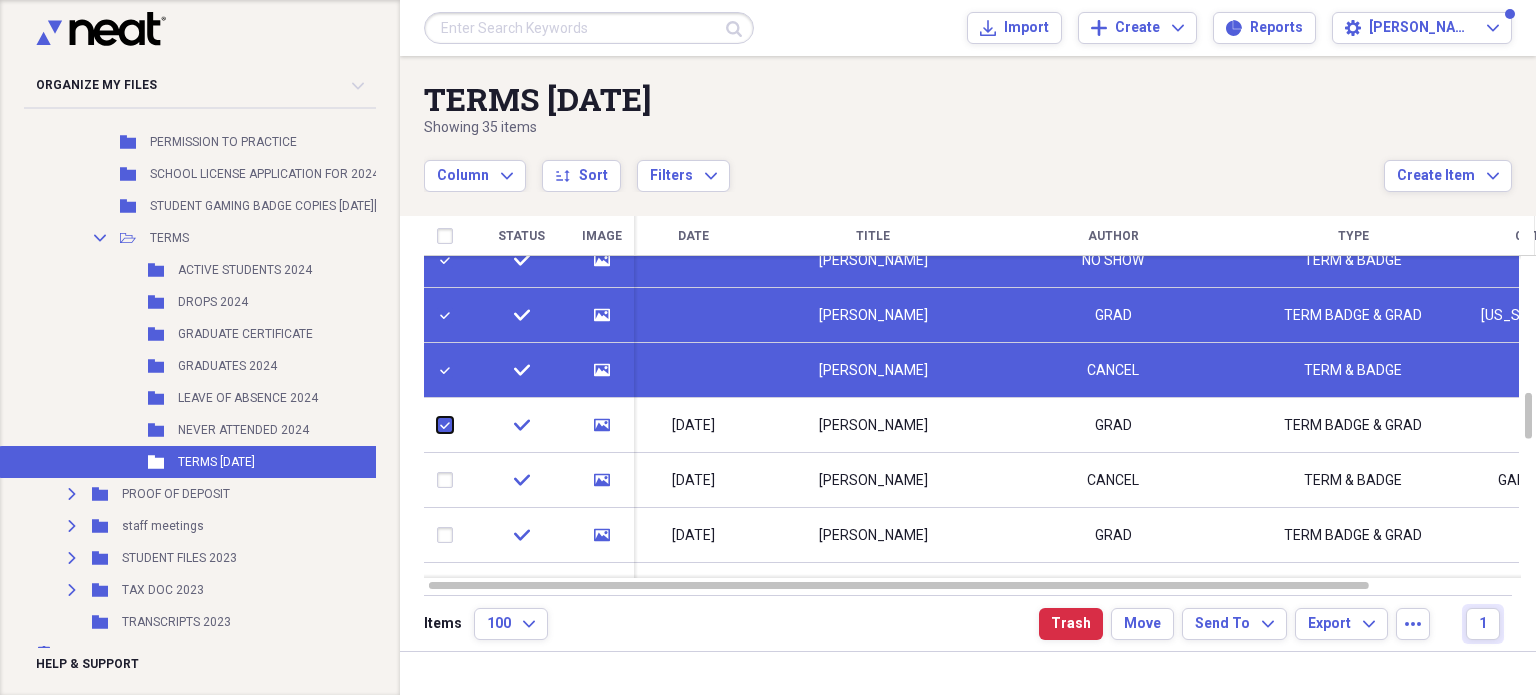 checkbox on "true" 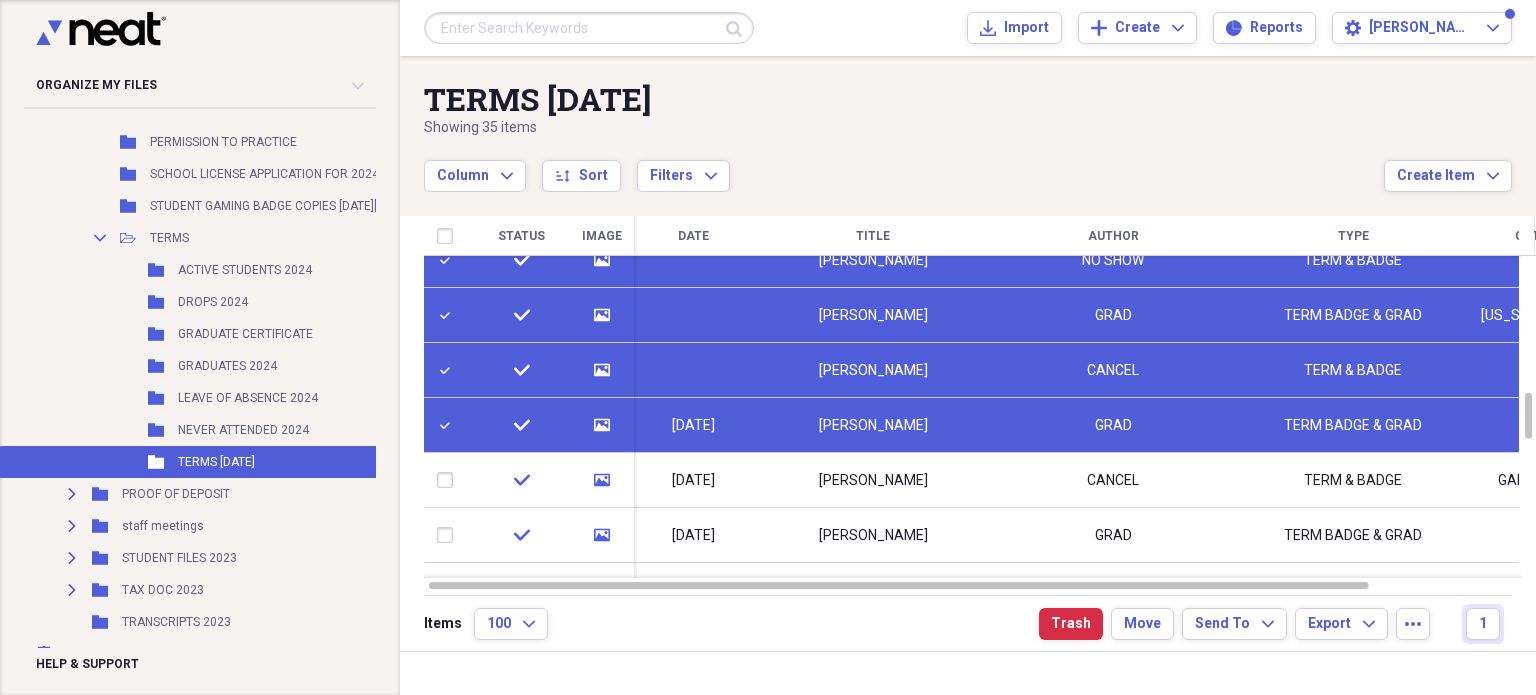 click at bounding box center [449, 480] 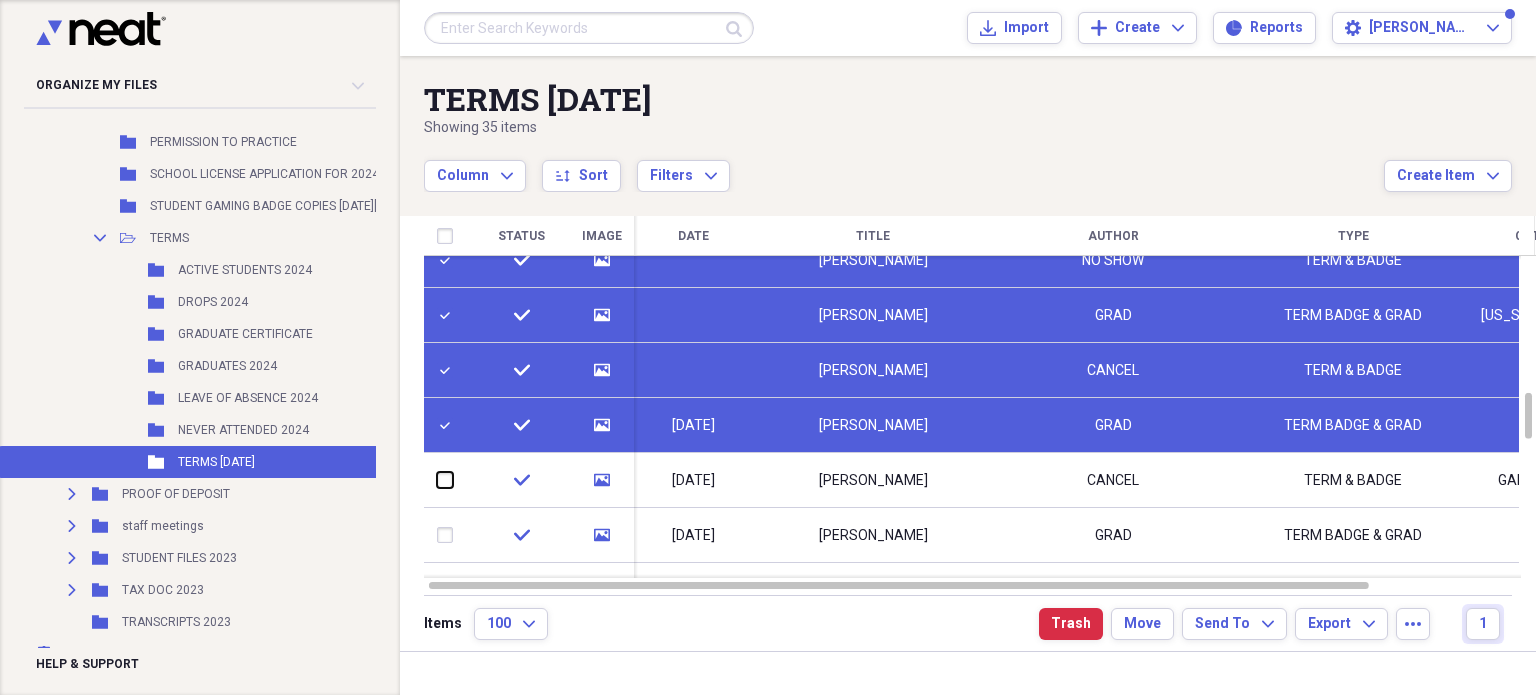click at bounding box center (437, 480) 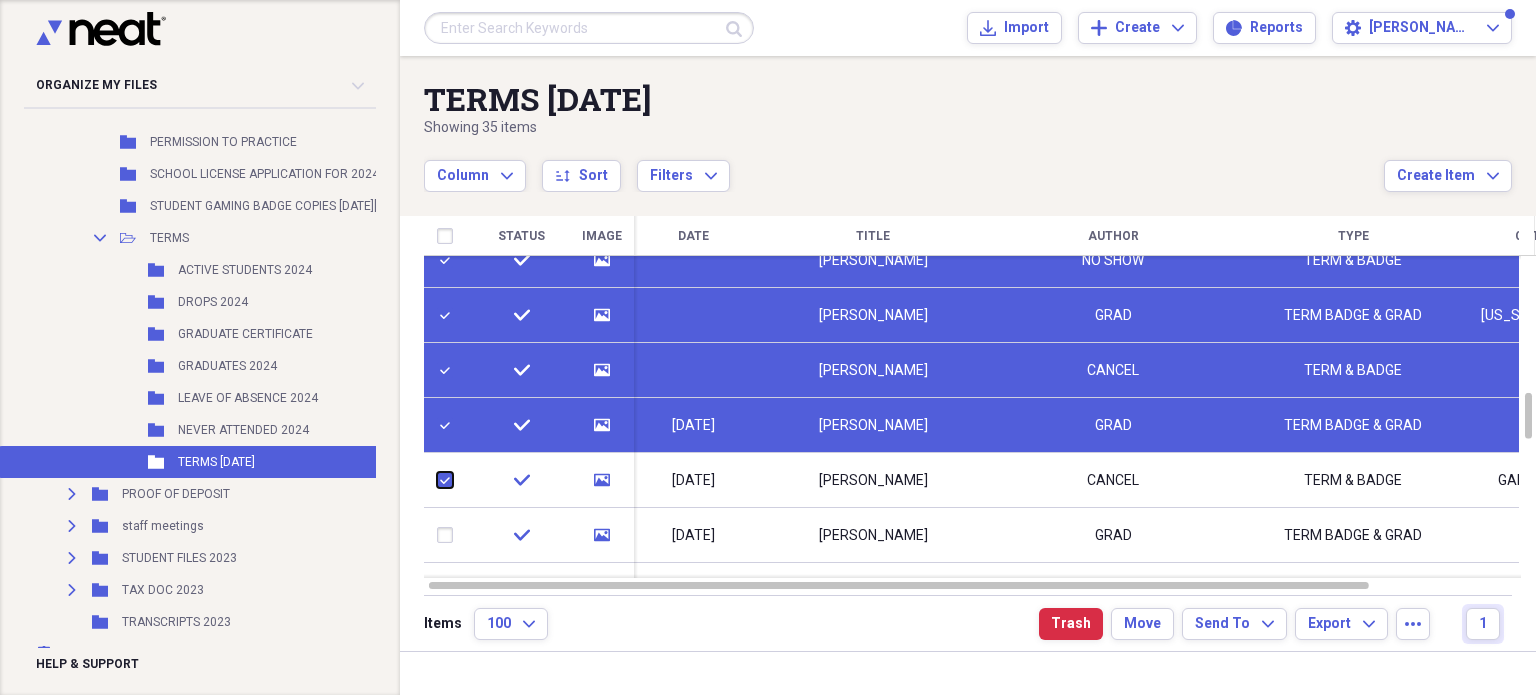 checkbox on "true" 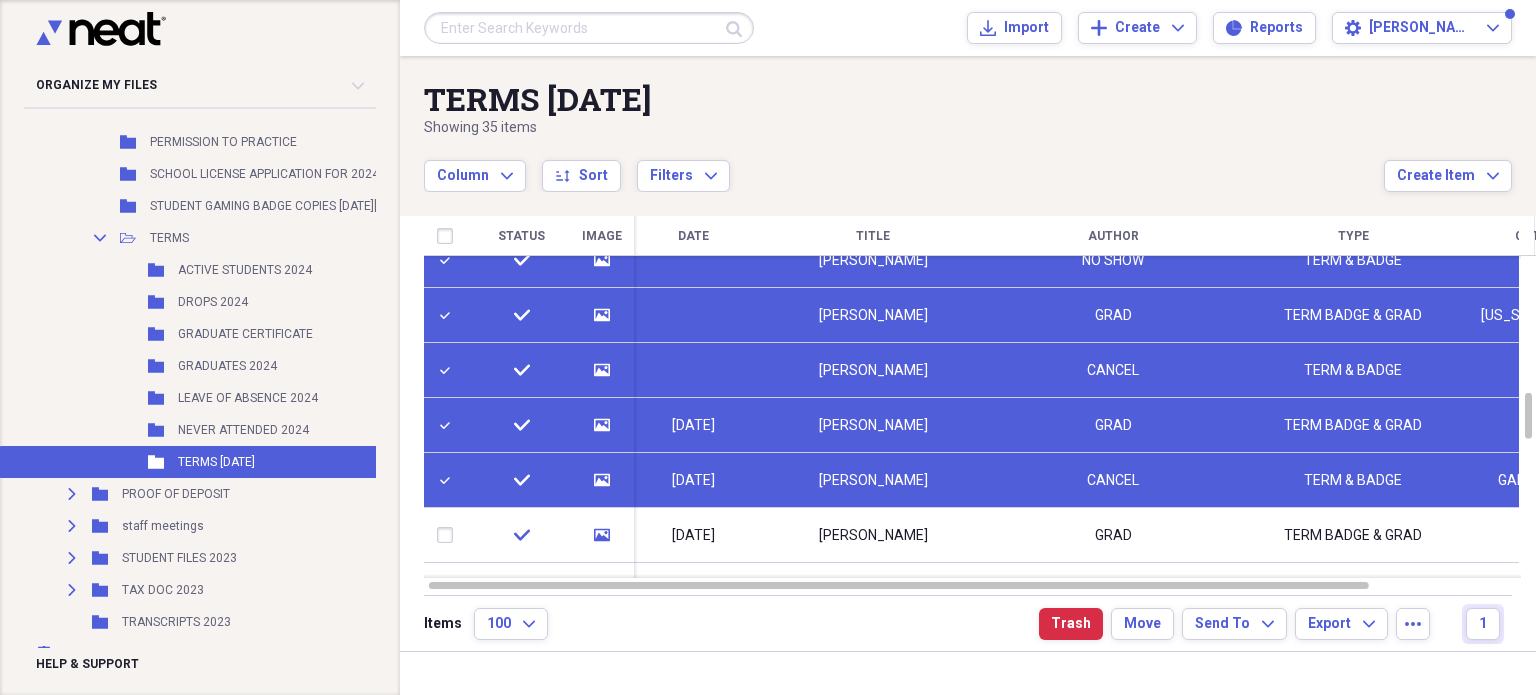 click at bounding box center (449, 535) 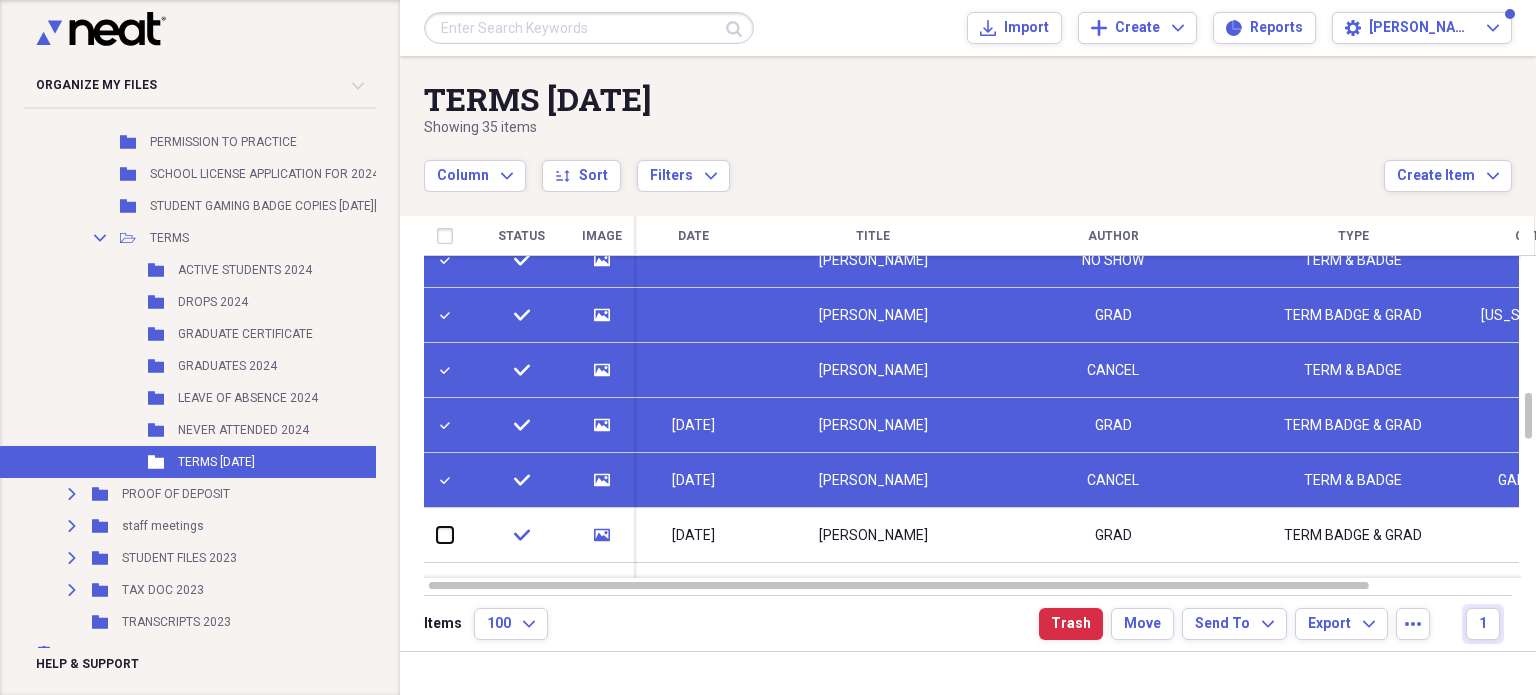 click at bounding box center (437, 535) 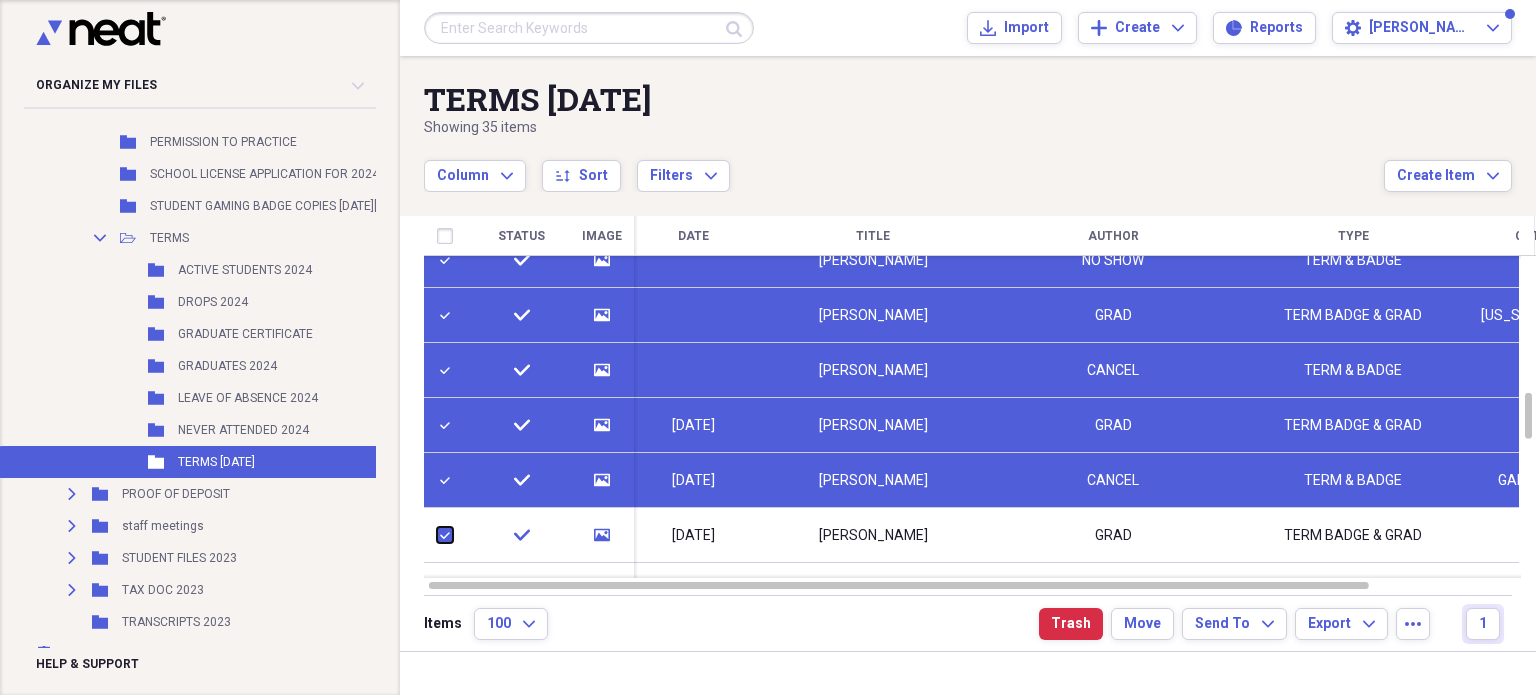 checkbox on "true" 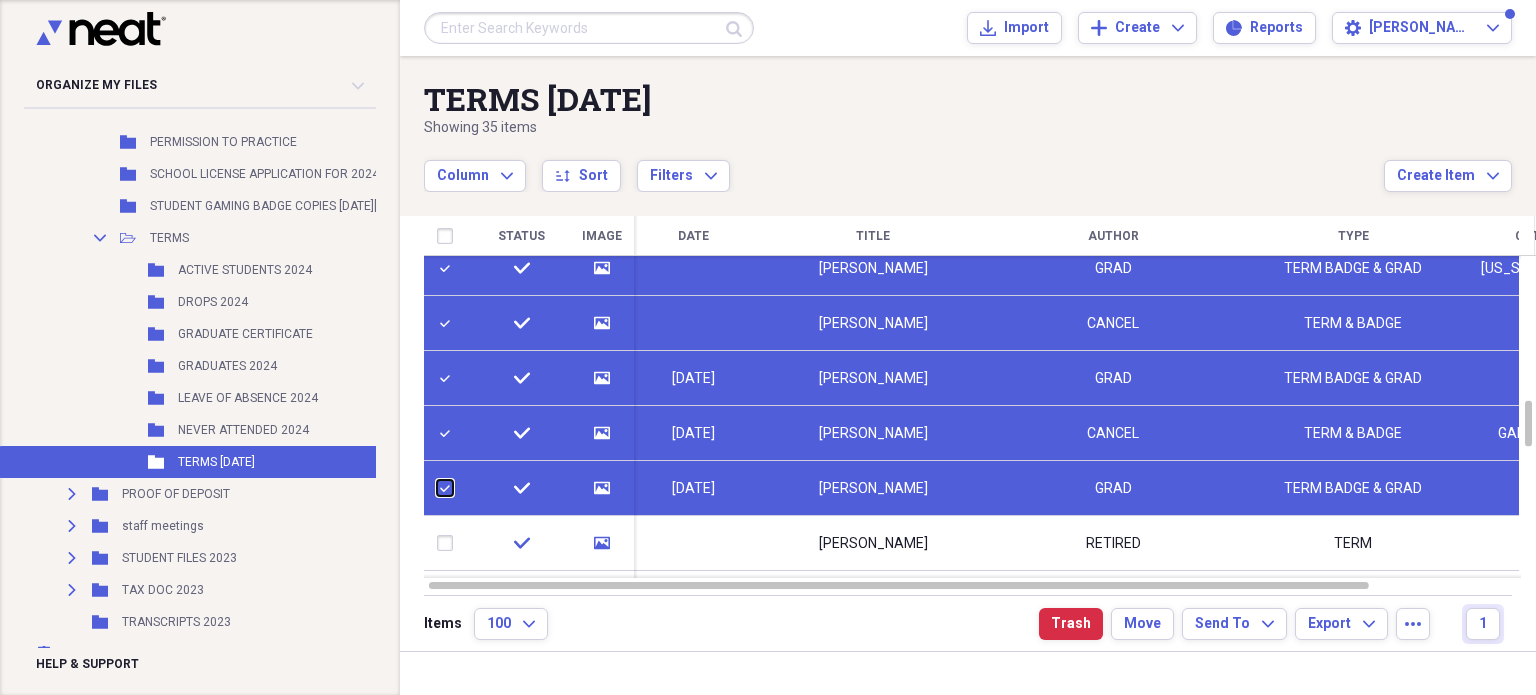 checkbox on "false" 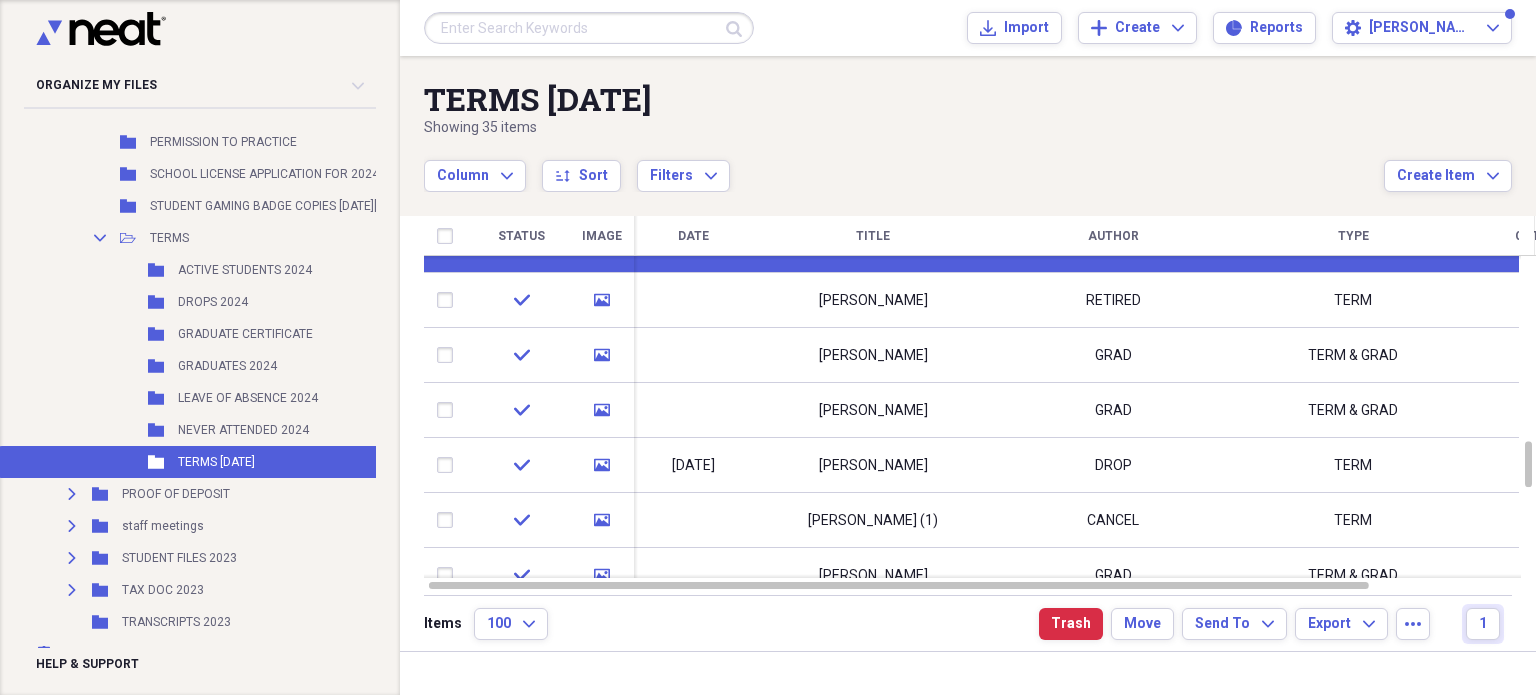 checkbox on "false" 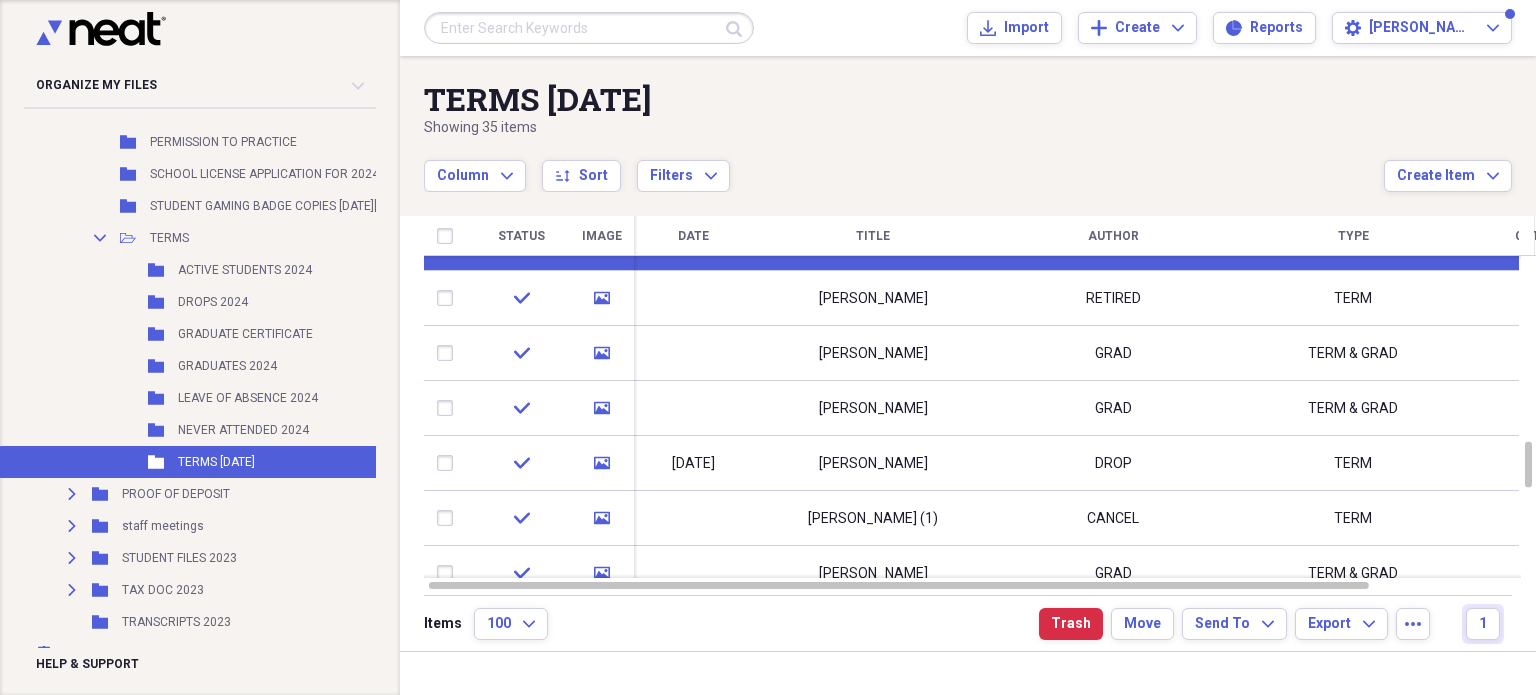 click at bounding box center [449, 298] 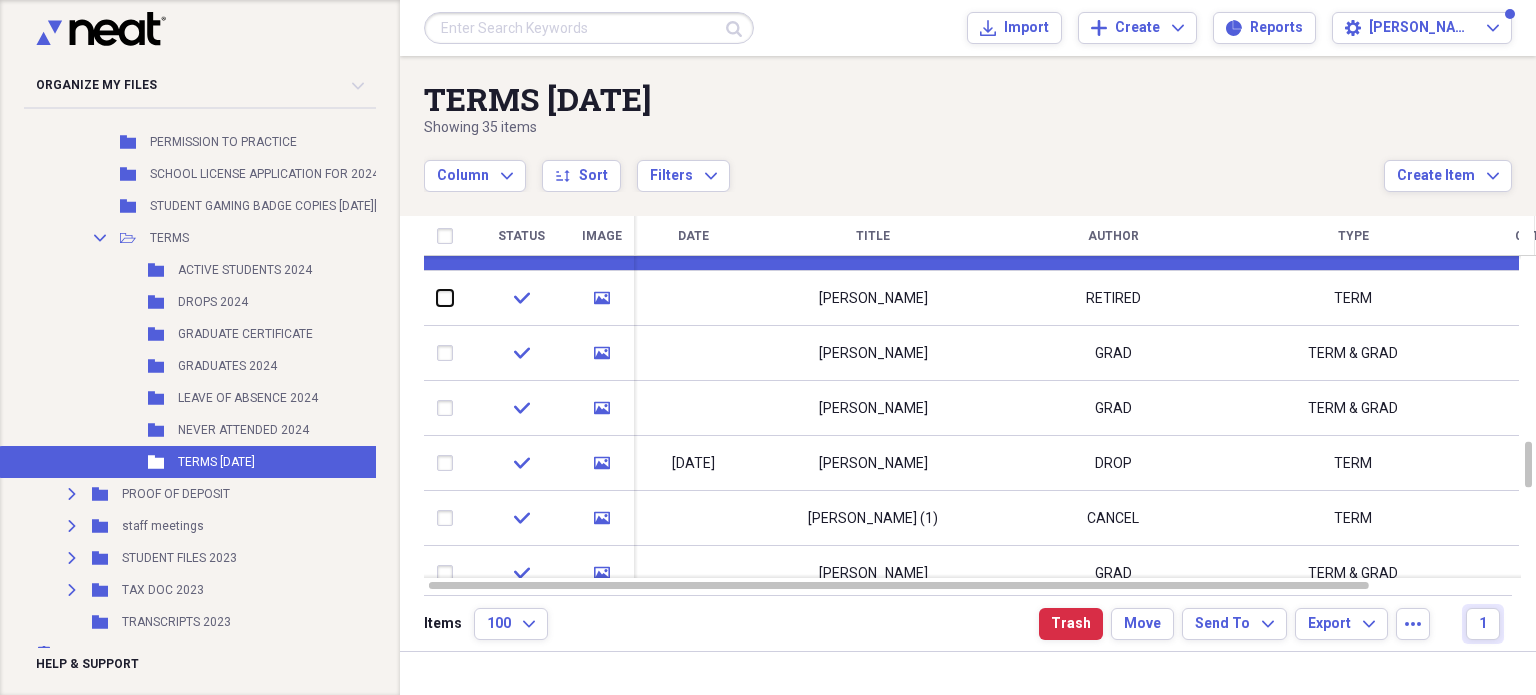 click at bounding box center [437, 298] 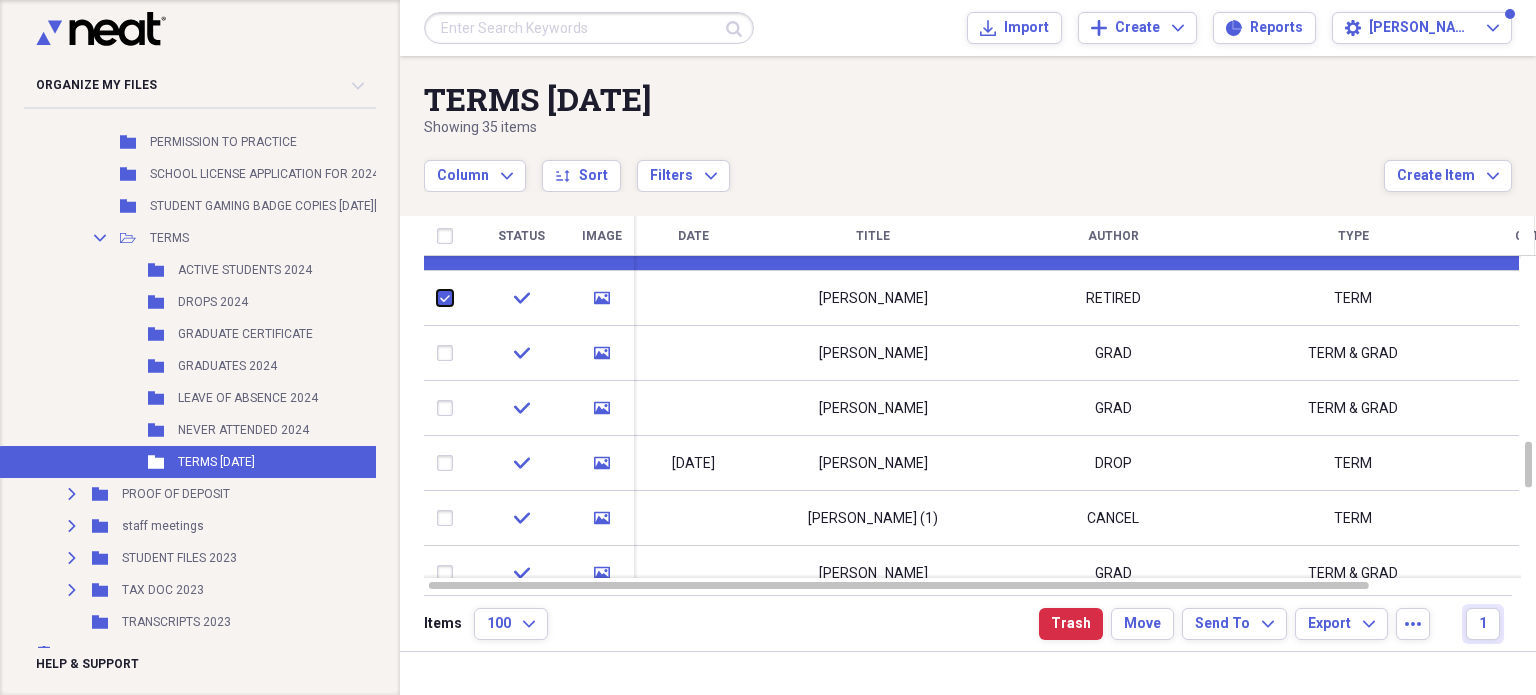 checkbox on "true" 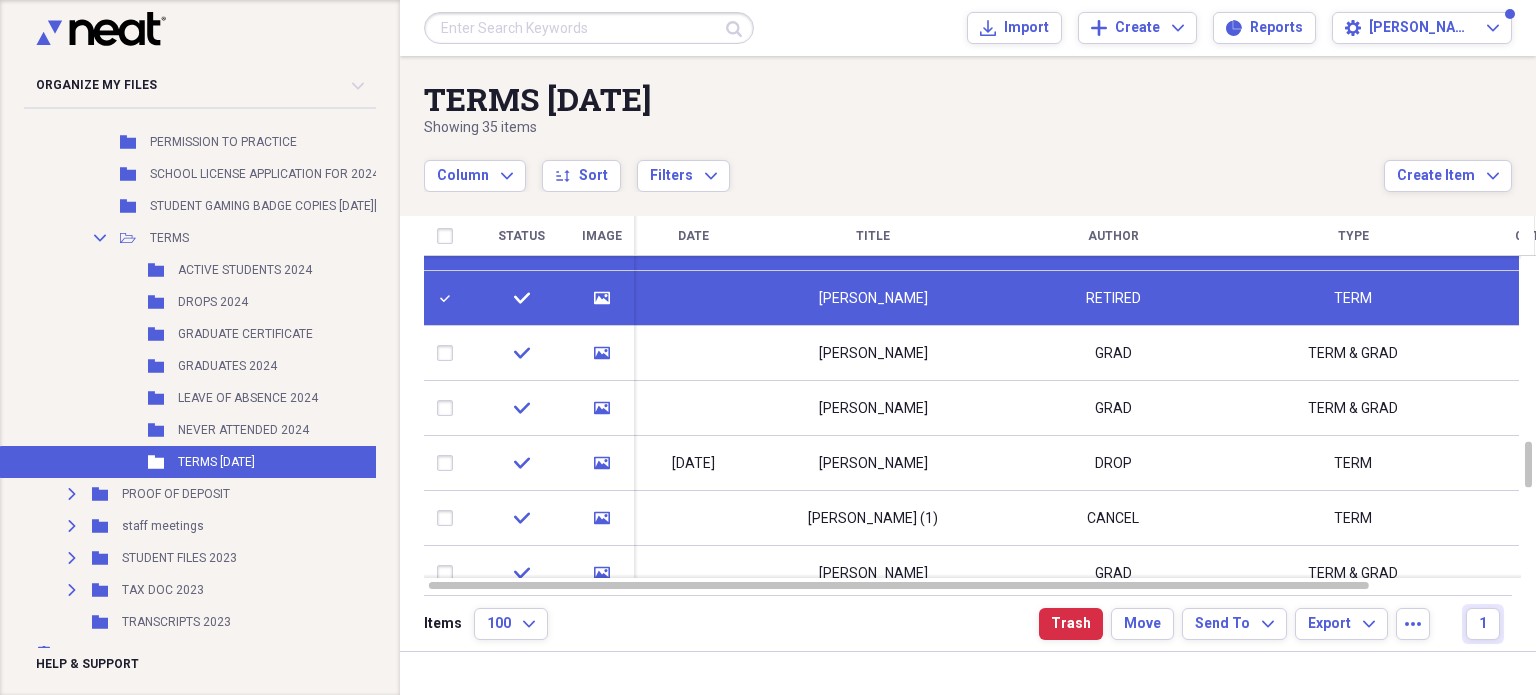 click at bounding box center [449, 353] 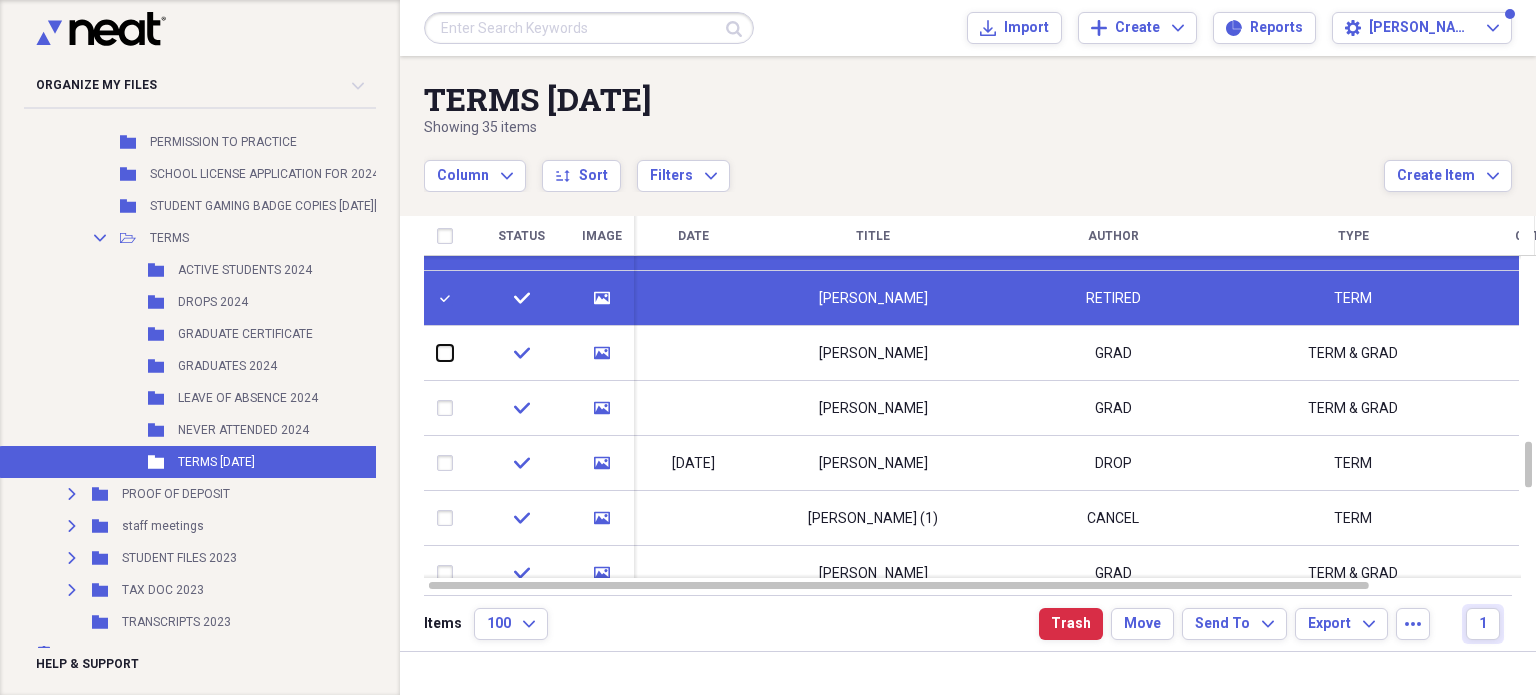click at bounding box center (437, 353) 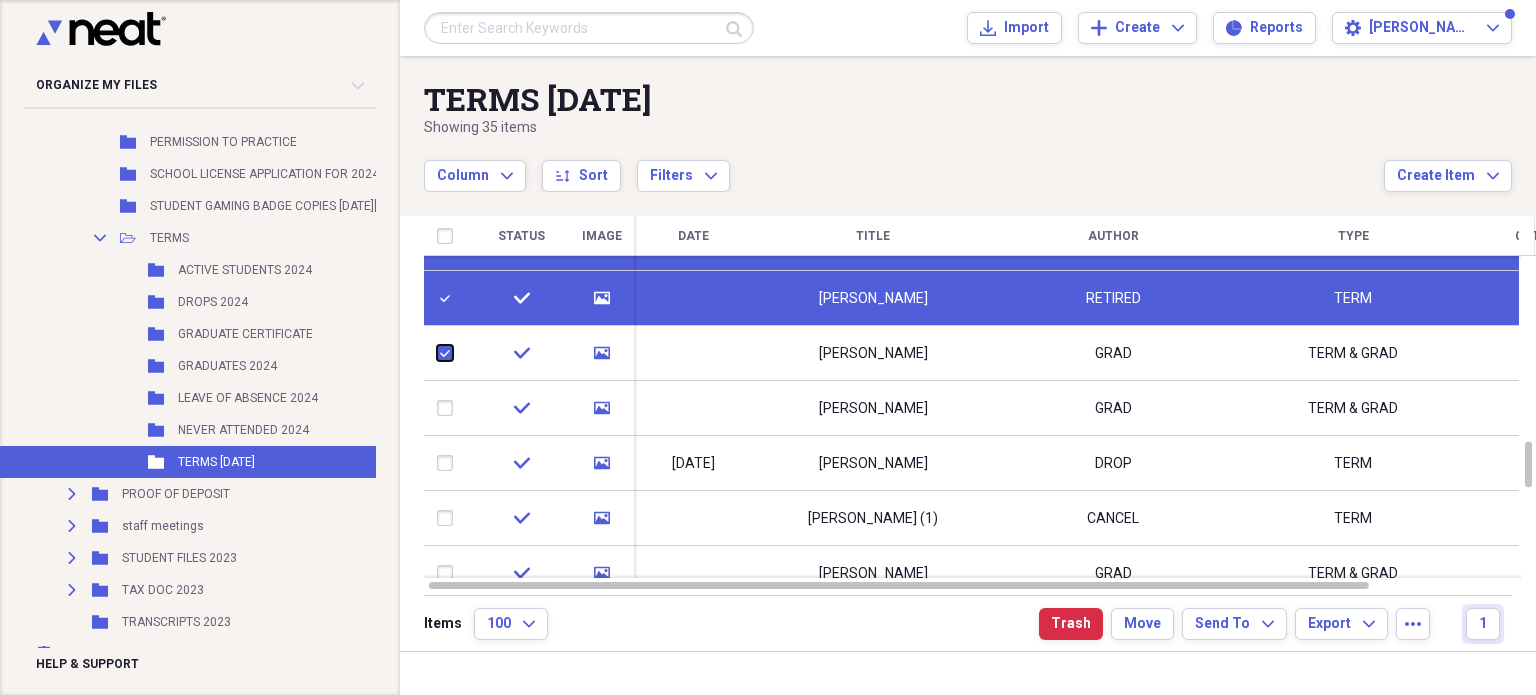 checkbox on "true" 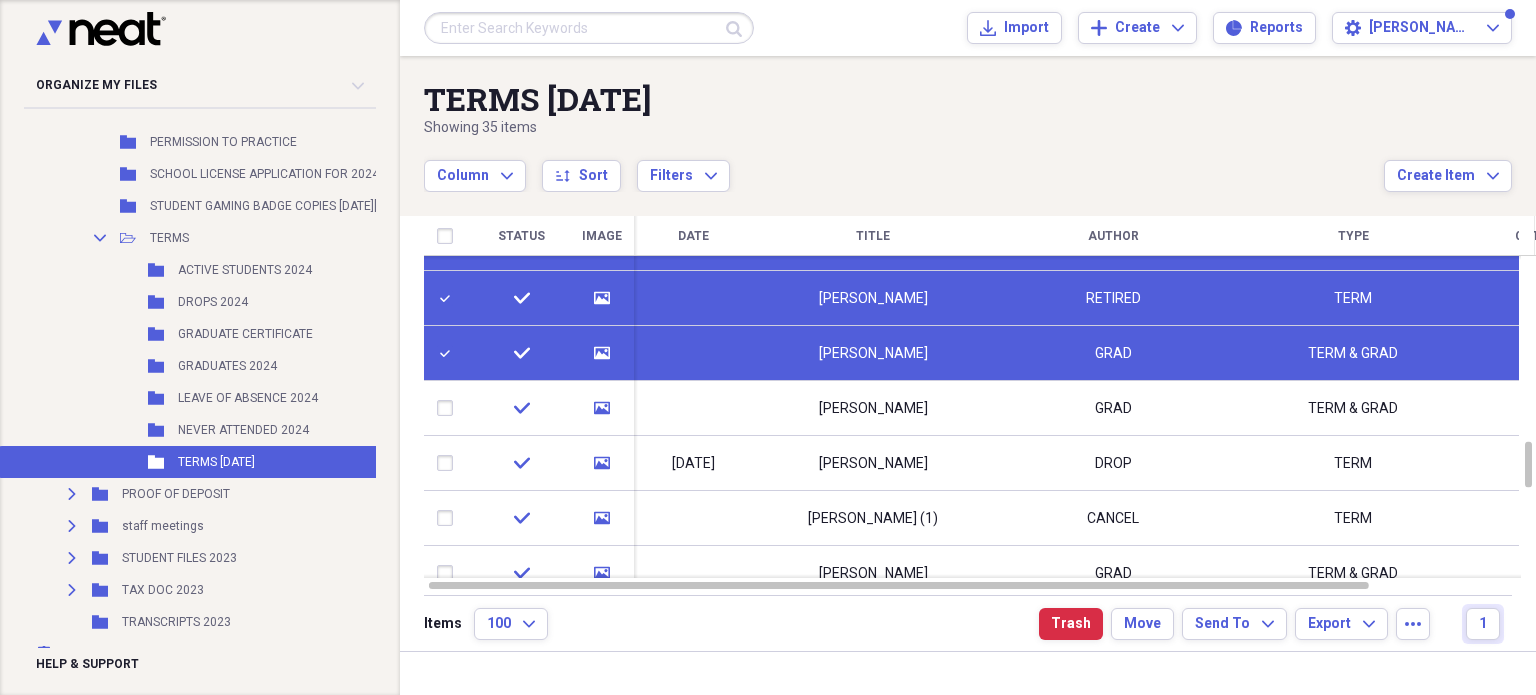 click at bounding box center [449, 408] 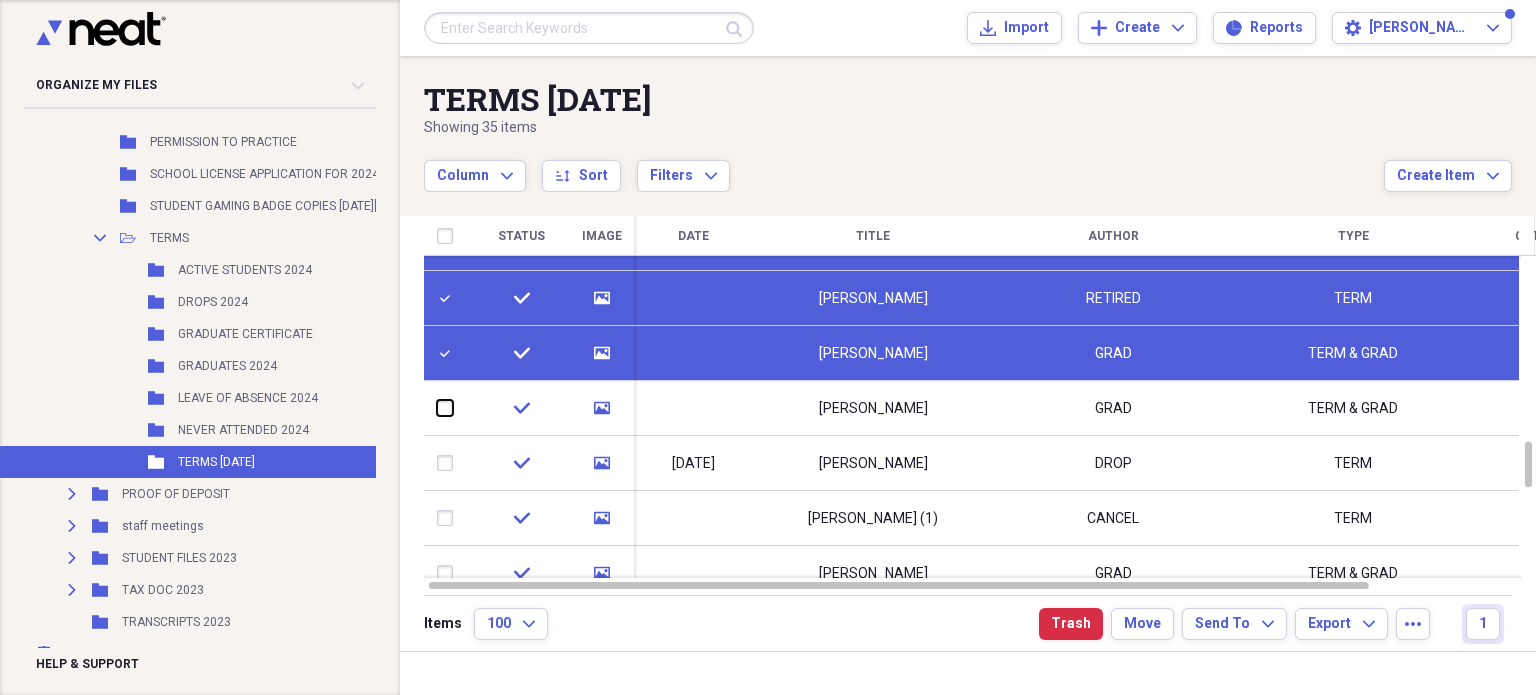 click at bounding box center (437, 408) 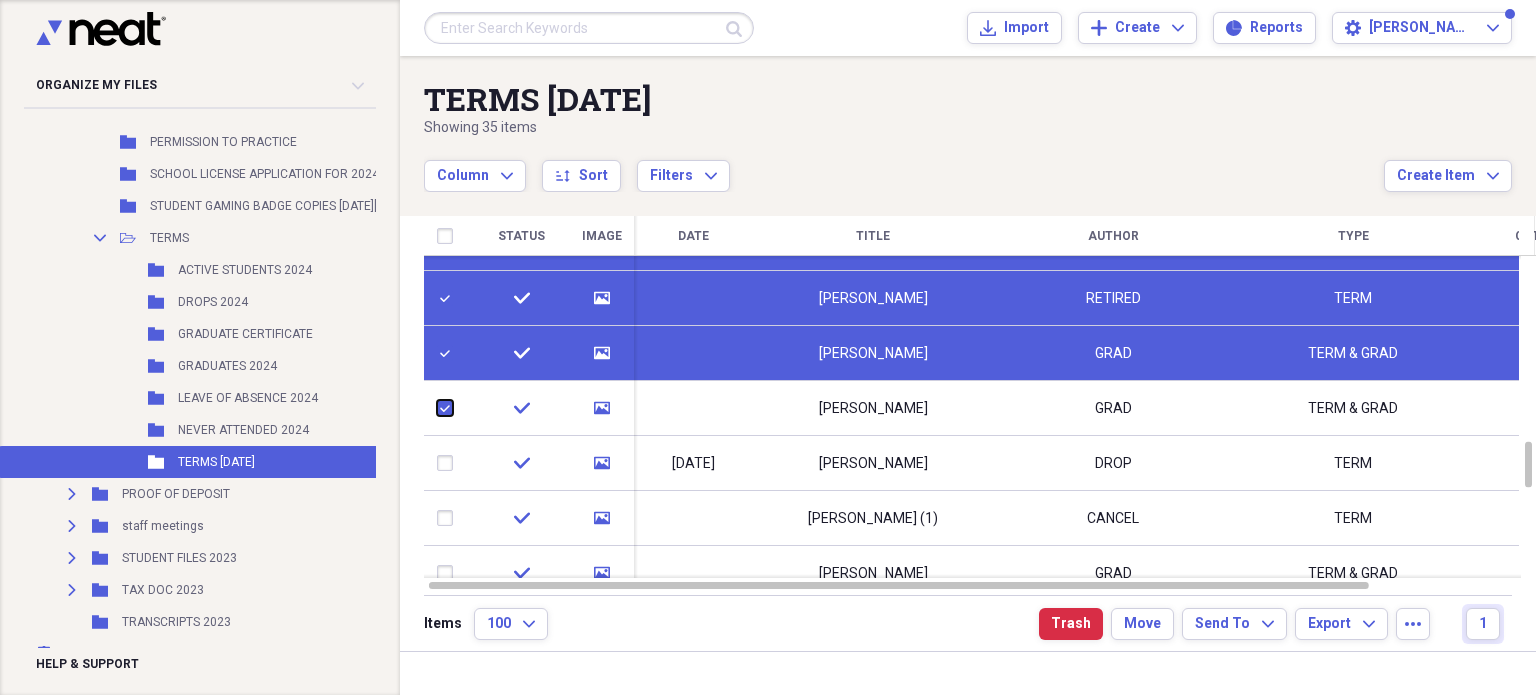 checkbox on "true" 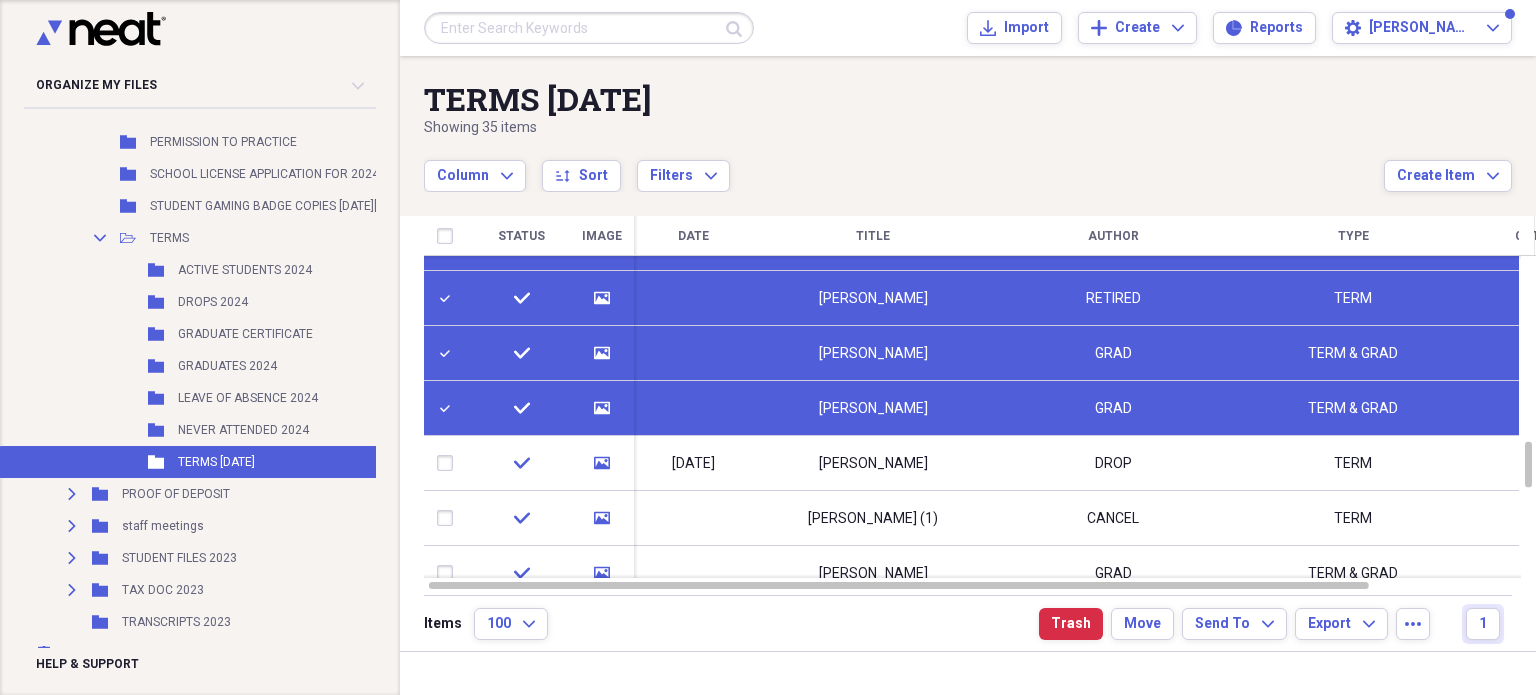 click at bounding box center [449, 463] 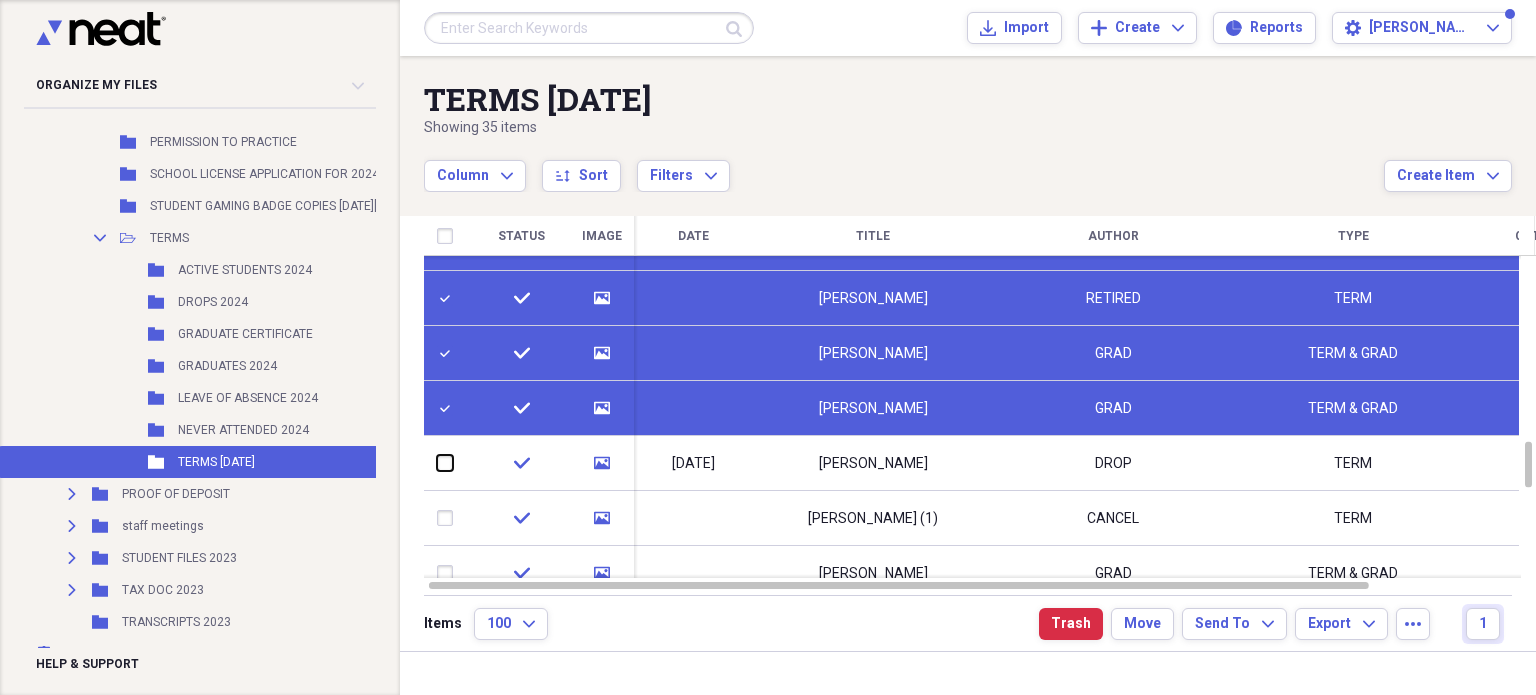 click at bounding box center [437, 463] 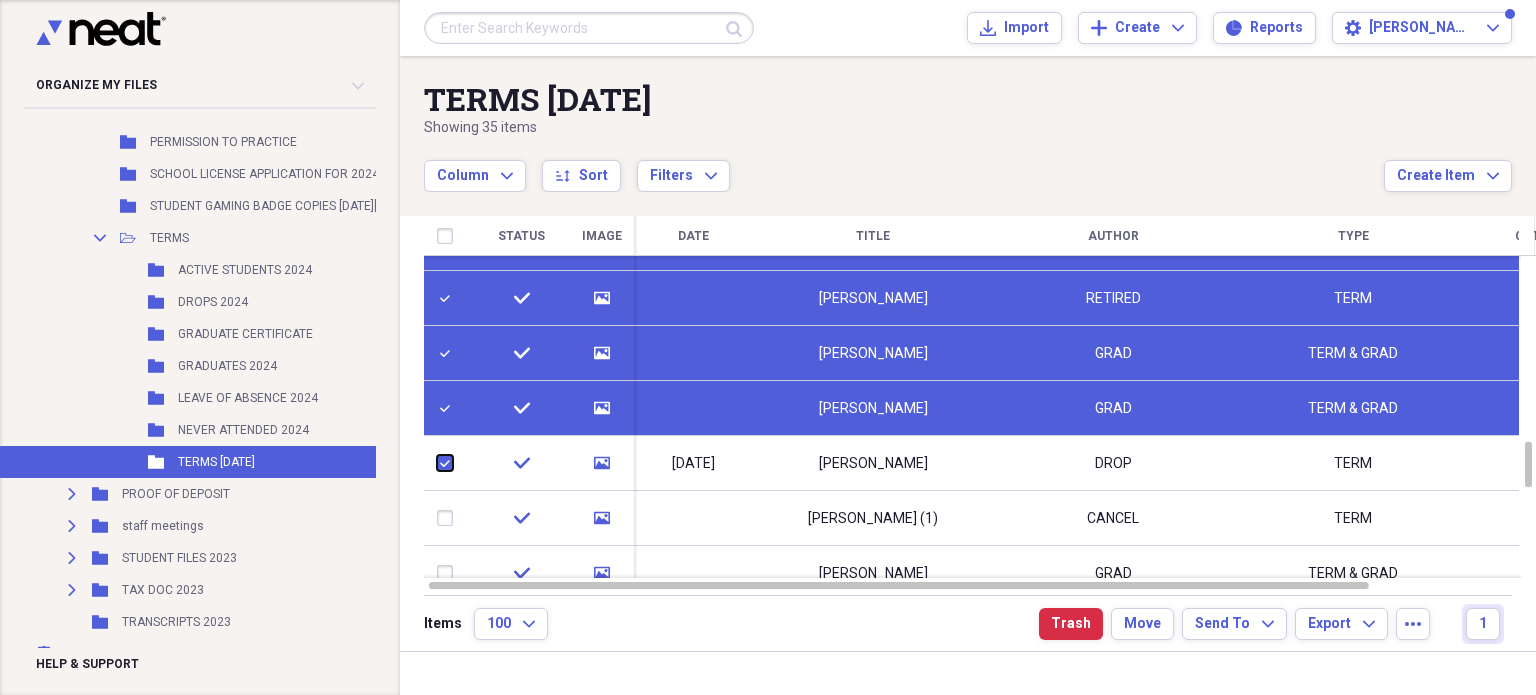 checkbox on "true" 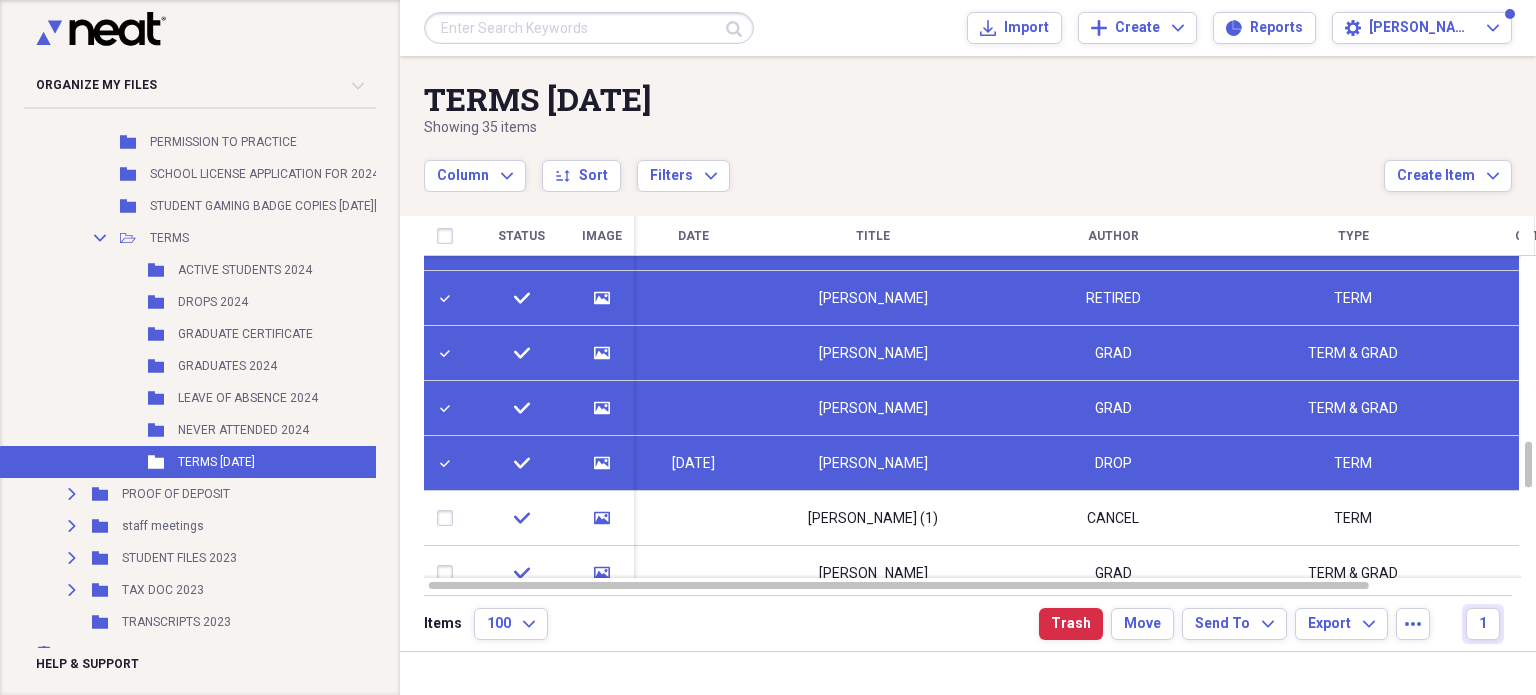 click at bounding box center [449, 518] 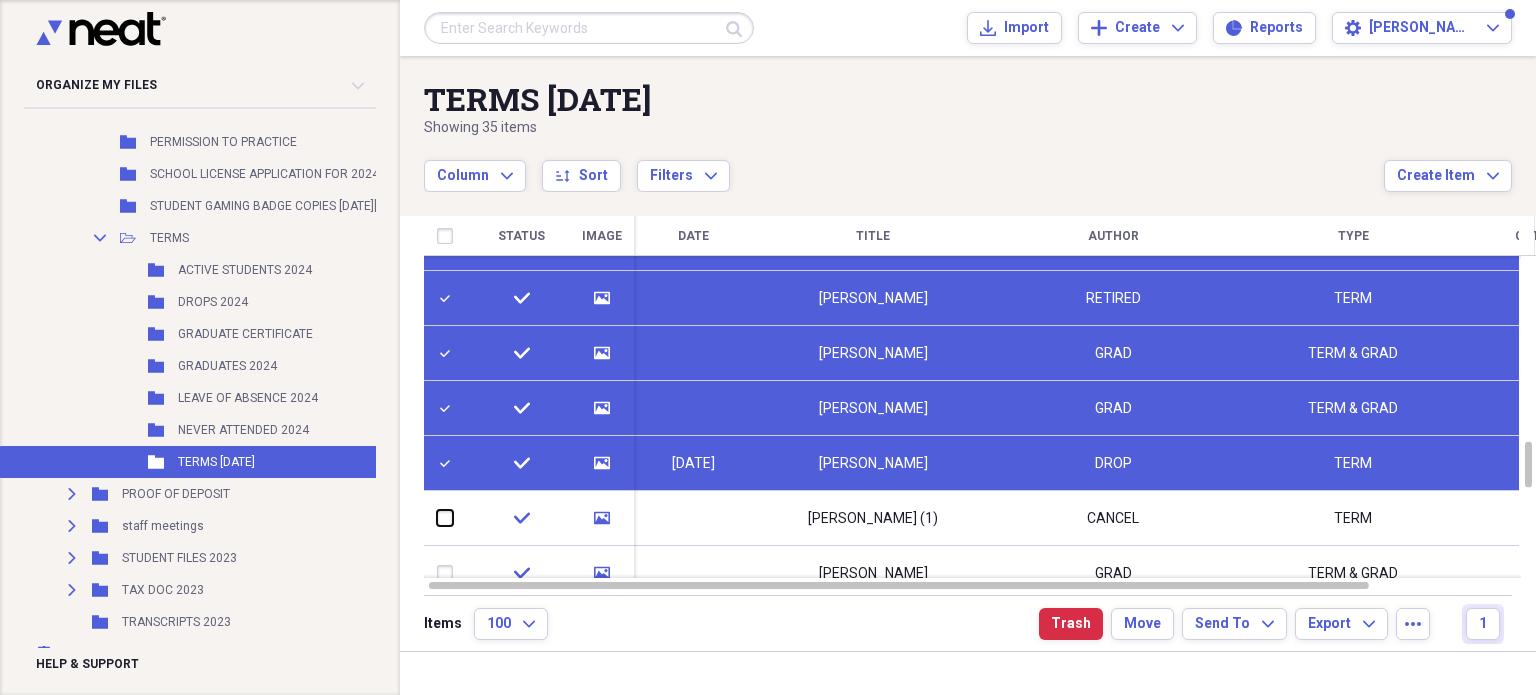 click at bounding box center [437, 518] 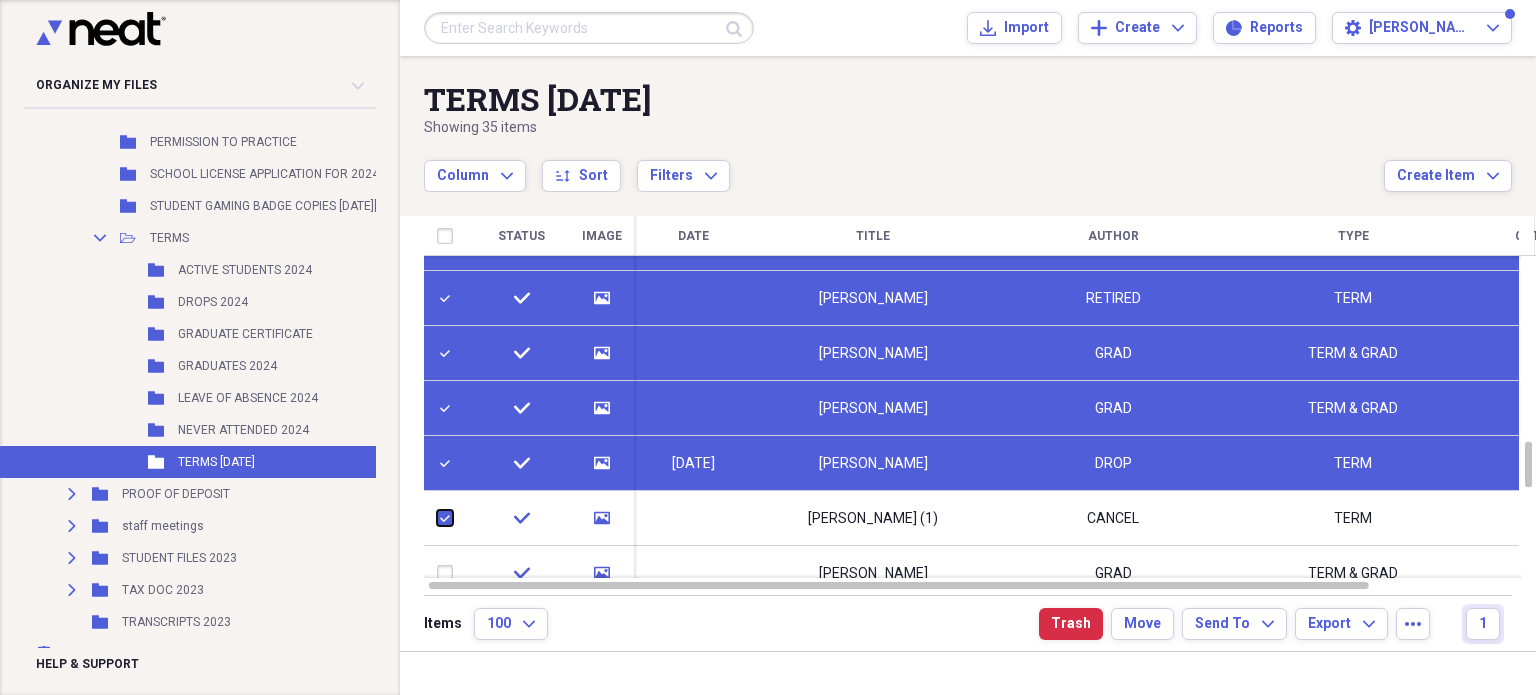 checkbox on "true" 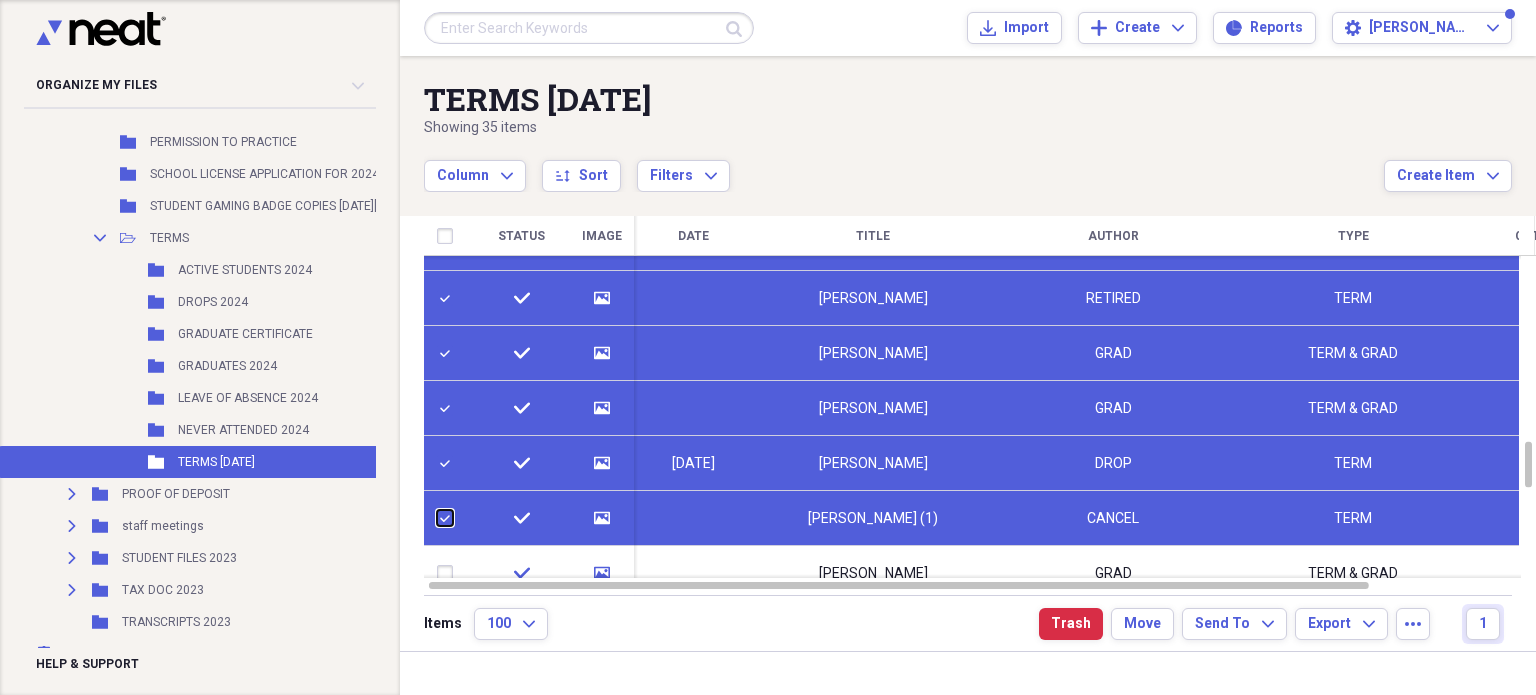 checkbox on "false" 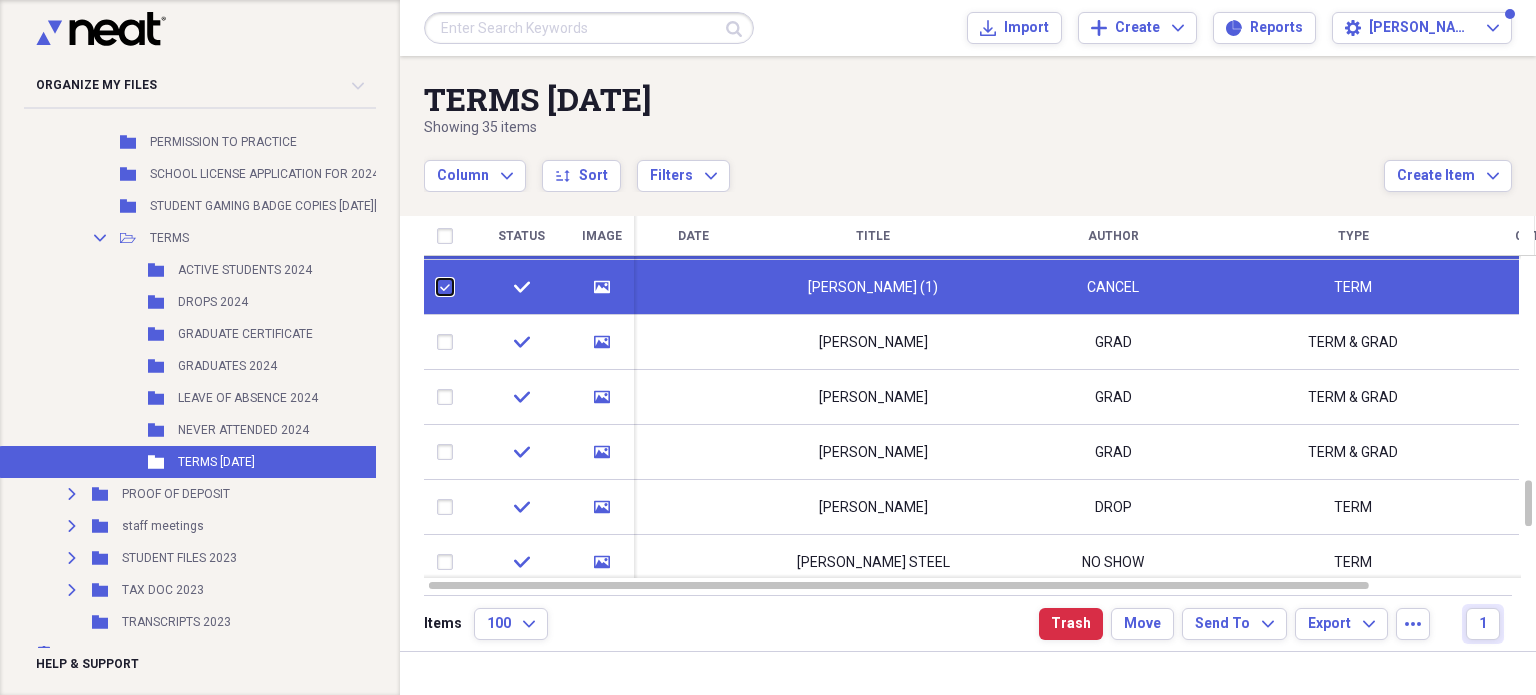 checkbox on "false" 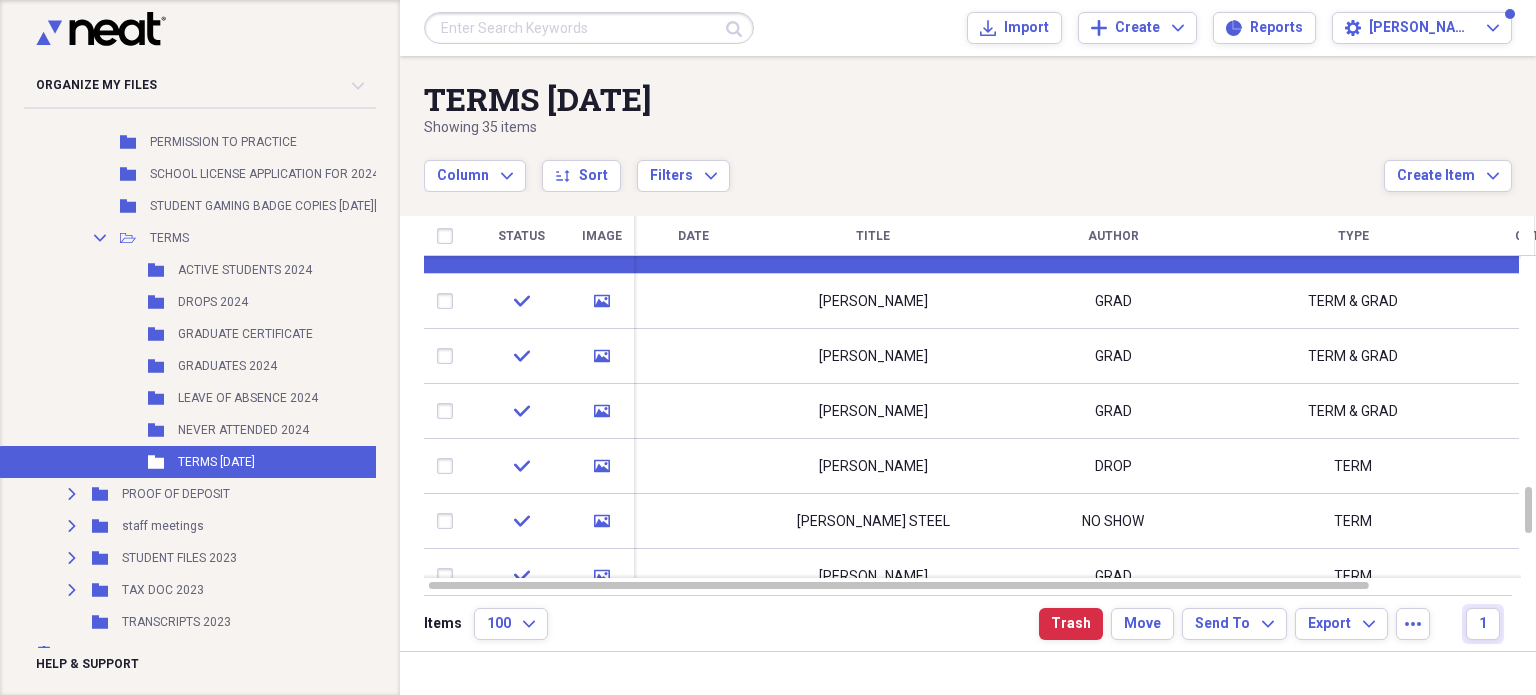 checkbox on "false" 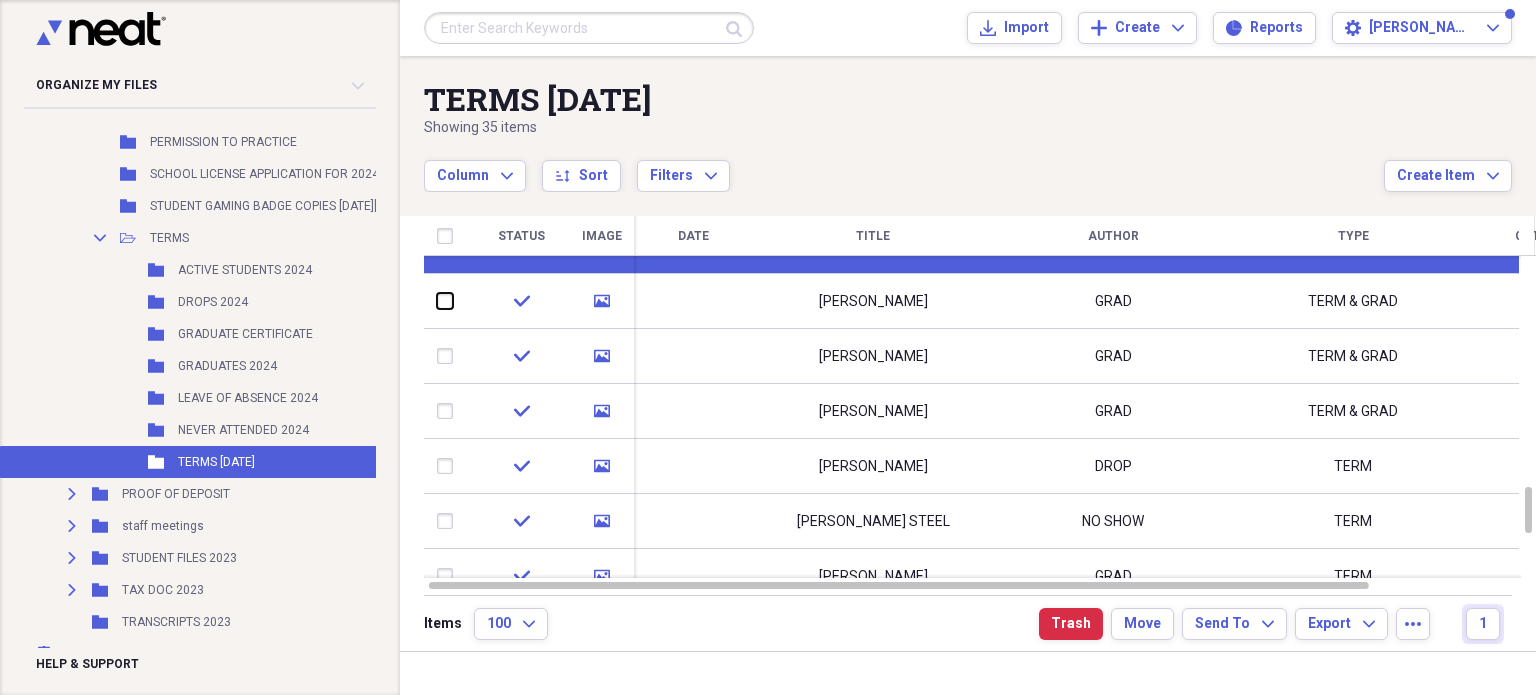 click at bounding box center [437, 301] 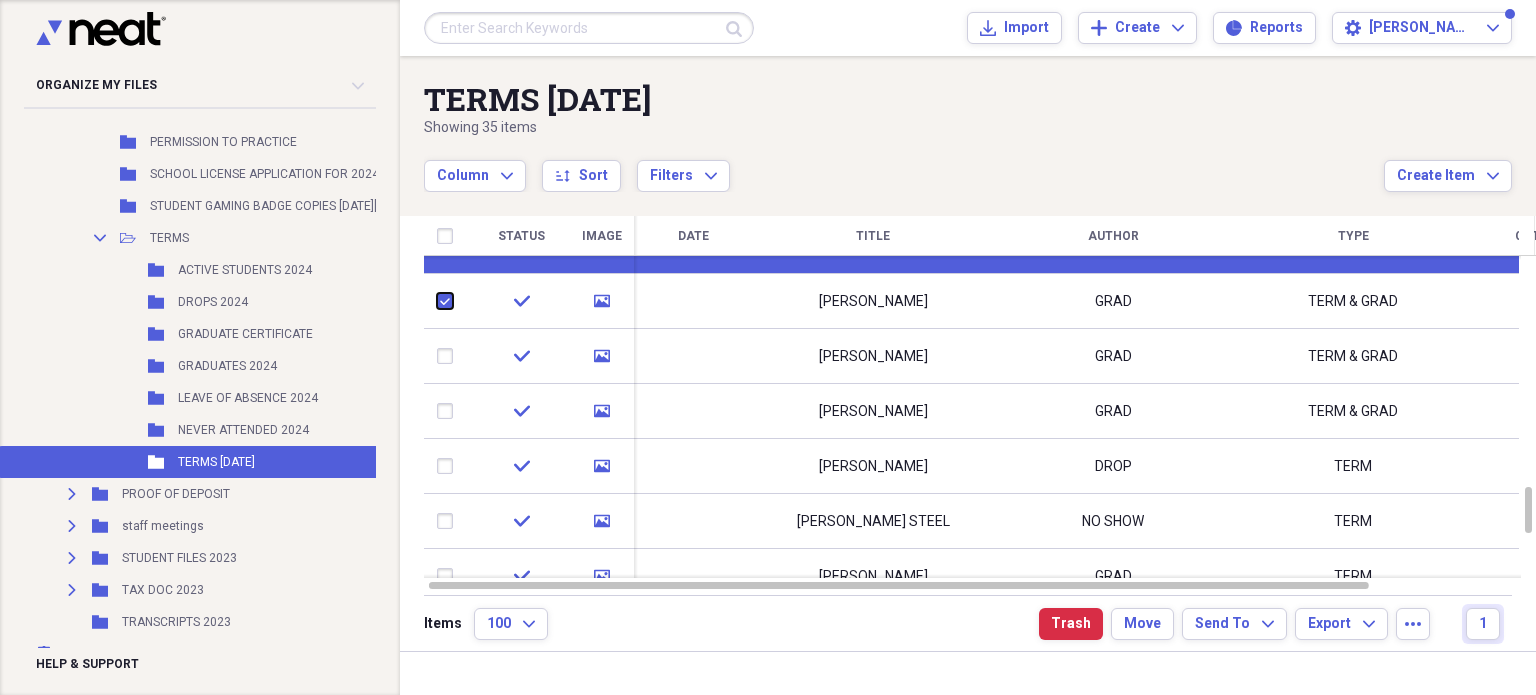 checkbox on "true" 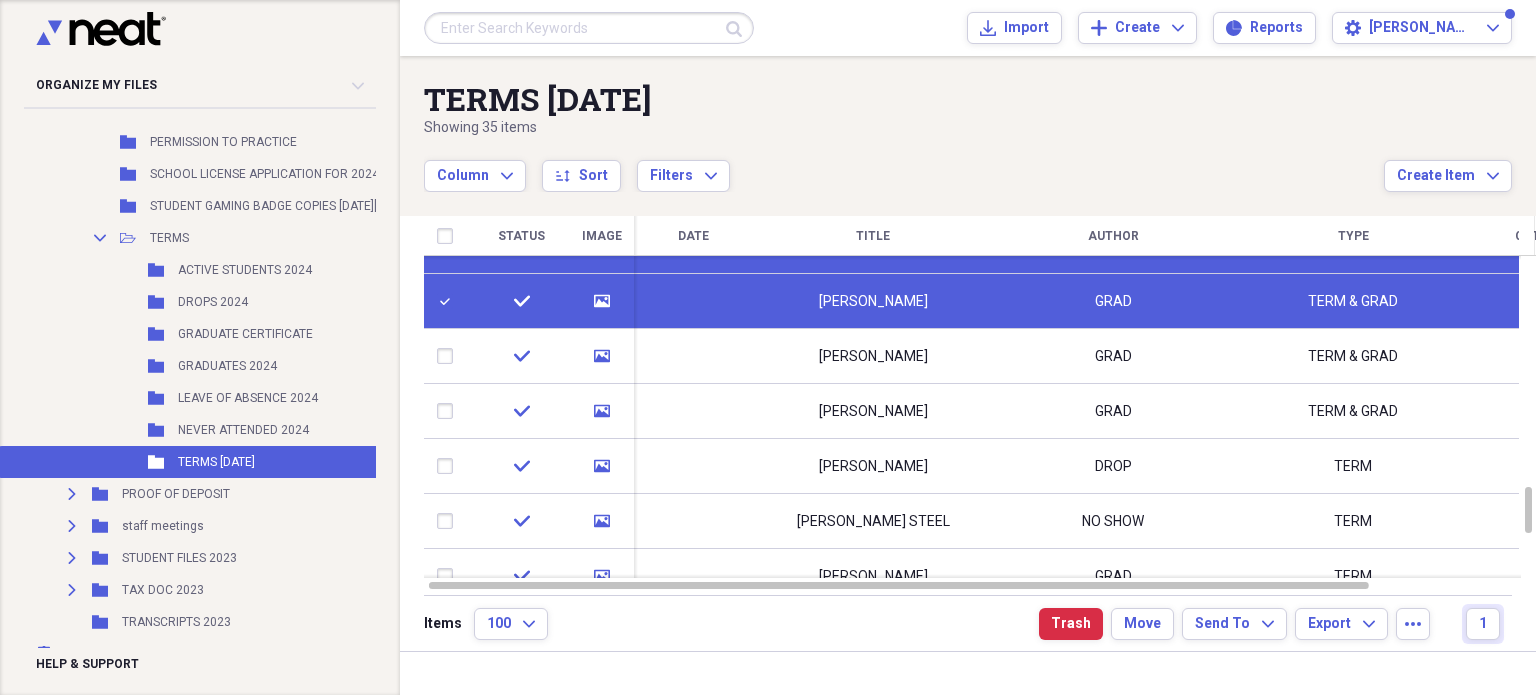 click at bounding box center (449, 356) 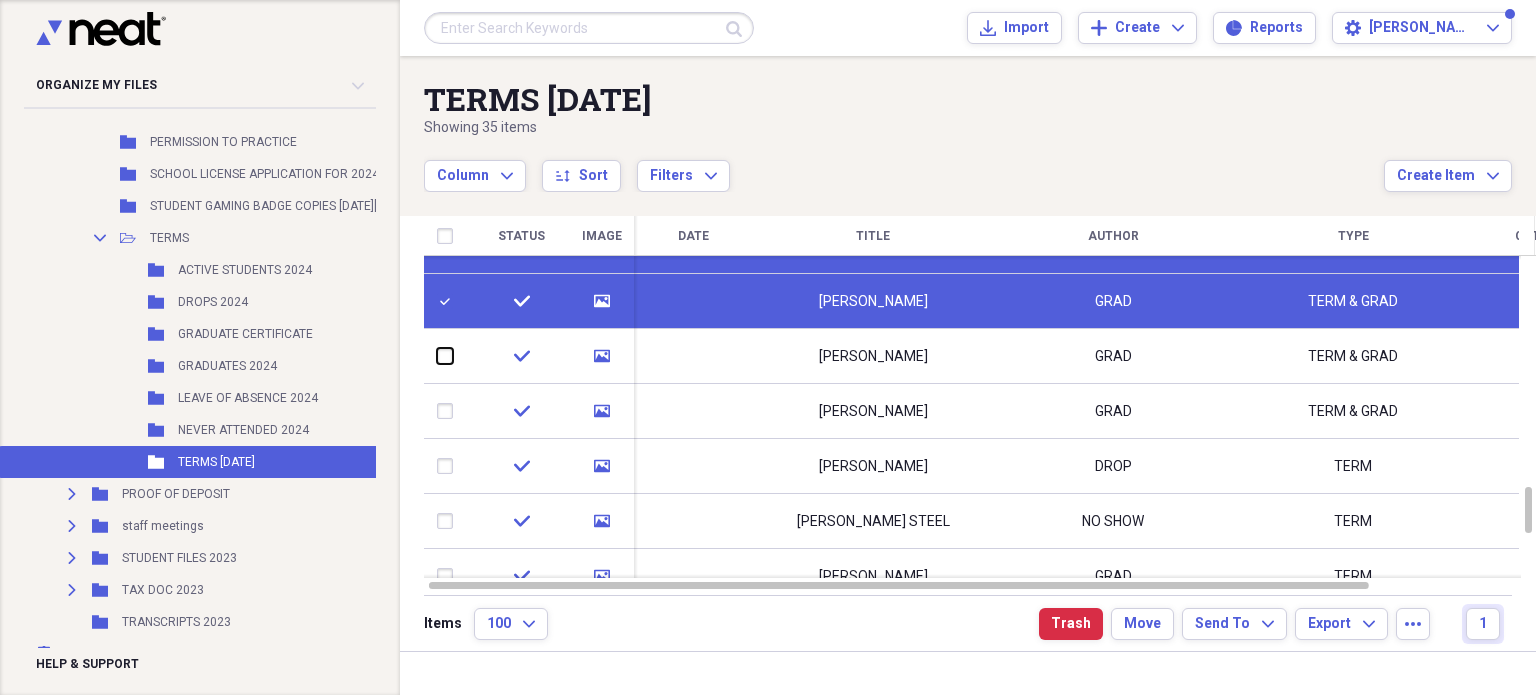 click at bounding box center (437, 356) 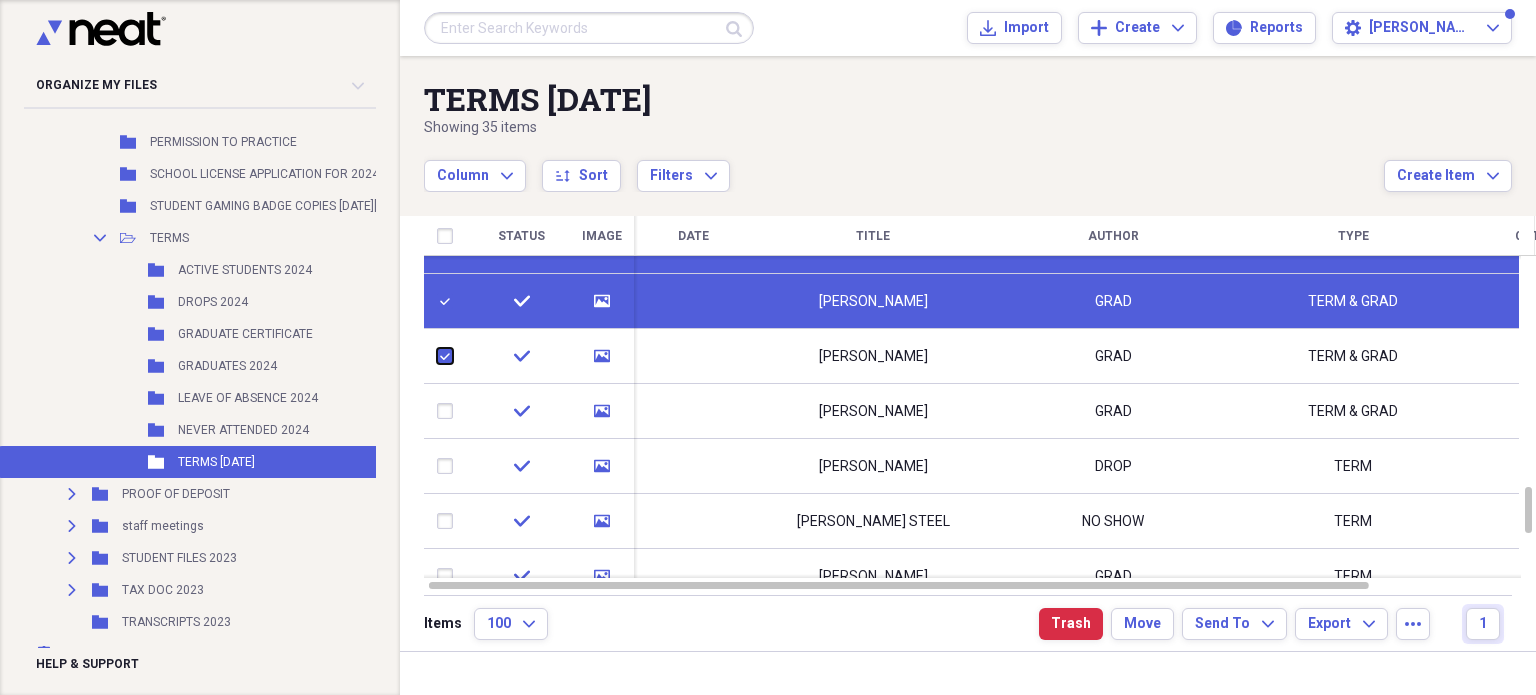checkbox on "true" 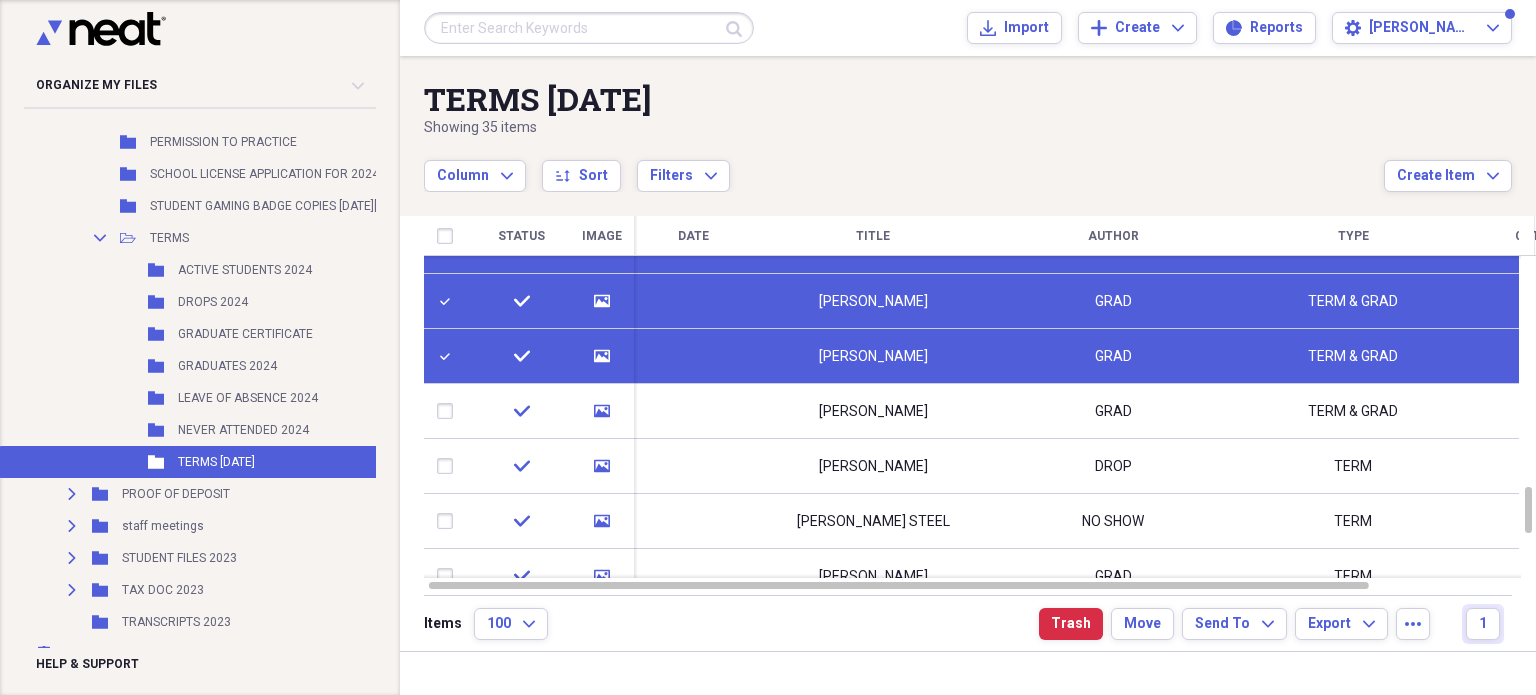 click at bounding box center [449, 411] 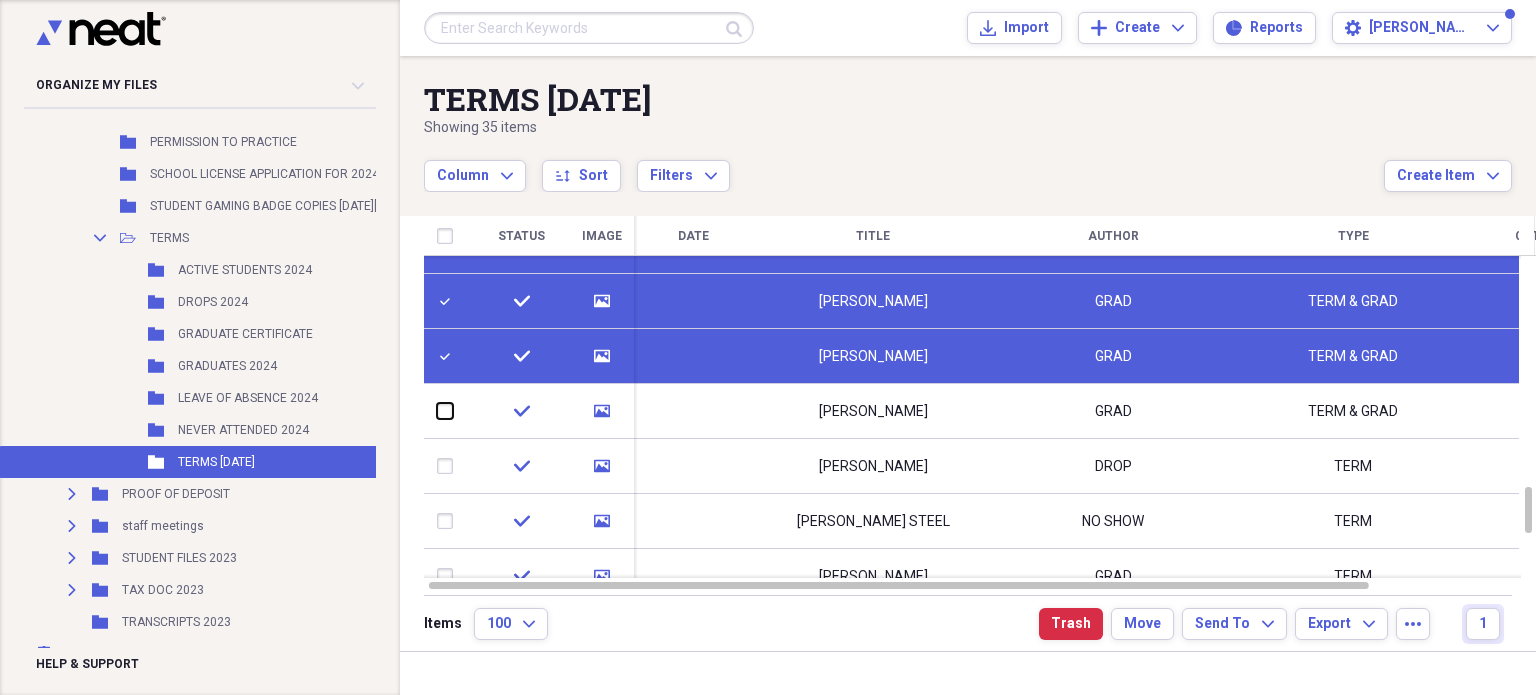 click at bounding box center [437, 411] 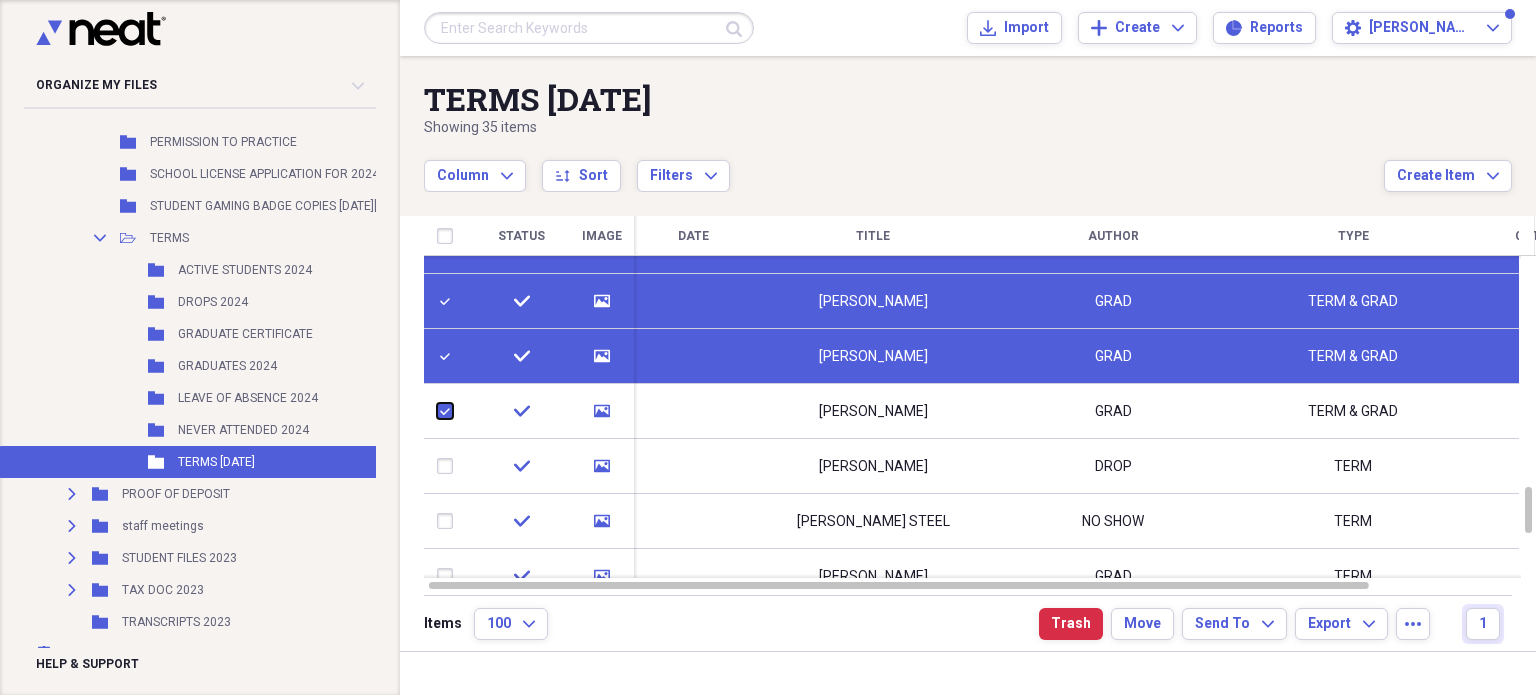 checkbox on "true" 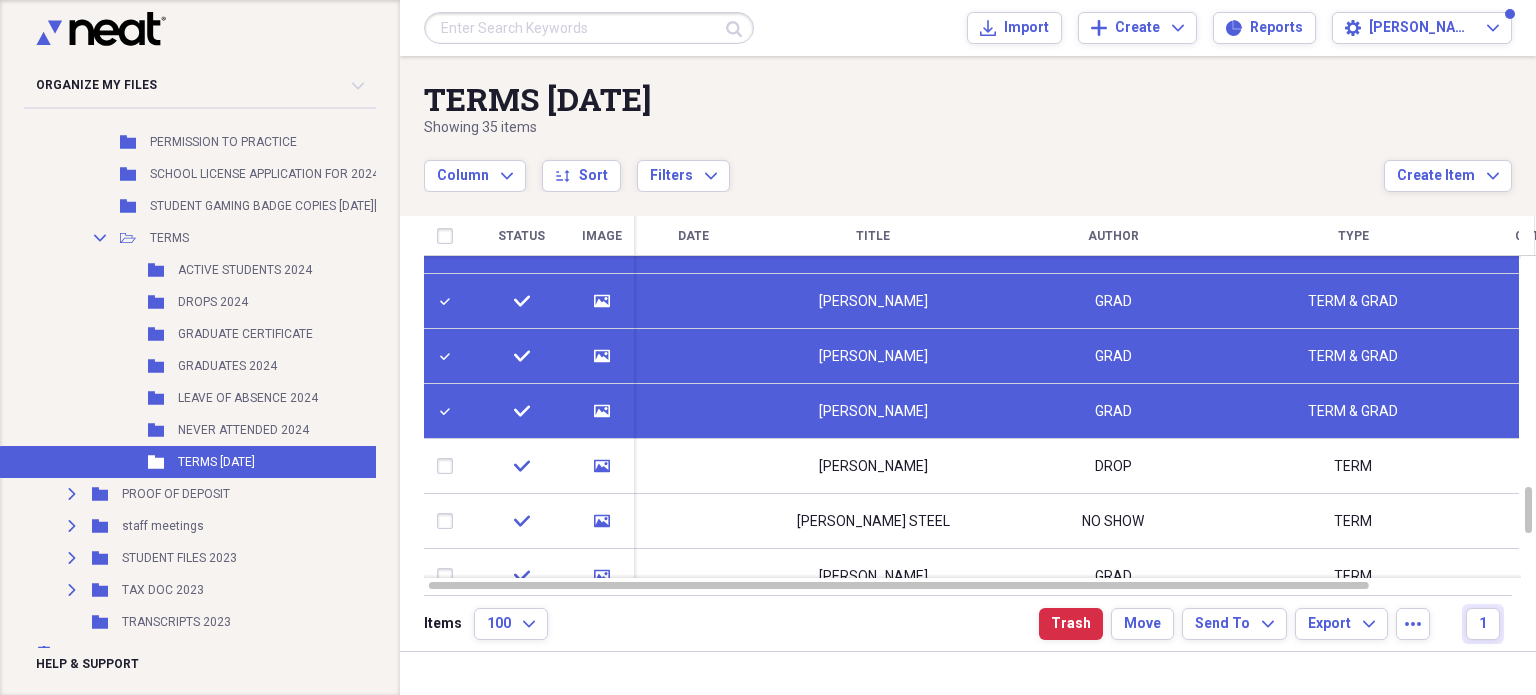 click at bounding box center (449, 466) 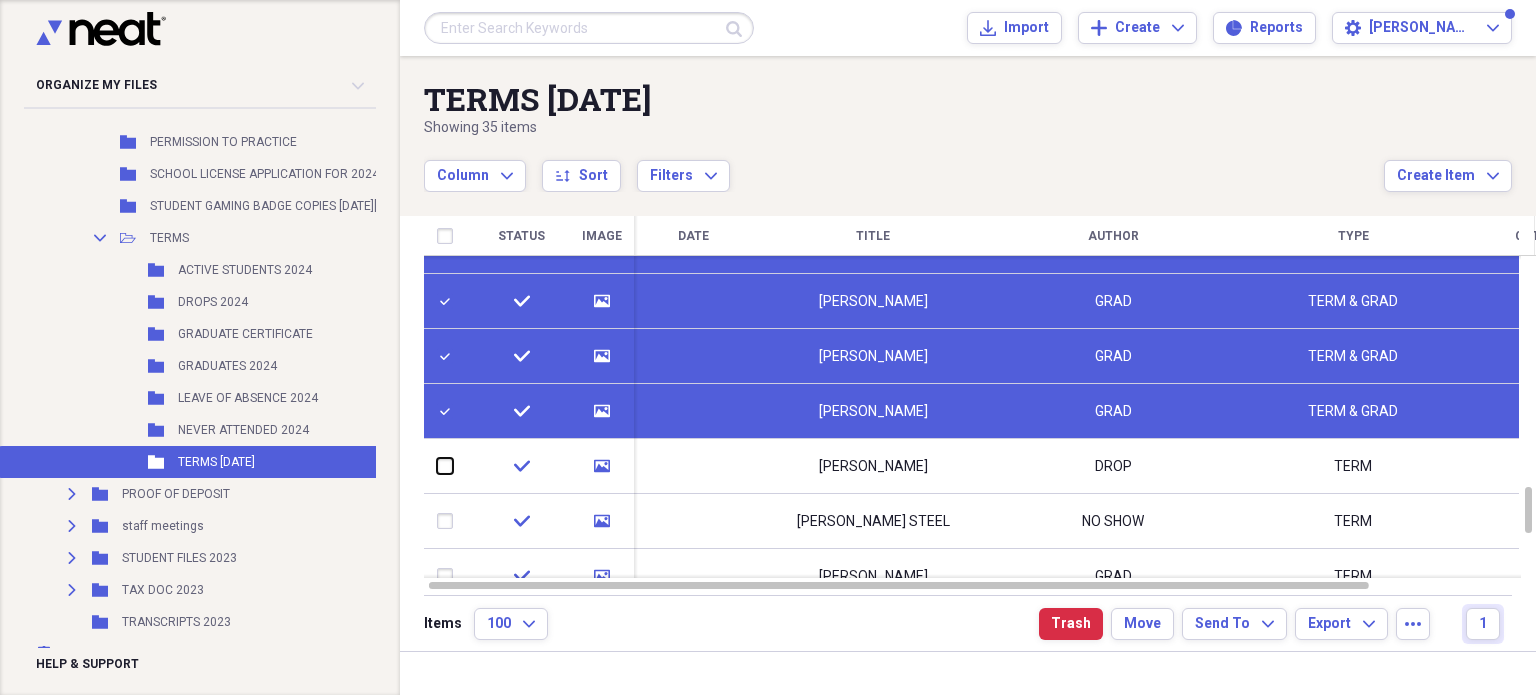 click at bounding box center [437, 466] 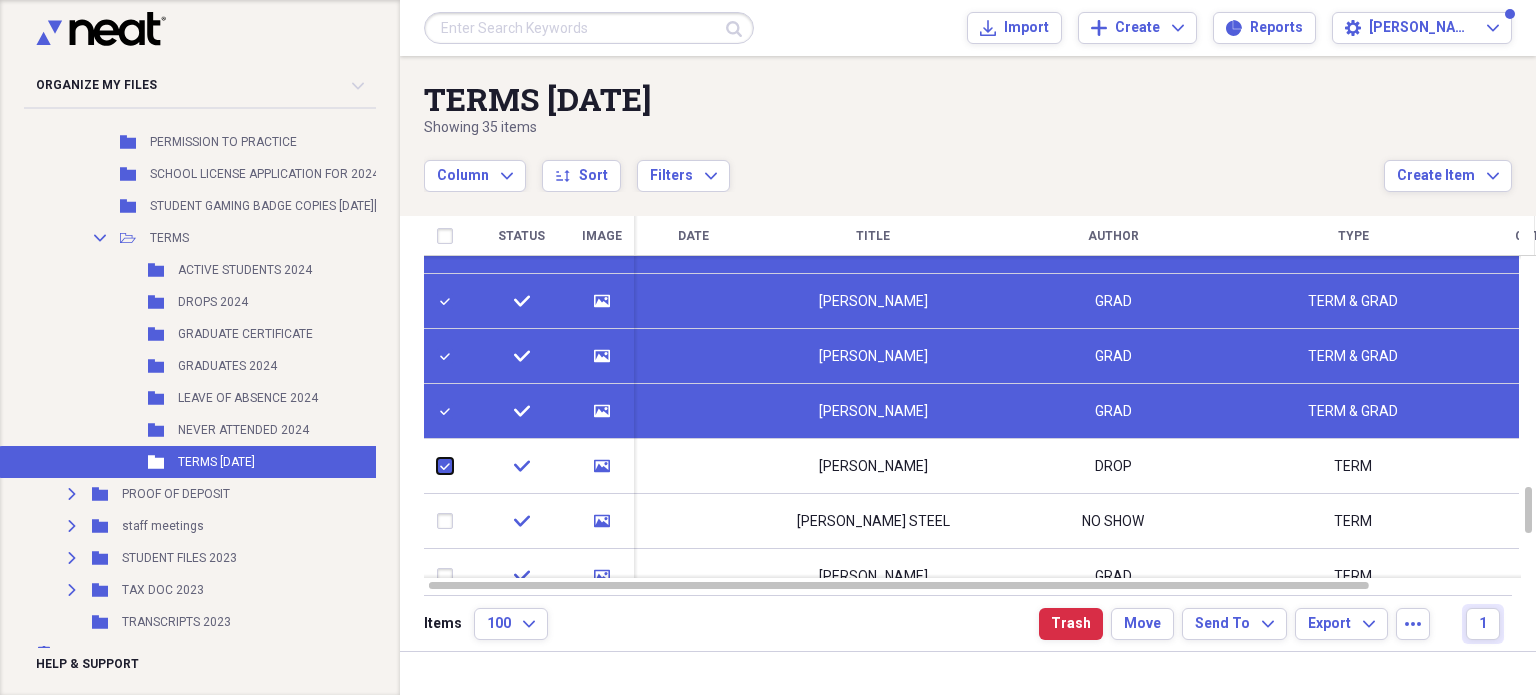 checkbox on "true" 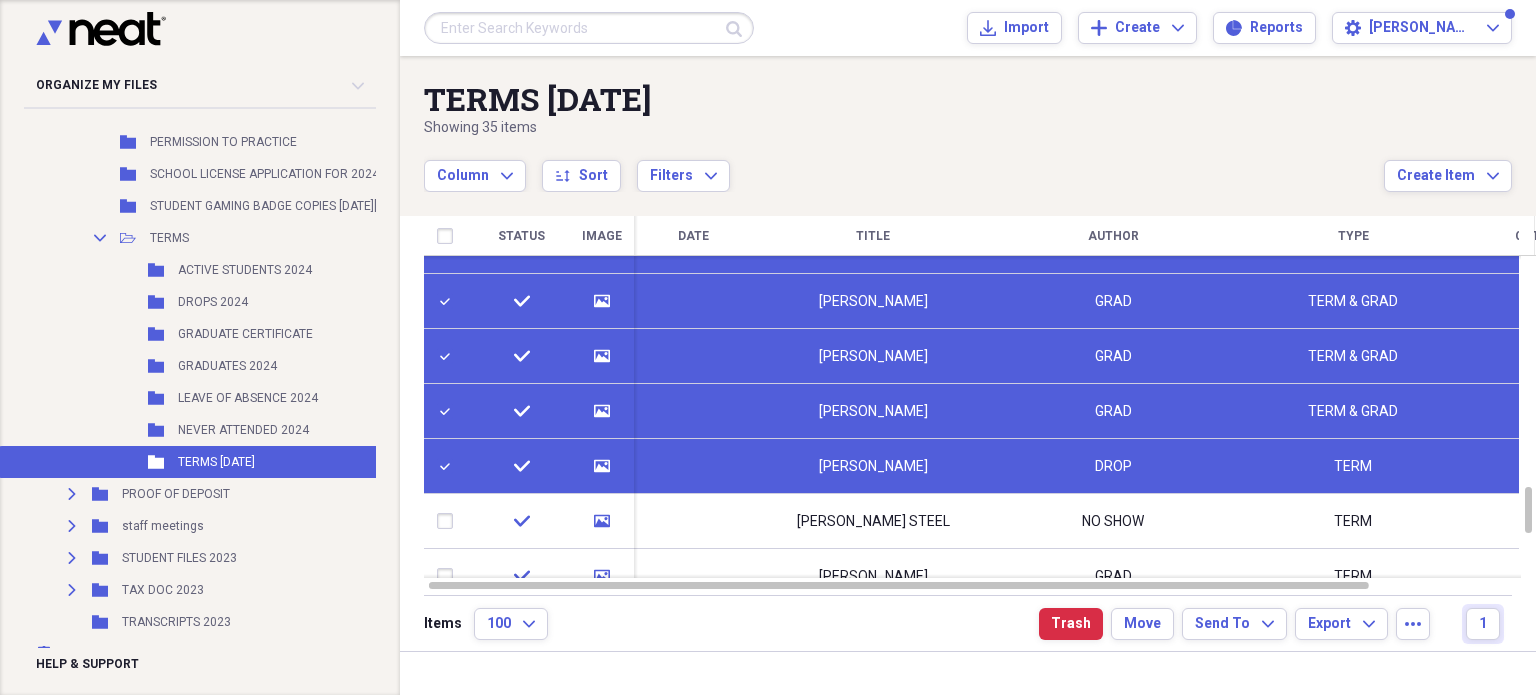click at bounding box center (449, 521) 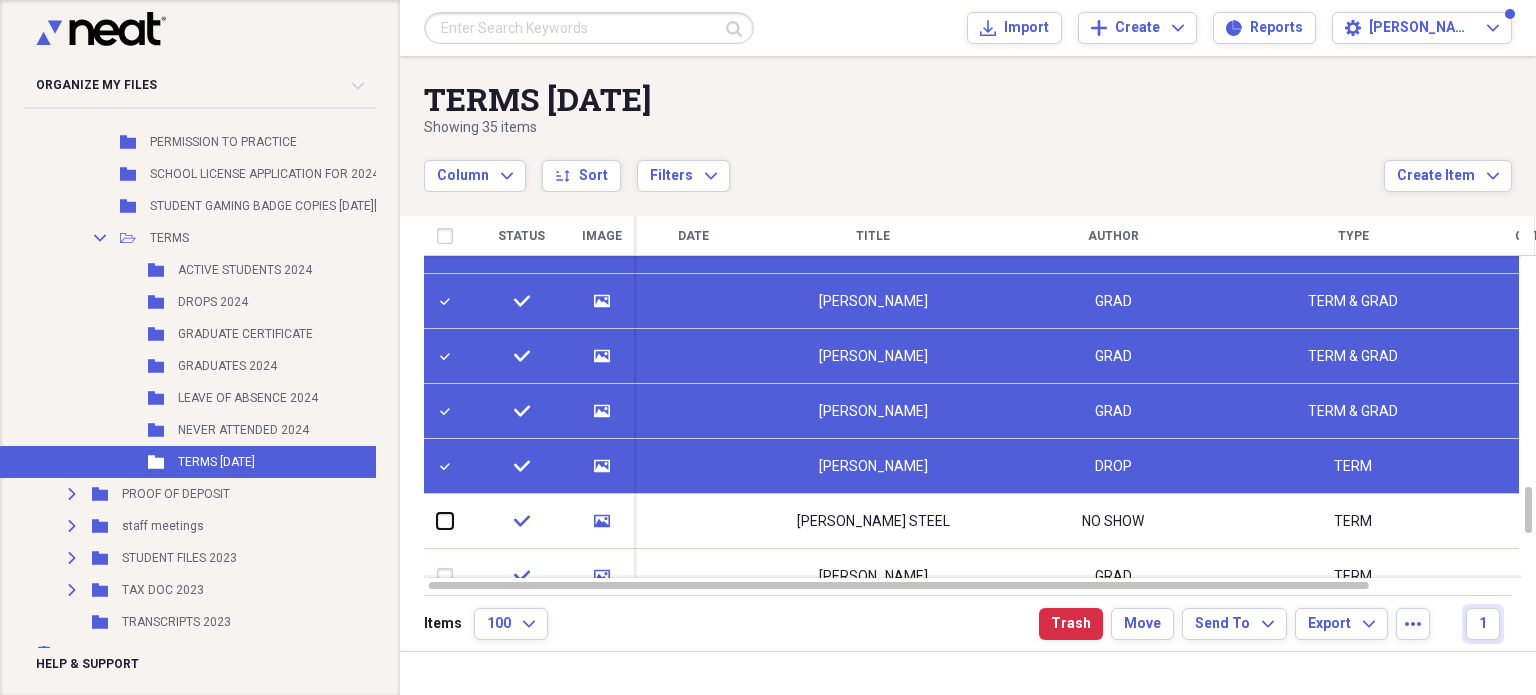 click at bounding box center (437, 521) 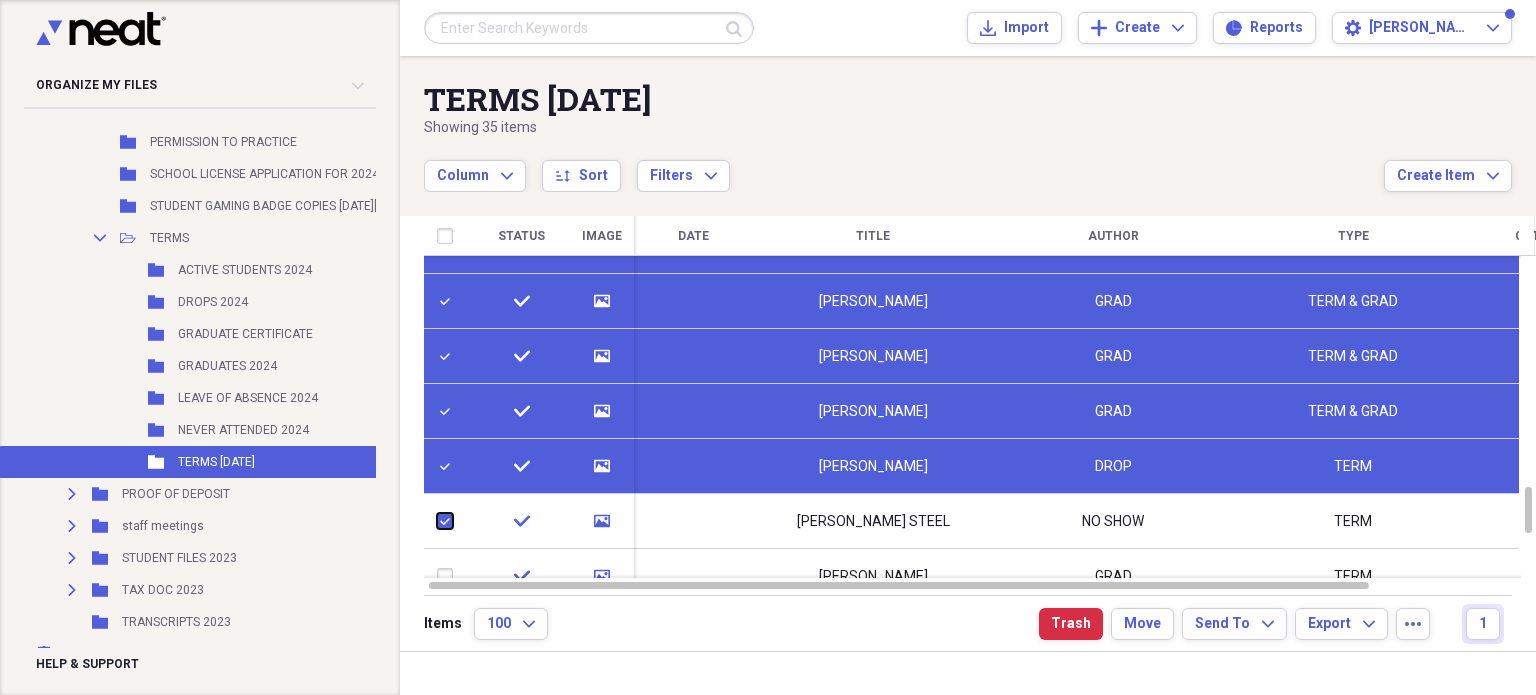 checkbox on "true" 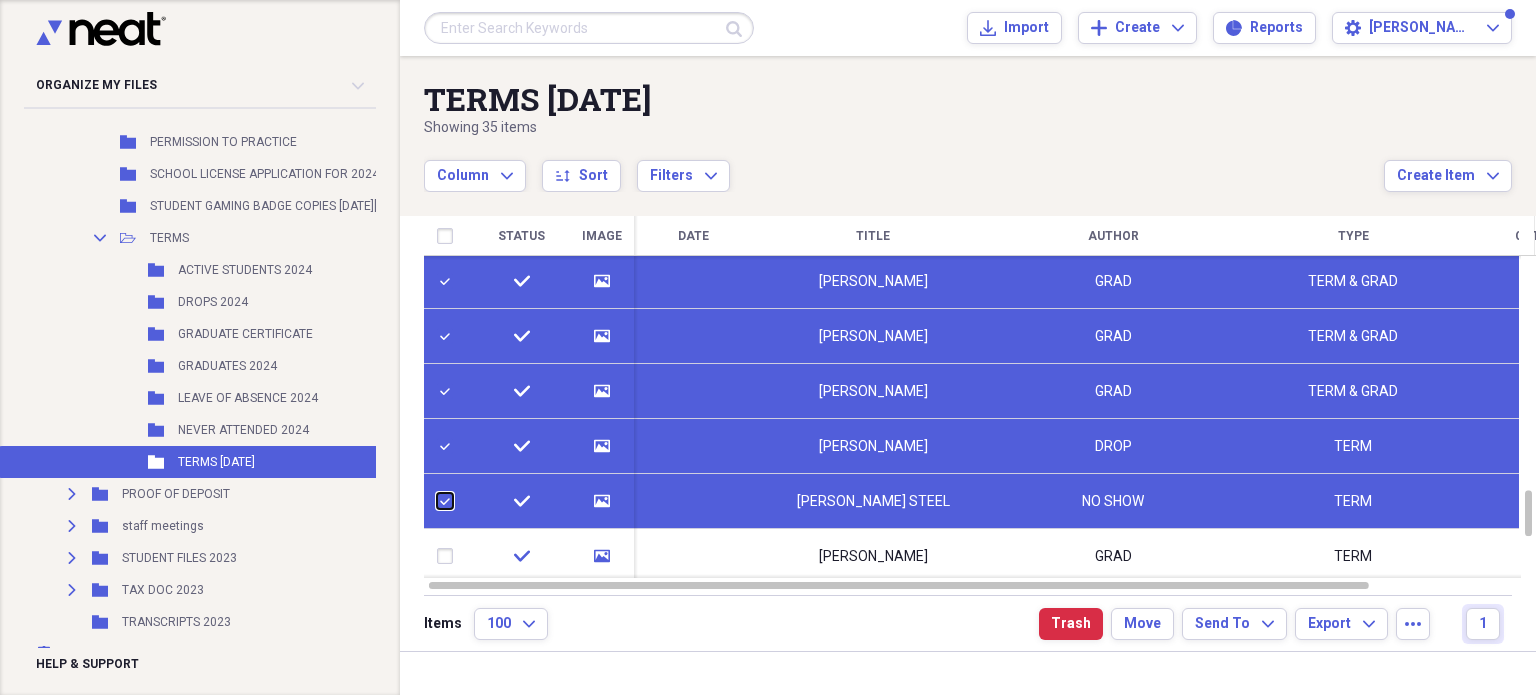 checkbox on "false" 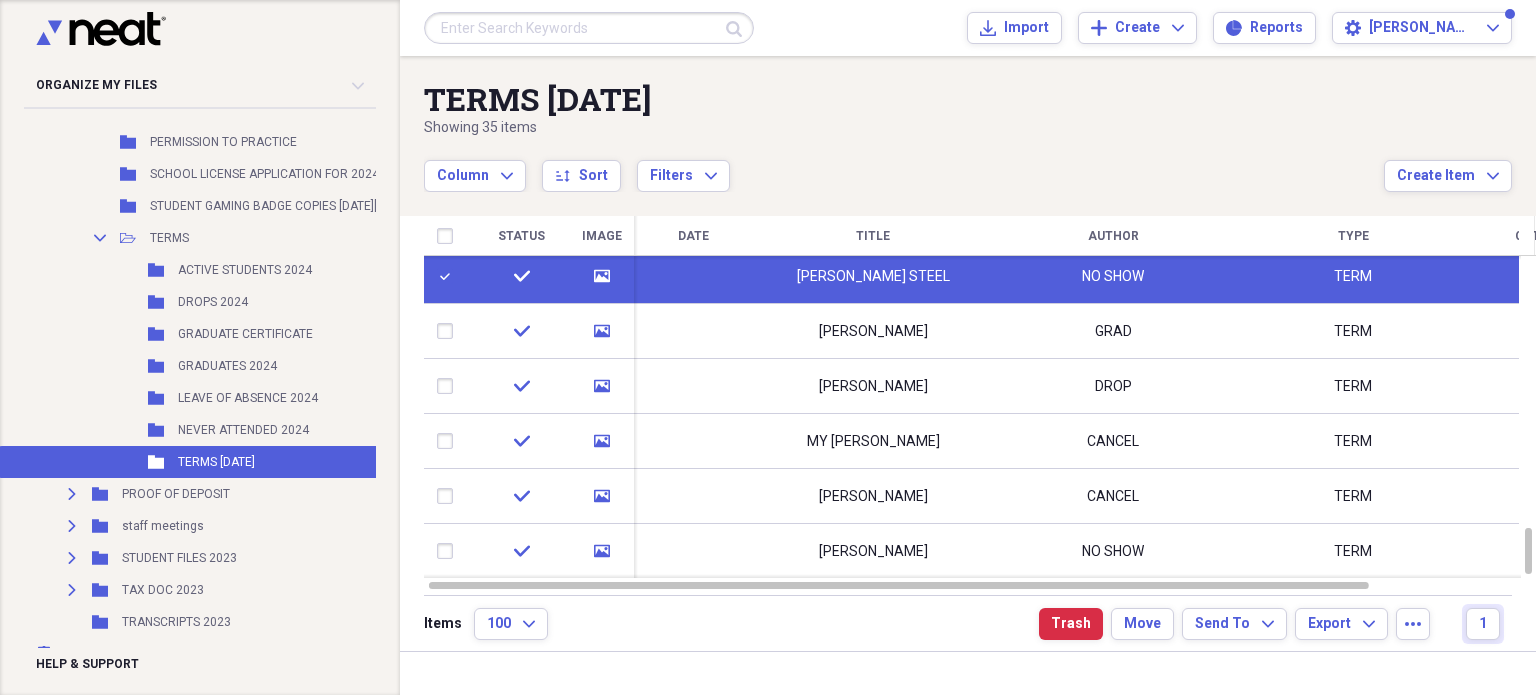 click at bounding box center (449, 331) 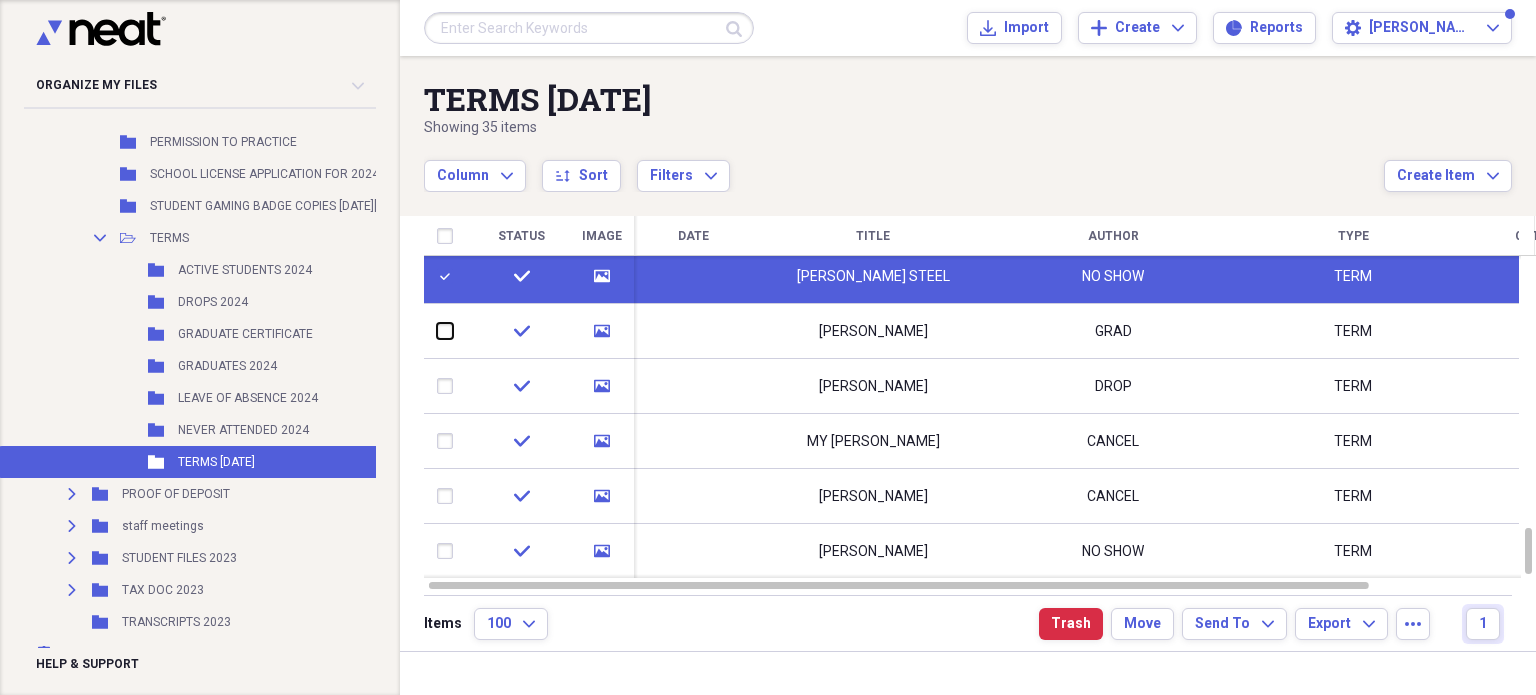 click at bounding box center [437, 331] 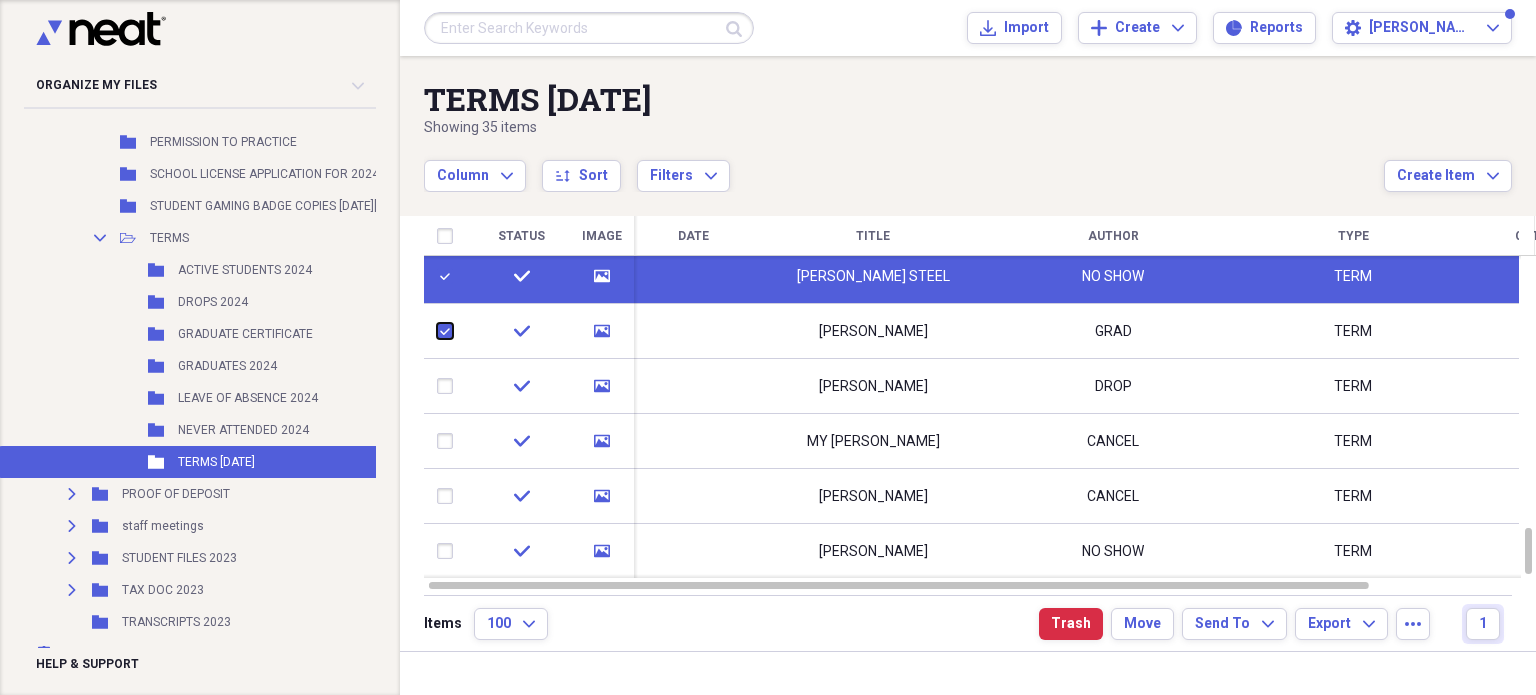 checkbox on "true" 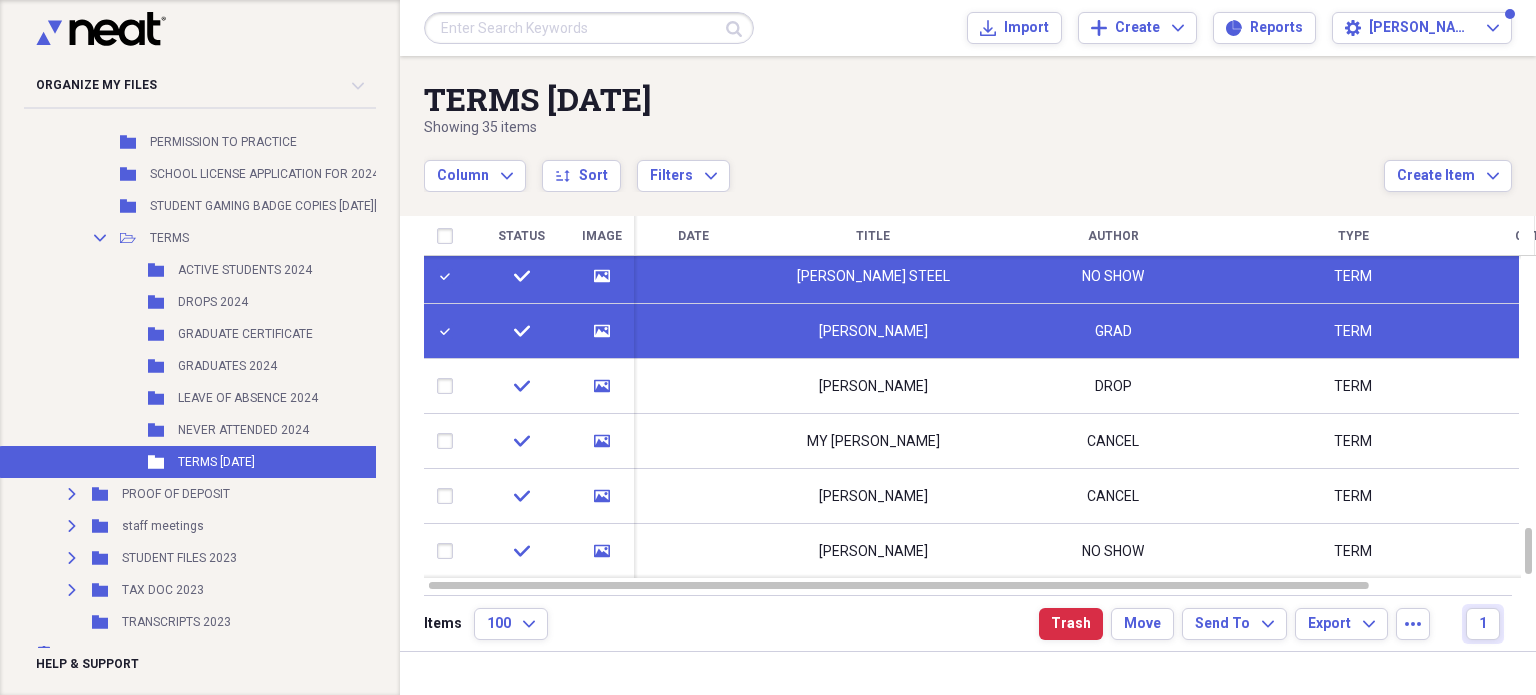 click at bounding box center (449, 386) 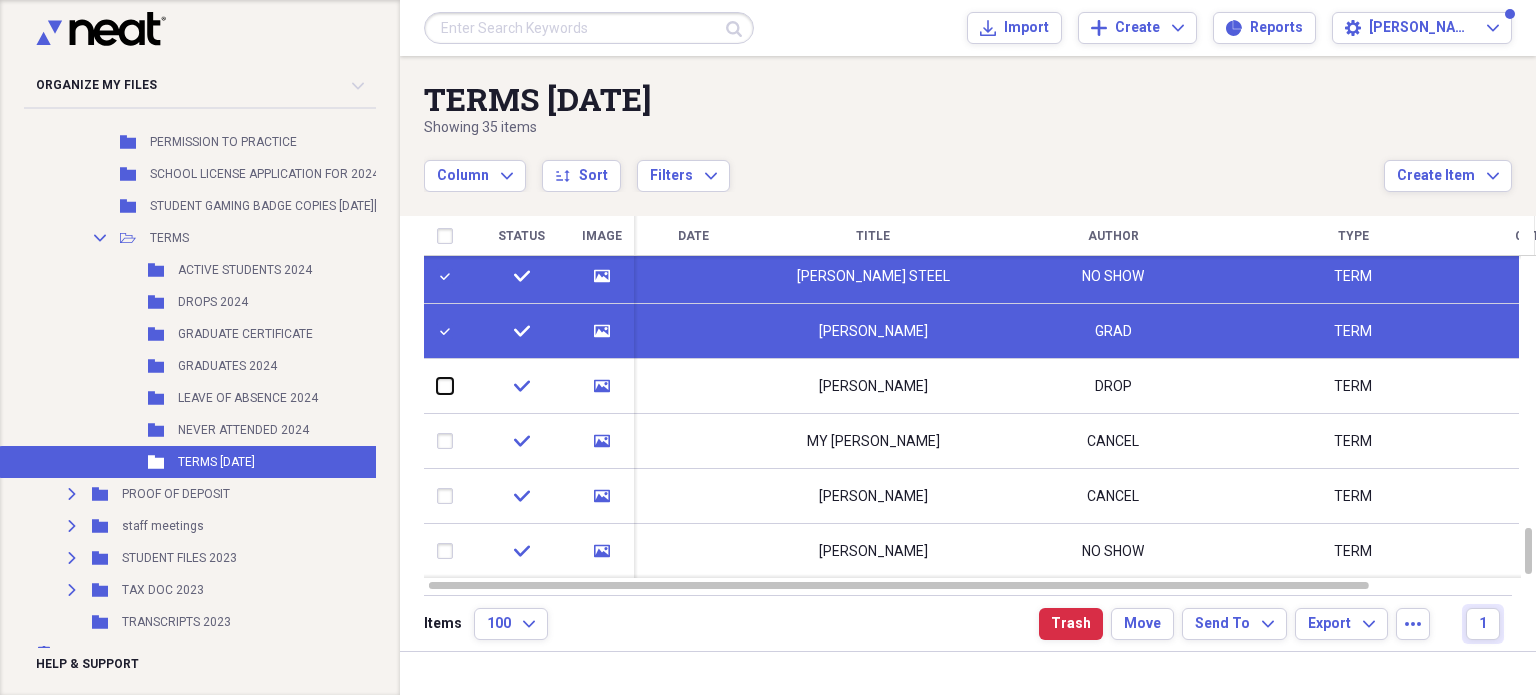 click at bounding box center [437, 386] 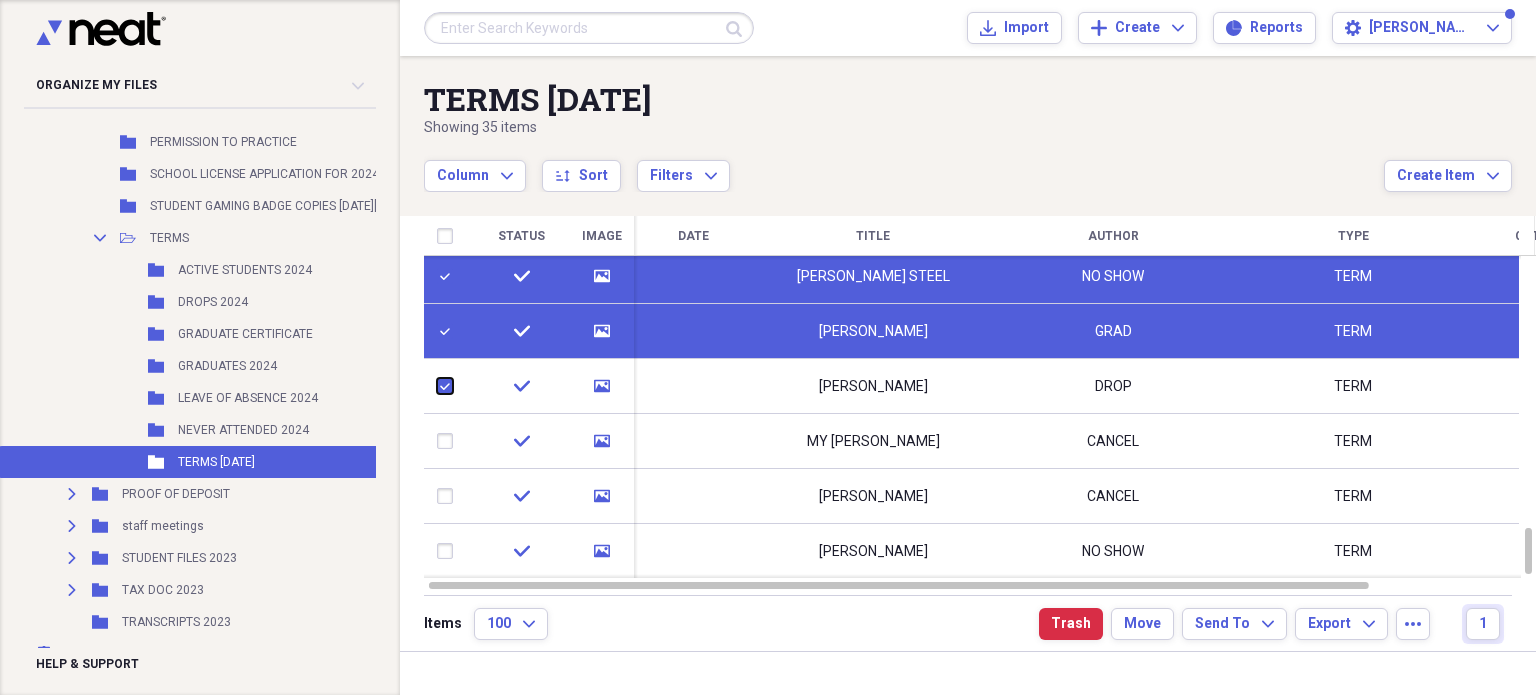 checkbox on "true" 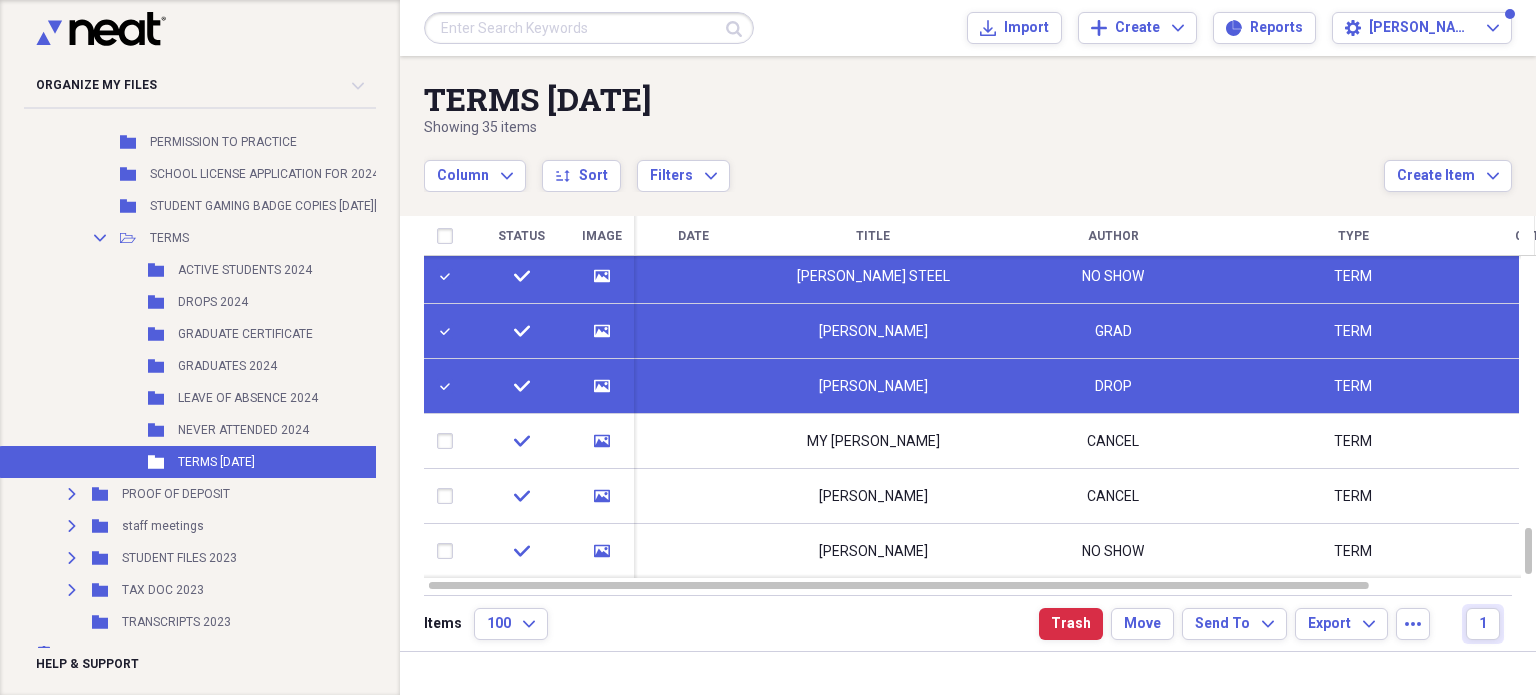 click at bounding box center [449, 441] 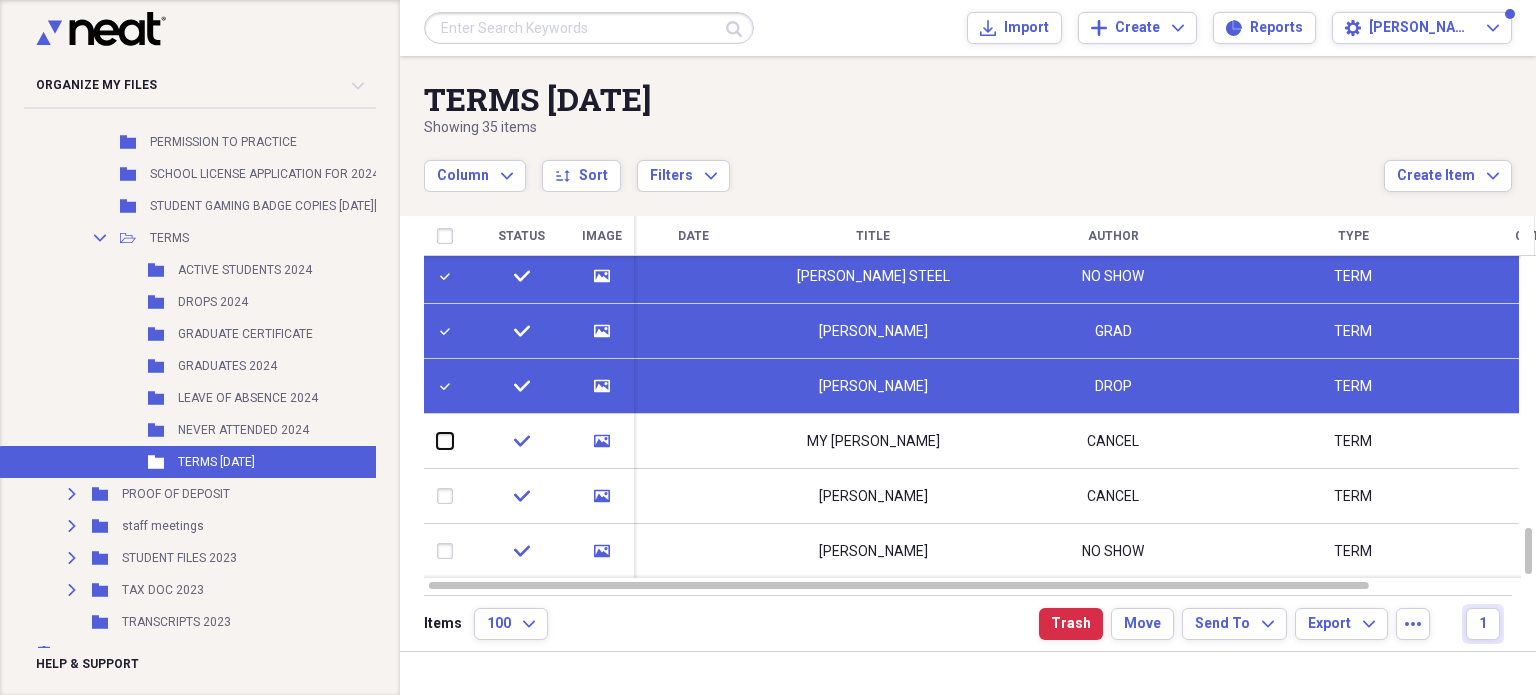 click at bounding box center (437, 441) 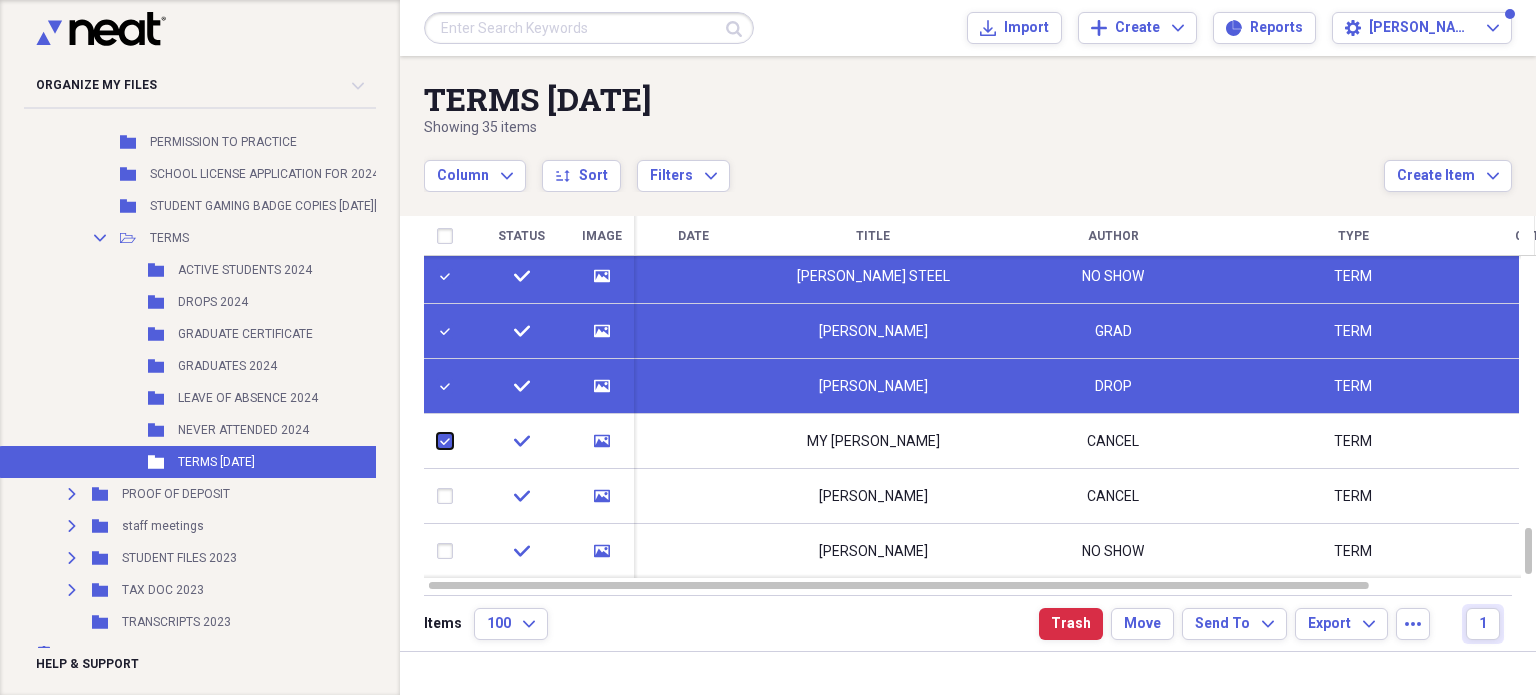 checkbox on "true" 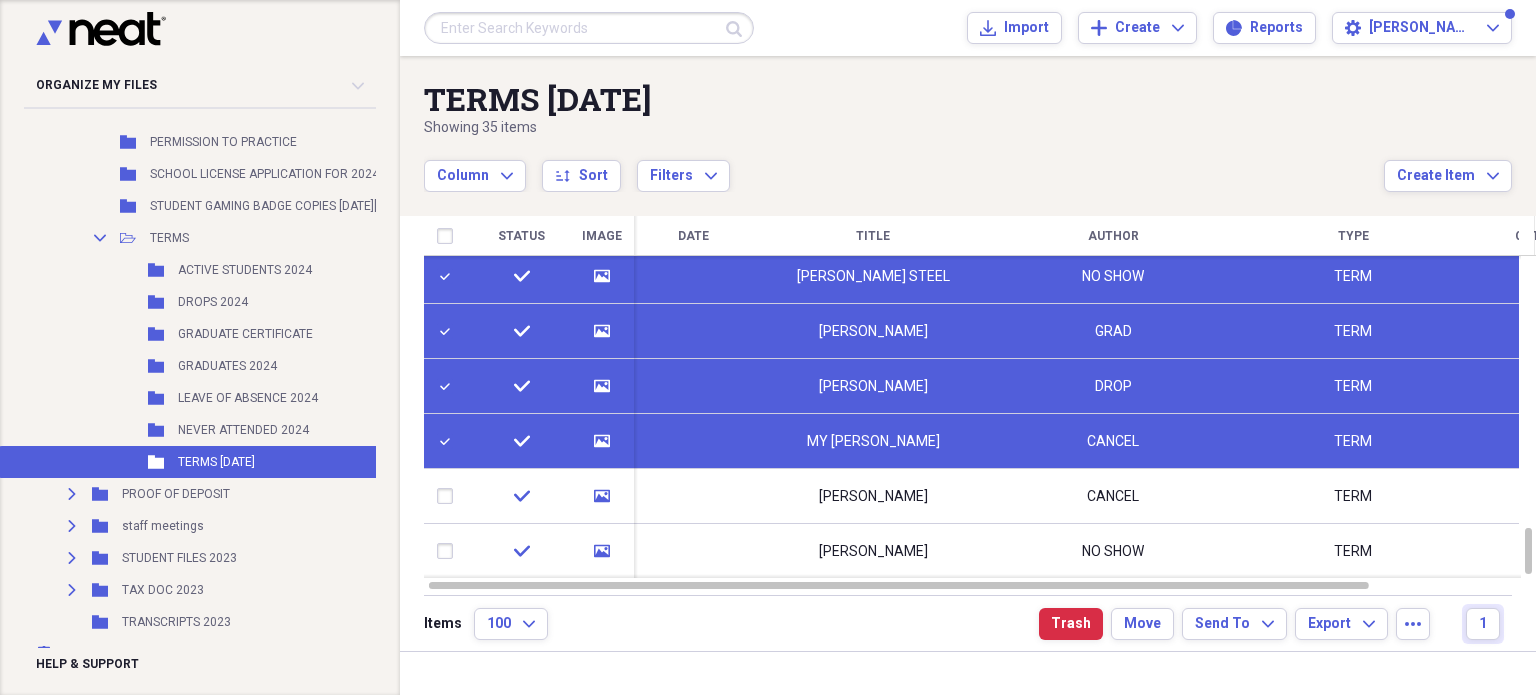 click at bounding box center [449, 496] 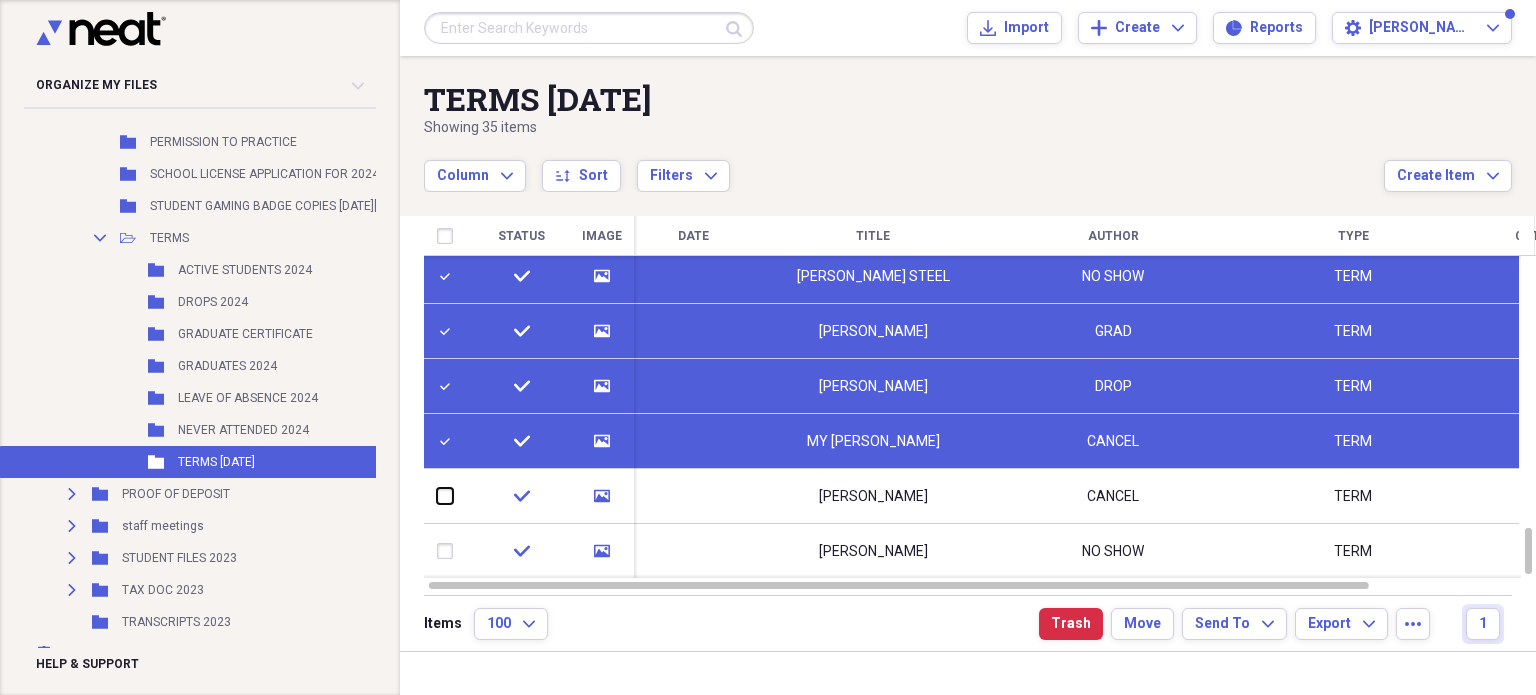 click at bounding box center (437, 496) 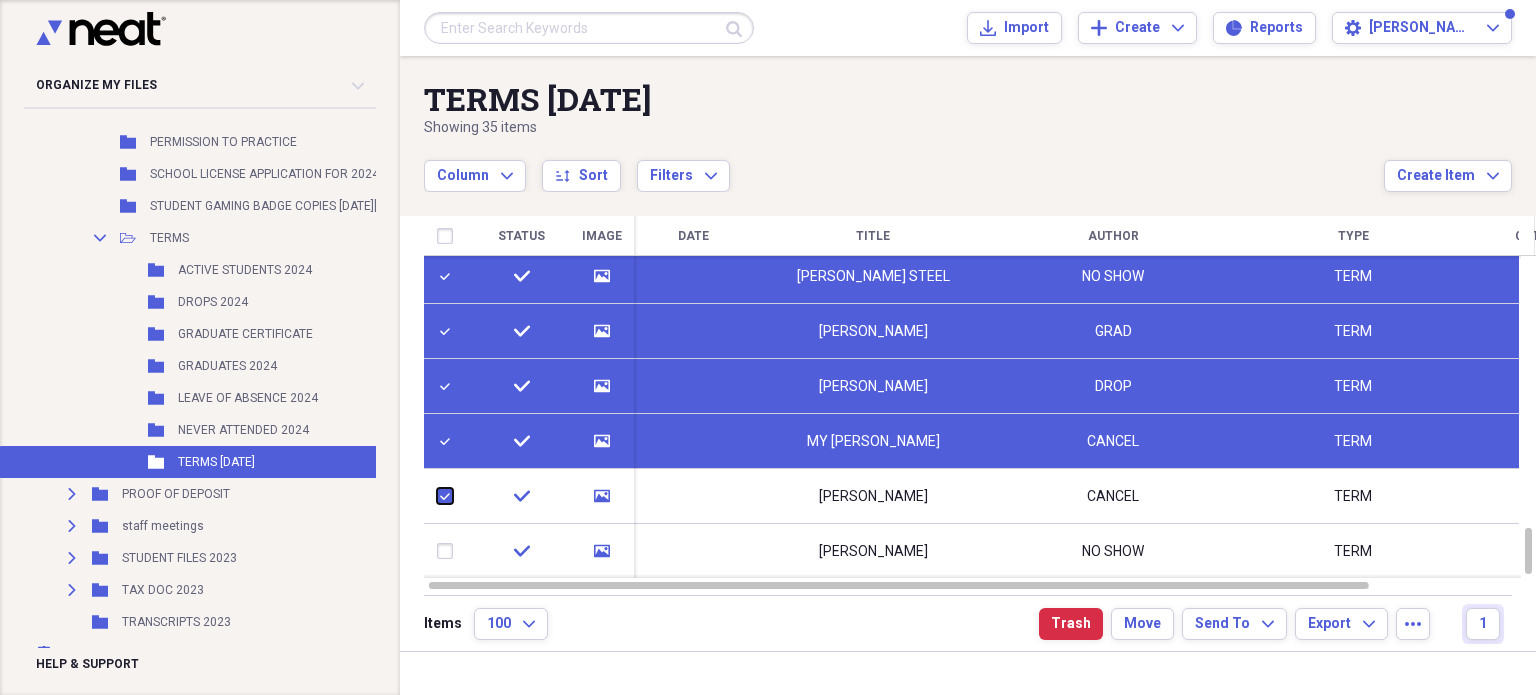checkbox on "true" 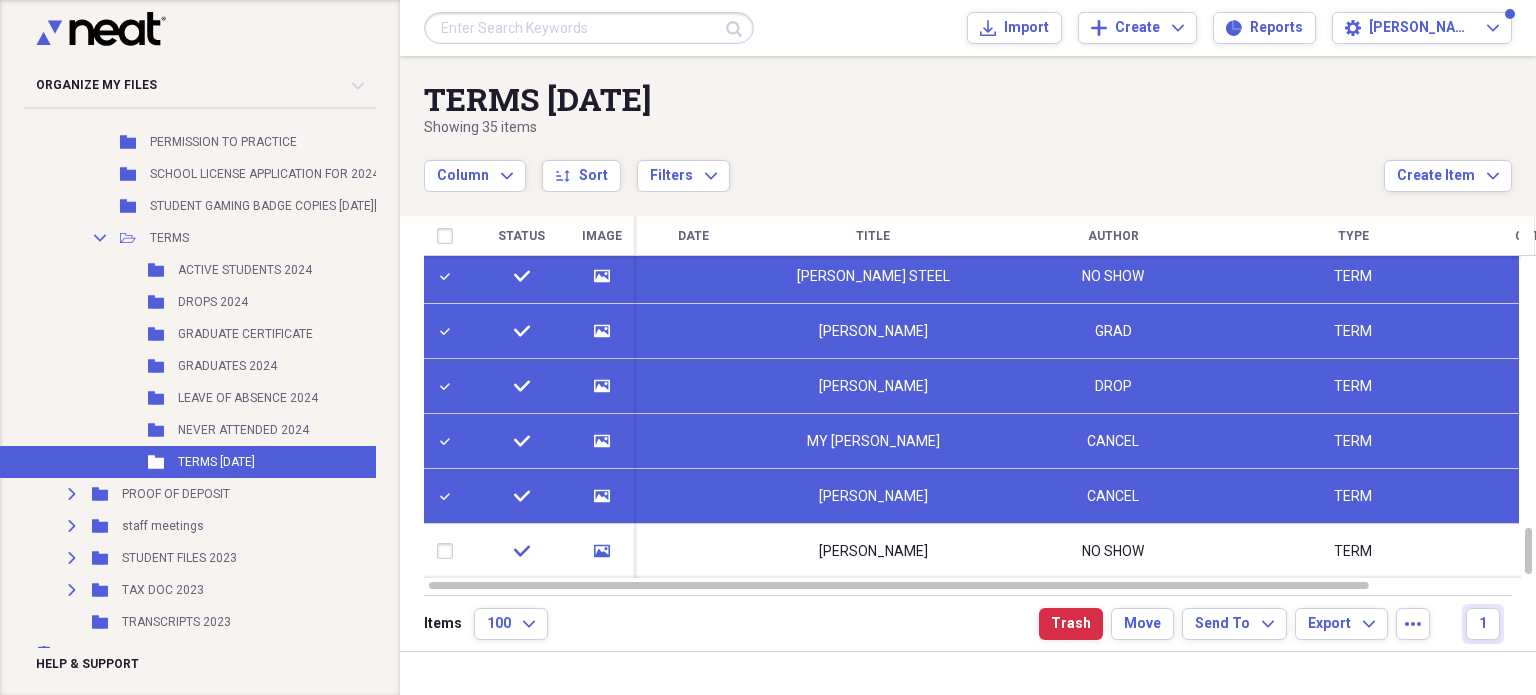 click at bounding box center [449, 551] 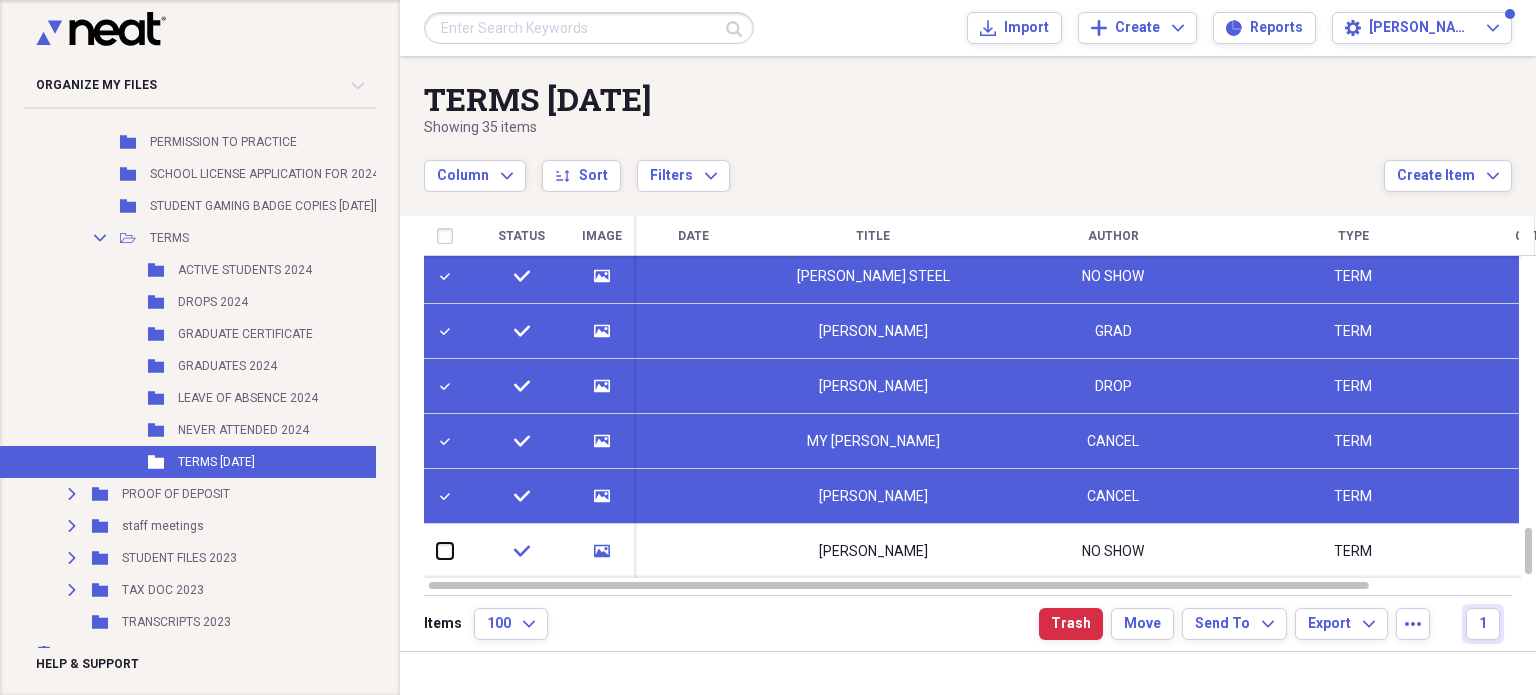 click at bounding box center [437, 551] 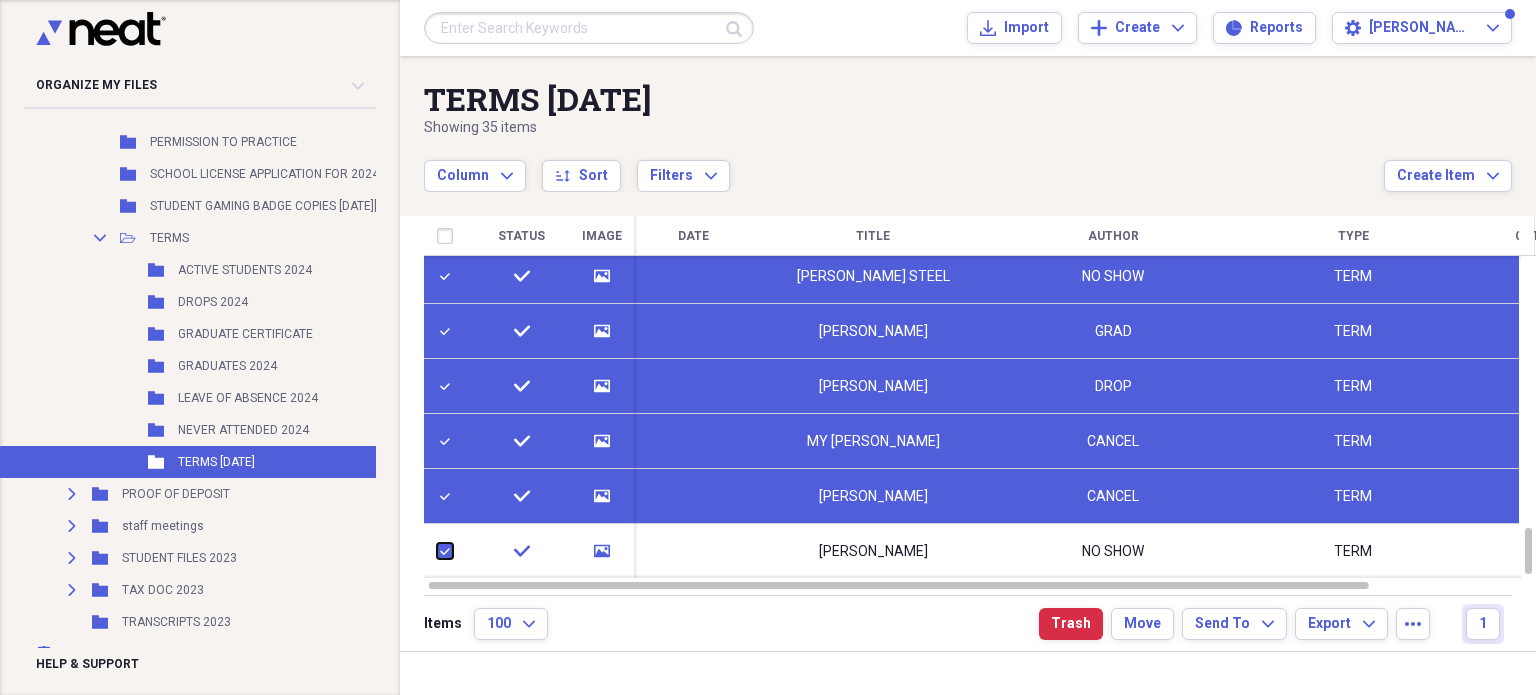 checkbox on "true" 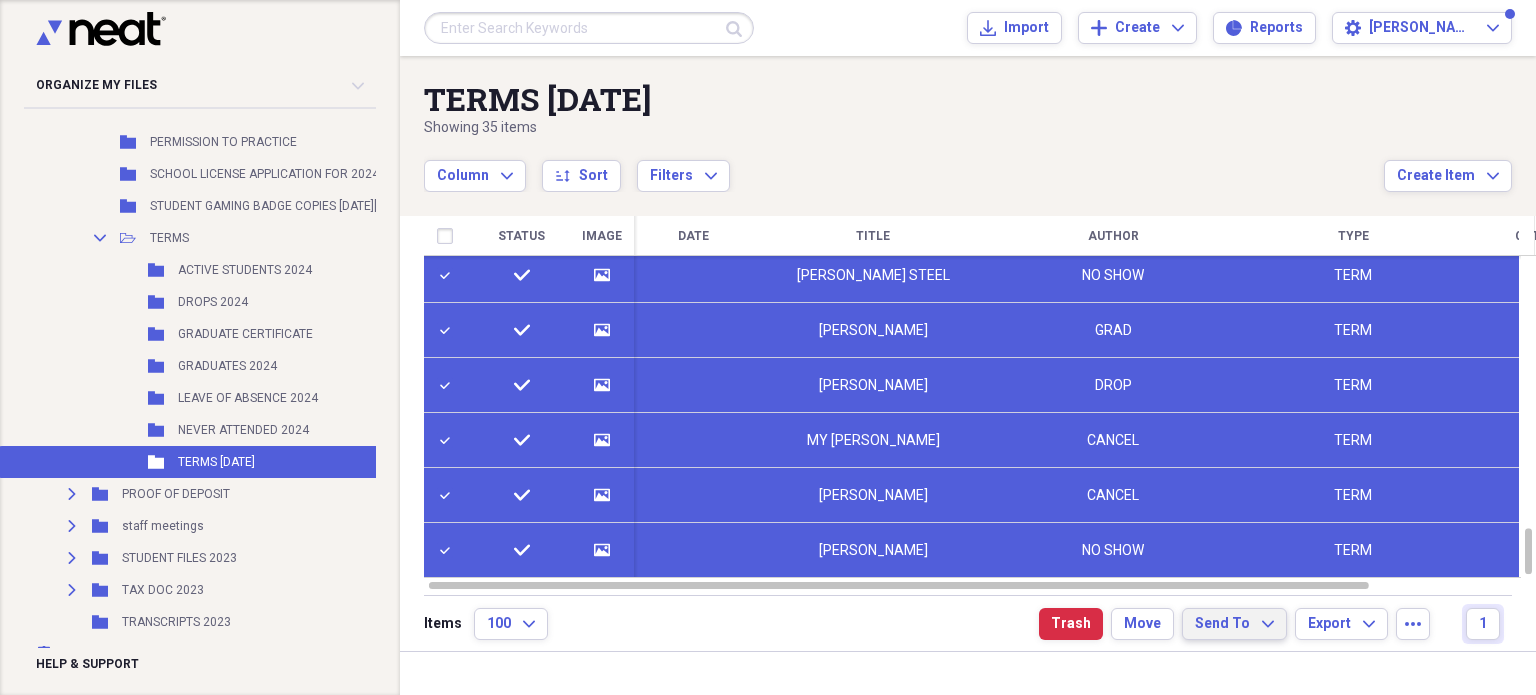 click on "Send To Expand" at bounding box center [1234, 624] 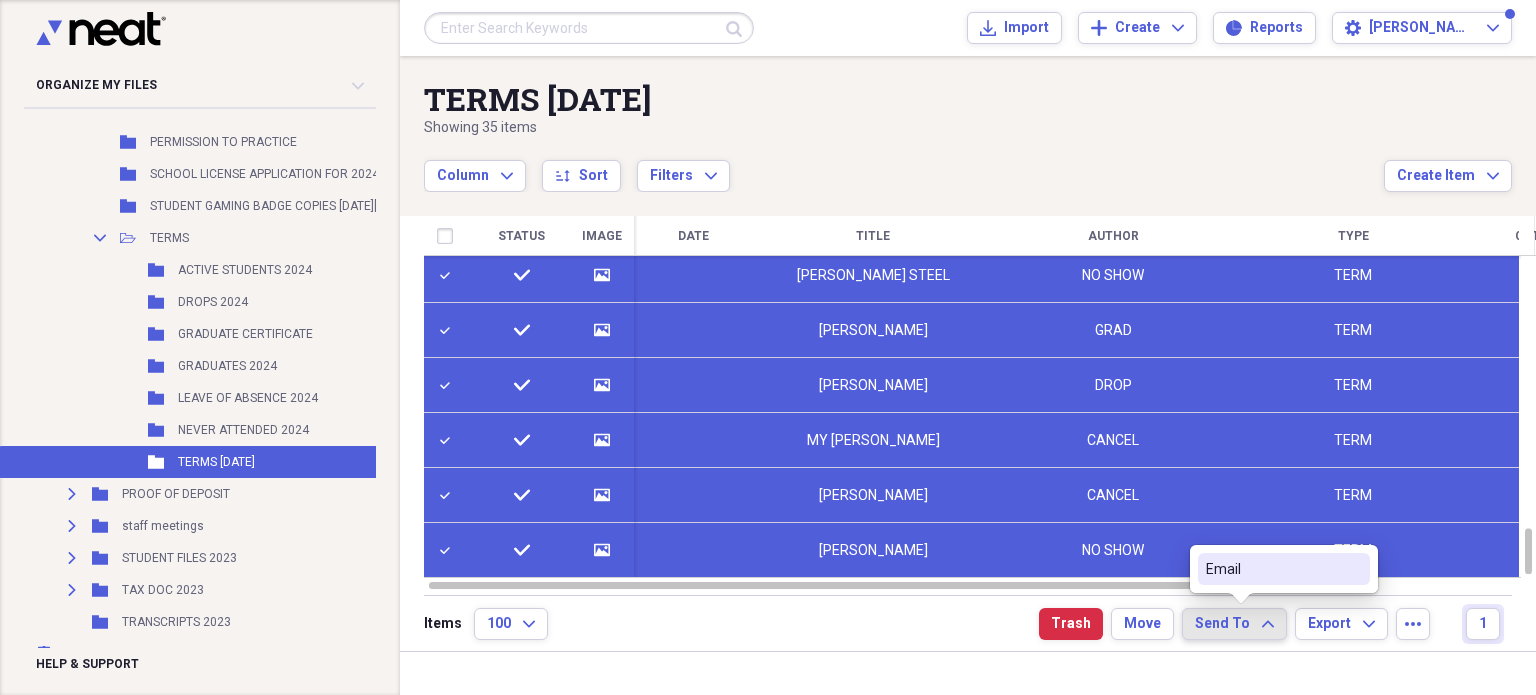 click on "Email" at bounding box center [1272, 569] 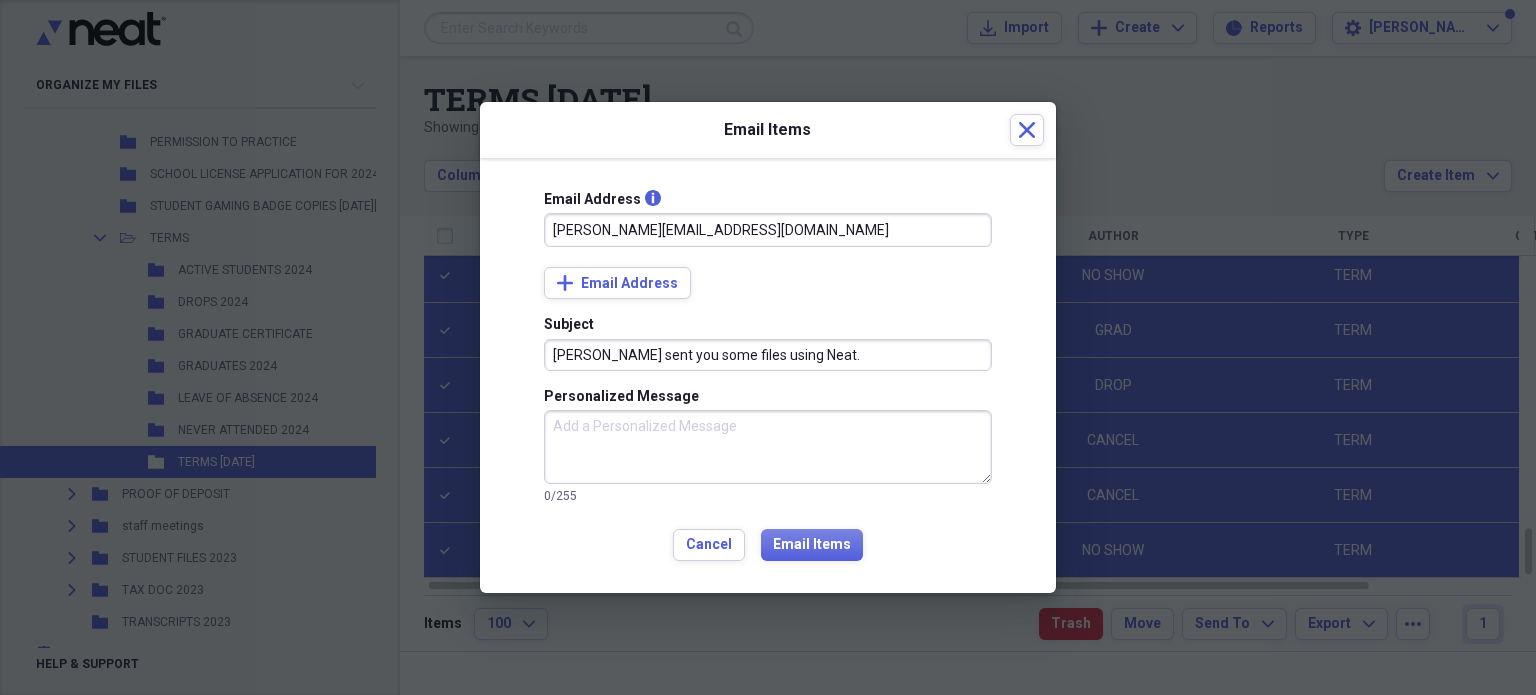 type on "[PERSON_NAME][EMAIL_ADDRESS][DOMAIN_NAME]" 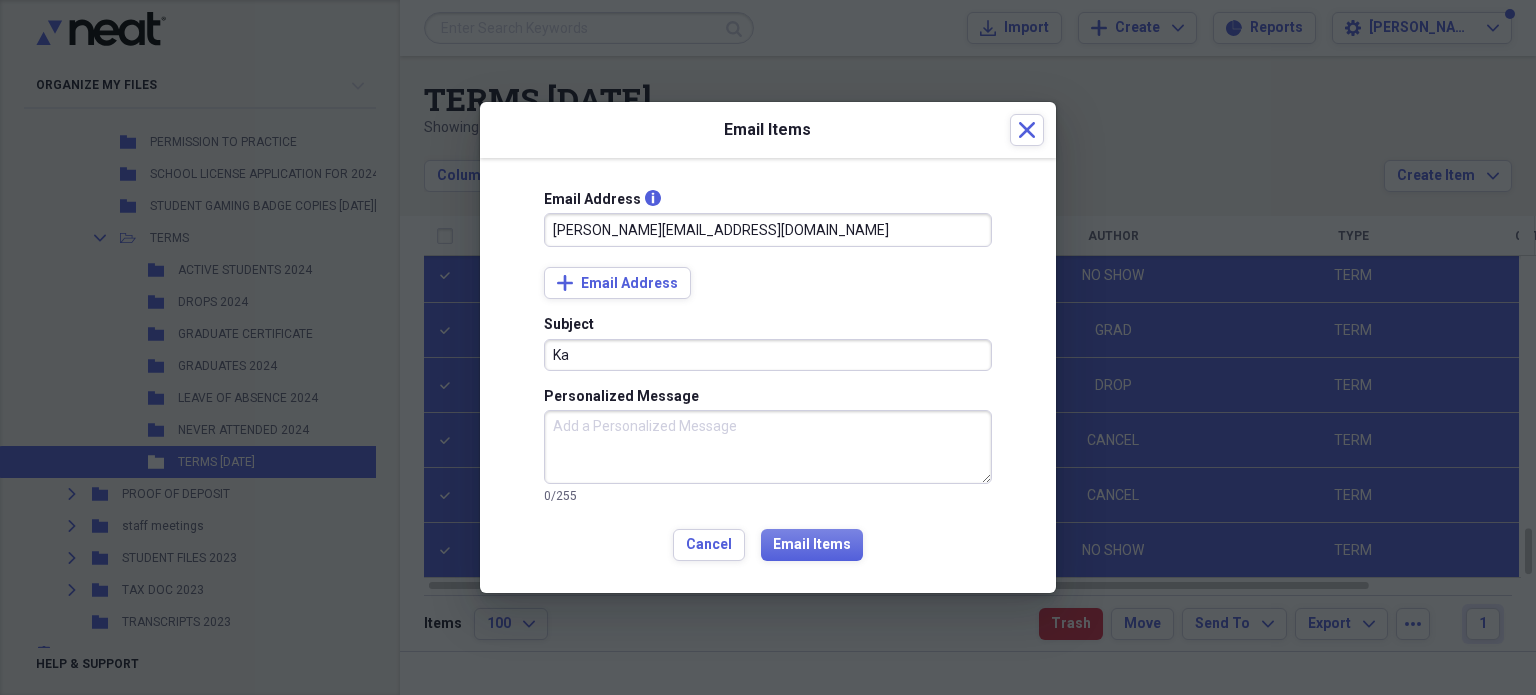 type on "K" 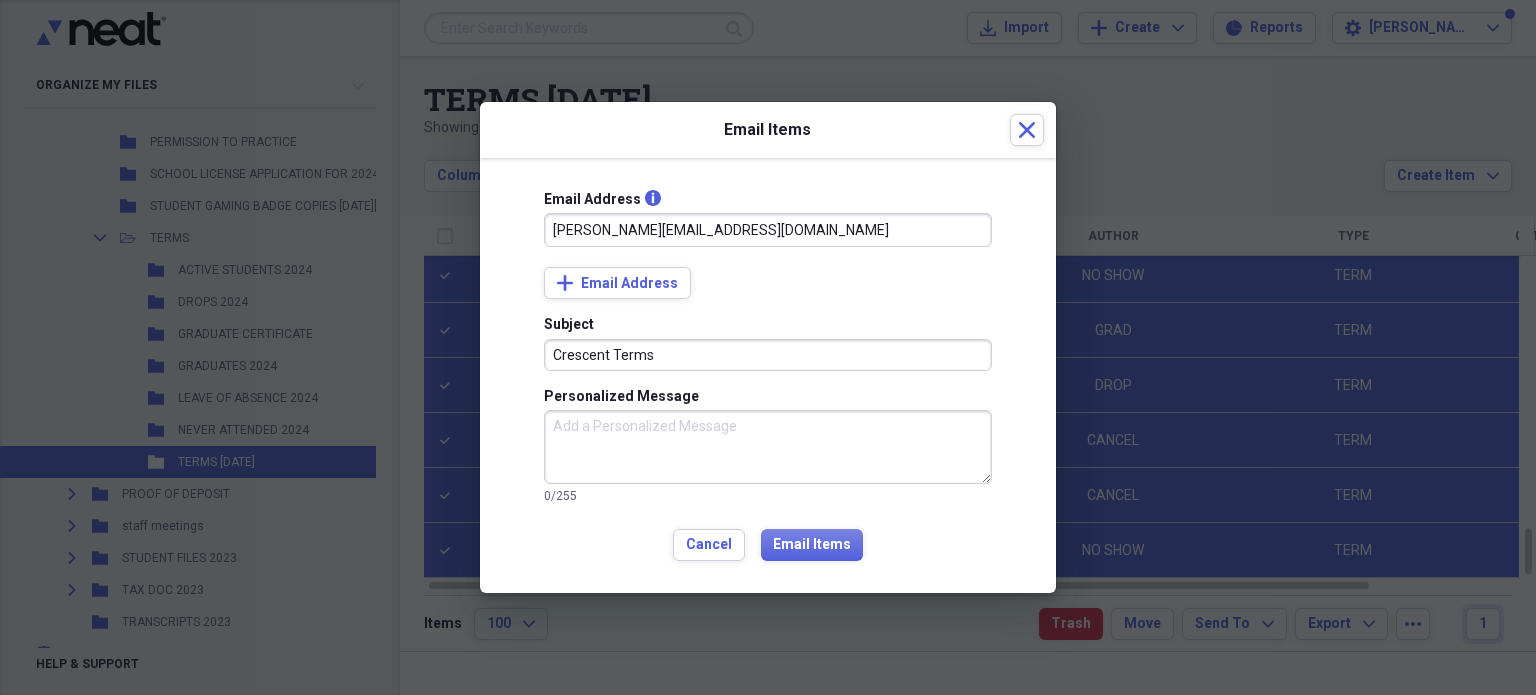type on "Crescent Terms" 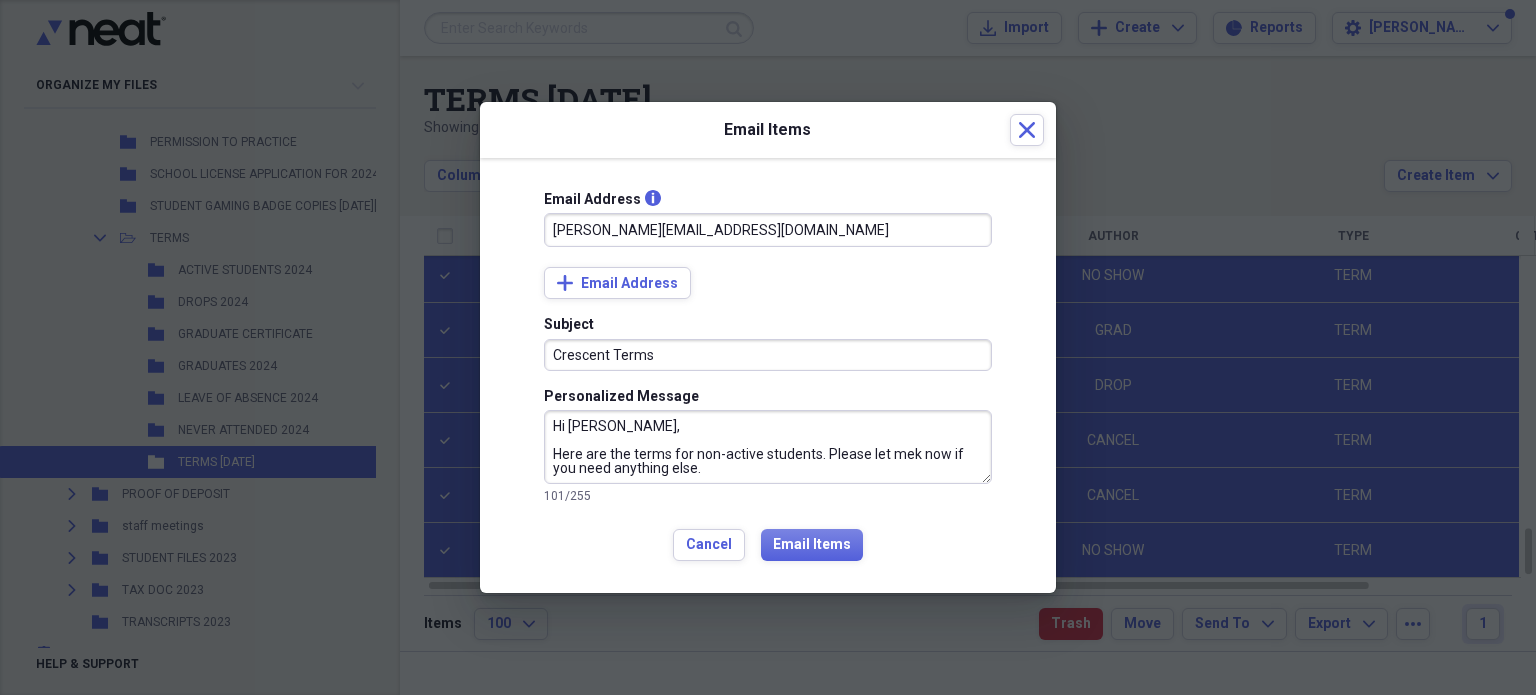 scroll, scrollTop: 21, scrollLeft: 0, axis: vertical 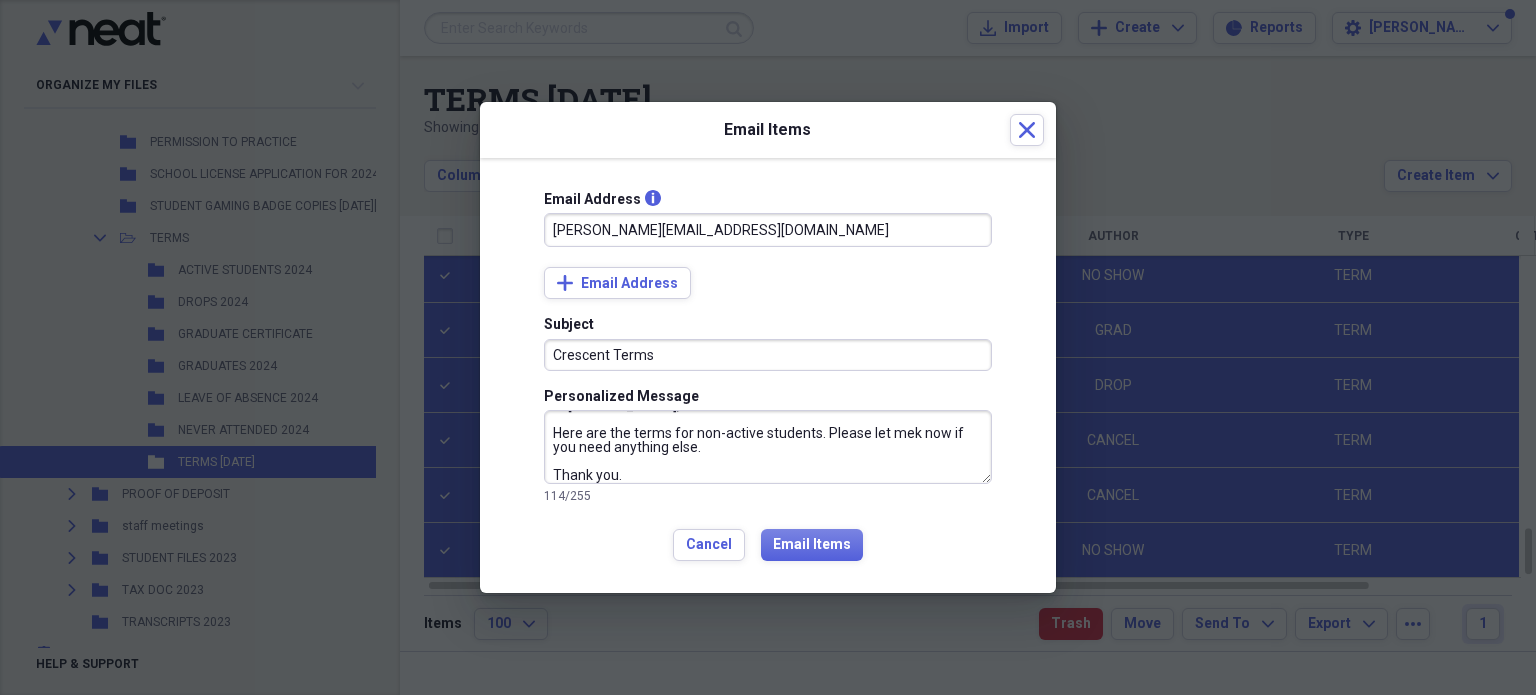 type on "Hi [PERSON_NAME],
Here are the terms for non-active students. Please let mek now if you need anything else.
Thank you." 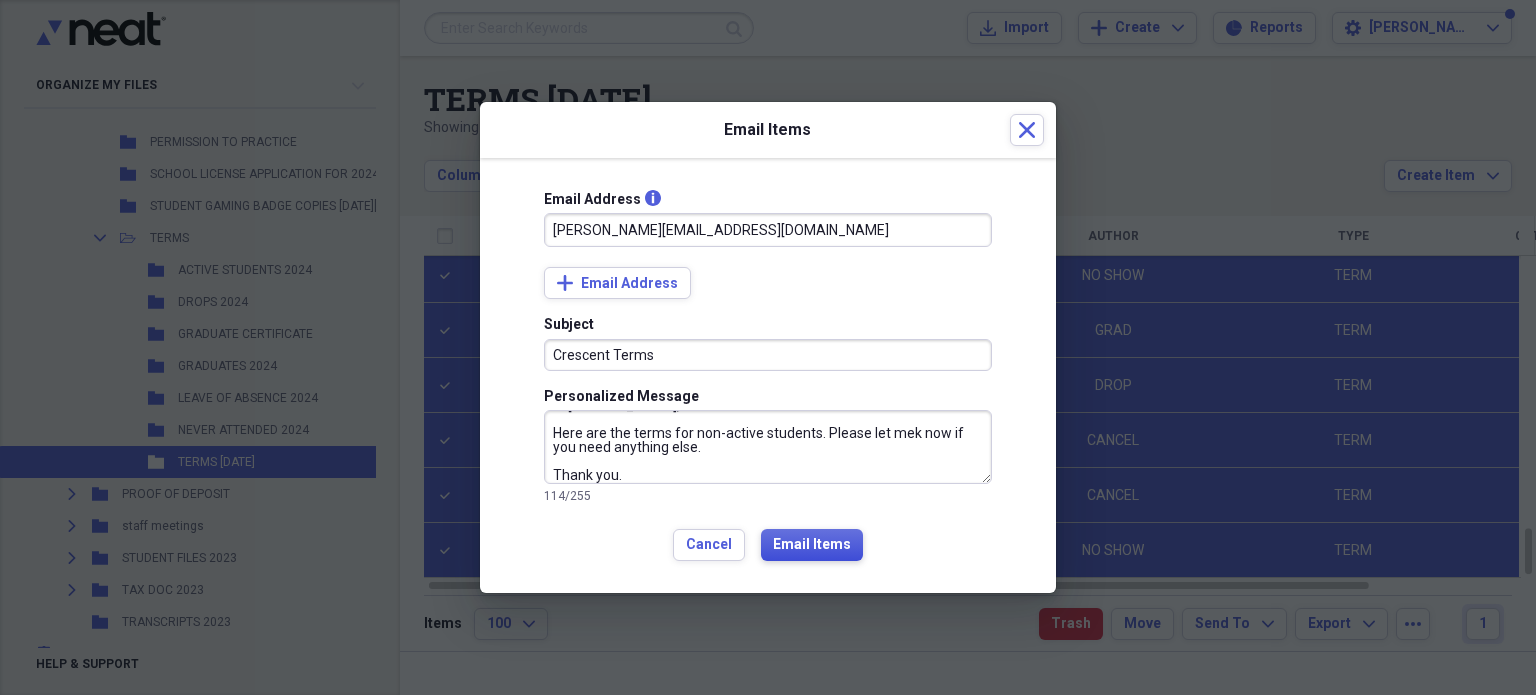 click on "Email Items" at bounding box center [812, 545] 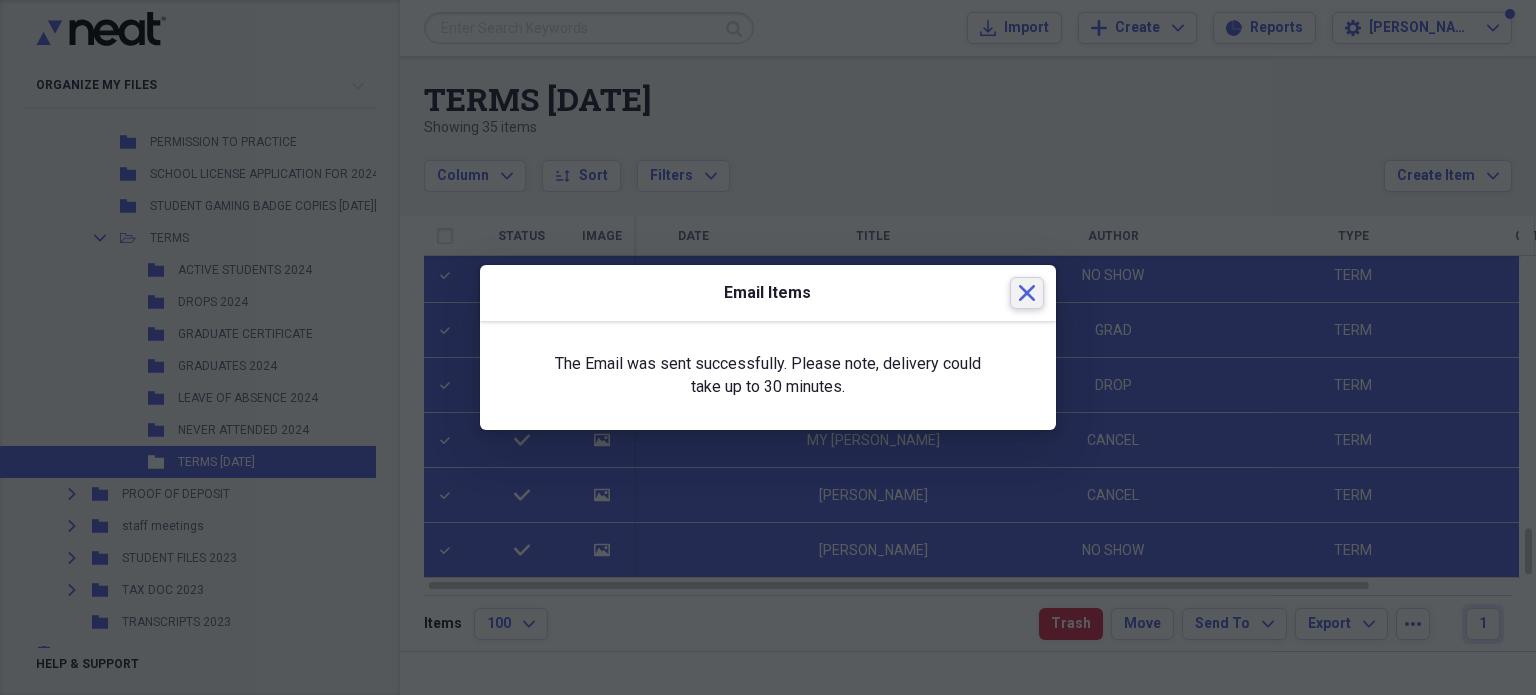 click 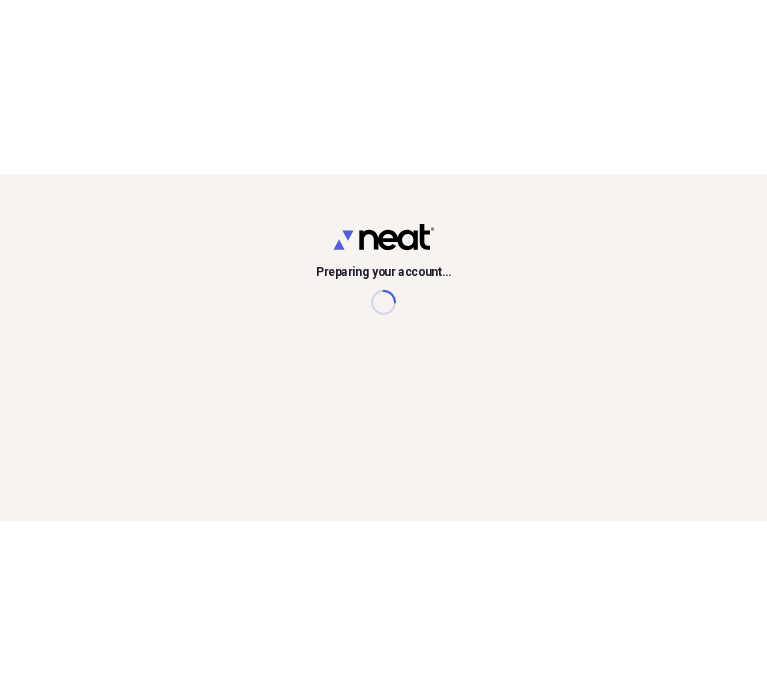 scroll, scrollTop: 0, scrollLeft: 0, axis: both 